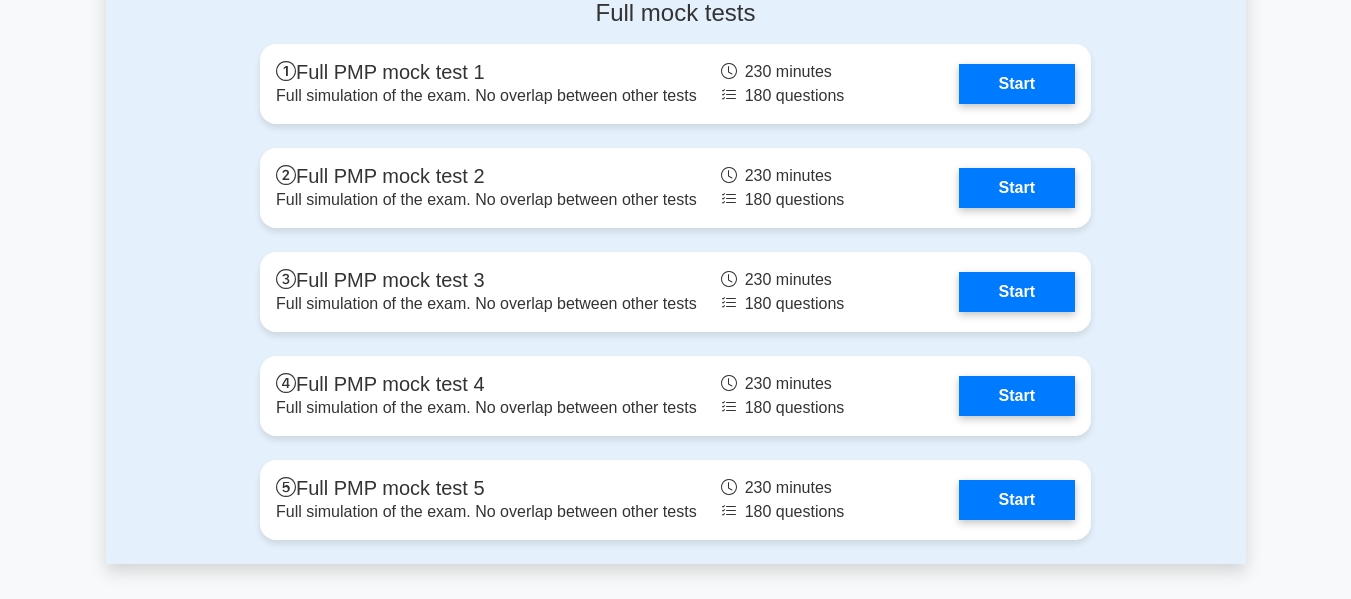 scroll, scrollTop: 6745, scrollLeft: 0, axis: vertical 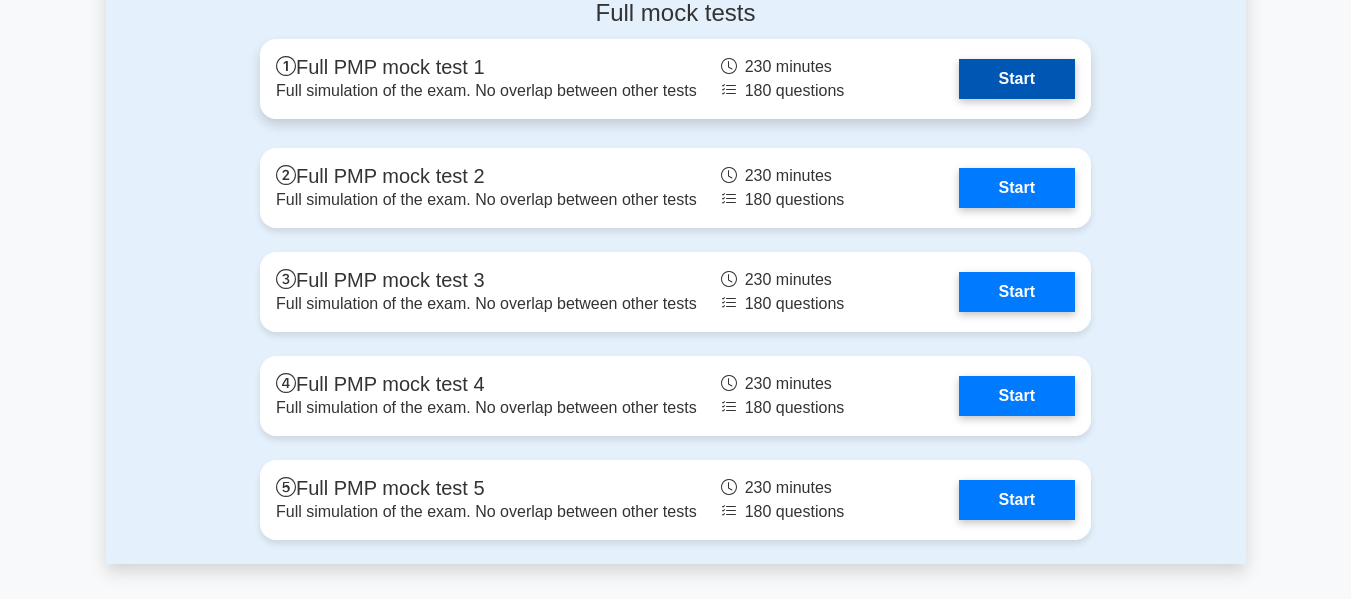 click on "Start" at bounding box center [1017, 79] 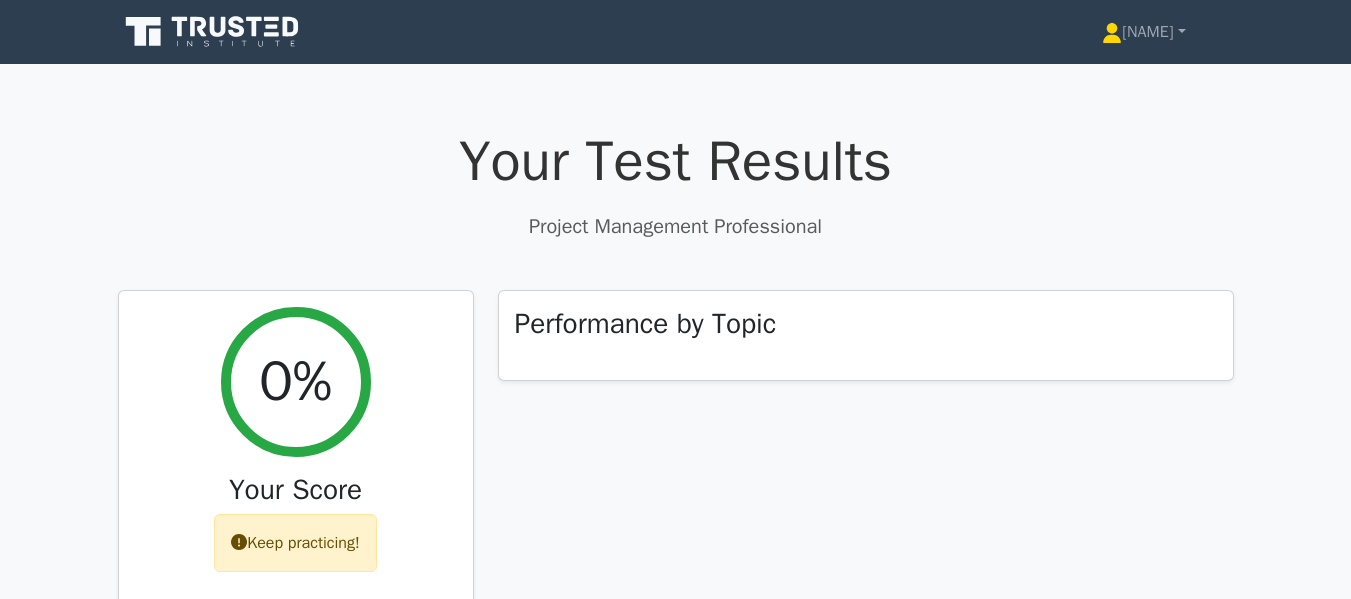 scroll, scrollTop: 0, scrollLeft: 0, axis: both 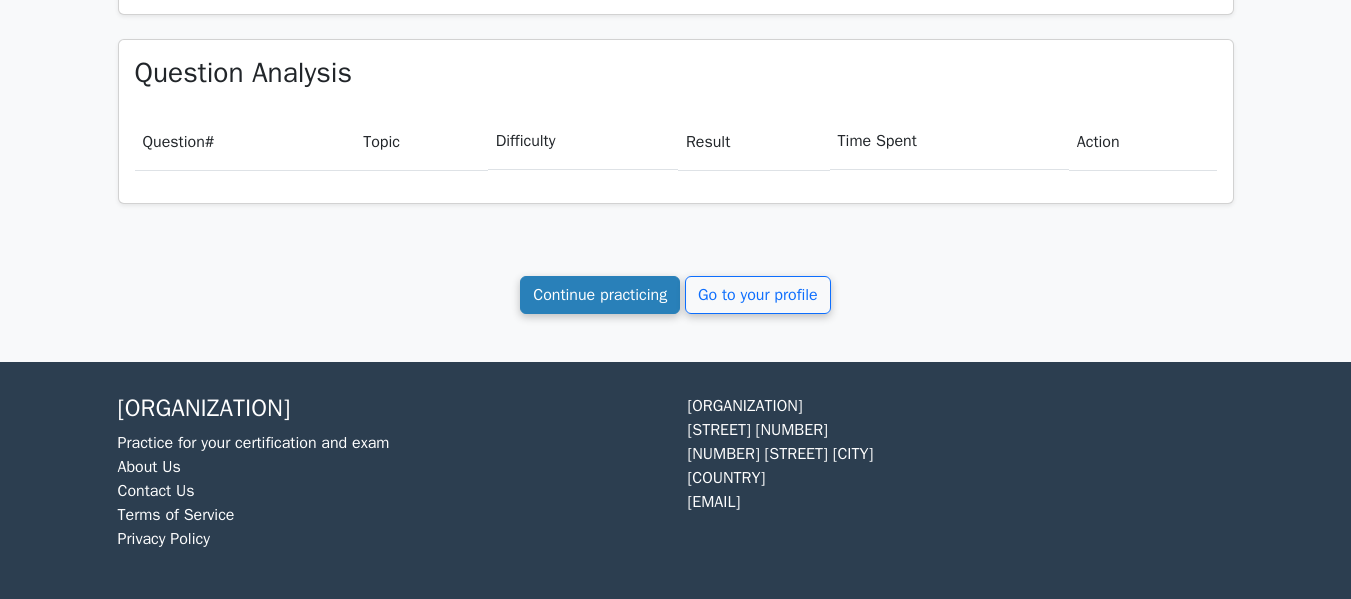 click on "Continue practicing" at bounding box center (600, 295) 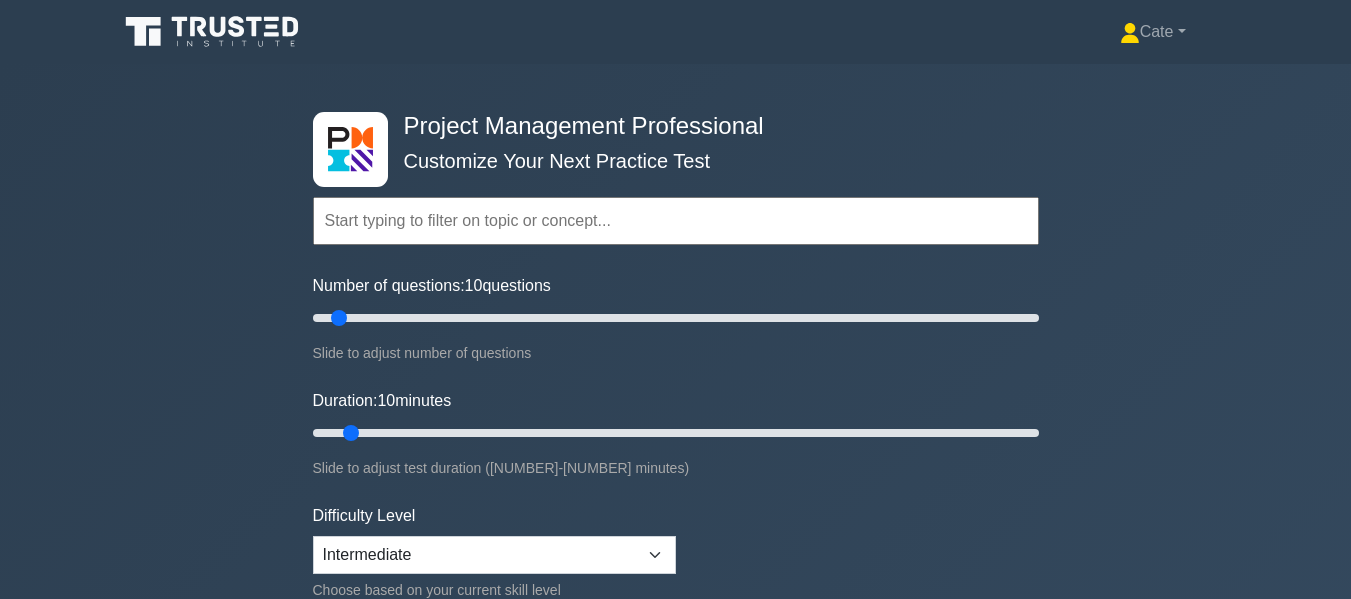 scroll, scrollTop: 0, scrollLeft: 0, axis: both 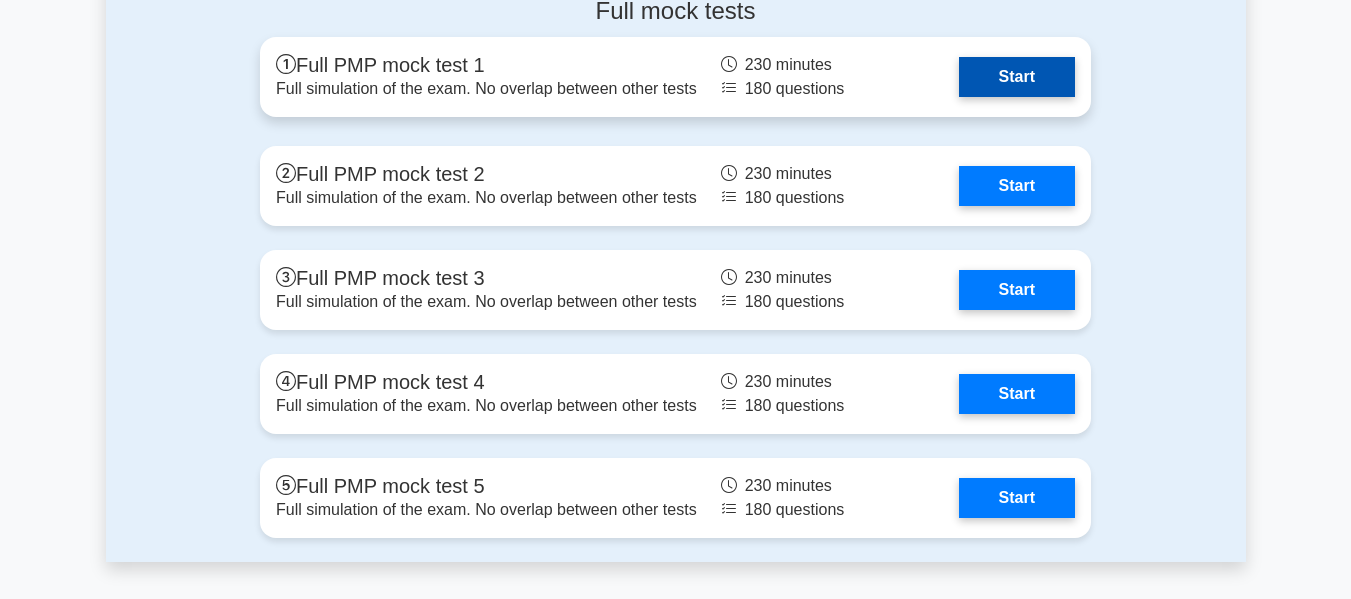 click on "Start" at bounding box center [1017, 77] 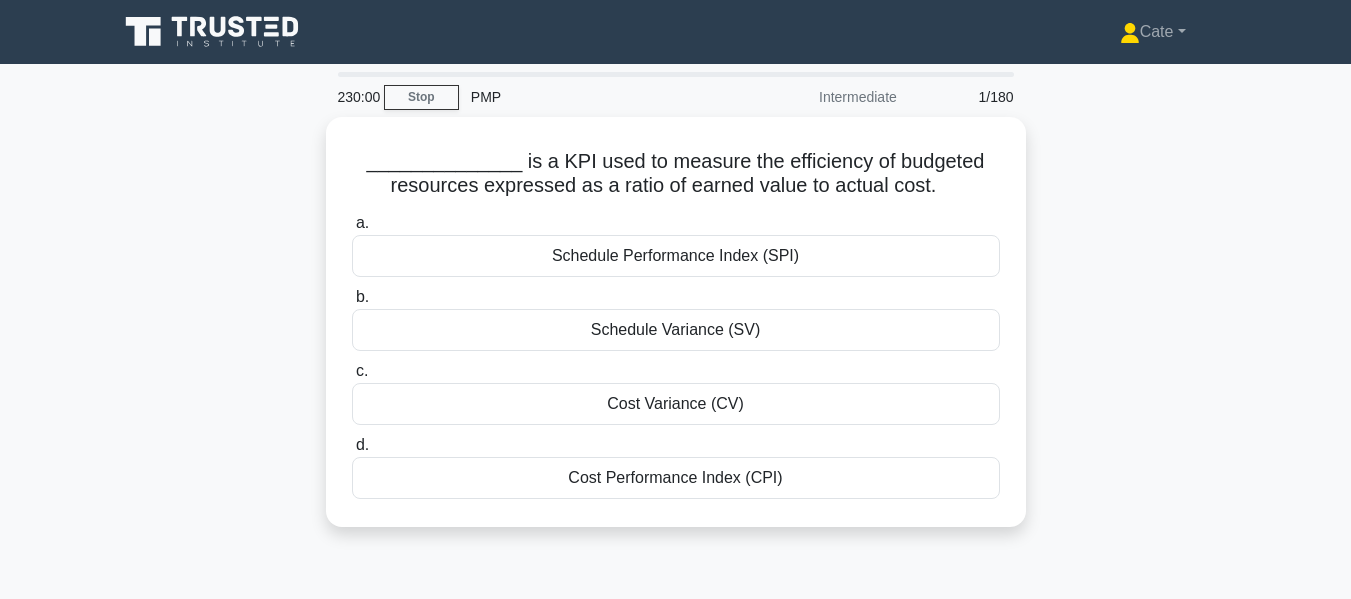 scroll, scrollTop: 0, scrollLeft: 0, axis: both 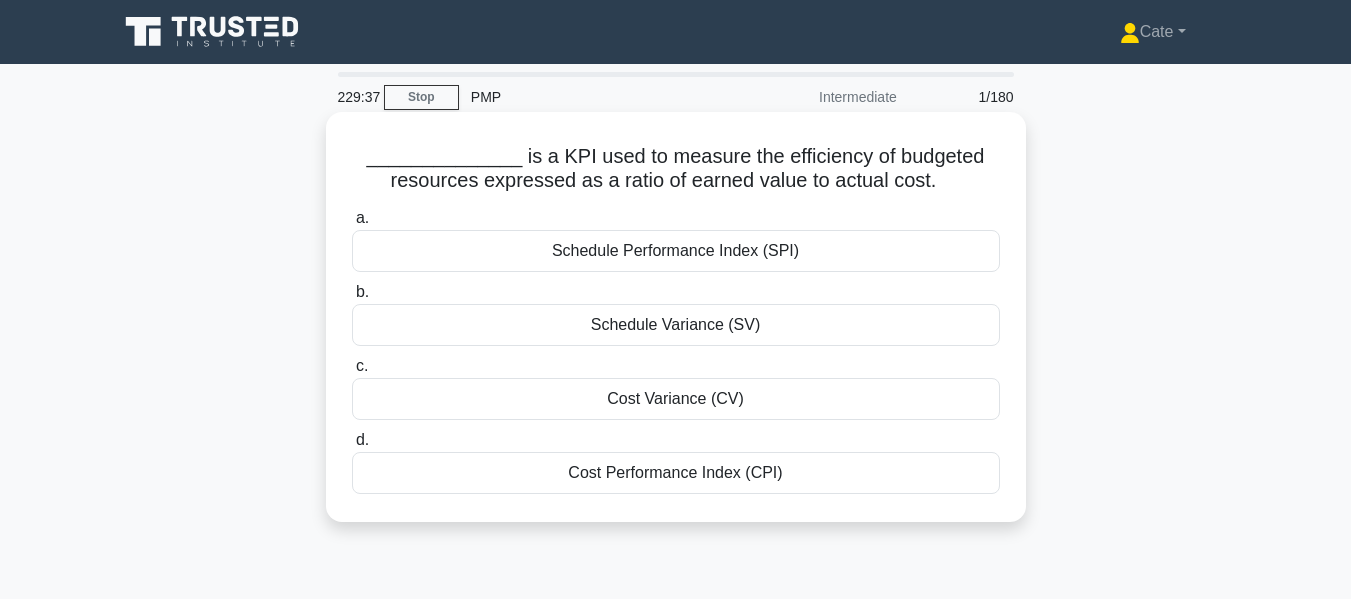 click on "Schedule Performance Index (SPI)" at bounding box center (676, 251) 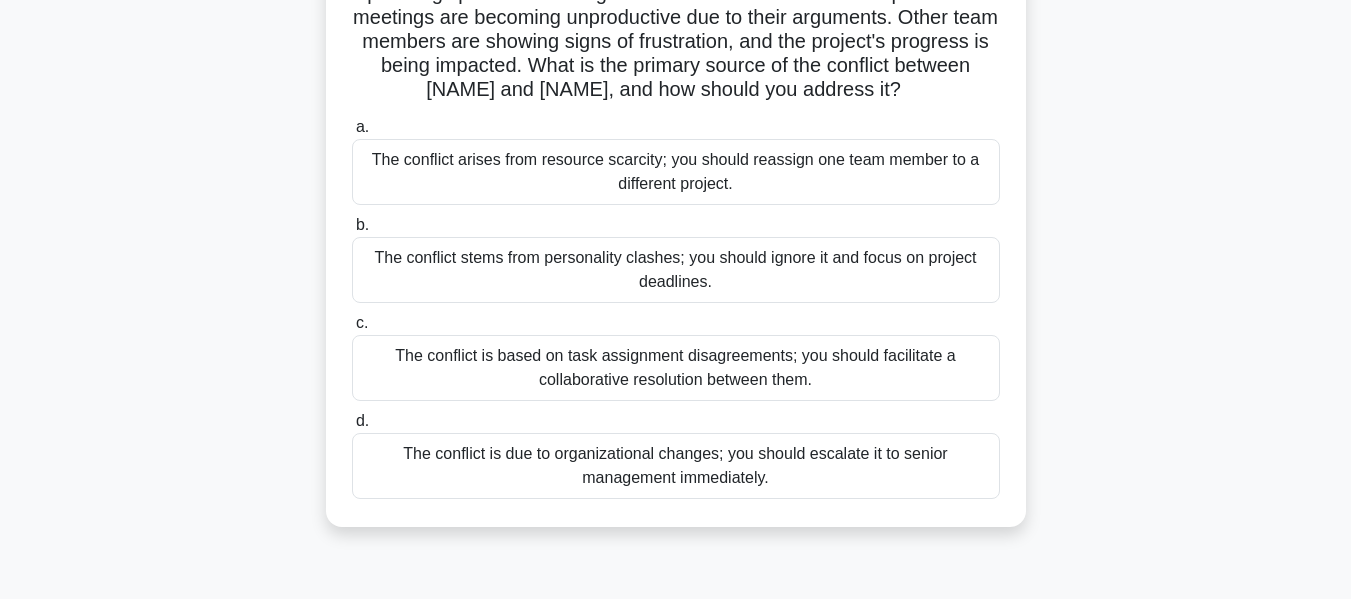 scroll, scrollTop: 212, scrollLeft: 0, axis: vertical 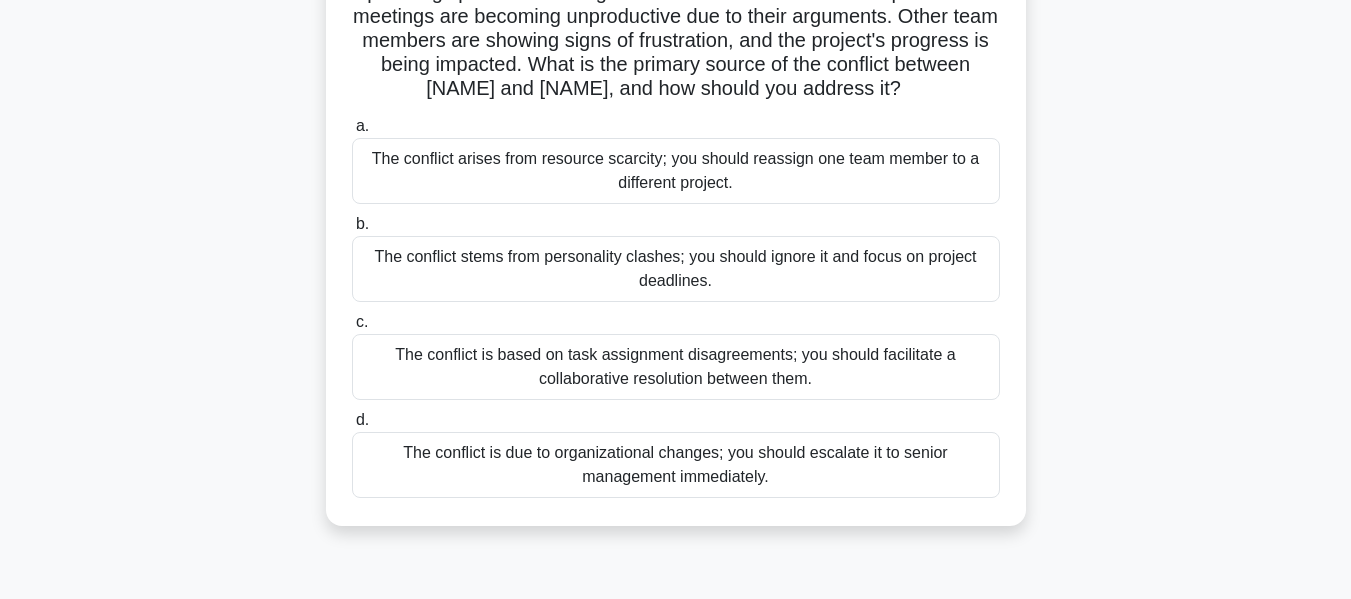click on "The conflict is based on task assignment disagreements; you should facilitate a collaborative resolution between them." at bounding box center (676, 367) 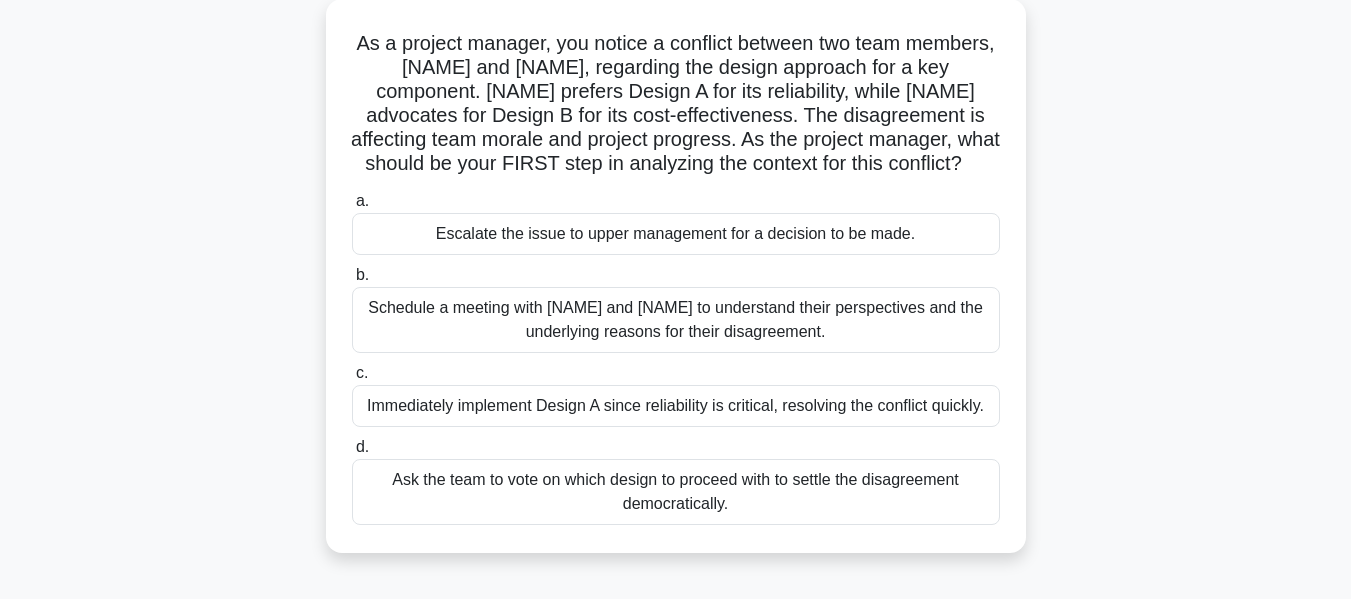 scroll, scrollTop: 106, scrollLeft: 0, axis: vertical 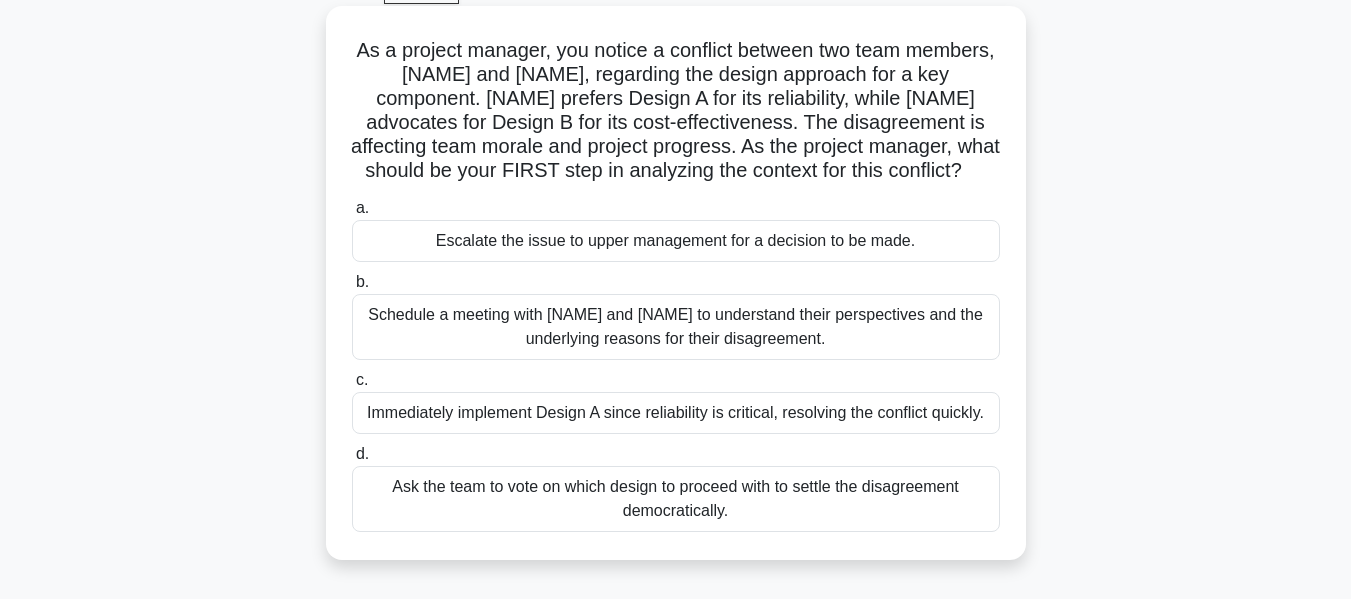click on "Schedule a meeting with [NAME] and [NAME] to understand their perspectives and the underlying reasons for their disagreement." at bounding box center (676, 327) 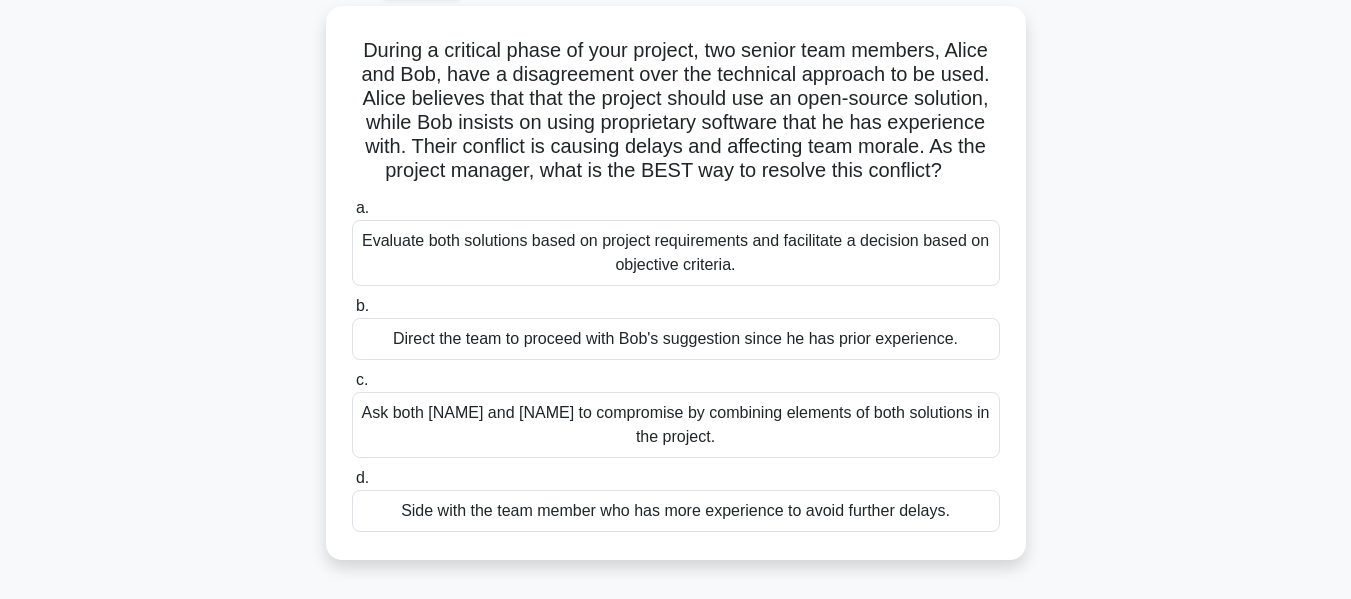 scroll, scrollTop: 113, scrollLeft: 0, axis: vertical 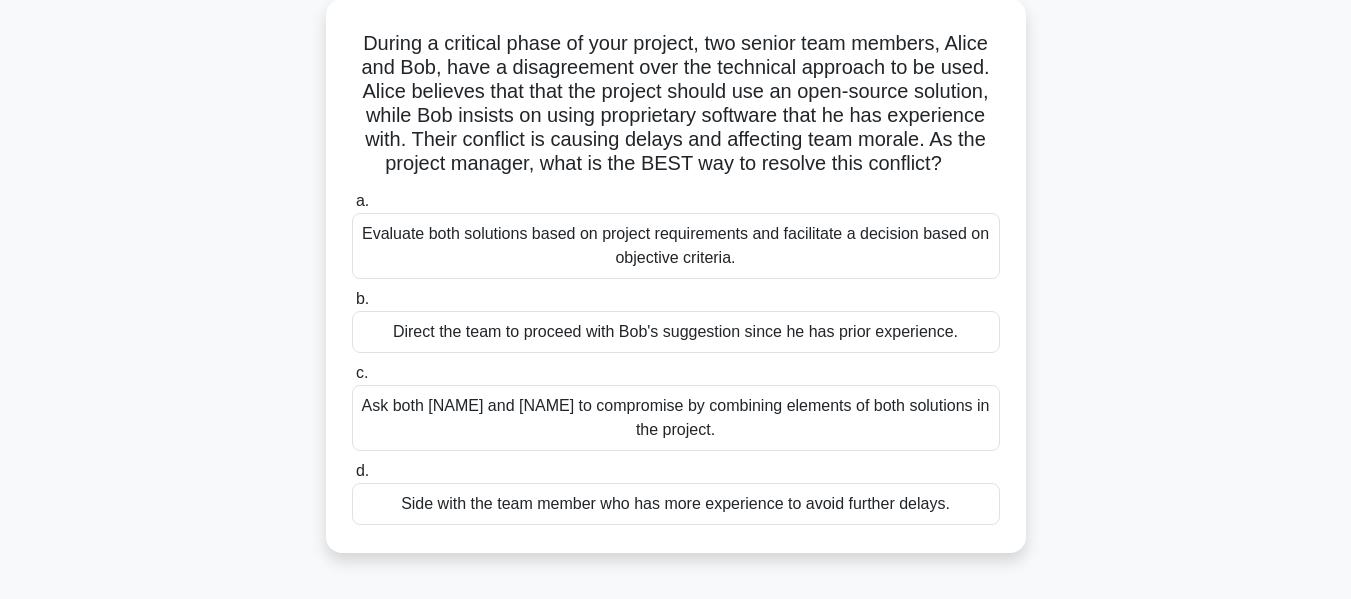 click on "Ask both [NAME] and [NAME] to compromise by combining elements of both solutions in the project." at bounding box center [676, 418] 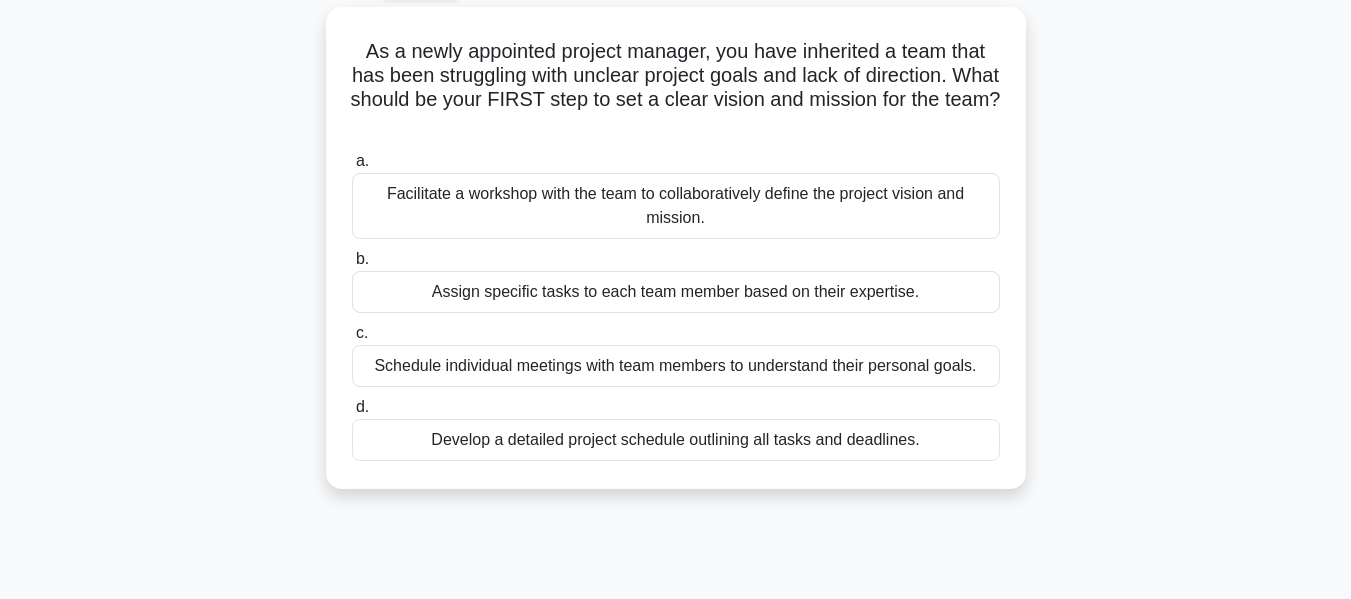 scroll, scrollTop: 111, scrollLeft: 0, axis: vertical 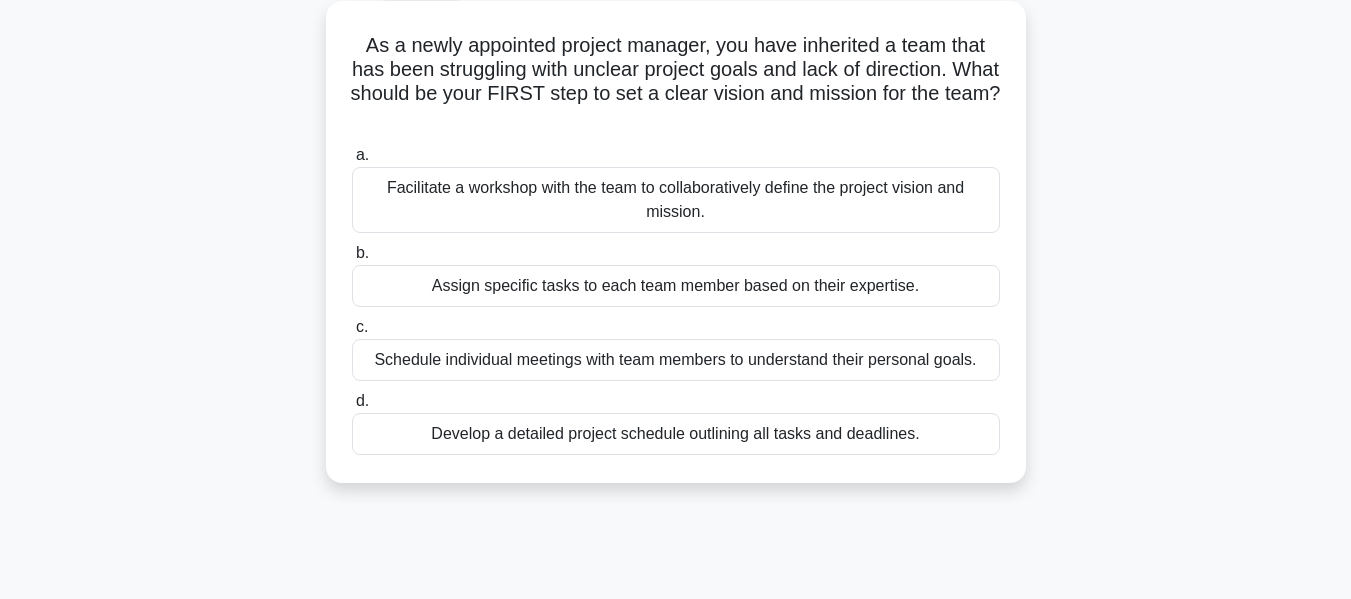 click on "Facilitate a workshop with the team to collaboratively define the project vision and mission." at bounding box center [676, 200] 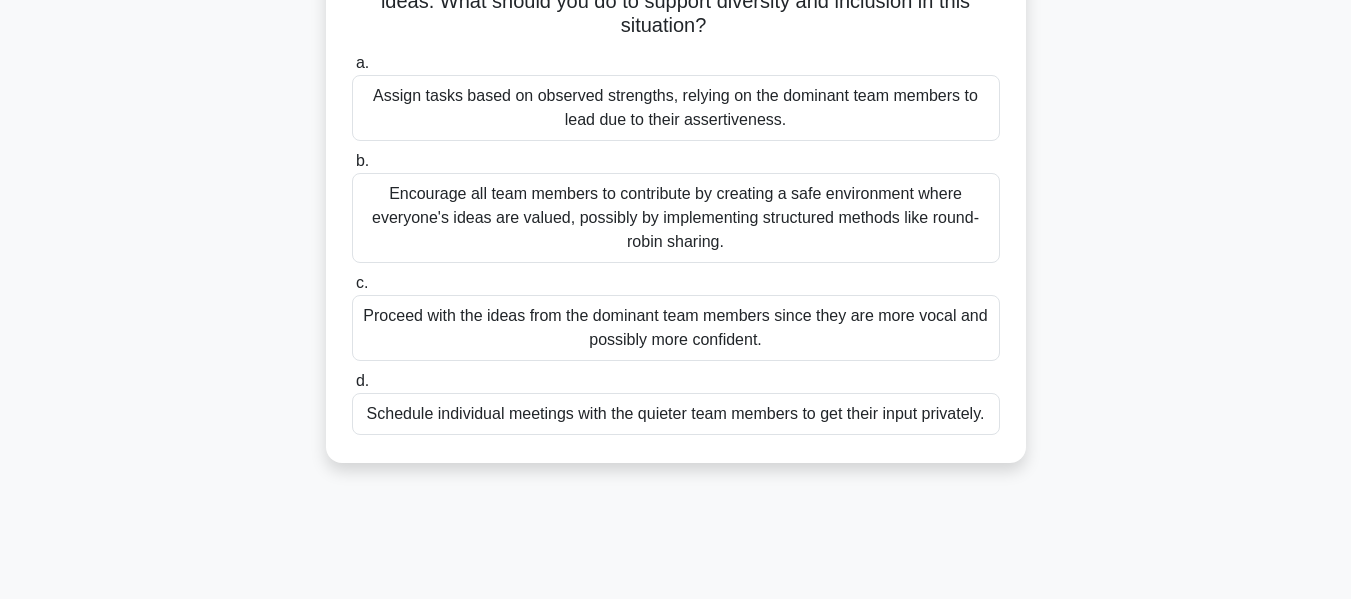 scroll, scrollTop: 283, scrollLeft: 0, axis: vertical 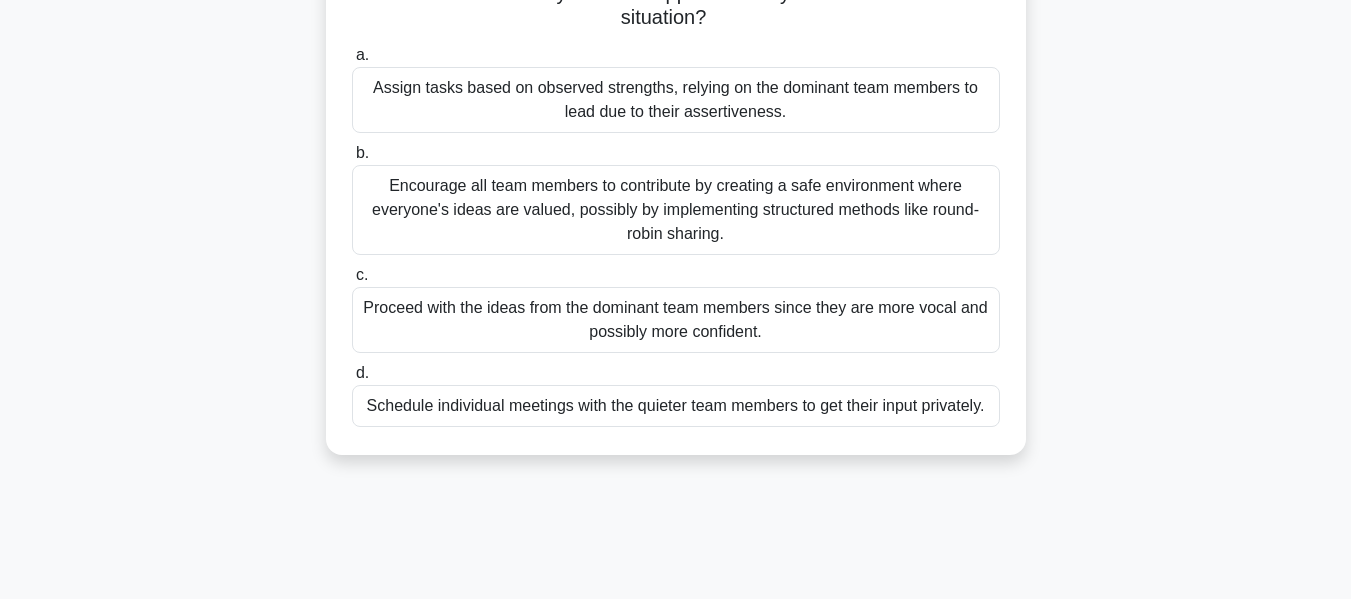 click on "Encourage all team members to contribute by creating a safe environment where everyone's ideas are valued, possibly by implementing structured methods like round-robin sharing." at bounding box center (676, 210) 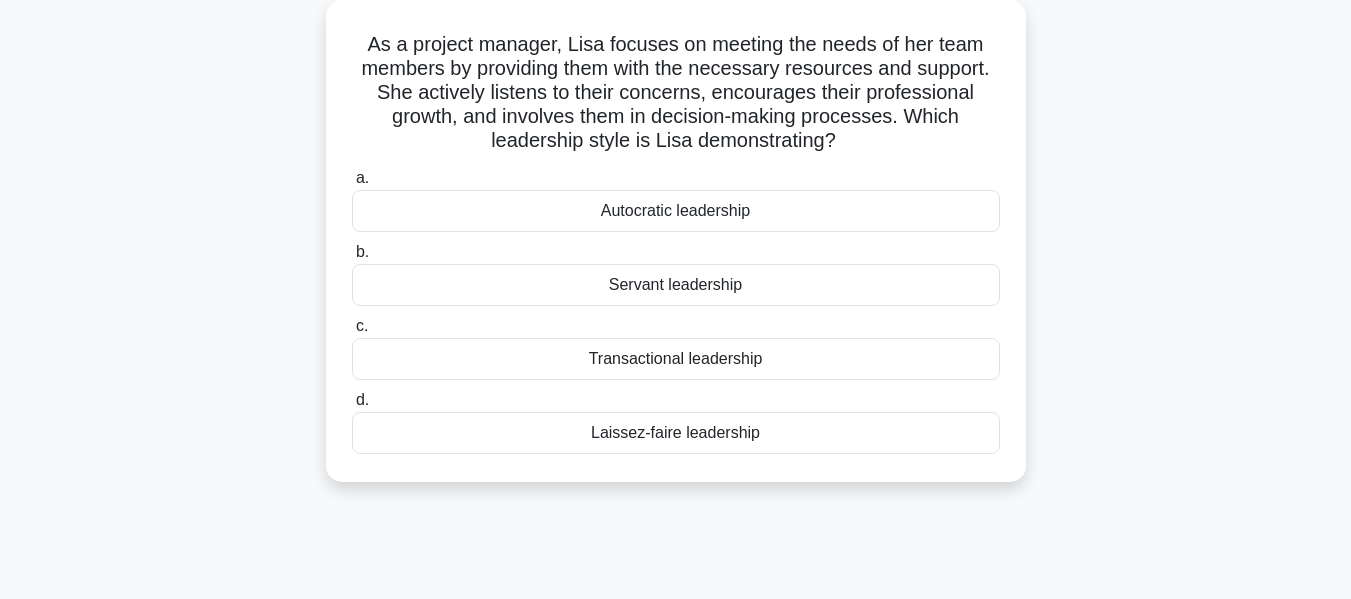 scroll, scrollTop: 118, scrollLeft: 0, axis: vertical 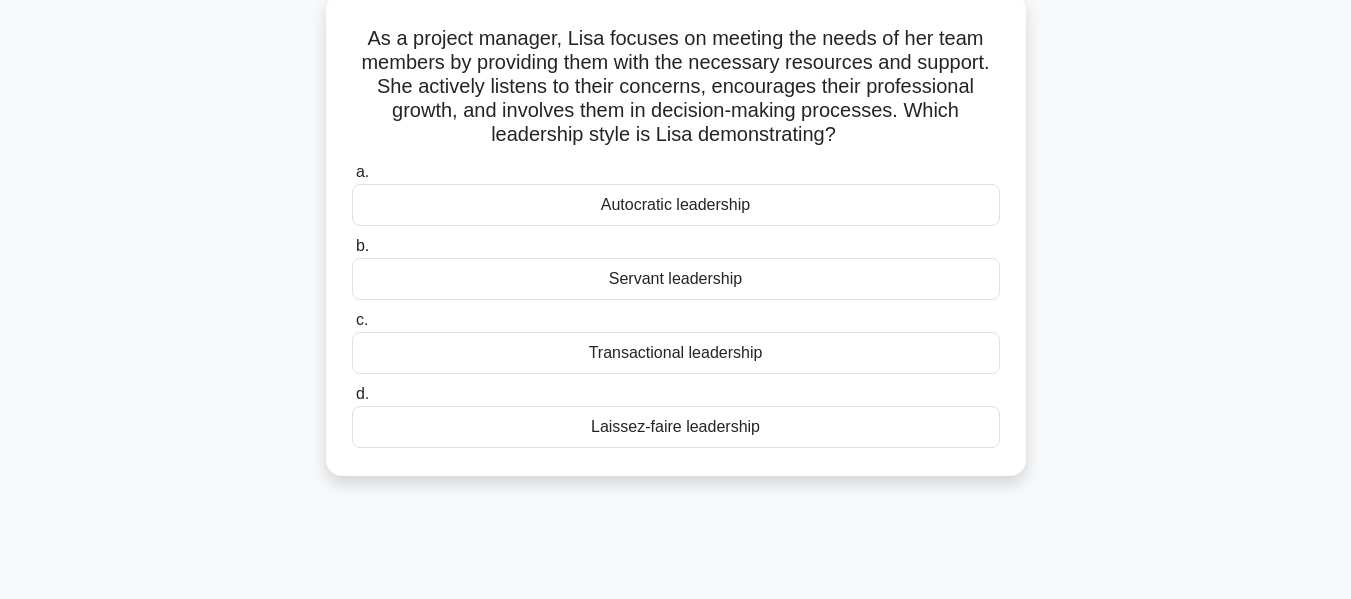 click on "Servant leadership" at bounding box center (676, 279) 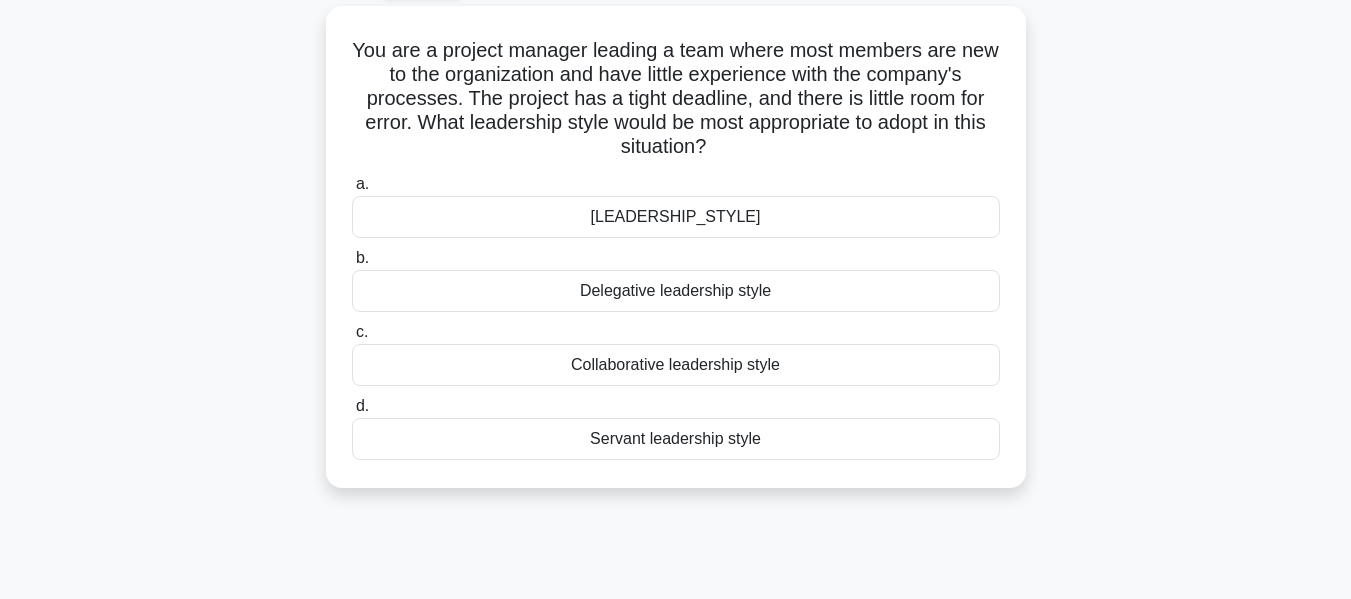 scroll, scrollTop: 112, scrollLeft: 0, axis: vertical 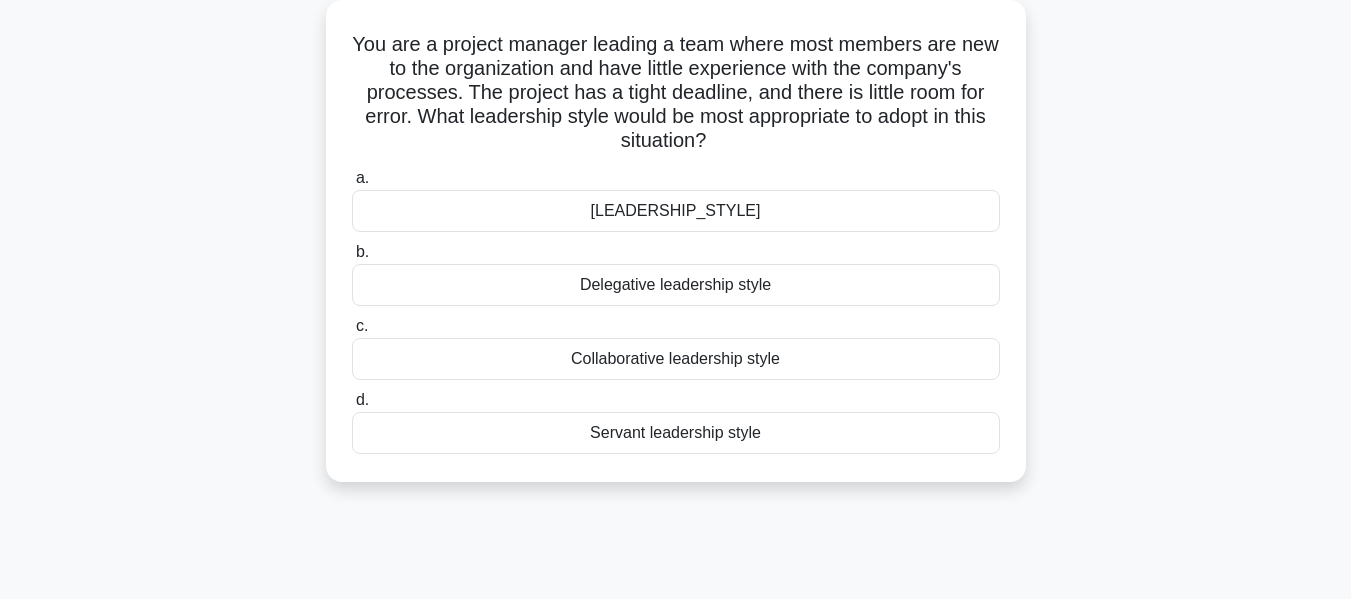 click on "Collaborative leadership style" at bounding box center (676, 359) 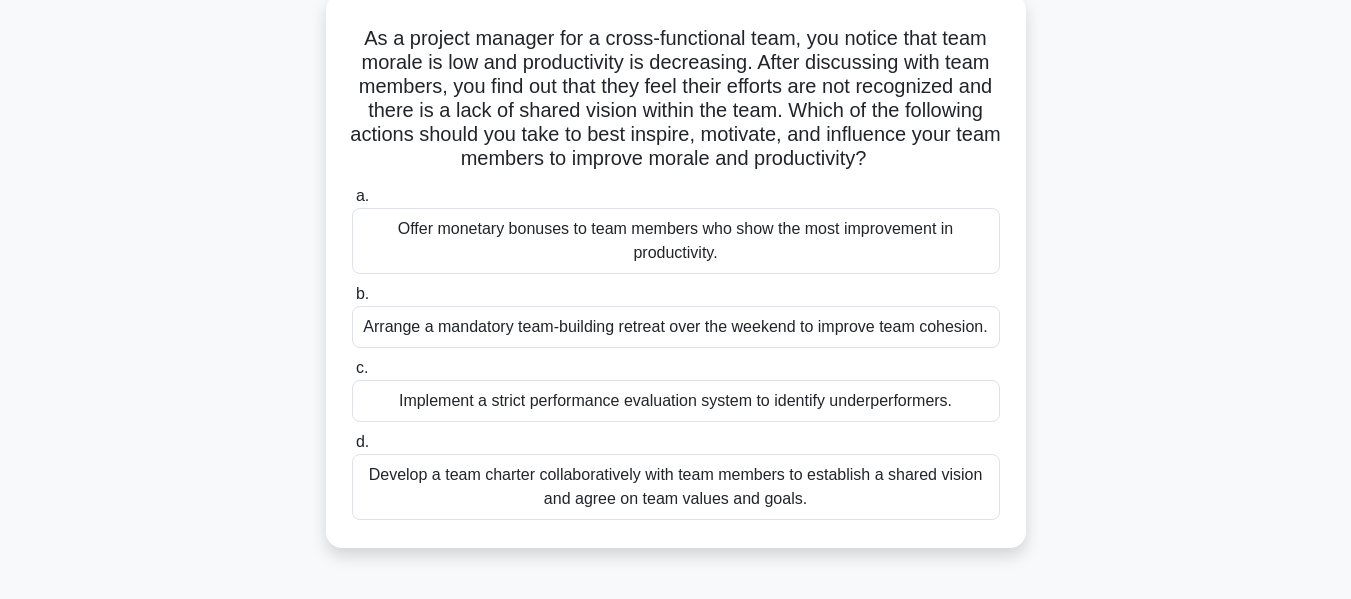 scroll, scrollTop: 124, scrollLeft: 0, axis: vertical 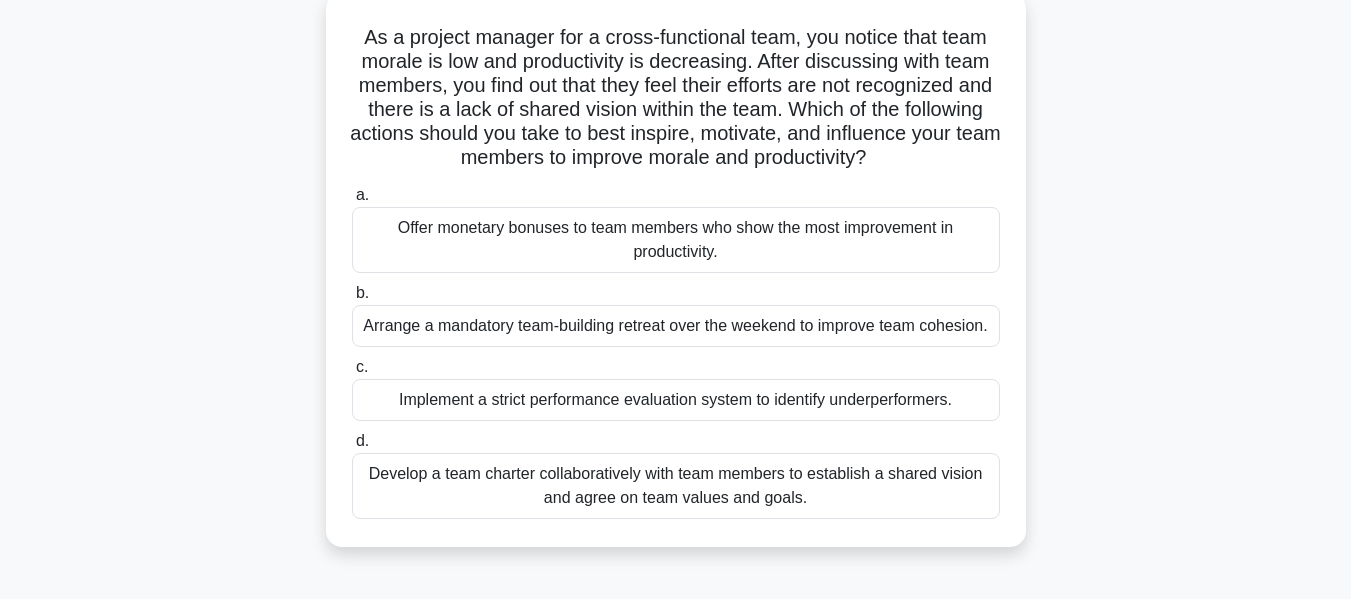 click on "As a project manager for a cross-functional team, you notice that team morale is low and productivity is decreasing. After discussing with team members, you find out that they feel their efforts are not recognized and there is a lack of shared vision within the team. Which of the following actions should you take to best inspire, motivate, and influence your team members to improve morale and productivity?
.spinner_0XTQ{transform-origin:center;animation:spinner_y6GP .75s linear infinite}@keyframes spinner_y6GP{100%{transform:rotate(360deg)}}
a." at bounding box center (676, 282) 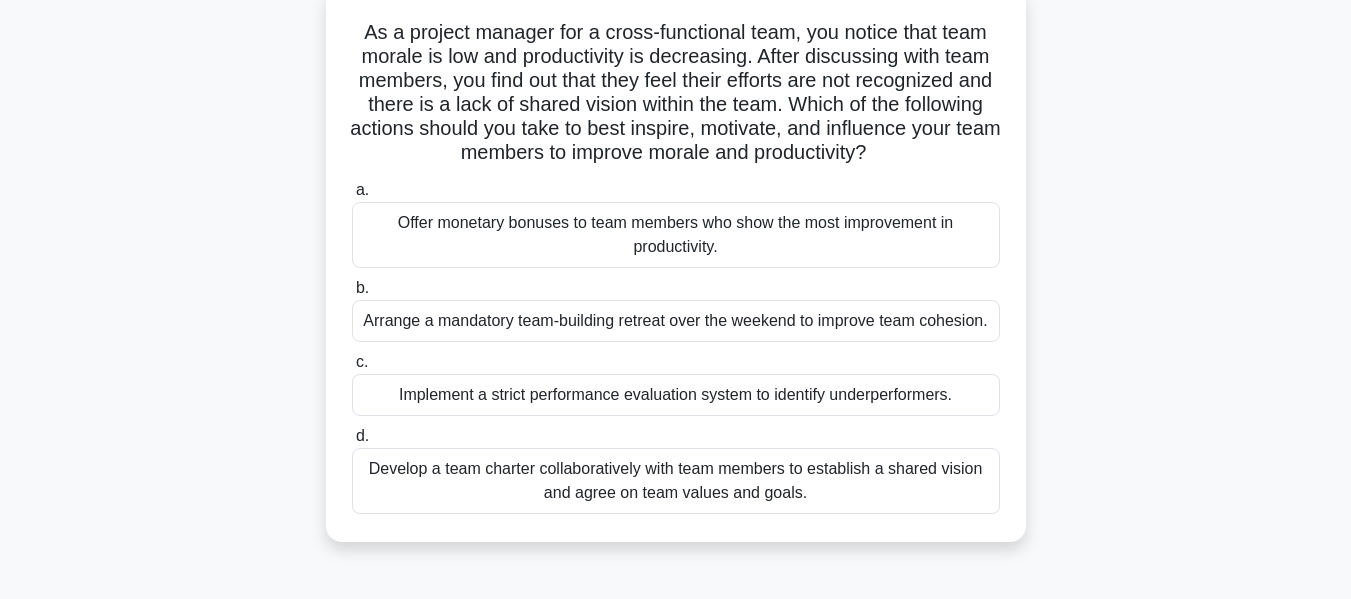 click on "Develop a team charter collaboratively with team members to establish a shared vision and agree on team values and goals." at bounding box center [676, 481] 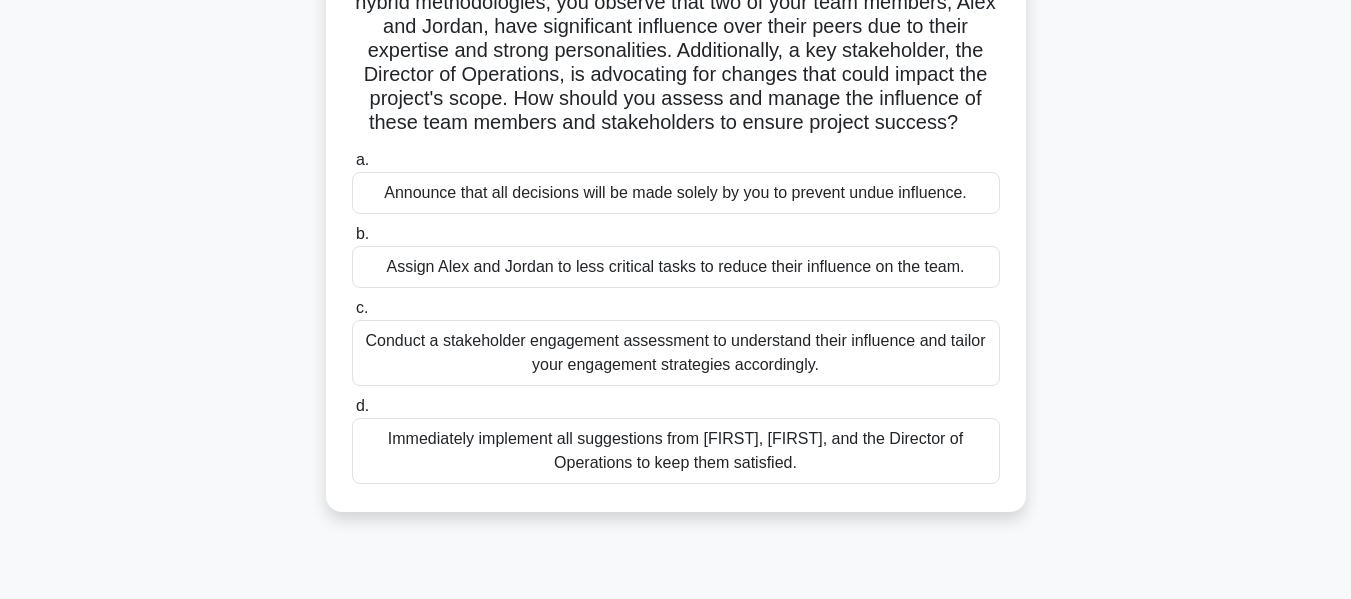 scroll, scrollTop: 184, scrollLeft: 0, axis: vertical 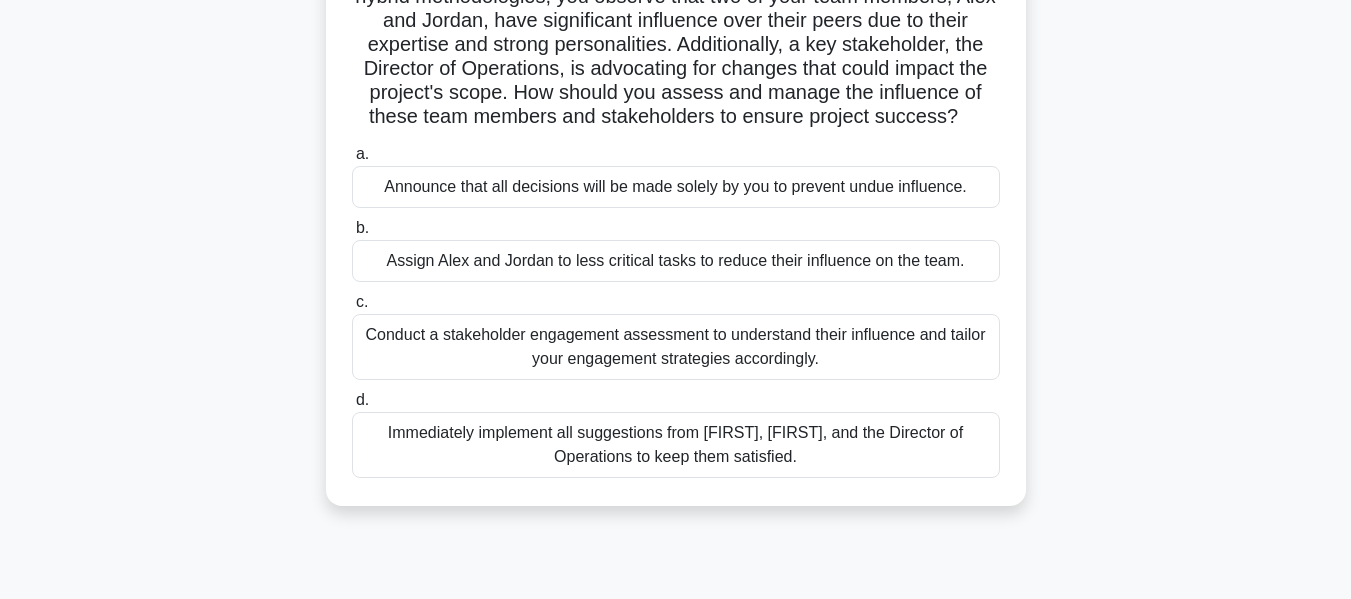 click on "Conduct a stakeholder engagement assessment to understand their influence and tailor your engagement strategies accordingly." at bounding box center [676, 347] 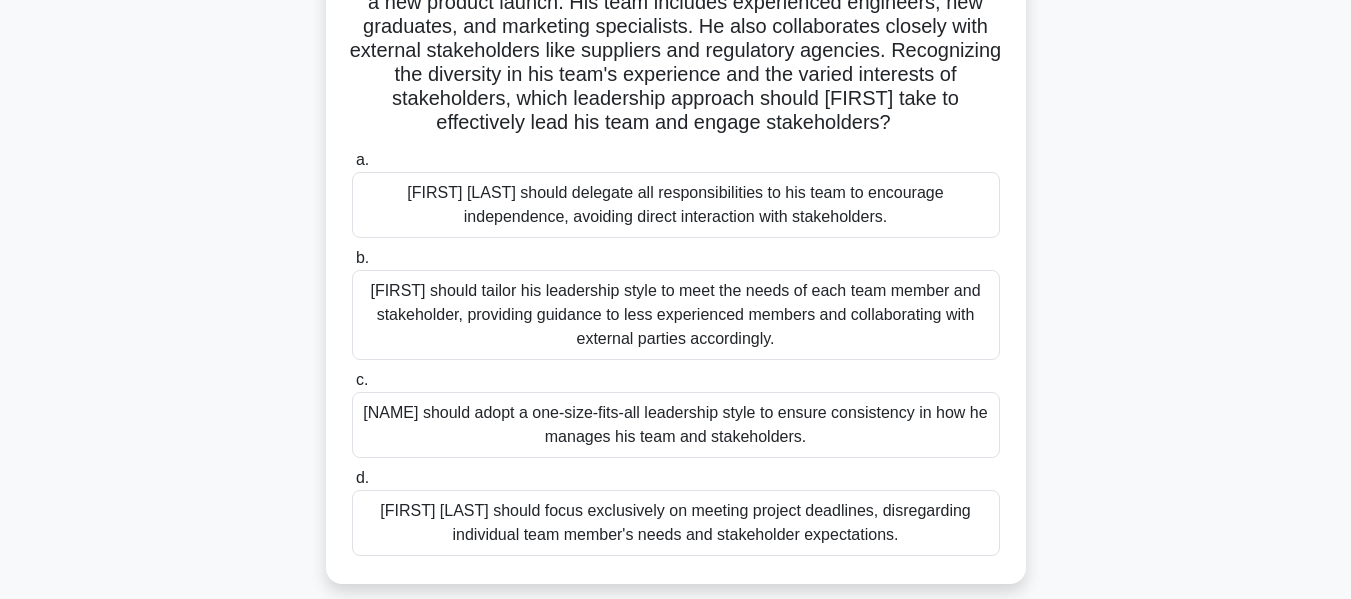 scroll, scrollTop: 178, scrollLeft: 0, axis: vertical 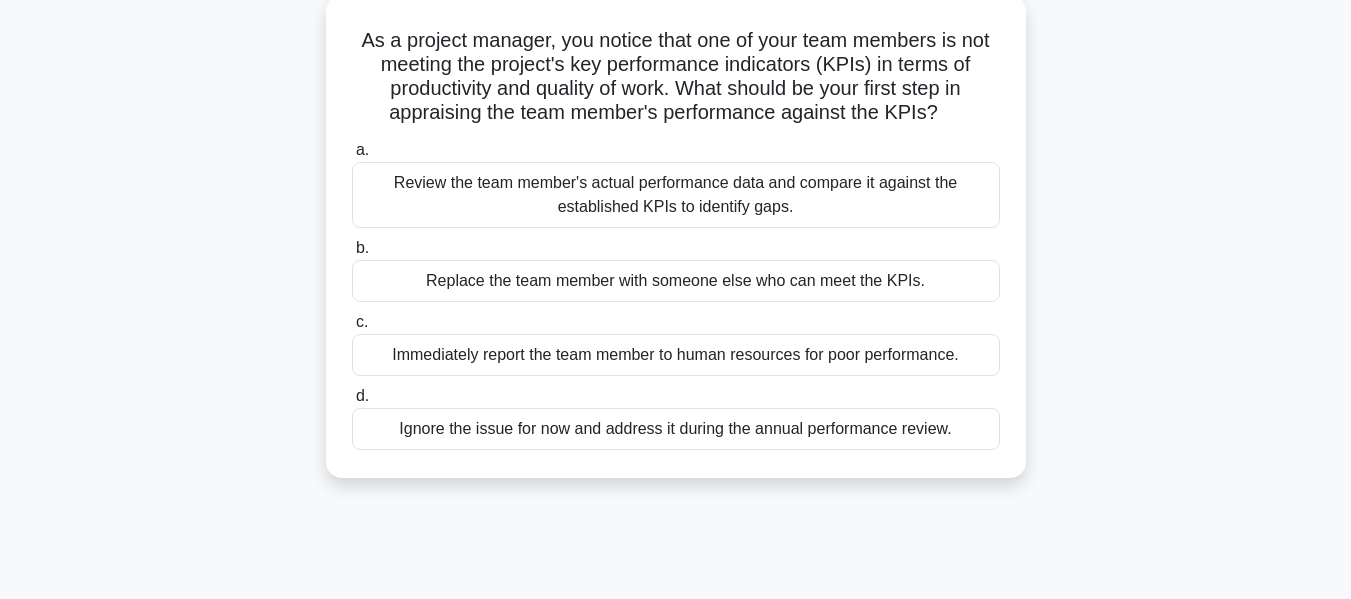 click on "Review the team member's actual performance data and compare it against the established KPIs to identify gaps." at bounding box center [676, 195] 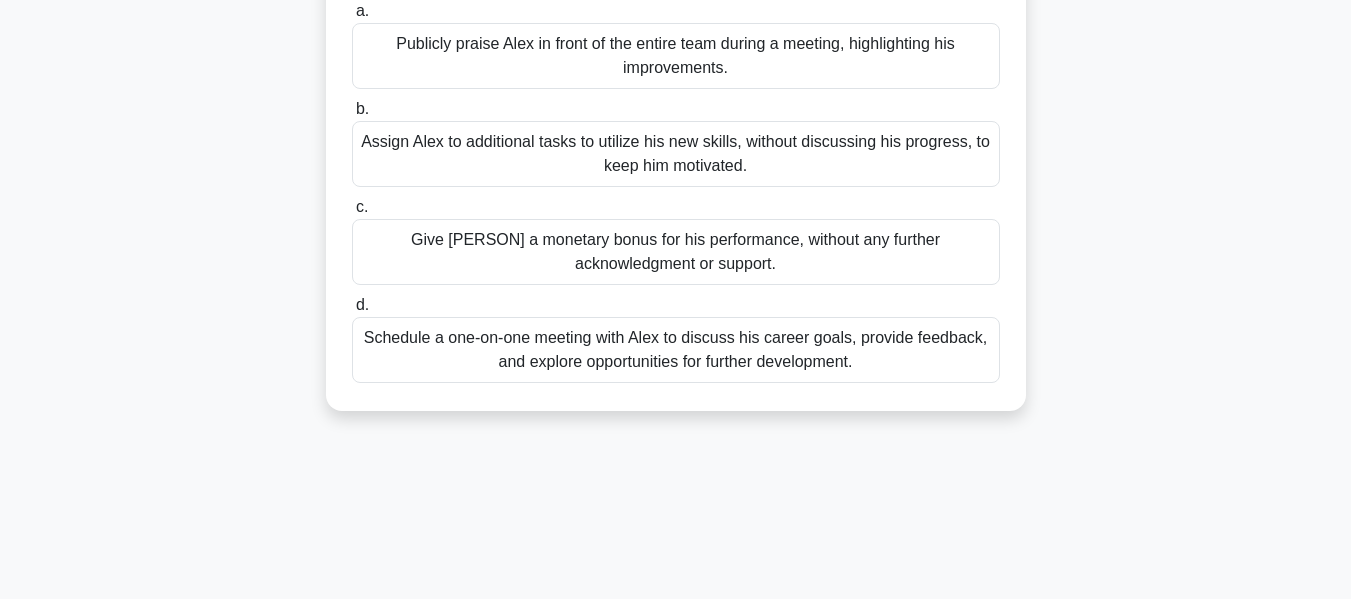 scroll, scrollTop: 285, scrollLeft: 0, axis: vertical 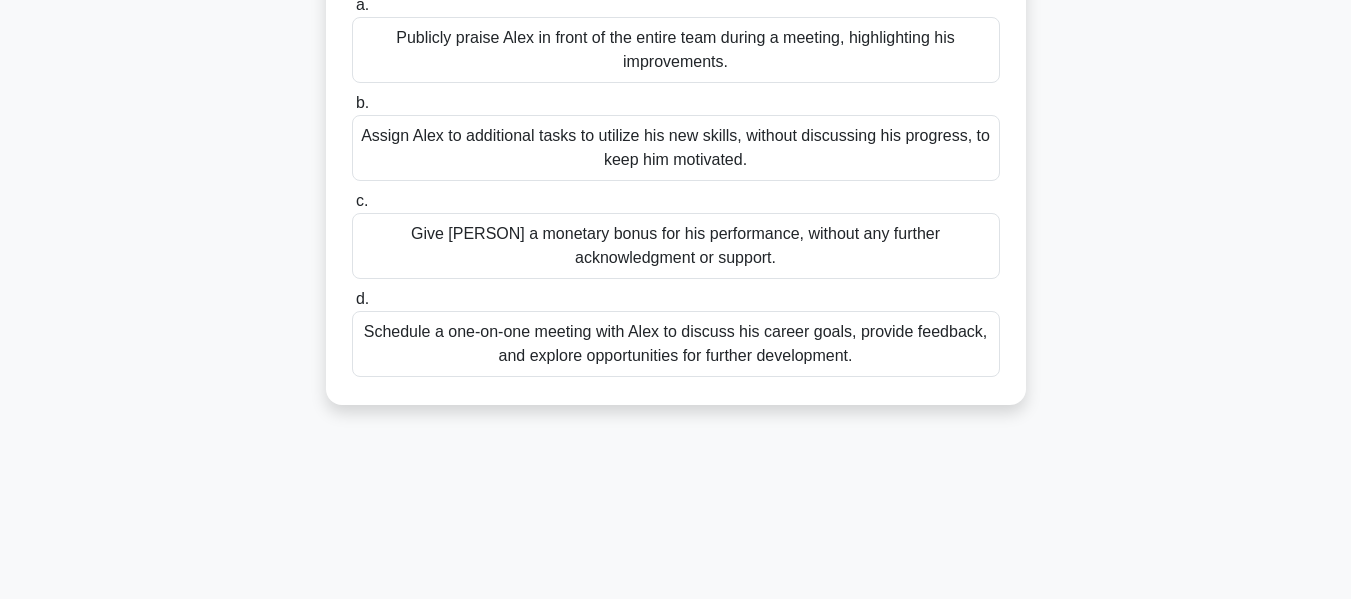 click on "Schedule a one-on-one meeting with Alex to discuss his career goals, provide feedback, and explore opportunities for further development." at bounding box center (676, 344) 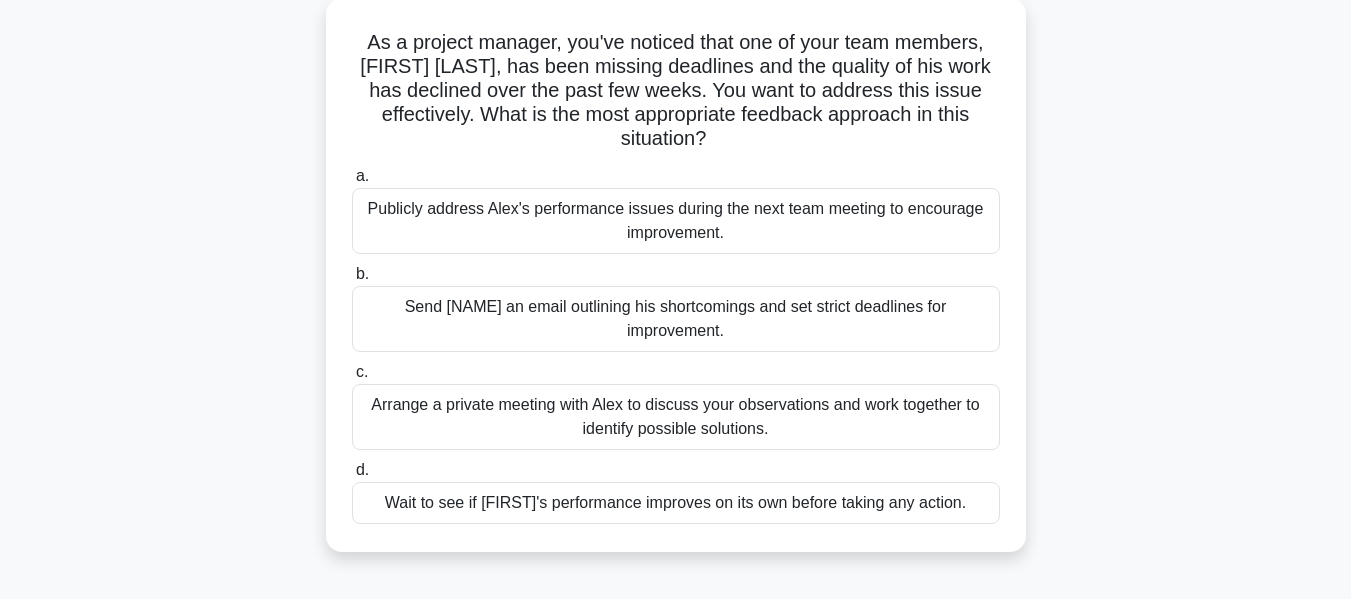 scroll, scrollTop: 123, scrollLeft: 0, axis: vertical 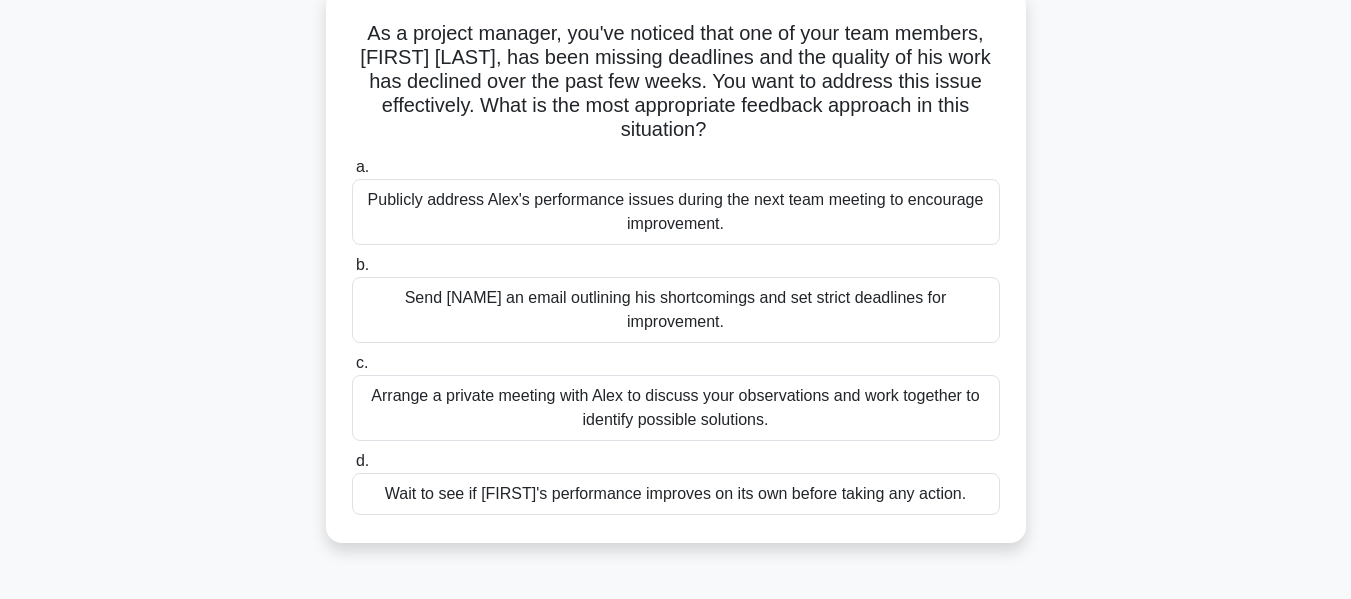 click on "Arrange a private meeting with Alex to discuss your observations and work together to identify possible solutions." at bounding box center (676, 408) 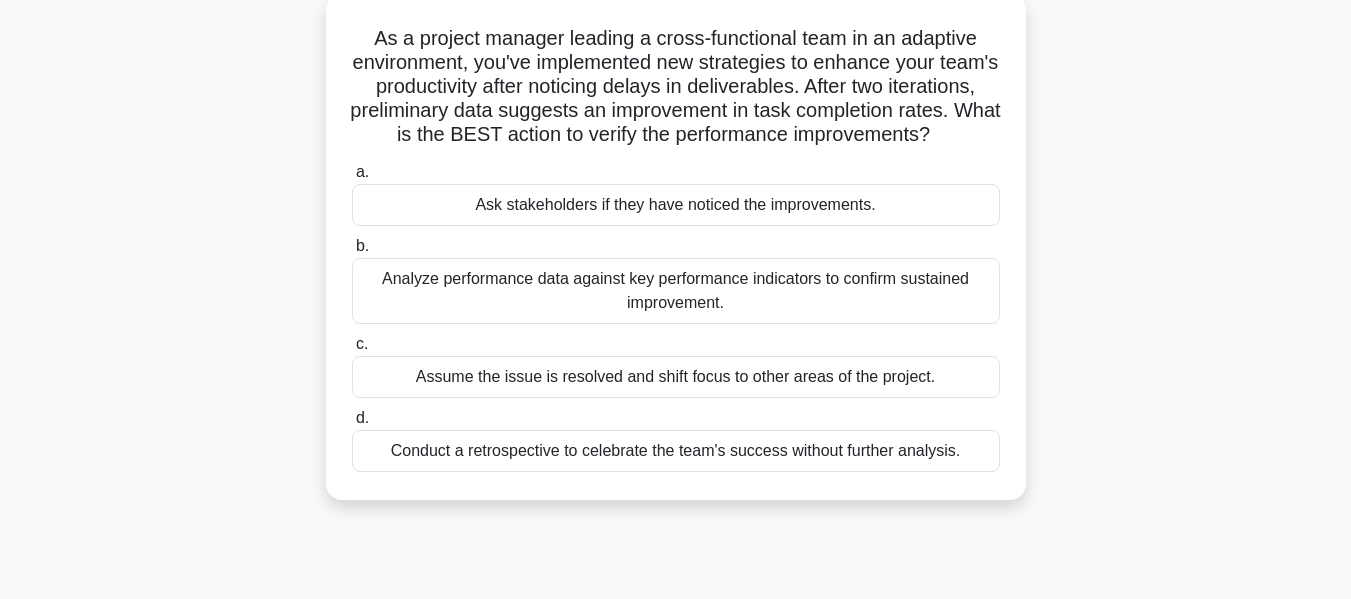 scroll, scrollTop: 124, scrollLeft: 0, axis: vertical 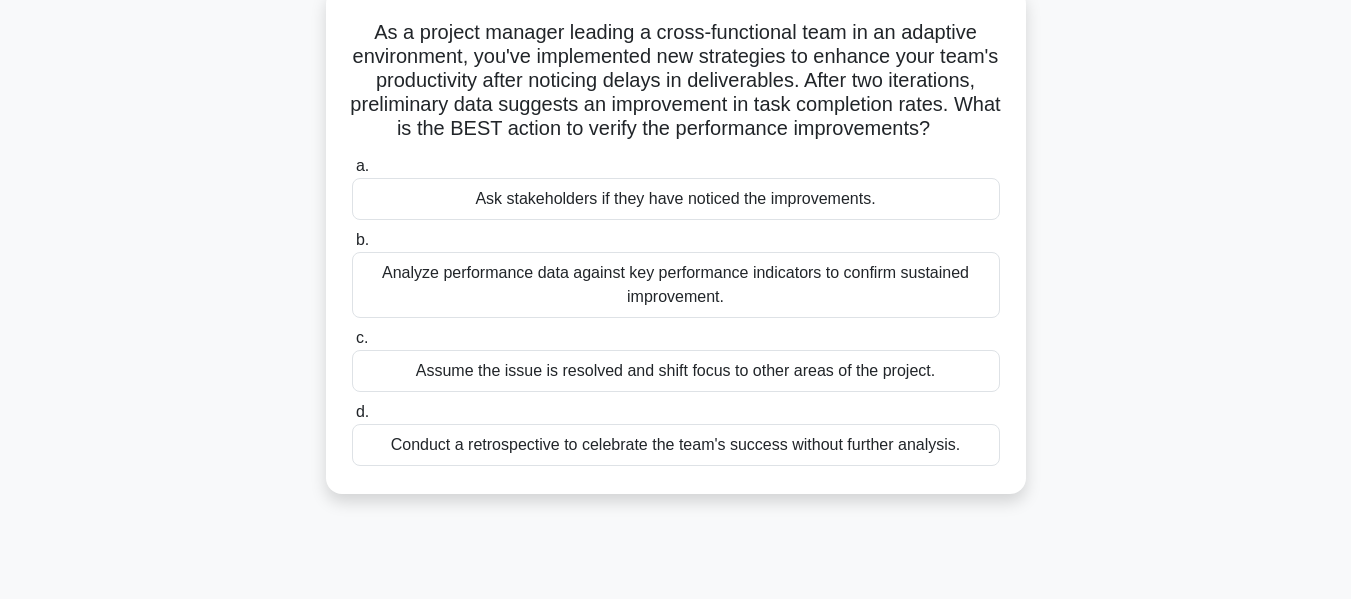 click on "Analyze performance data against key performance indicators to confirm sustained improvement." at bounding box center [676, 285] 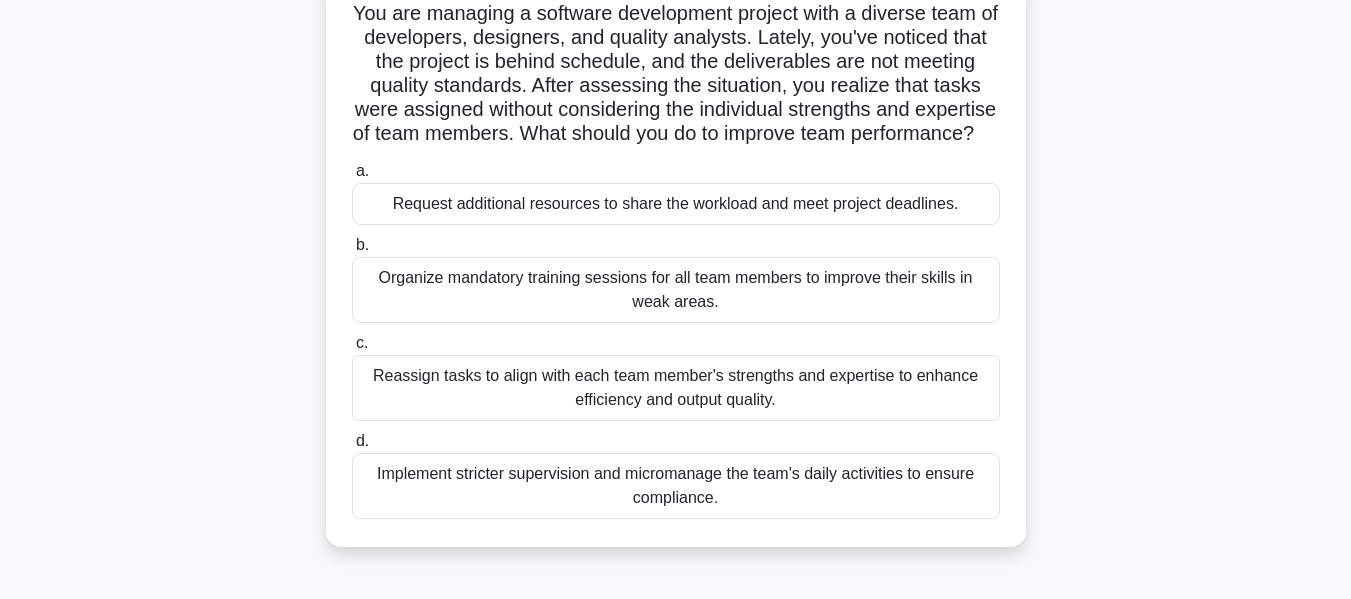 scroll, scrollTop: 151, scrollLeft: 0, axis: vertical 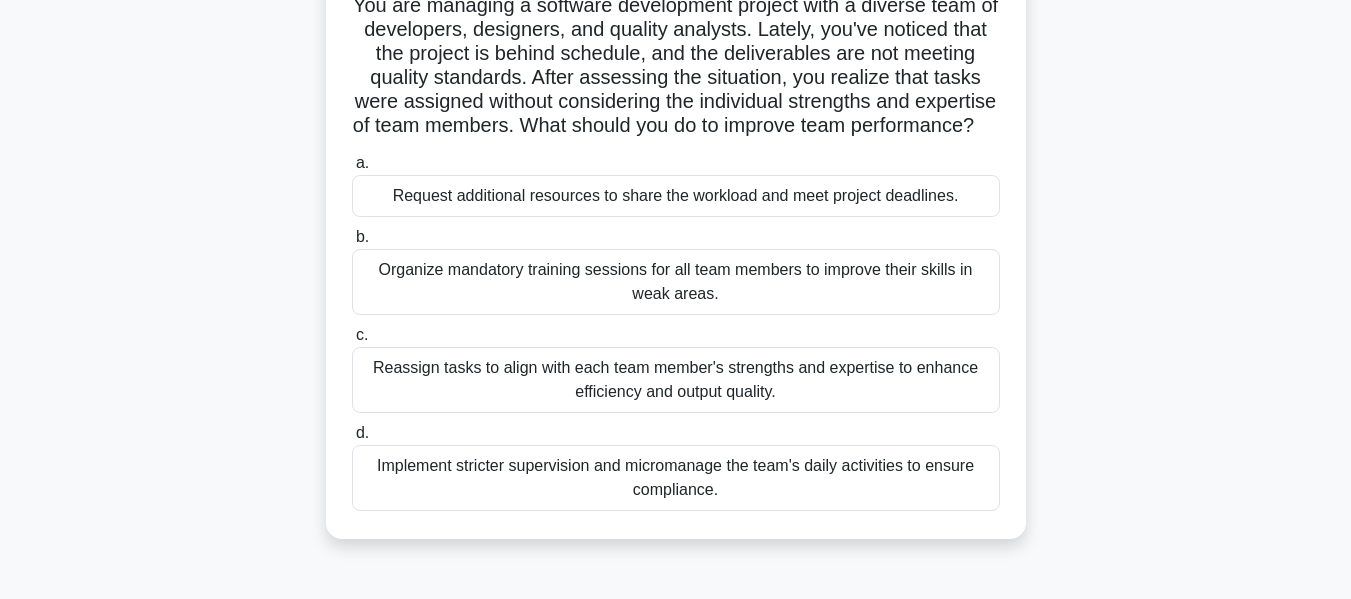 click on "Reassign tasks to align with each team member's strengths and expertise to enhance efficiency and output quality." at bounding box center (676, 380) 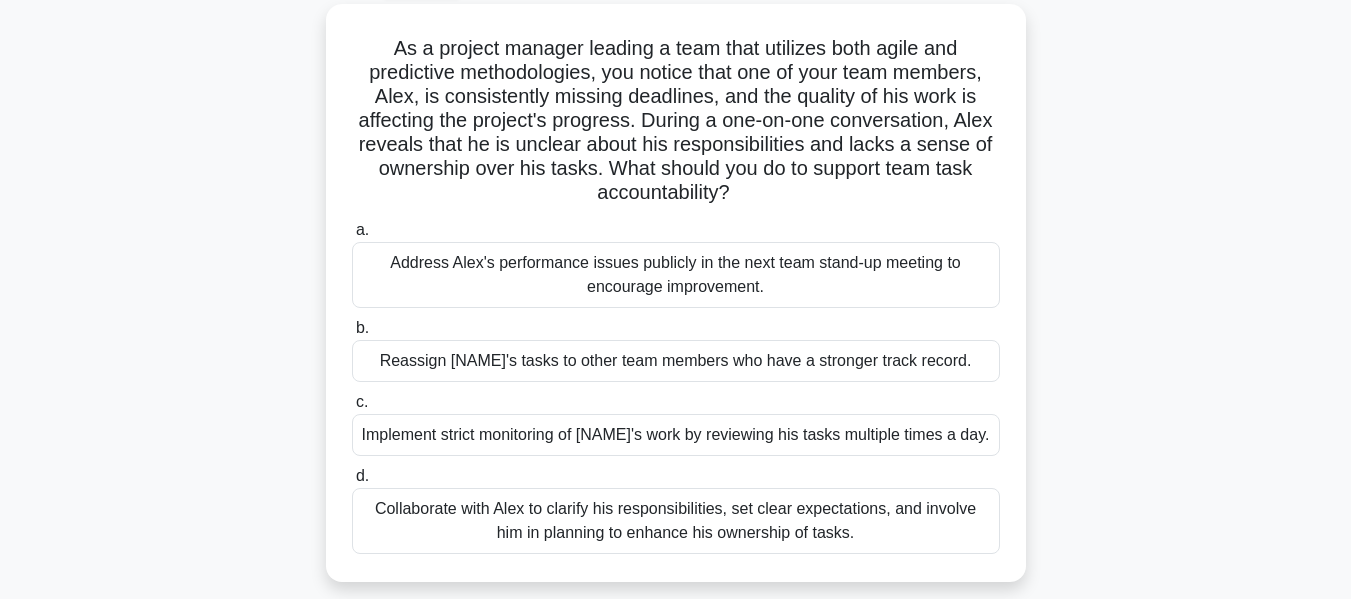 scroll, scrollTop: 114, scrollLeft: 0, axis: vertical 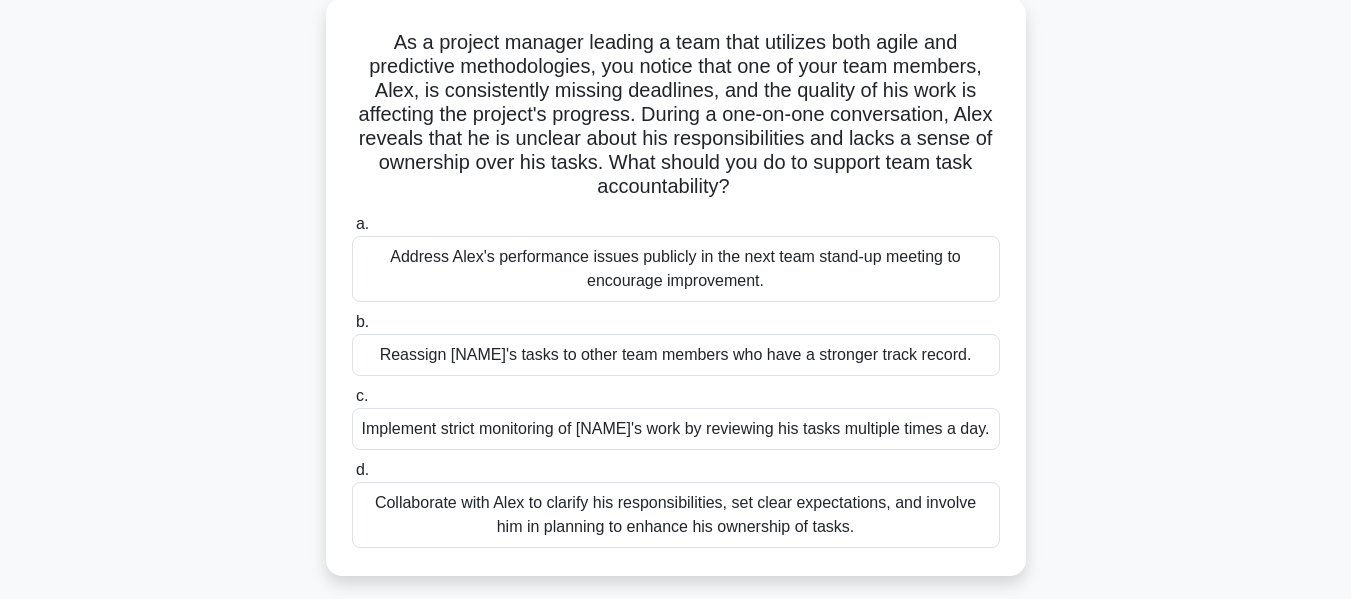 click on "Collaborate with Alex to clarify his responsibilities, set clear expectations, and involve him in planning to enhance his ownership of tasks." at bounding box center [676, 515] 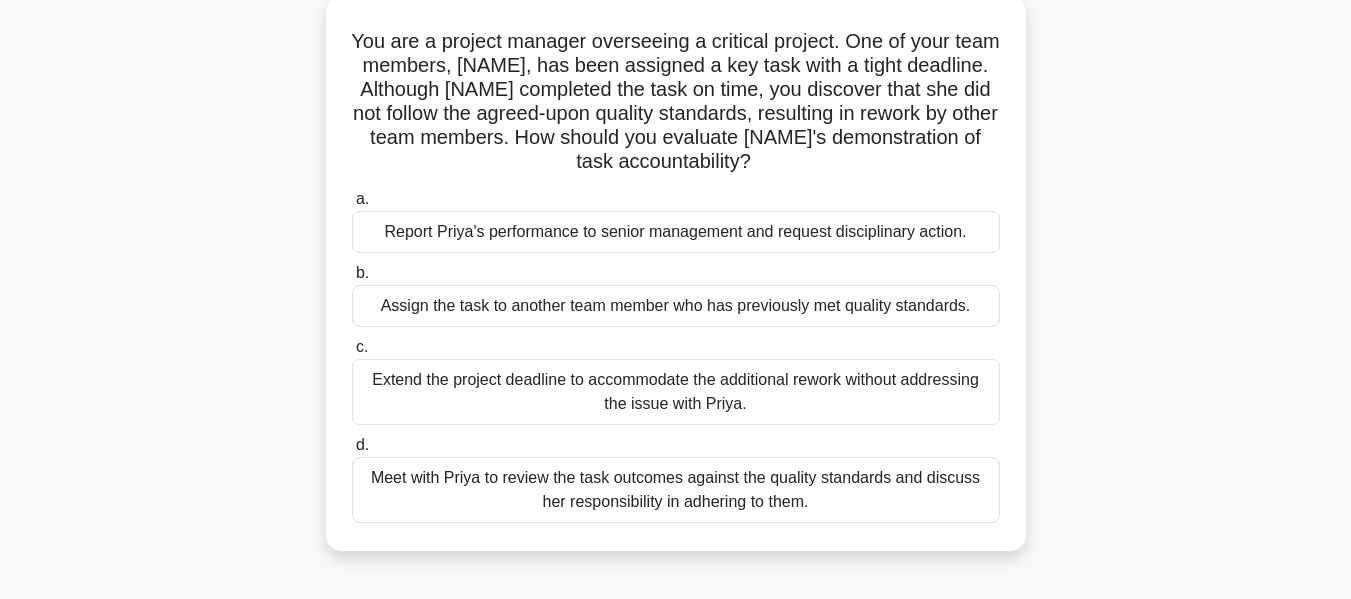 scroll, scrollTop: 121, scrollLeft: 0, axis: vertical 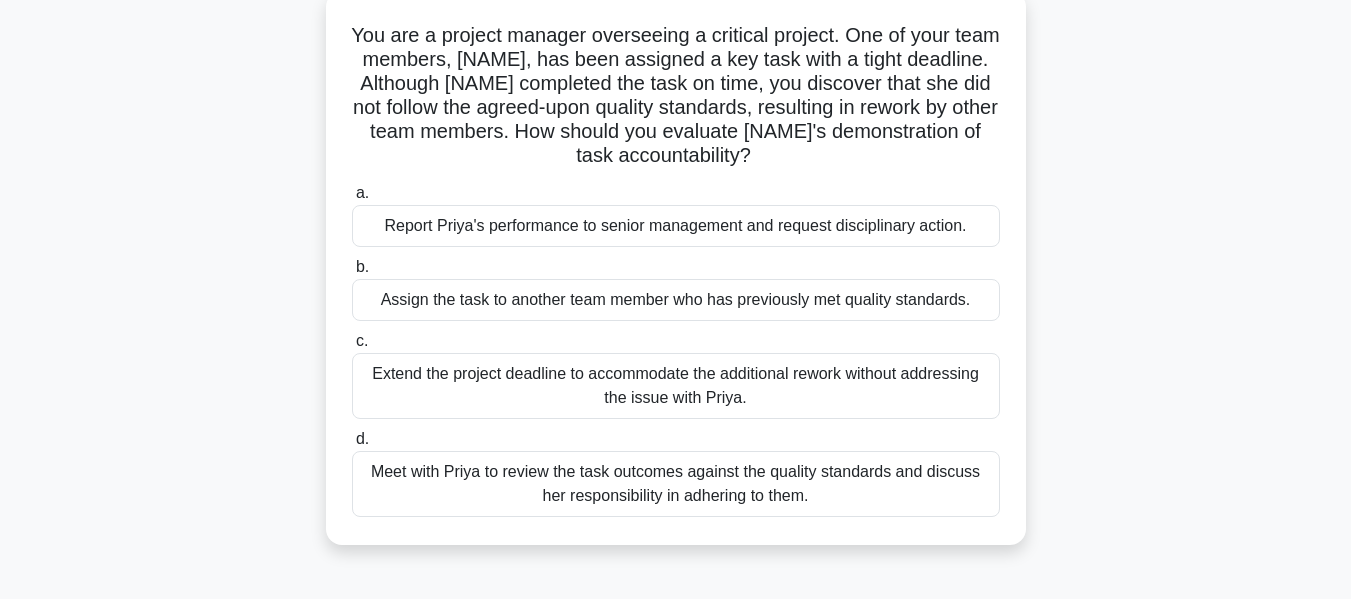 click on "Meet with Priya to review the task outcomes against the quality standards and discuss her responsibility in adhering to them." at bounding box center (676, 484) 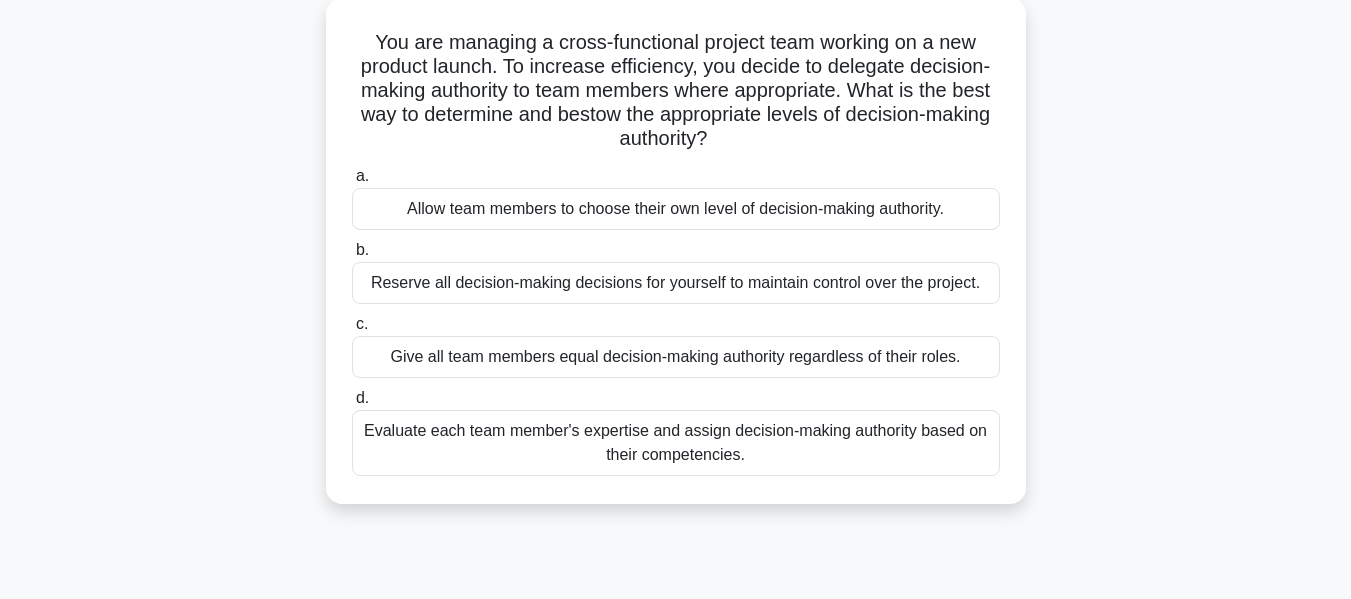 scroll, scrollTop: 120, scrollLeft: 0, axis: vertical 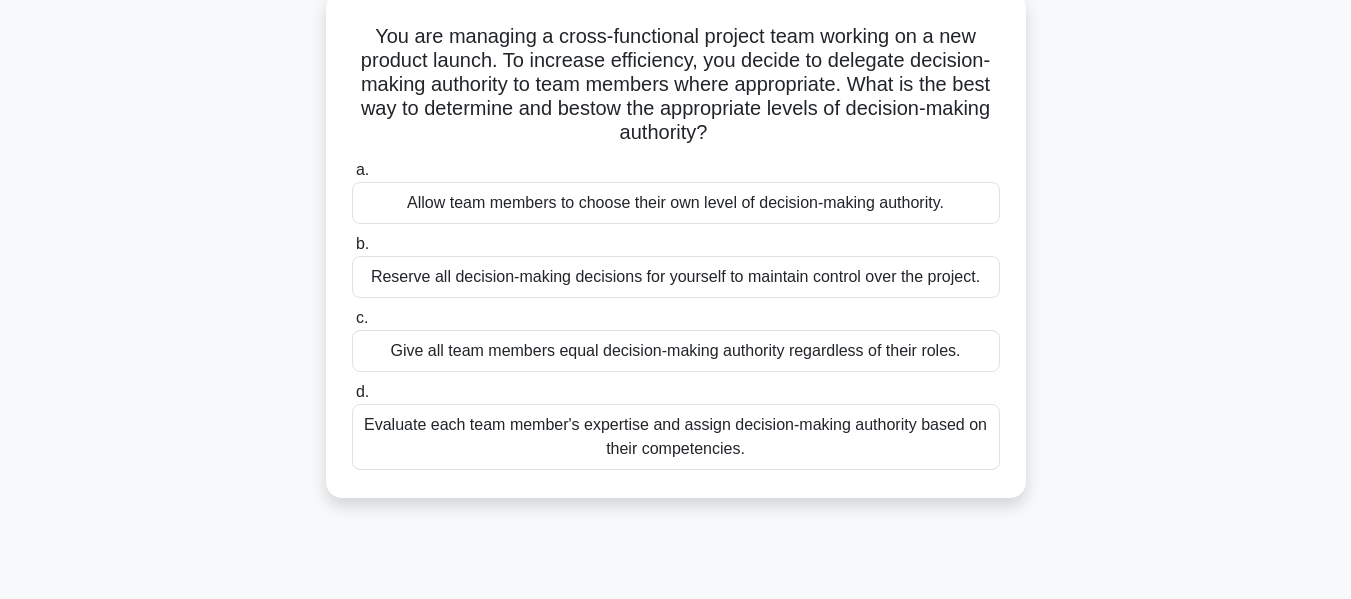 click on "Evaluate each team member's expertise and assign decision-making authority based on their competencies." at bounding box center [676, 437] 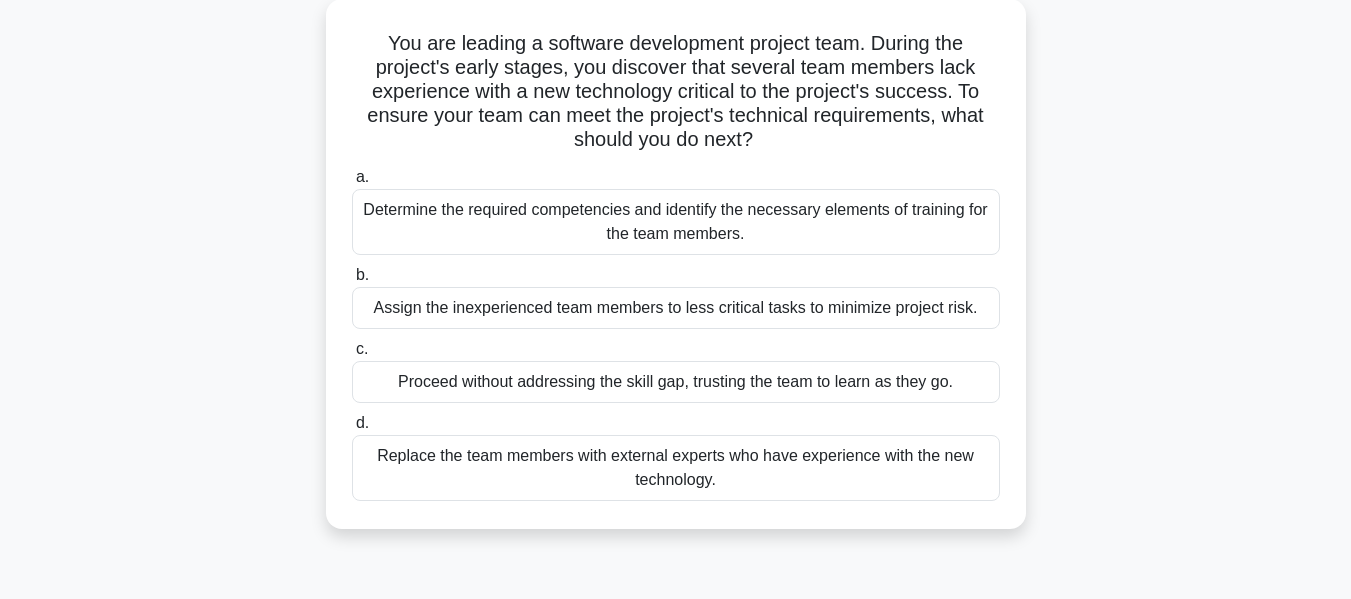 scroll, scrollTop: 119, scrollLeft: 0, axis: vertical 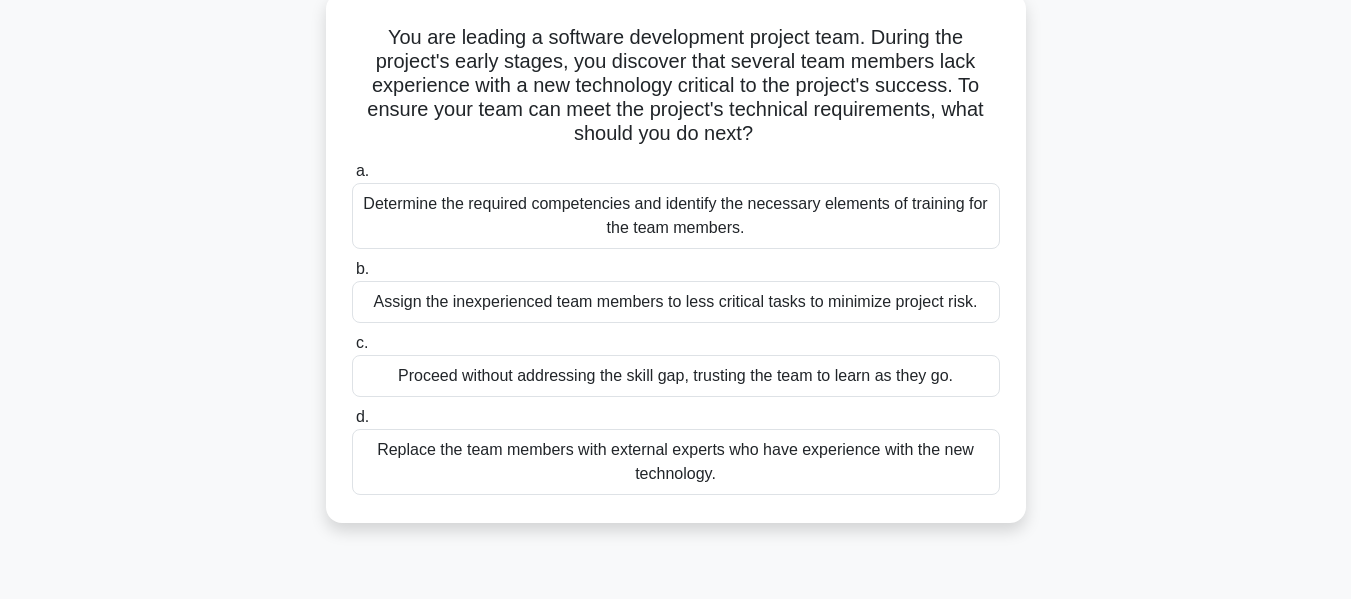 click on "Determine the required competencies and identify the necessary elements of training for the team members." at bounding box center [676, 216] 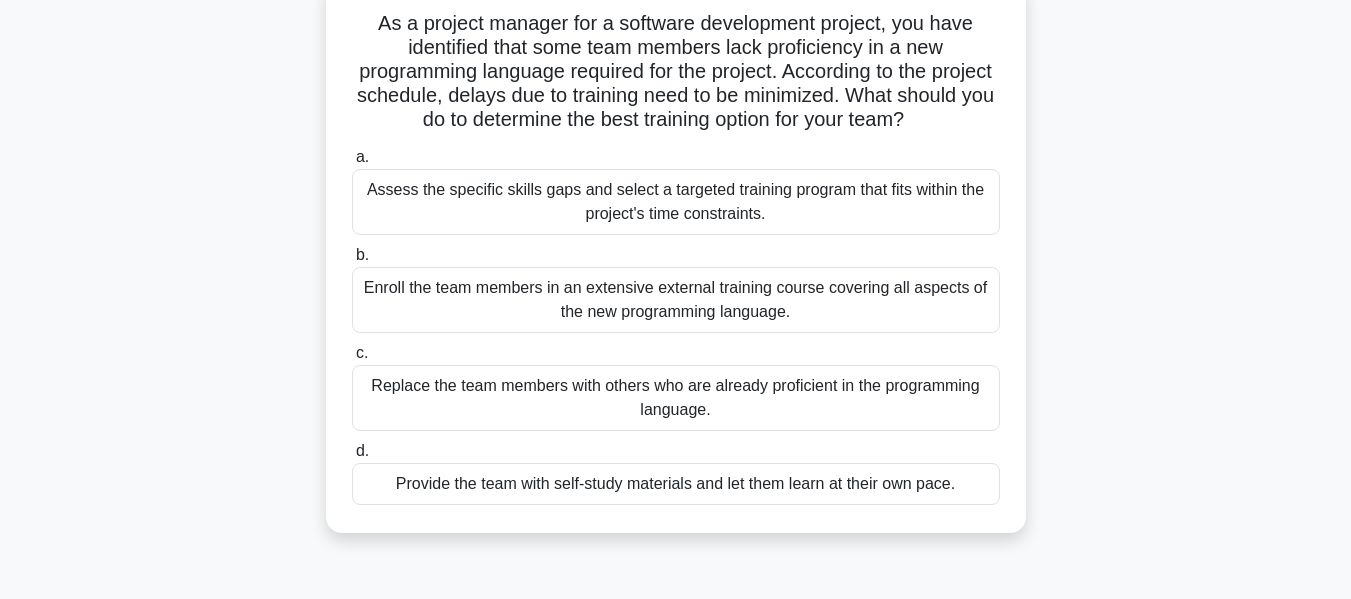 scroll, scrollTop: 142, scrollLeft: 0, axis: vertical 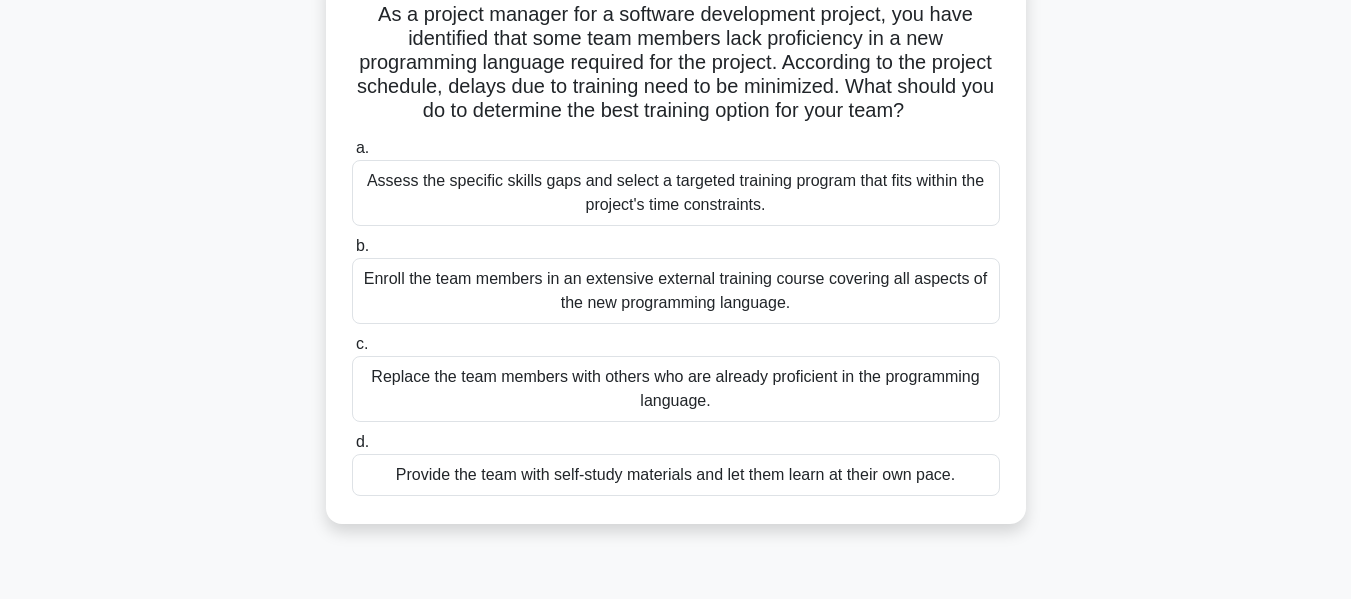 click on "Assess the specific skills gaps and select a targeted training program that fits within the project's time constraints." at bounding box center [676, 193] 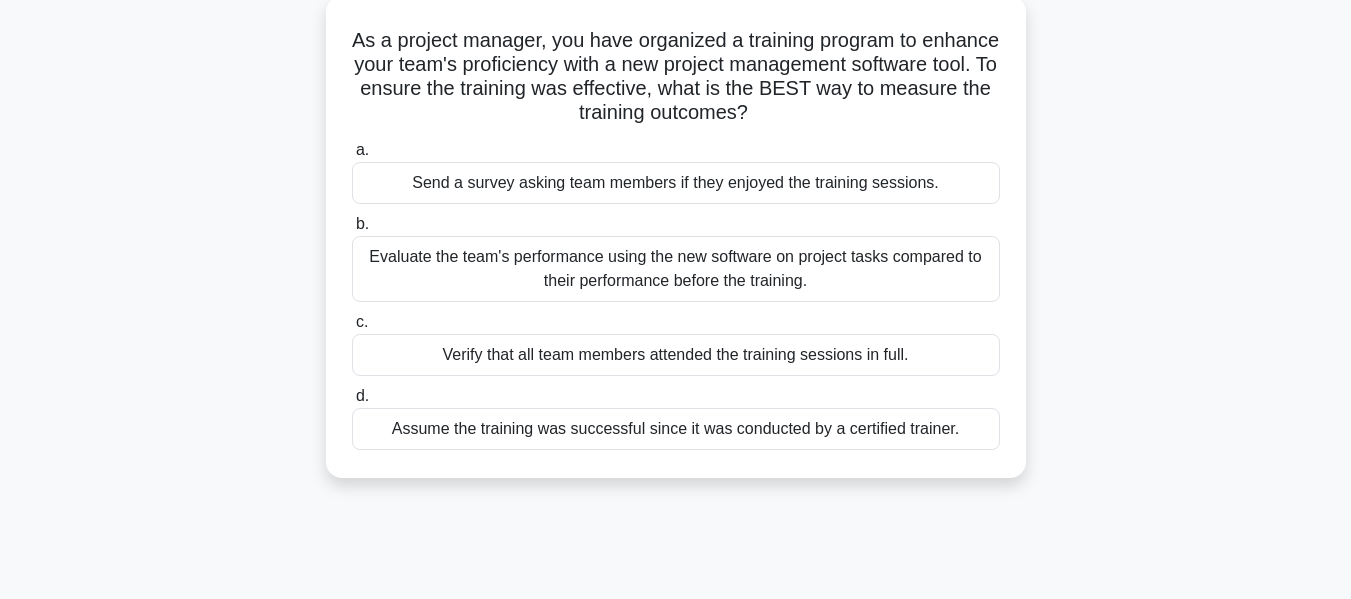 scroll, scrollTop: 122, scrollLeft: 0, axis: vertical 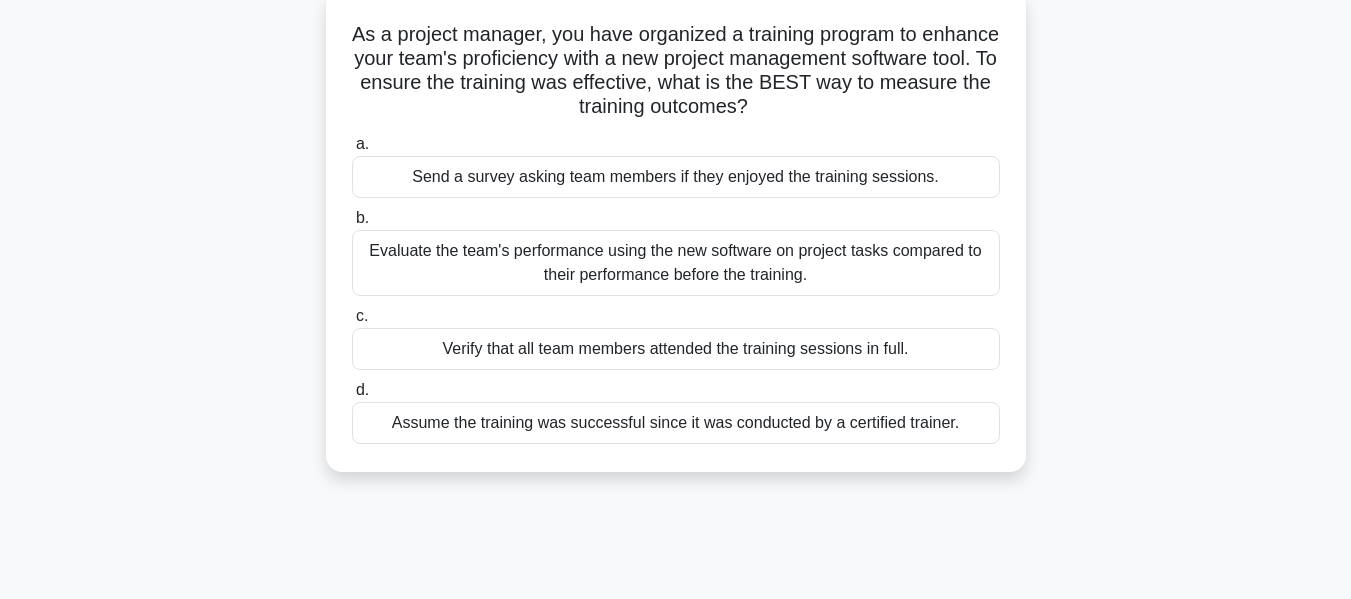 click on "Evaluate the team's performance using the new software on project tasks compared to their performance before the training." at bounding box center (676, 263) 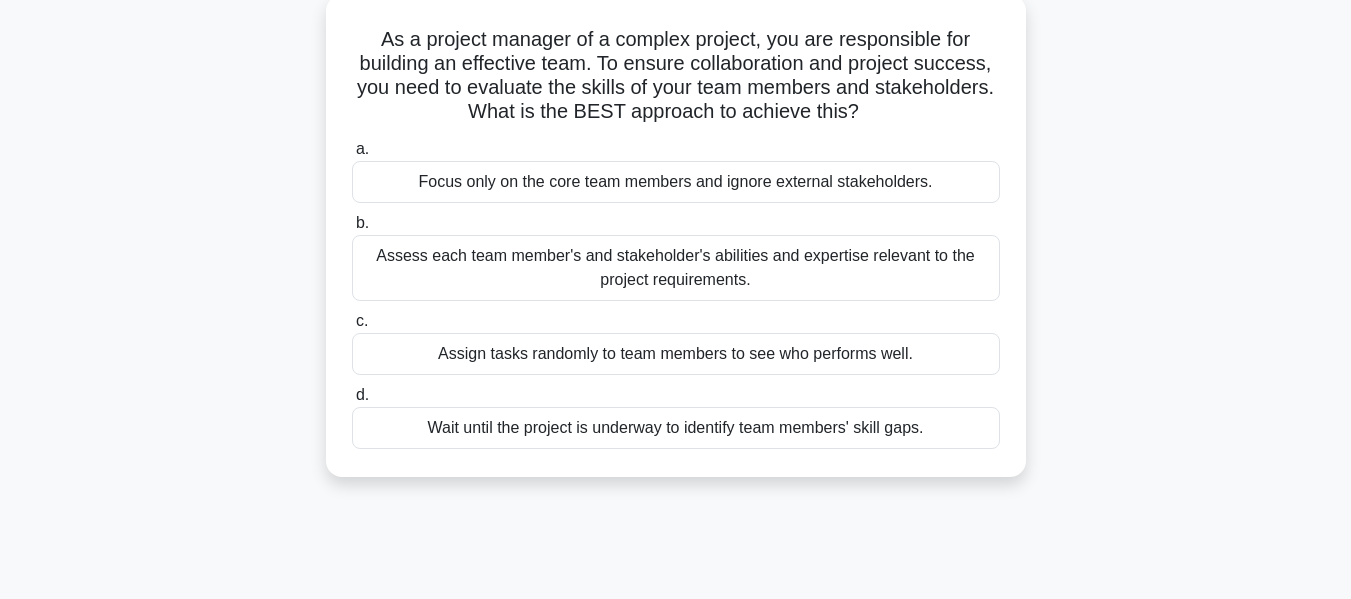 scroll, scrollTop: 123, scrollLeft: 0, axis: vertical 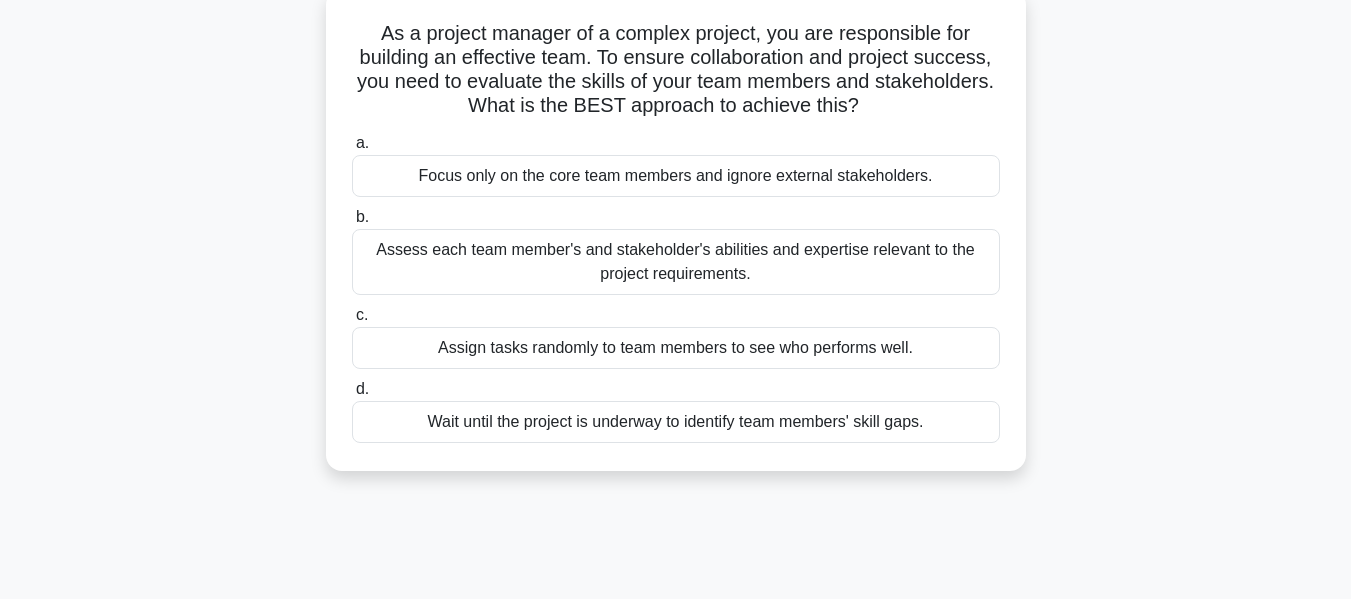 click on "Assess each team member's and stakeholder's abilities and expertise relevant to the project requirements." at bounding box center (676, 262) 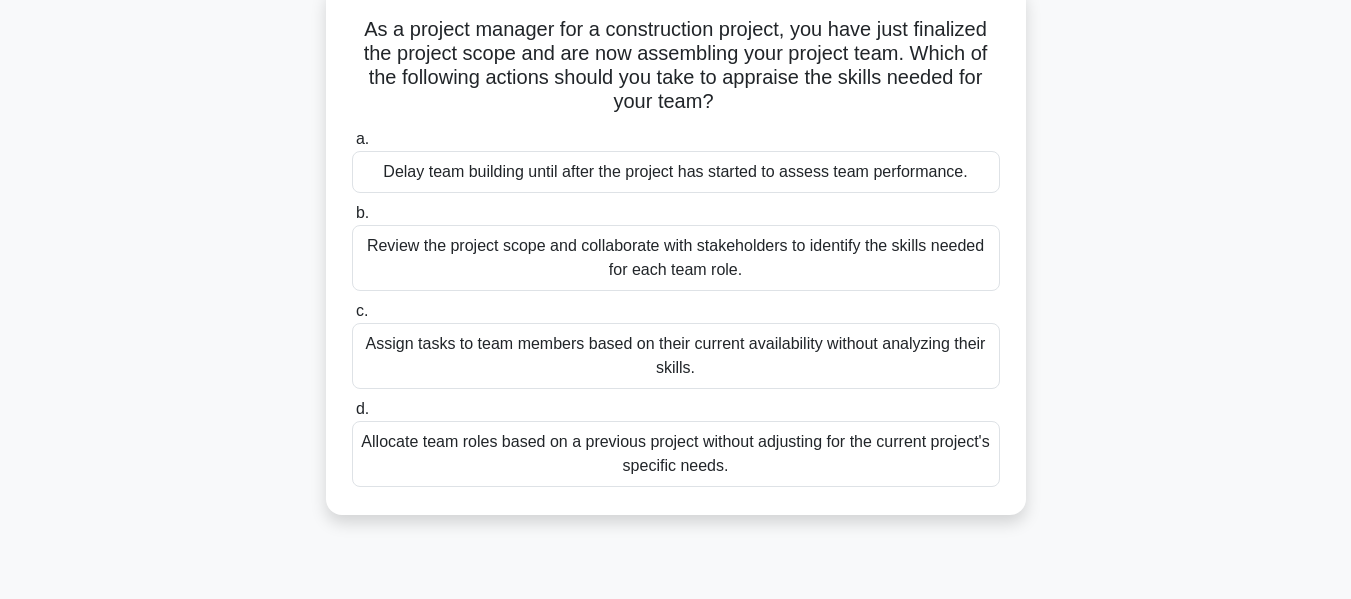 scroll, scrollTop: 135, scrollLeft: 0, axis: vertical 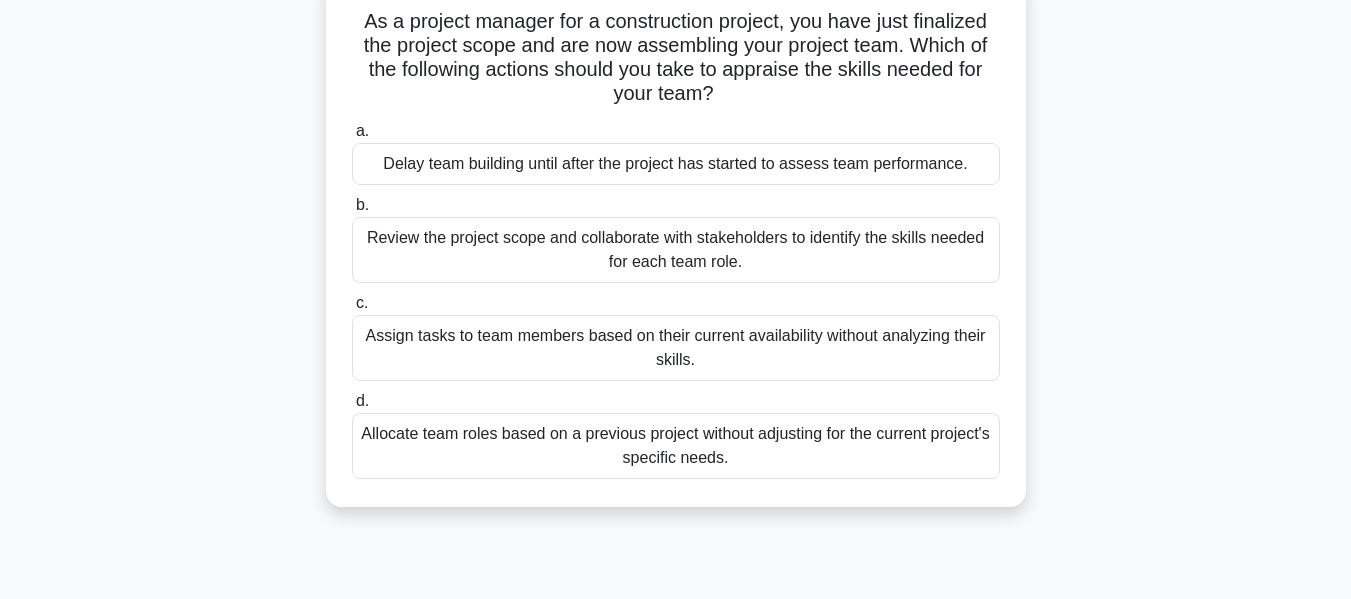 click on "Review the project scope and collaborate with stakeholders to identify the skills needed for each team role." at bounding box center [676, 250] 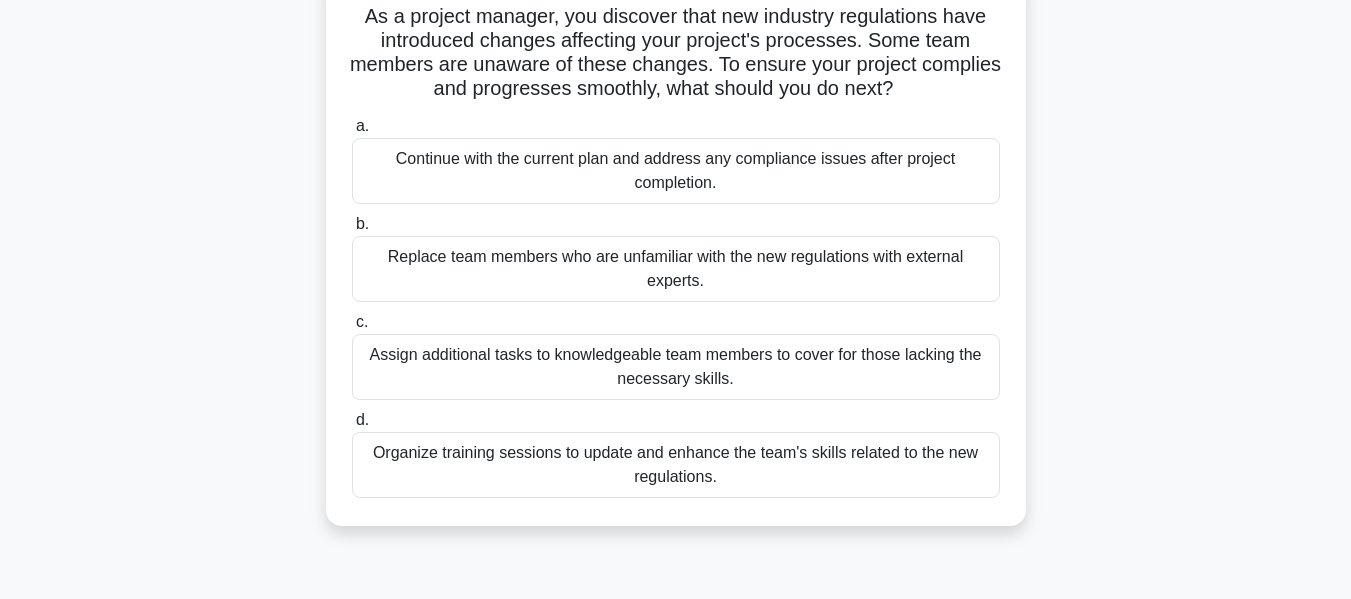 scroll, scrollTop: 146, scrollLeft: 0, axis: vertical 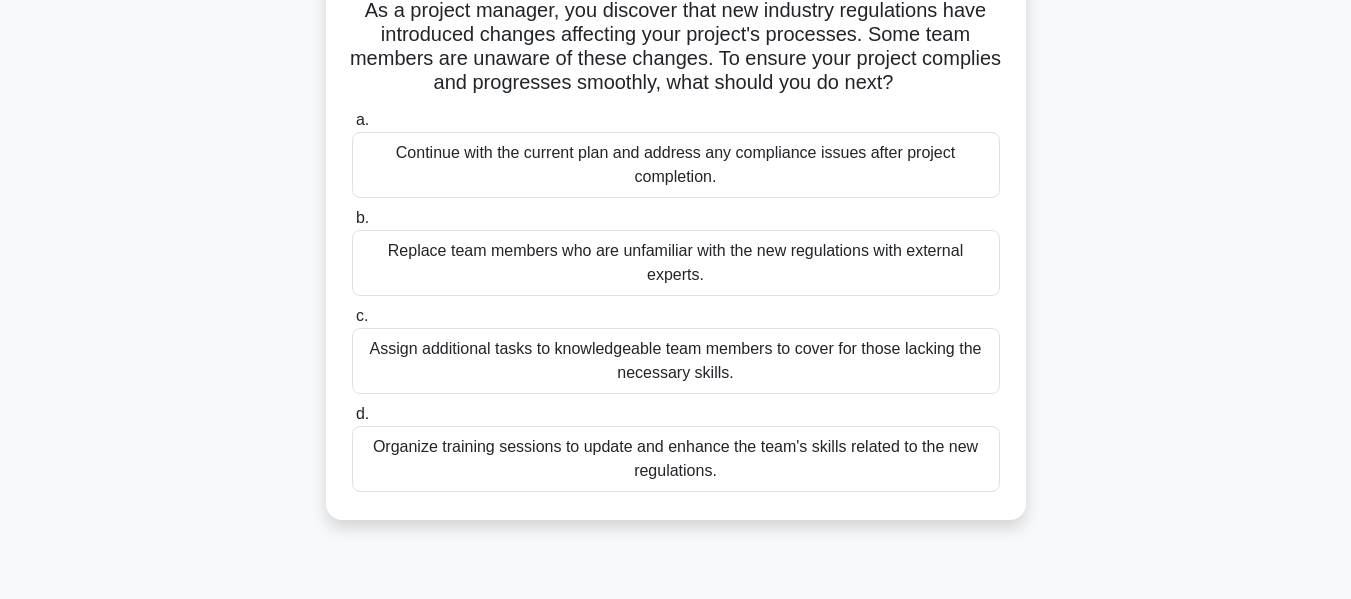 click on "Organize training sessions to update and enhance the team's skills related to the new regulations." at bounding box center (676, 459) 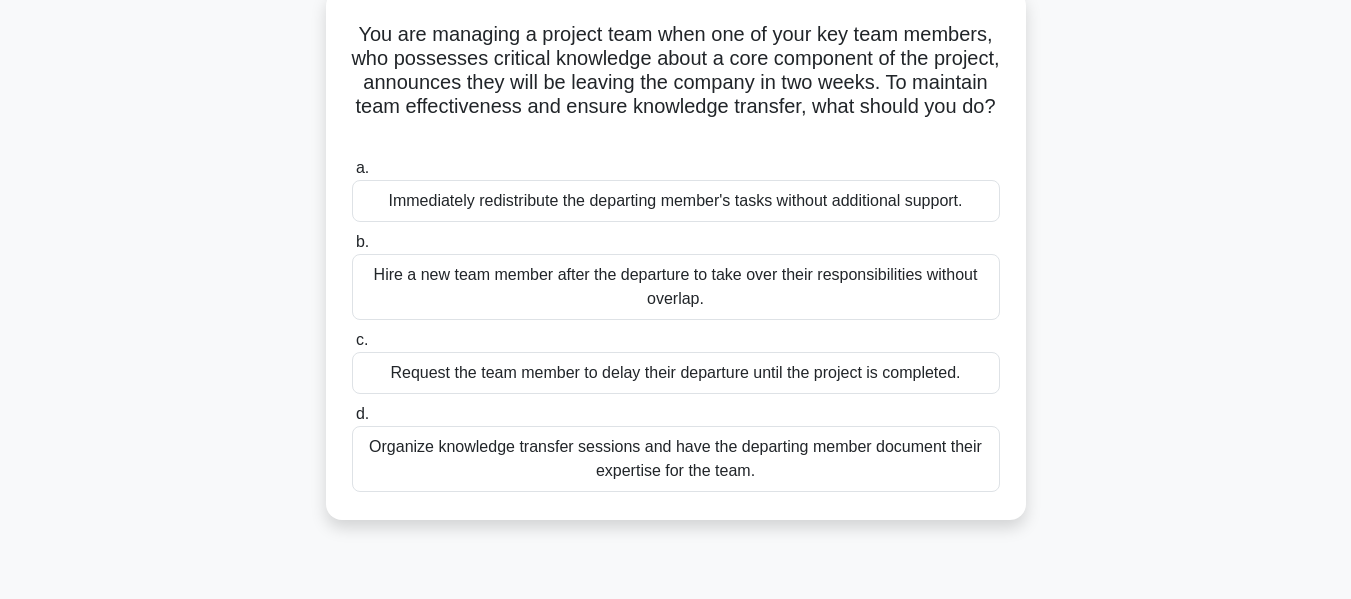 scroll, scrollTop: 128, scrollLeft: 0, axis: vertical 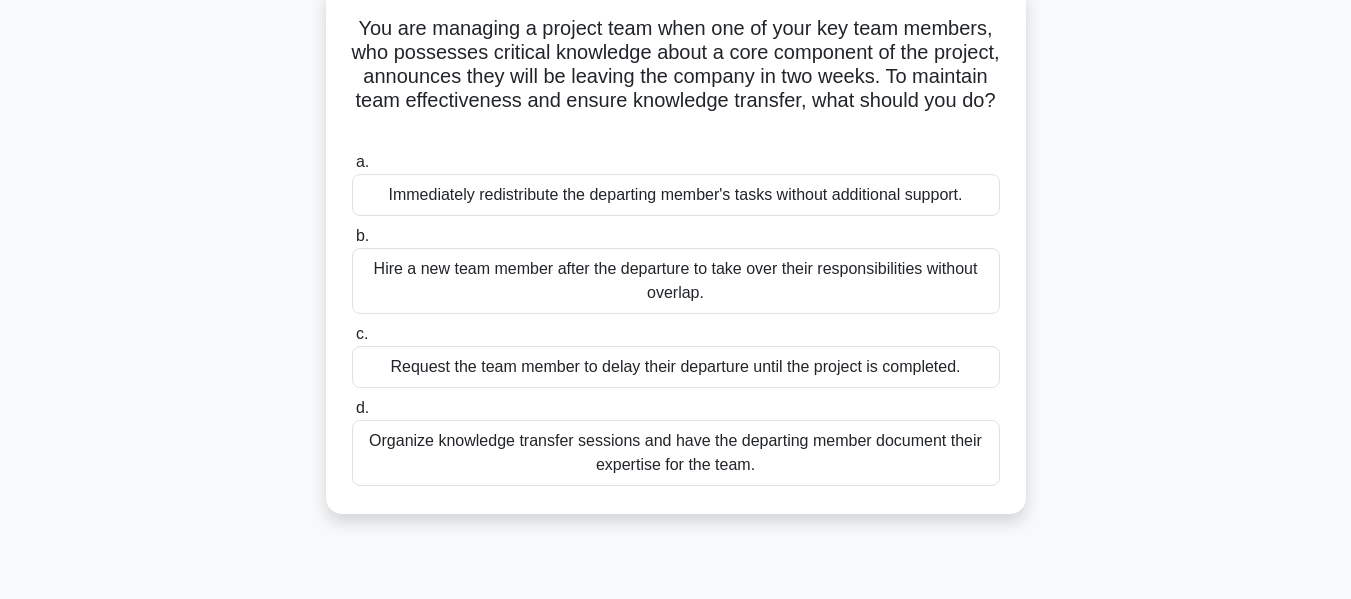 click on "Organize knowledge transfer sessions and have the departing member document their expertise for the team." at bounding box center [676, 453] 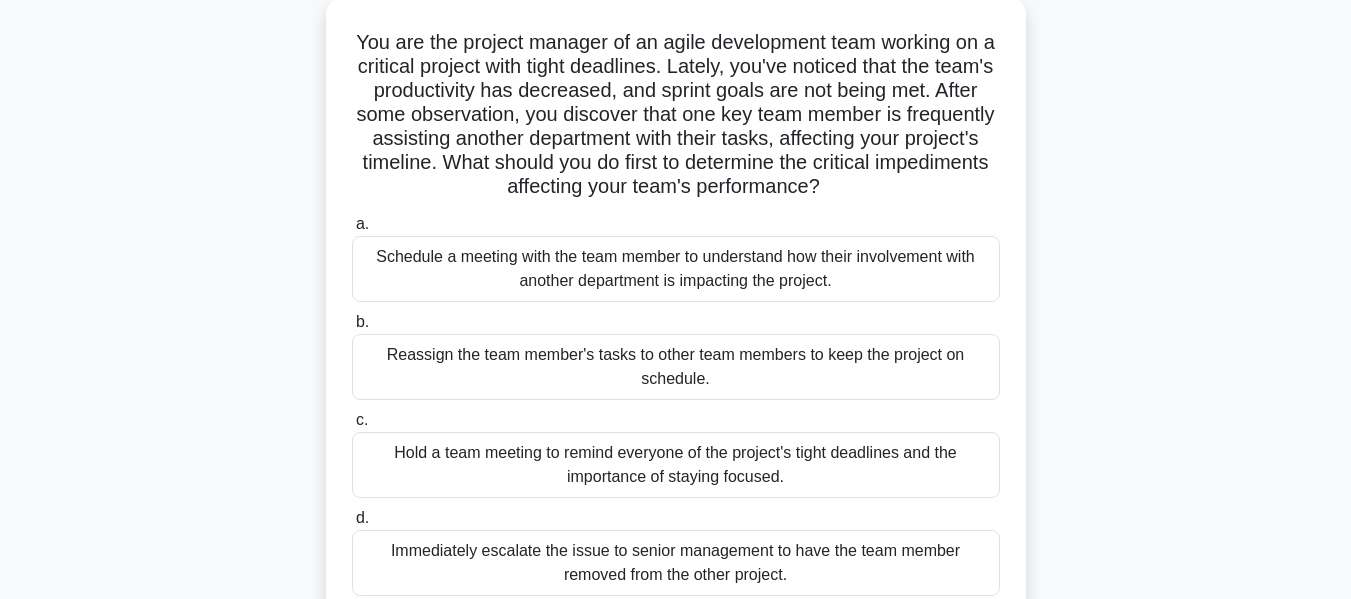 scroll, scrollTop: 118, scrollLeft: 0, axis: vertical 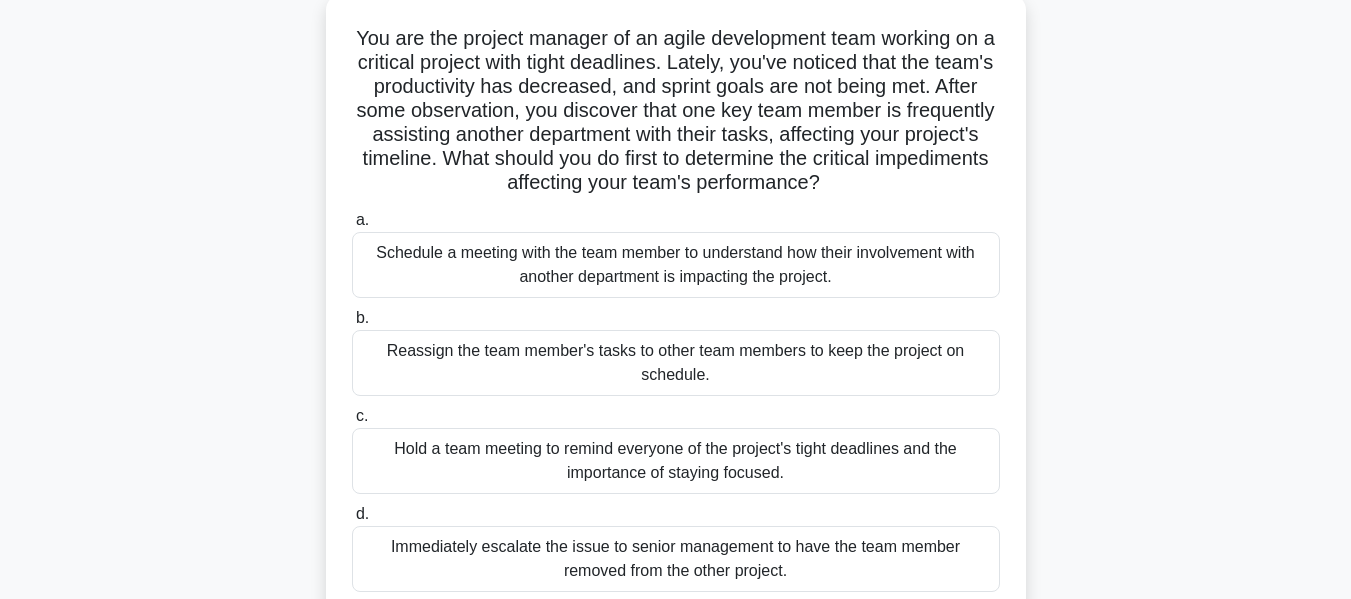 click on "Schedule a meeting with the team member to understand how their involvement with another department is impacting the project." at bounding box center [676, 265] 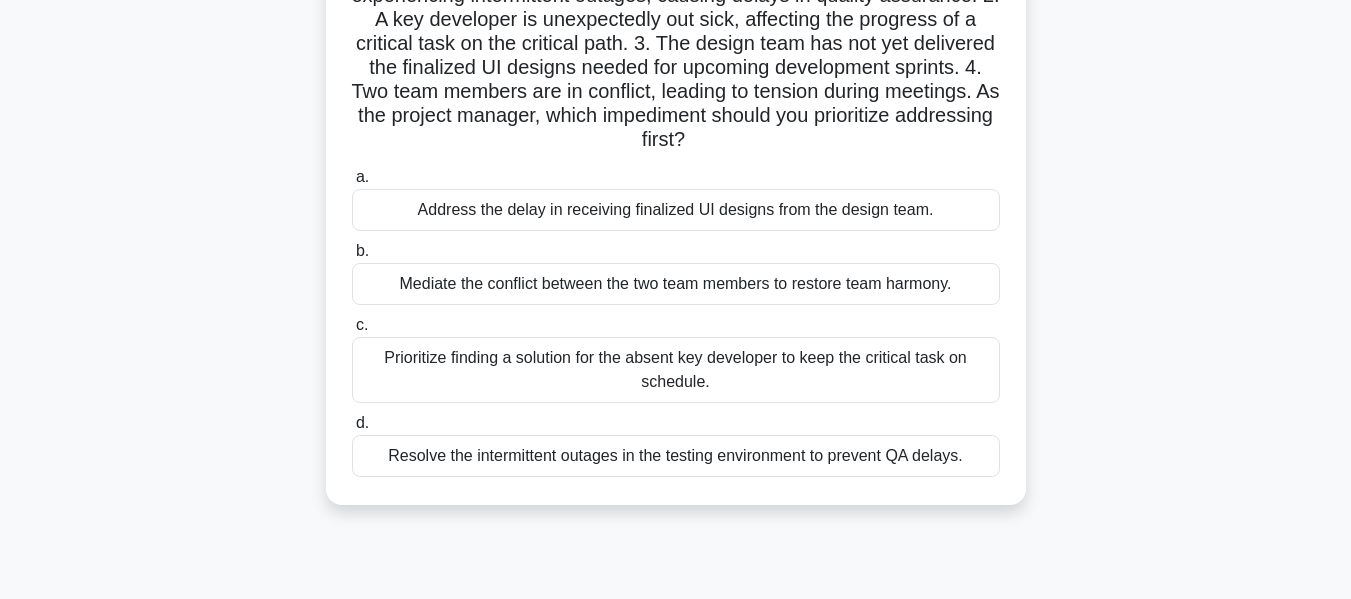 scroll, scrollTop: 245, scrollLeft: 0, axis: vertical 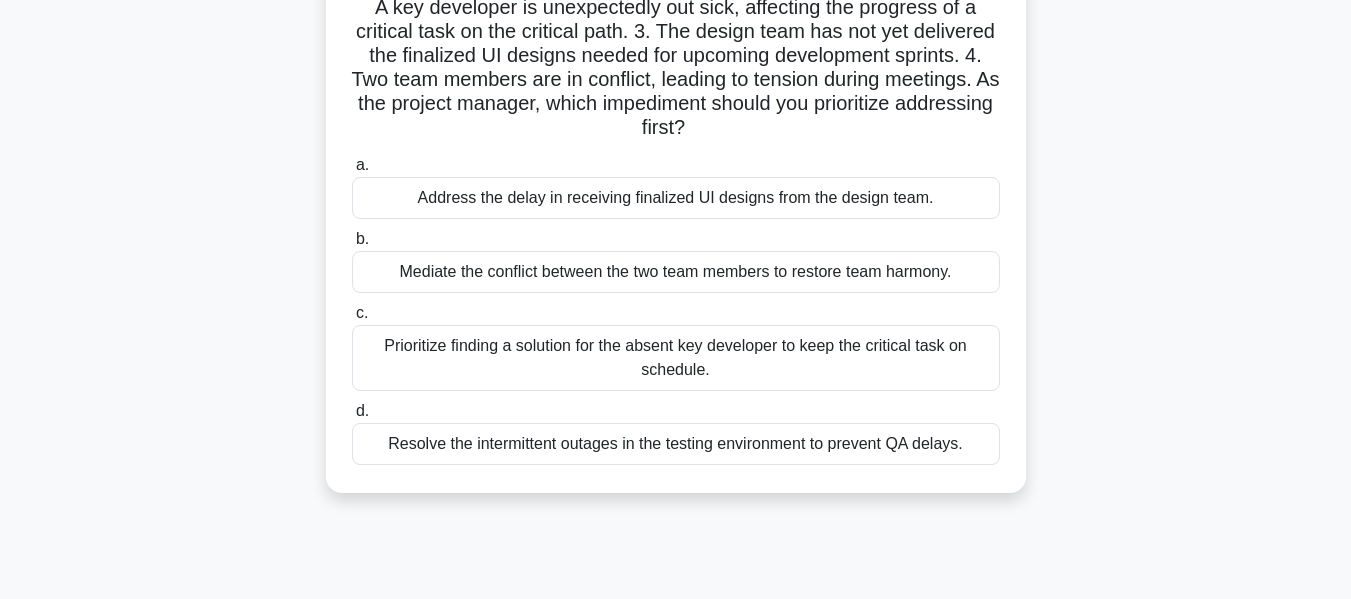 click on "Prioritize finding a solution for the absent key developer to keep the critical task on schedule." at bounding box center [676, 358] 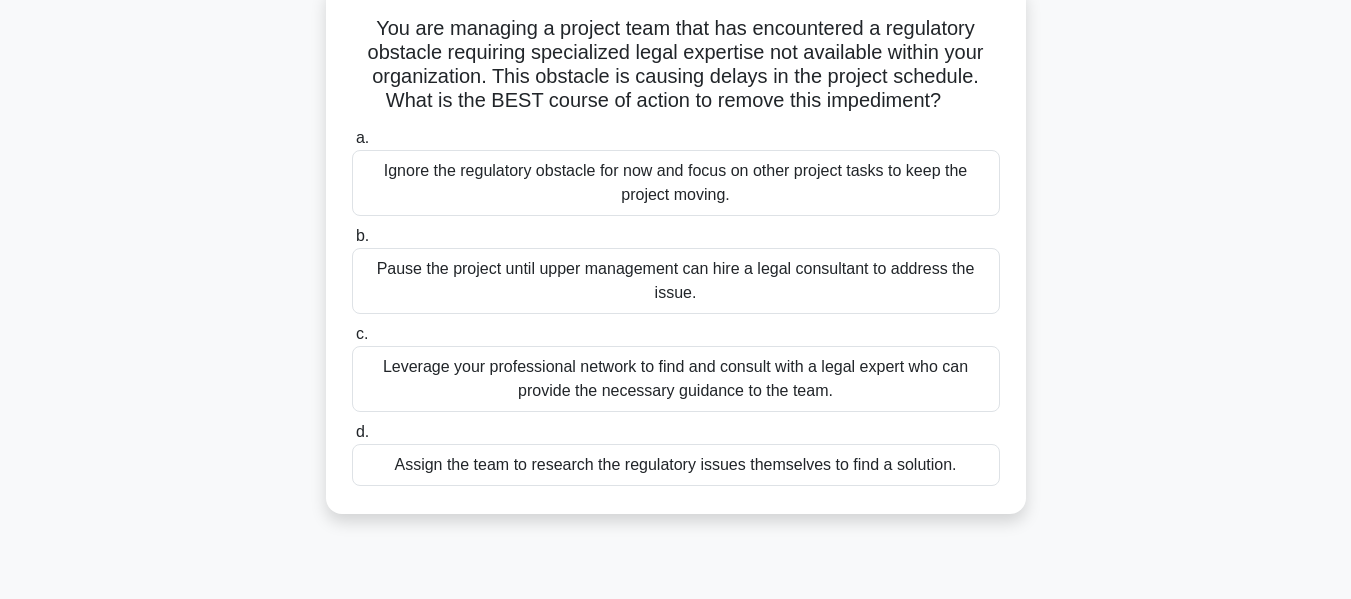 scroll, scrollTop: 135, scrollLeft: 0, axis: vertical 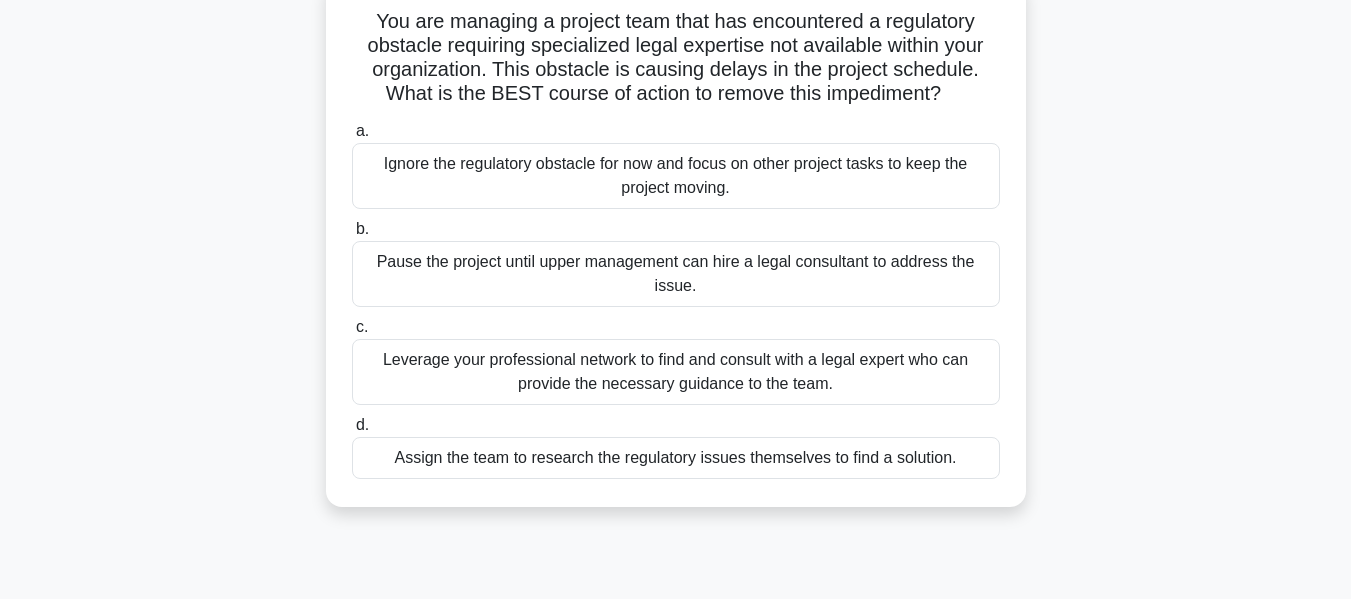 click on "Leverage your professional network to find and consult with a legal expert who can provide the necessary guidance to the team." at bounding box center (676, 372) 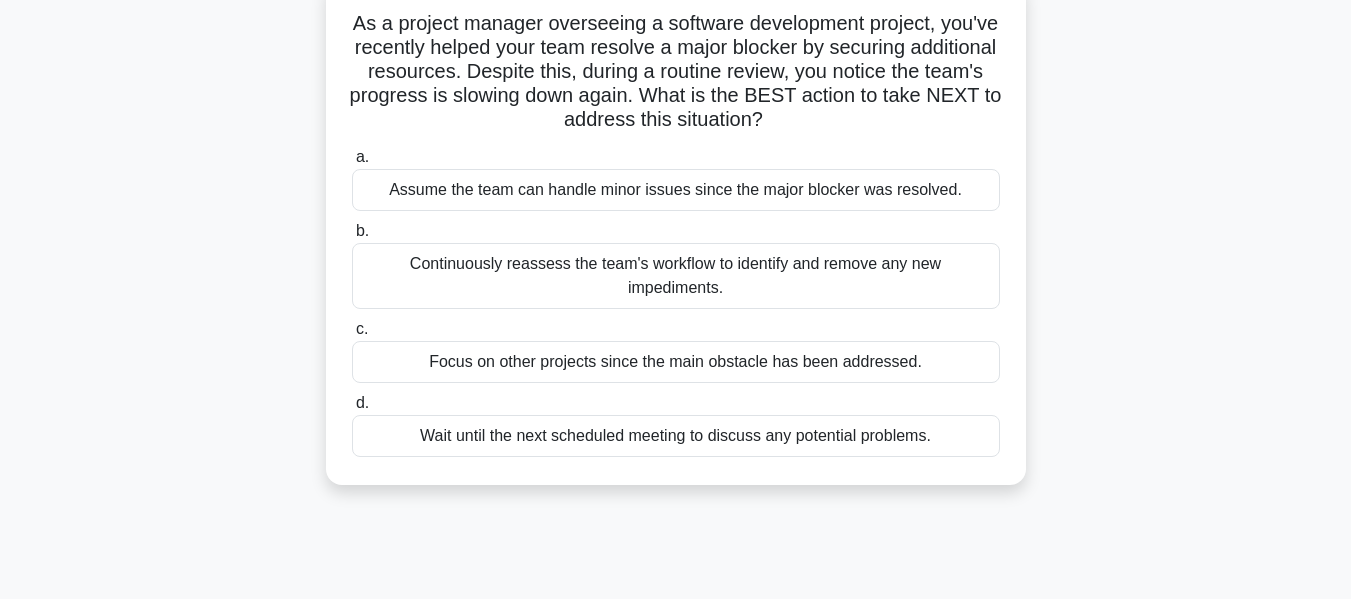 scroll, scrollTop: 139, scrollLeft: 0, axis: vertical 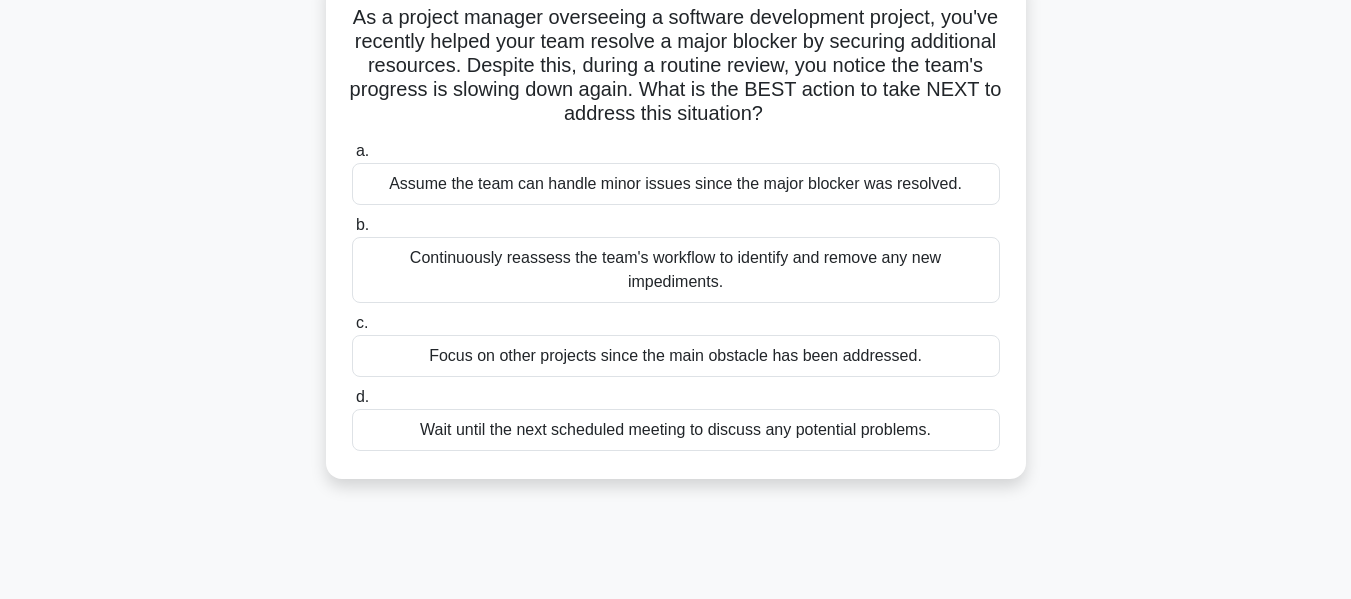 click on "Continuously reassess the team's workflow to identify and remove any new impediments." at bounding box center (676, 270) 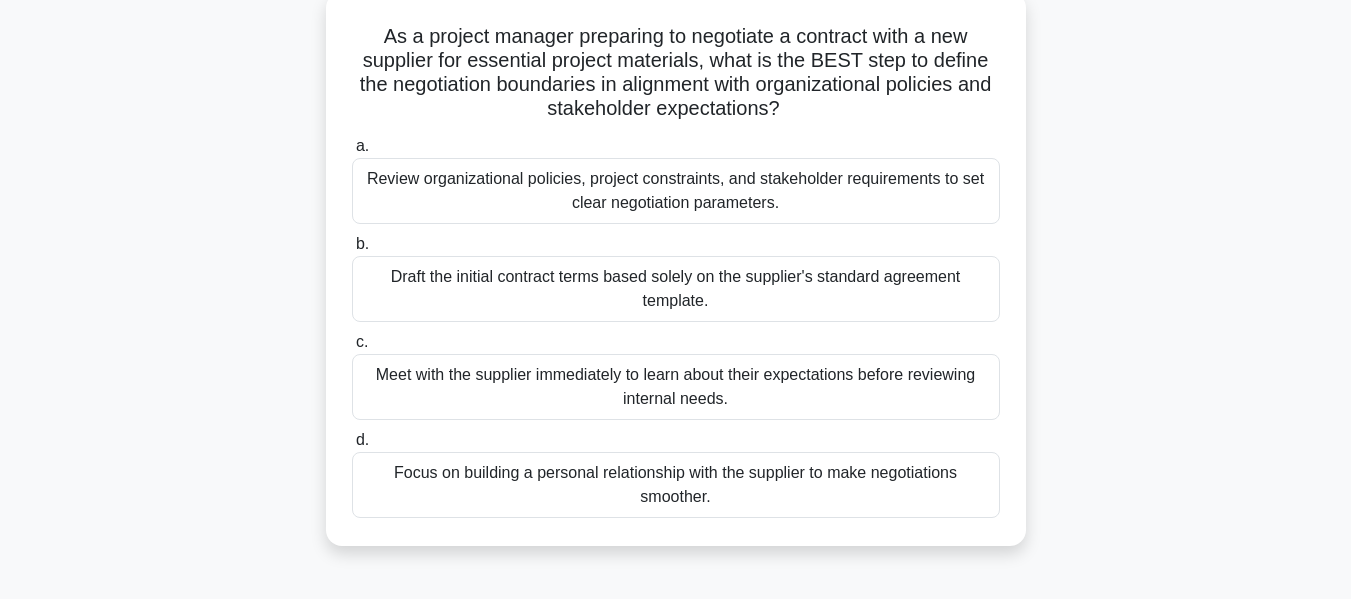 scroll, scrollTop: 126, scrollLeft: 0, axis: vertical 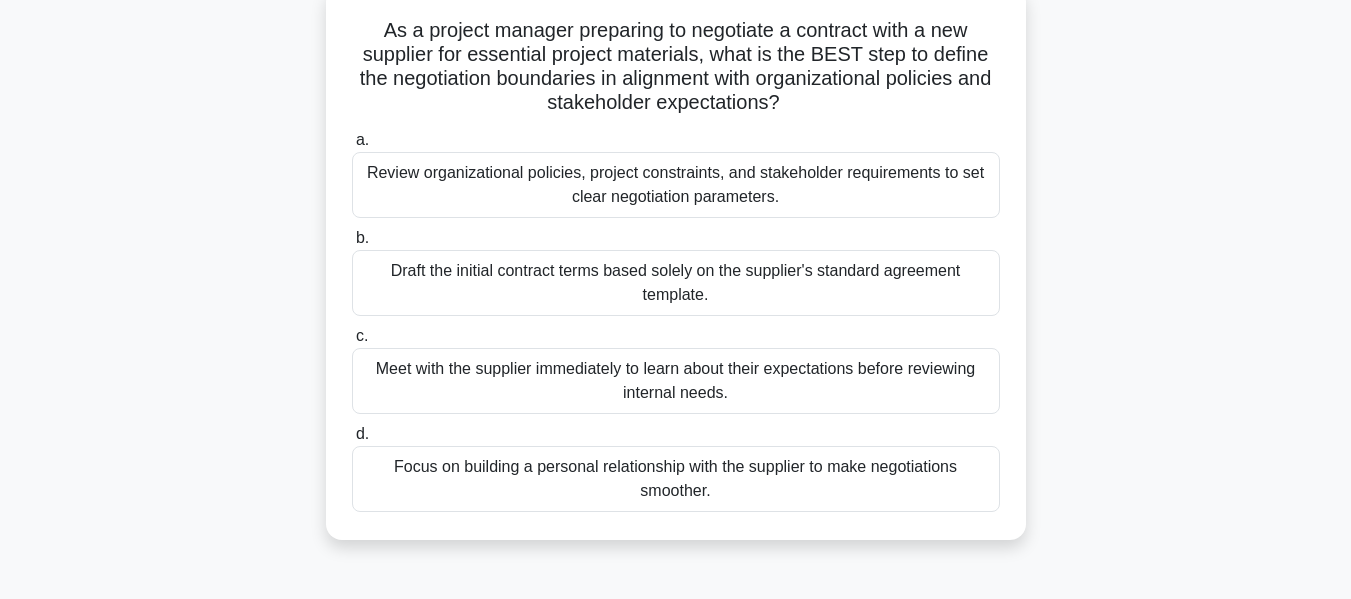 click on "Review organizational policies, project constraints, and stakeholder requirements to set clear negotiation parameters." at bounding box center (676, 185) 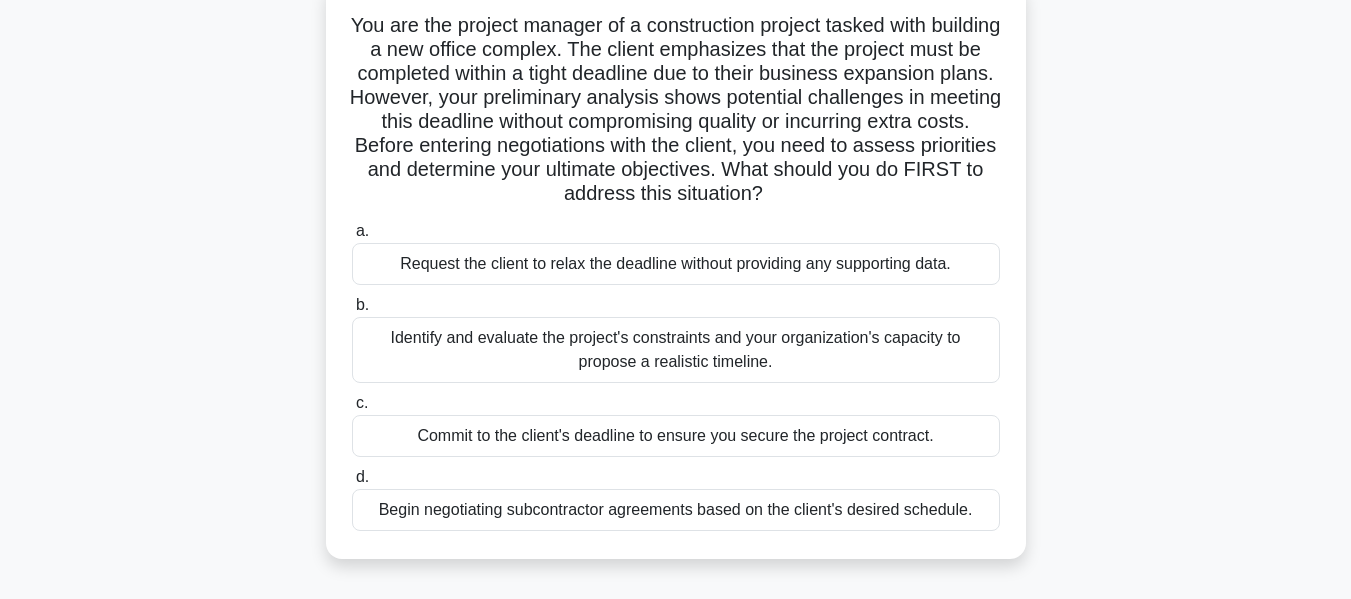 scroll, scrollTop: 132, scrollLeft: 0, axis: vertical 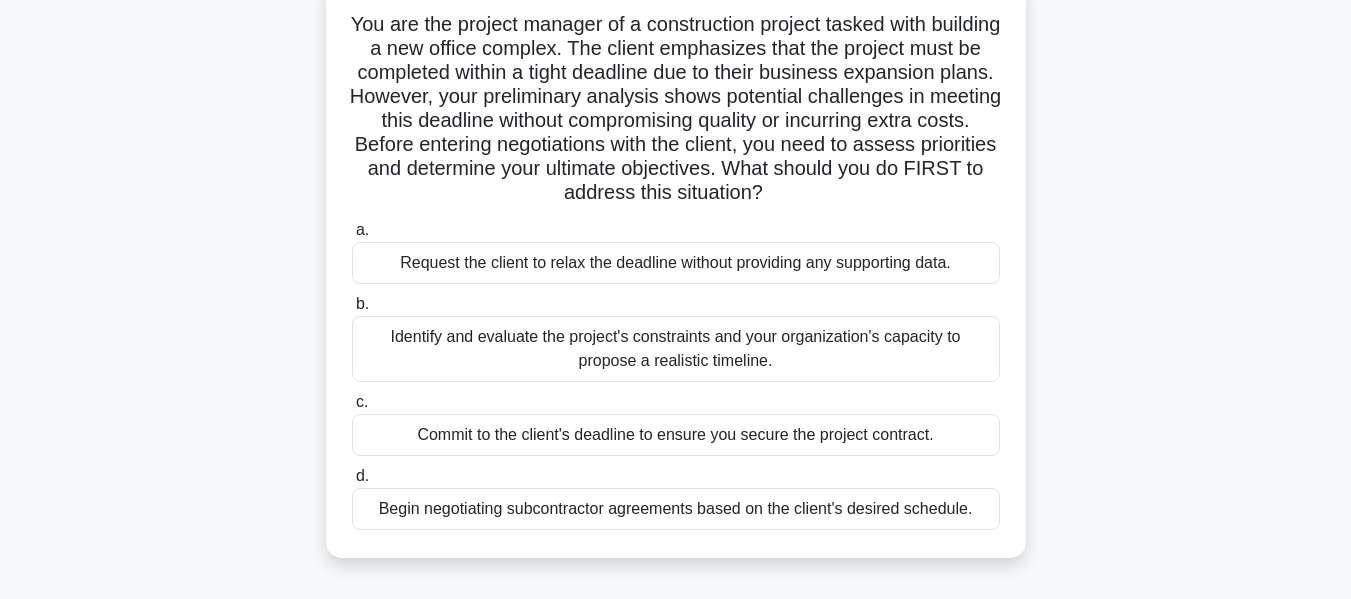 click on "Identify and evaluate the project's constraints and your organization's capacity to propose a realistic timeline." at bounding box center (676, 349) 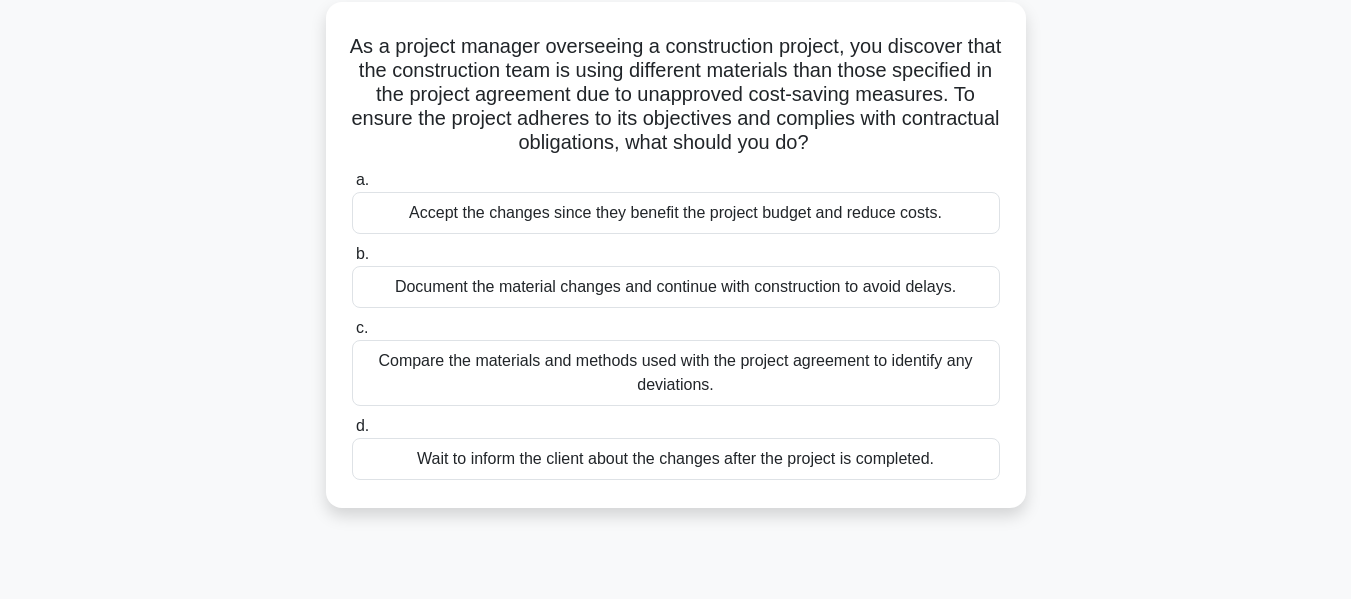scroll, scrollTop: 116, scrollLeft: 0, axis: vertical 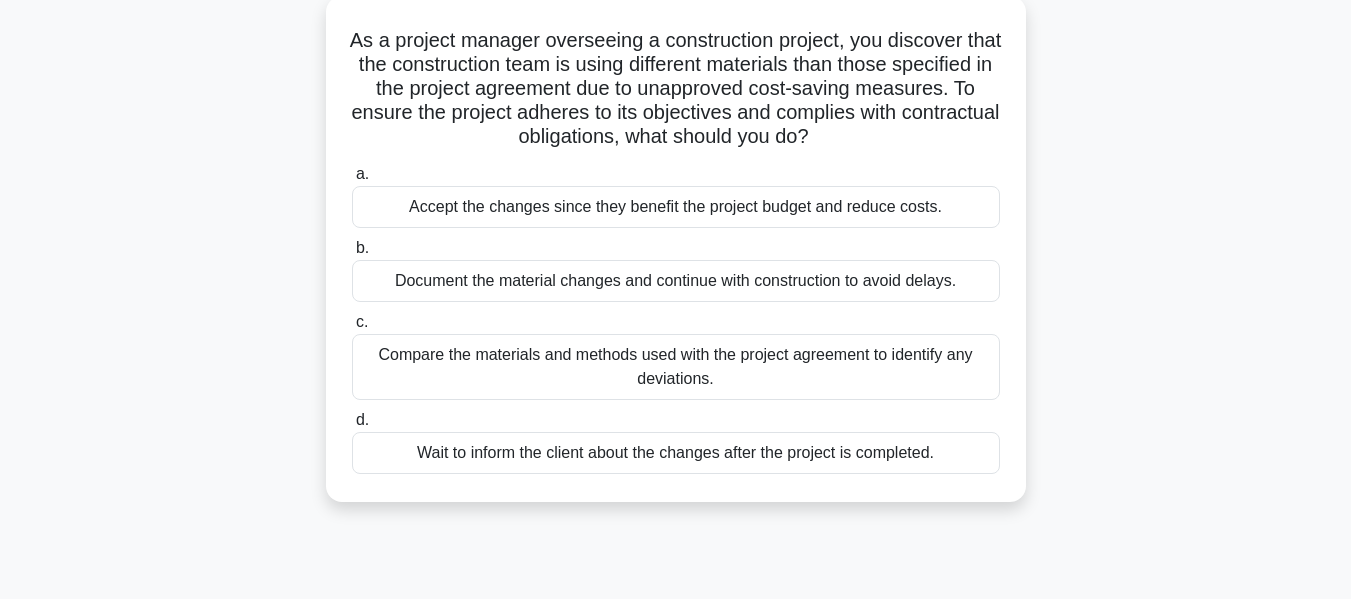 click on "Compare the materials and methods used with the project agreement to identify any deviations." at bounding box center [676, 367] 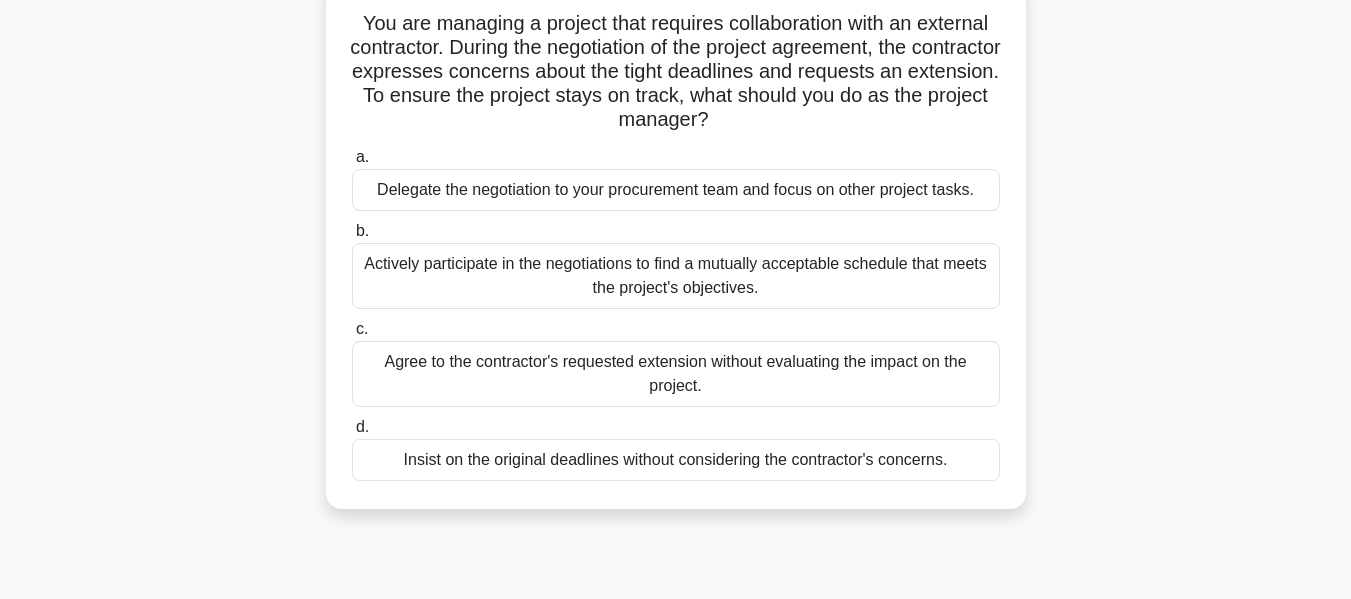 scroll, scrollTop: 139, scrollLeft: 0, axis: vertical 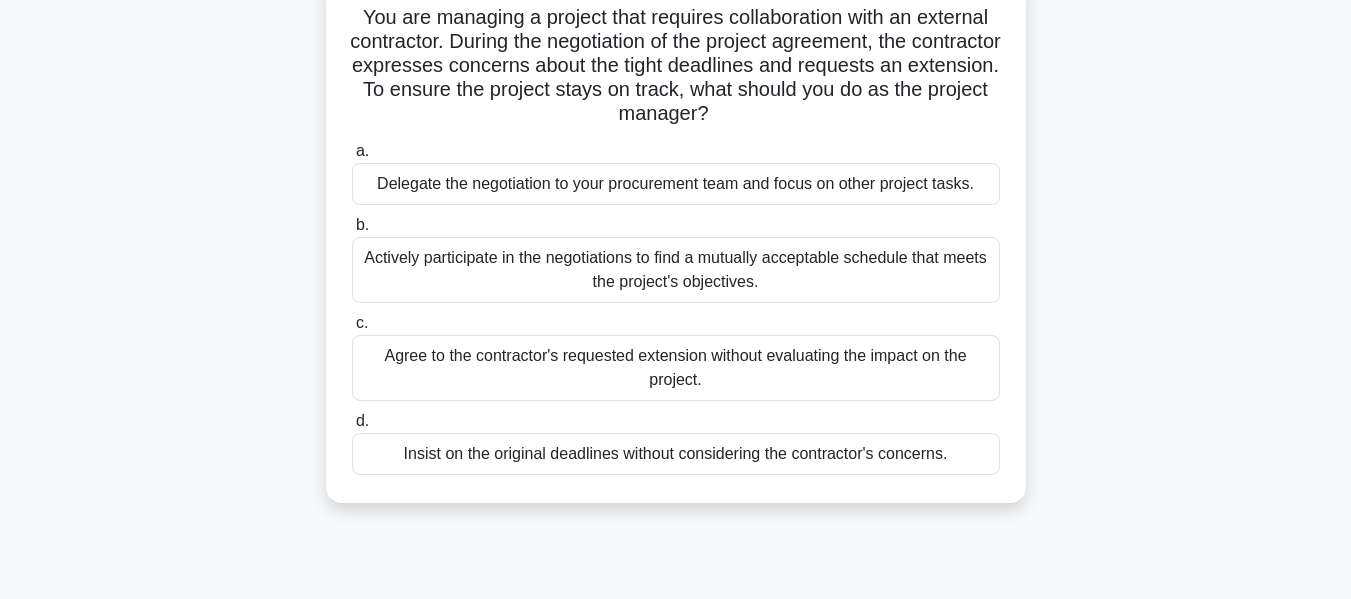 click on "Actively participate in the negotiations to find a mutually acceptable schedule that meets the project's objectives." at bounding box center (676, 270) 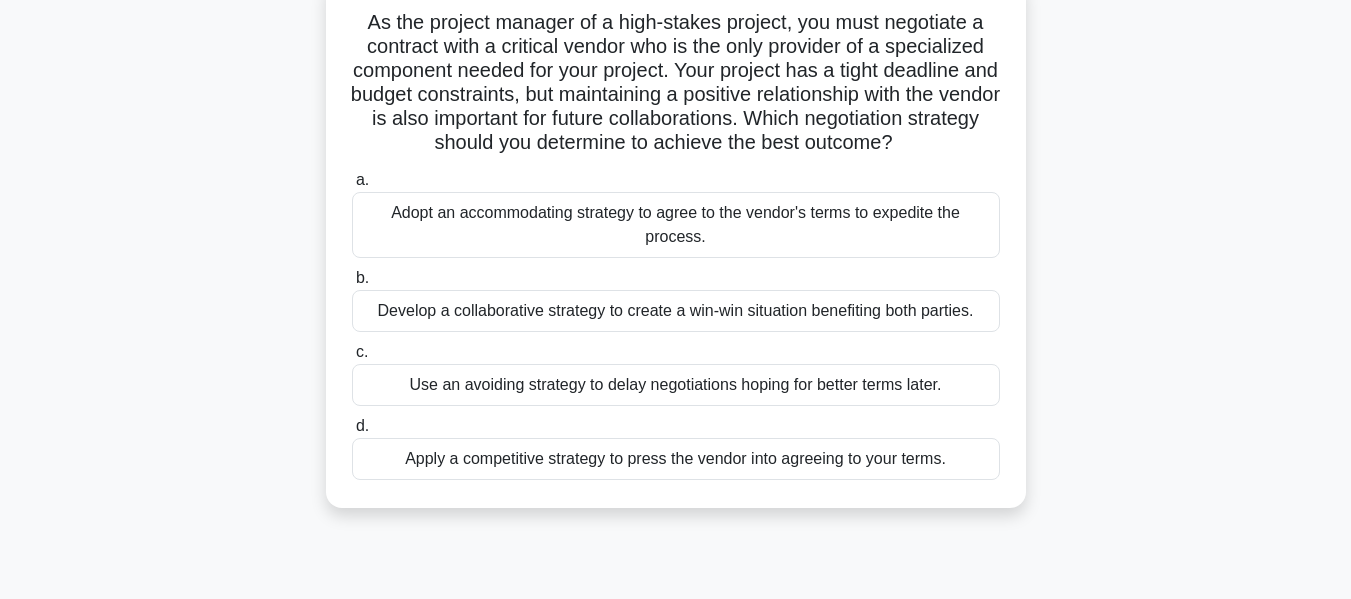 scroll, scrollTop: 140, scrollLeft: 0, axis: vertical 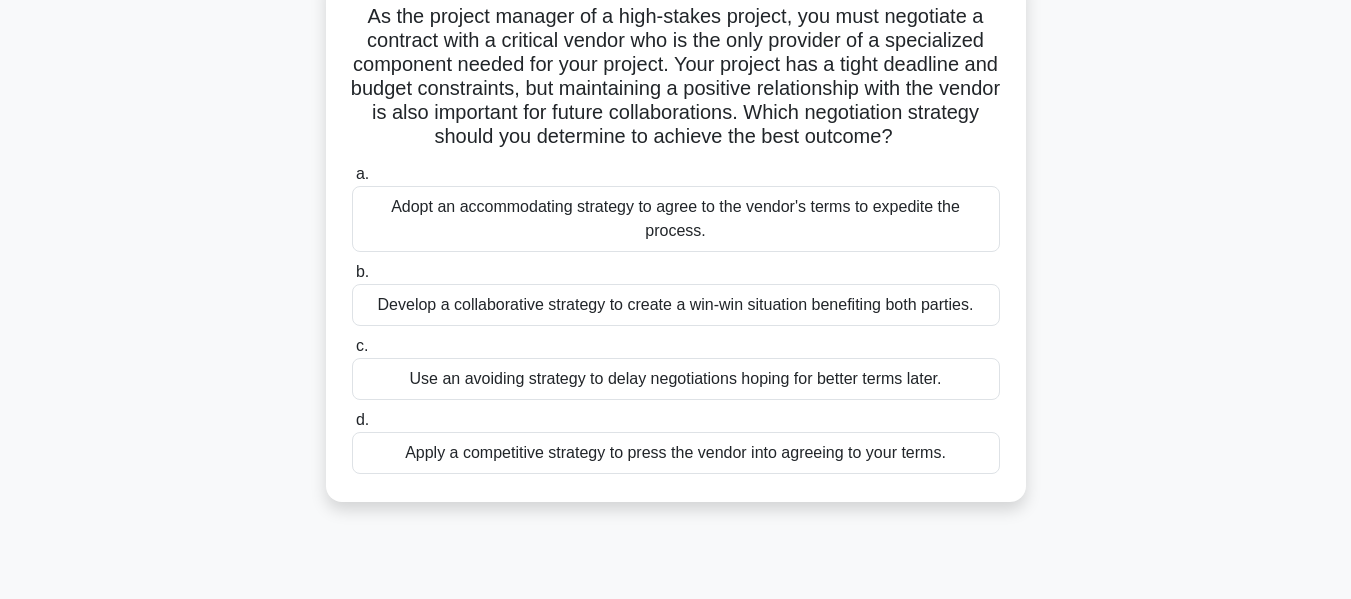 click on "Develop a collaborative strategy to create a win-win situation benefiting both parties." at bounding box center [676, 305] 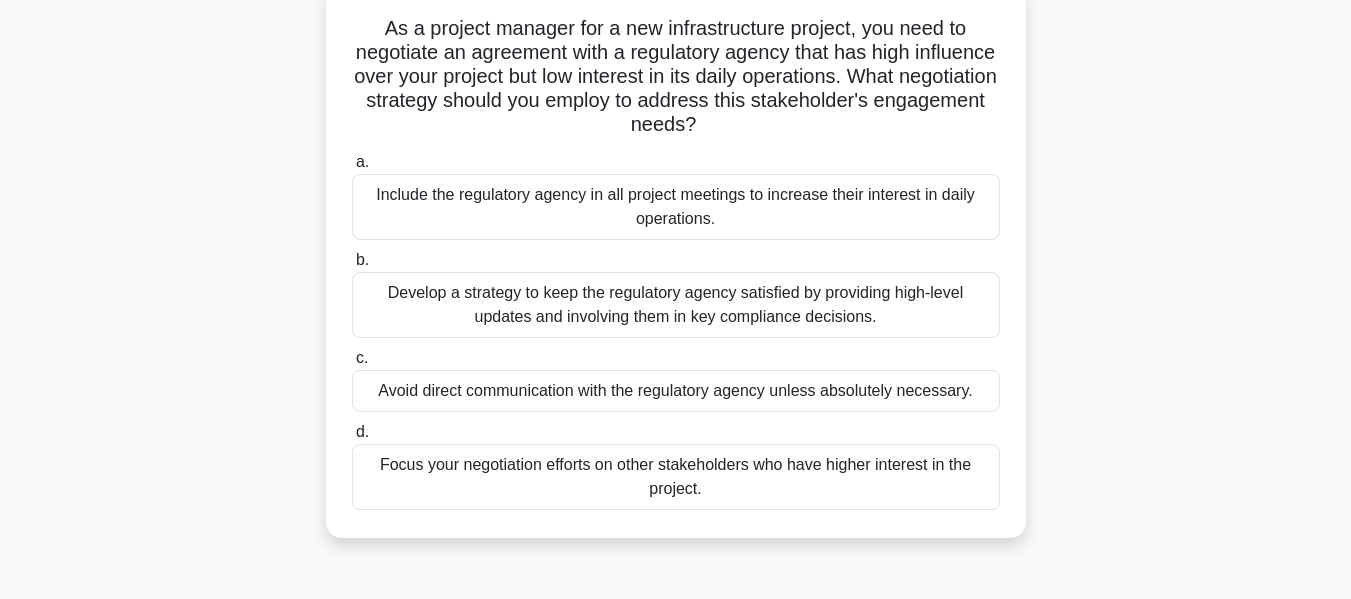 scroll, scrollTop: 134, scrollLeft: 0, axis: vertical 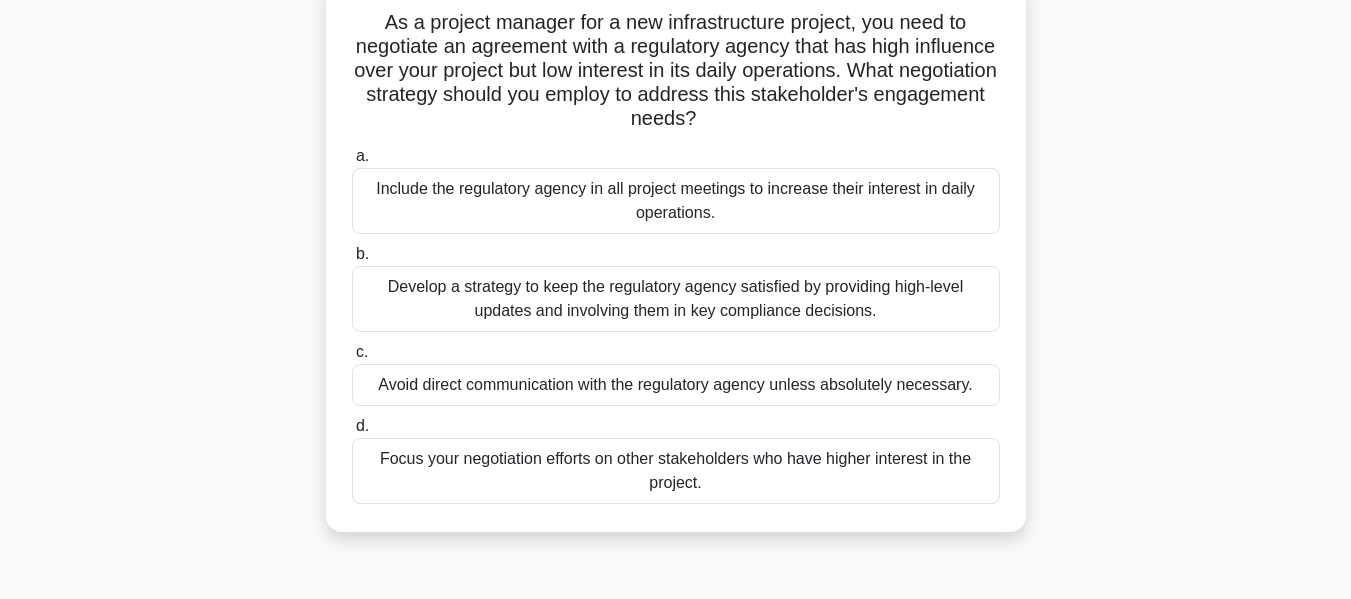 click on "Develop a strategy to keep the regulatory agency satisfied by providing high-level updates and involving them in key compliance decisions." at bounding box center [676, 299] 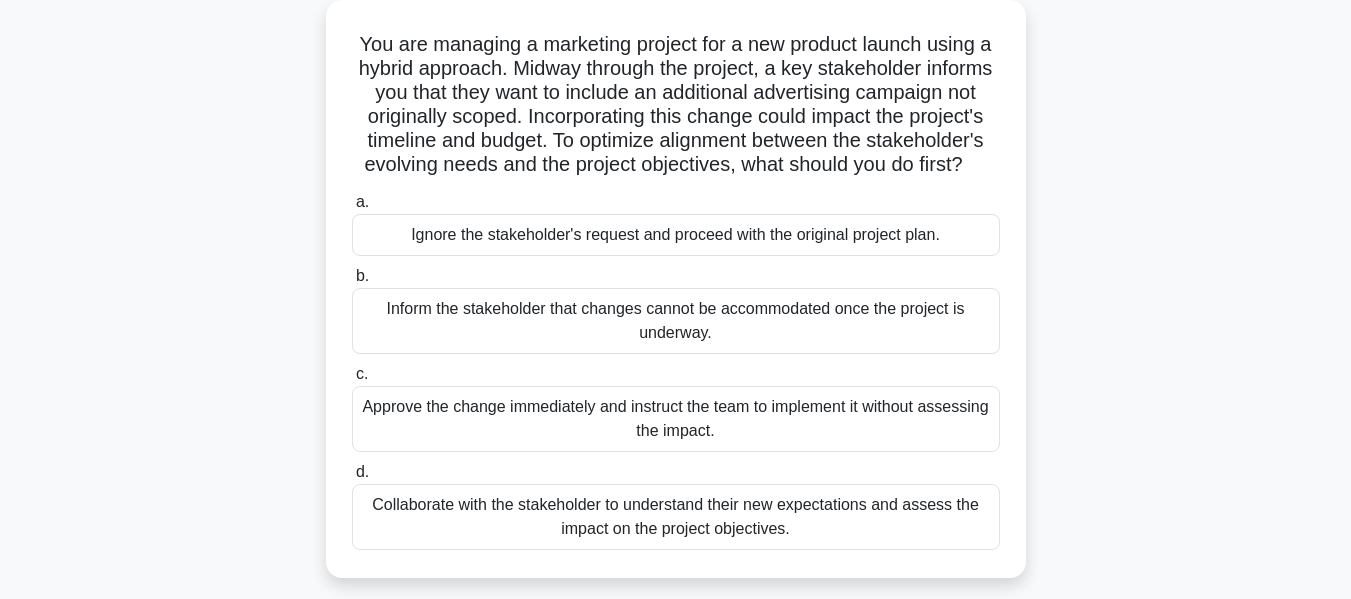 scroll, scrollTop: 118, scrollLeft: 0, axis: vertical 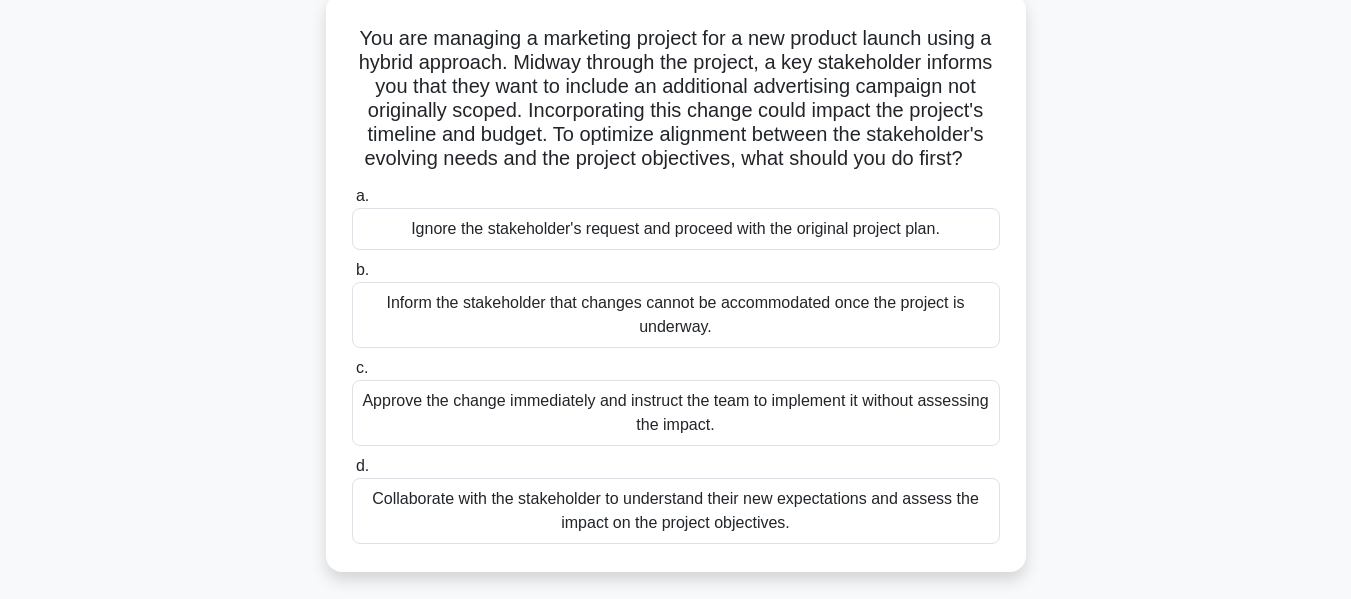 click on "Collaborate with the stakeholder to understand their new expectations and assess the impact on the project objectives." at bounding box center [676, 511] 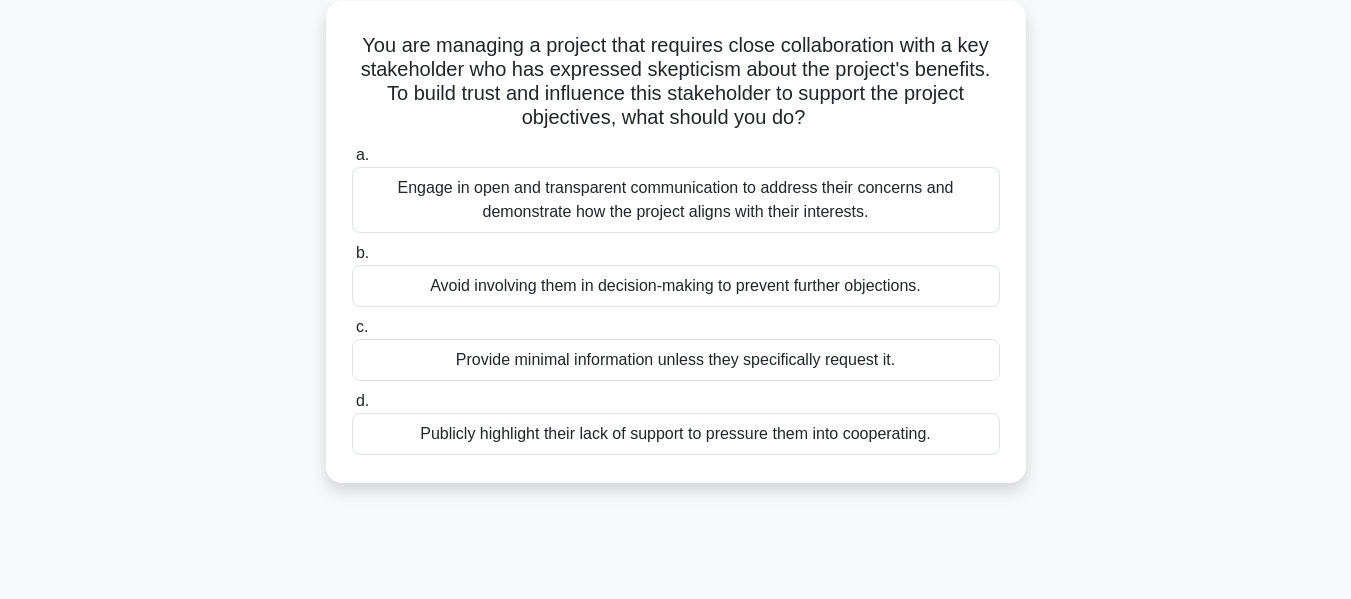 scroll, scrollTop: 117, scrollLeft: 0, axis: vertical 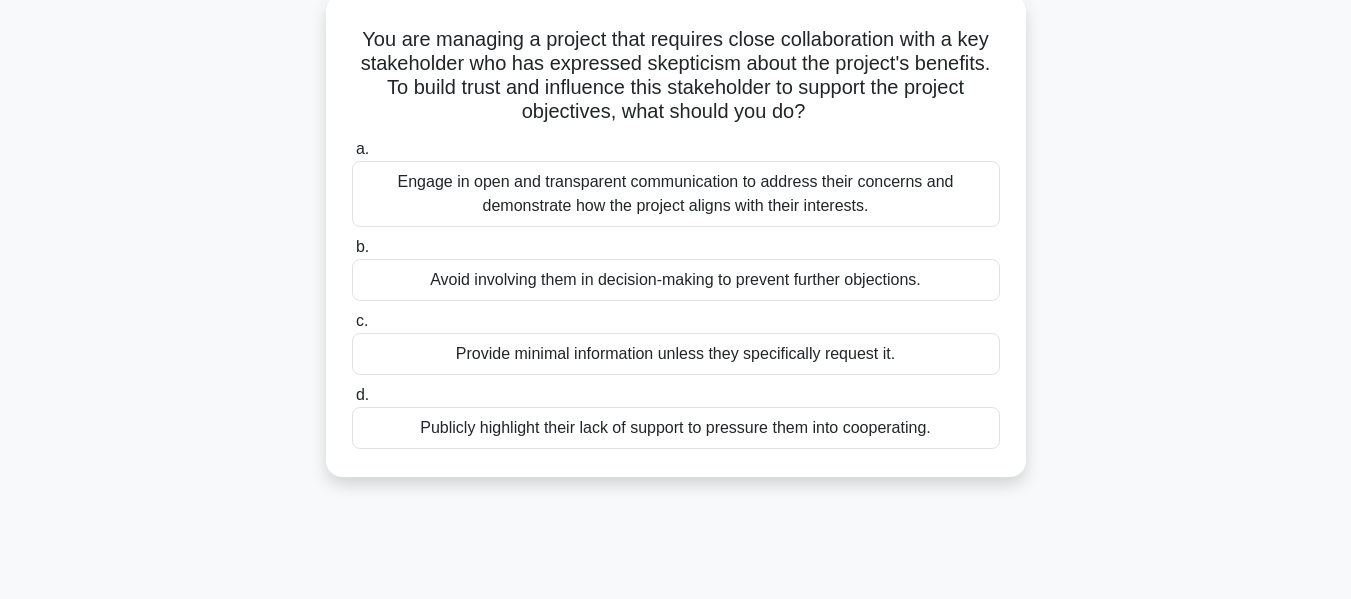 click on "Engage in open and transparent communication to address their concerns and demonstrate how the project aligns with their interests." at bounding box center (676, 194) 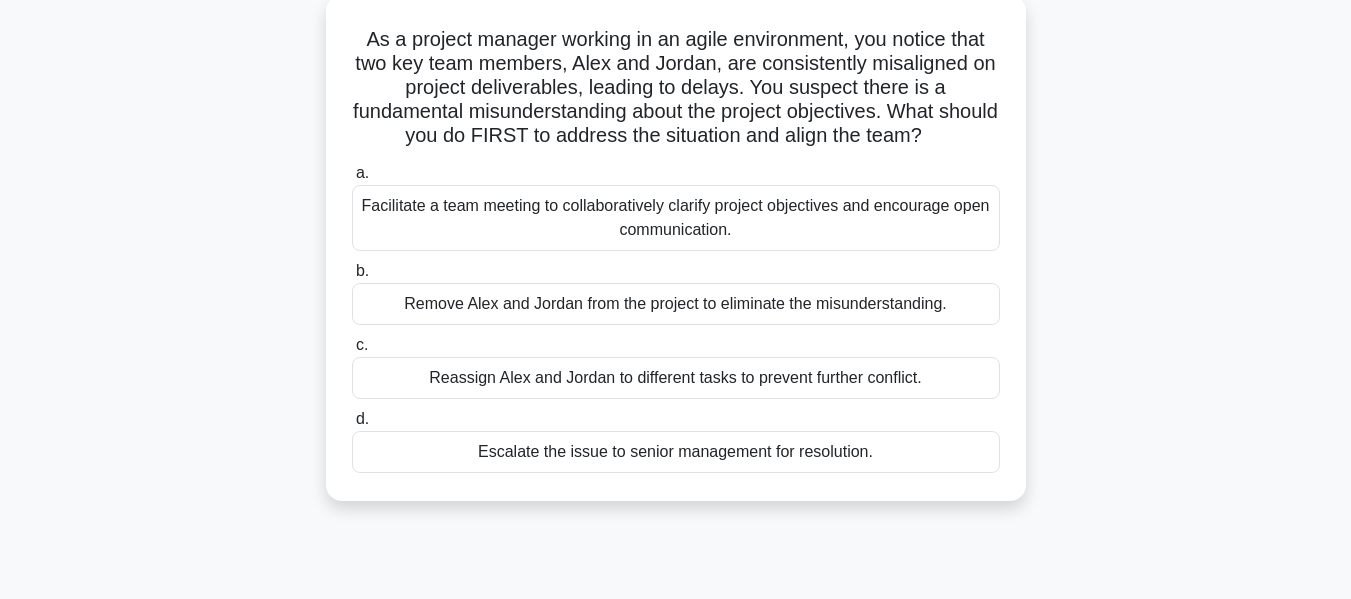 scroll, scrollTop: 124, scrollLeft: 0, axis: vertical 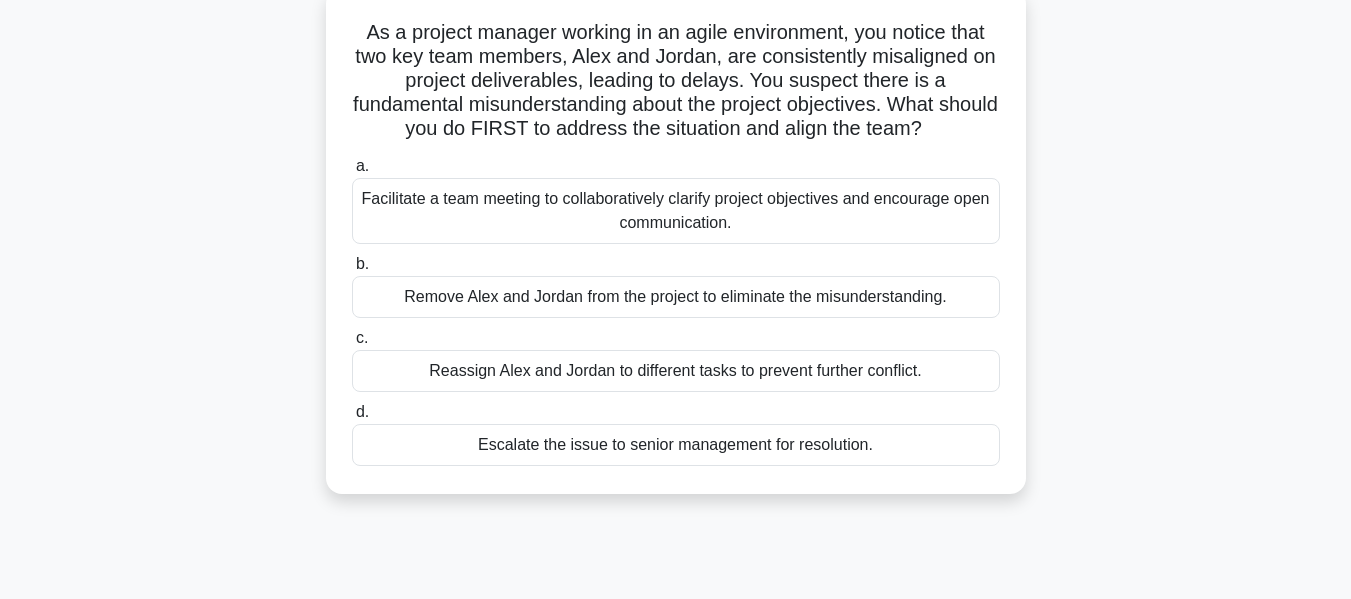 click on "Facilitate a team meeting to collaboratively clarify project objectives and encourage open communication." at bounding box center (676, 211) 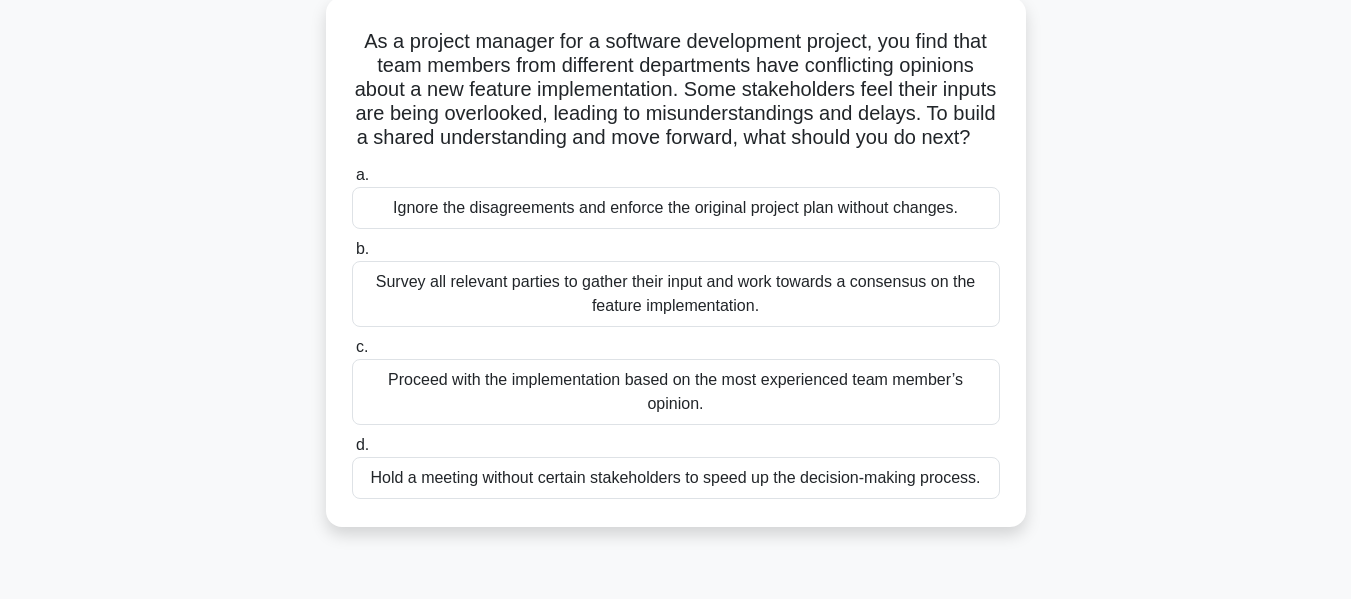 scroll, scrollTop: 123, scrollLeft: 0, axis: vertical 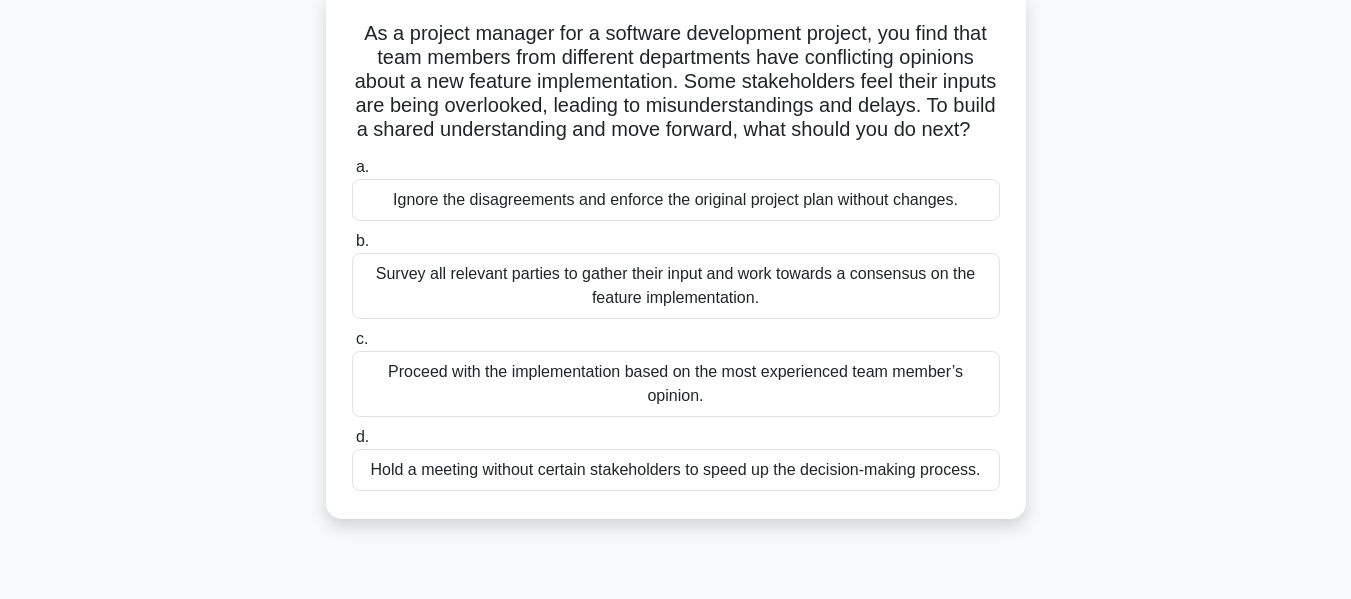 click on "Survey all relevant parties to gather their input and work towards a consensus on the feature implementation." at bounding box center (676, 286) 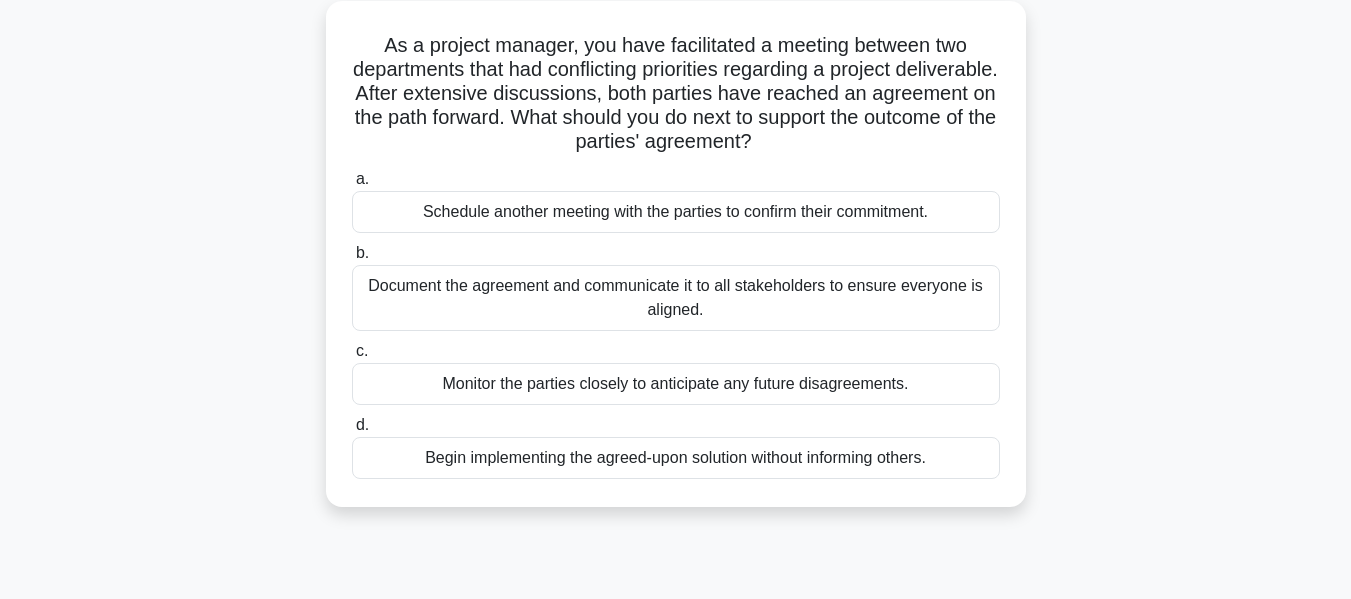 scroll, scrollTop: 117, scrollLeft: 0, axis: vertical 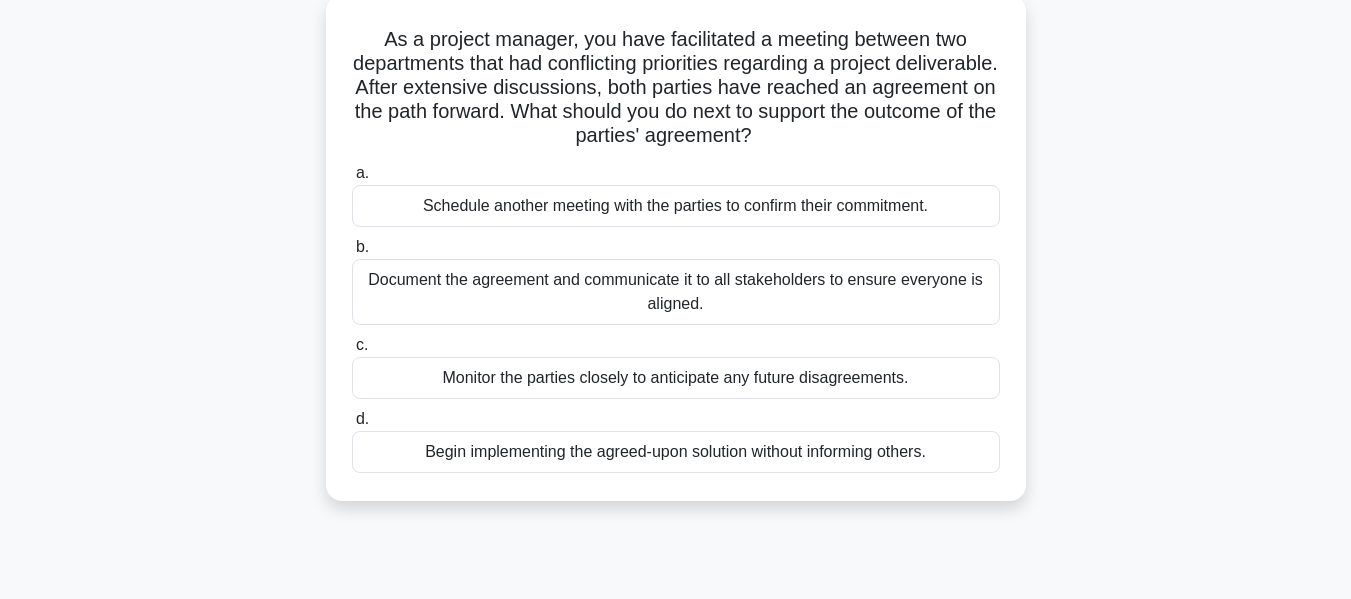 click on "Schedule another meeting with the parties to confirm their commitment." at bounding box center (676, 206) 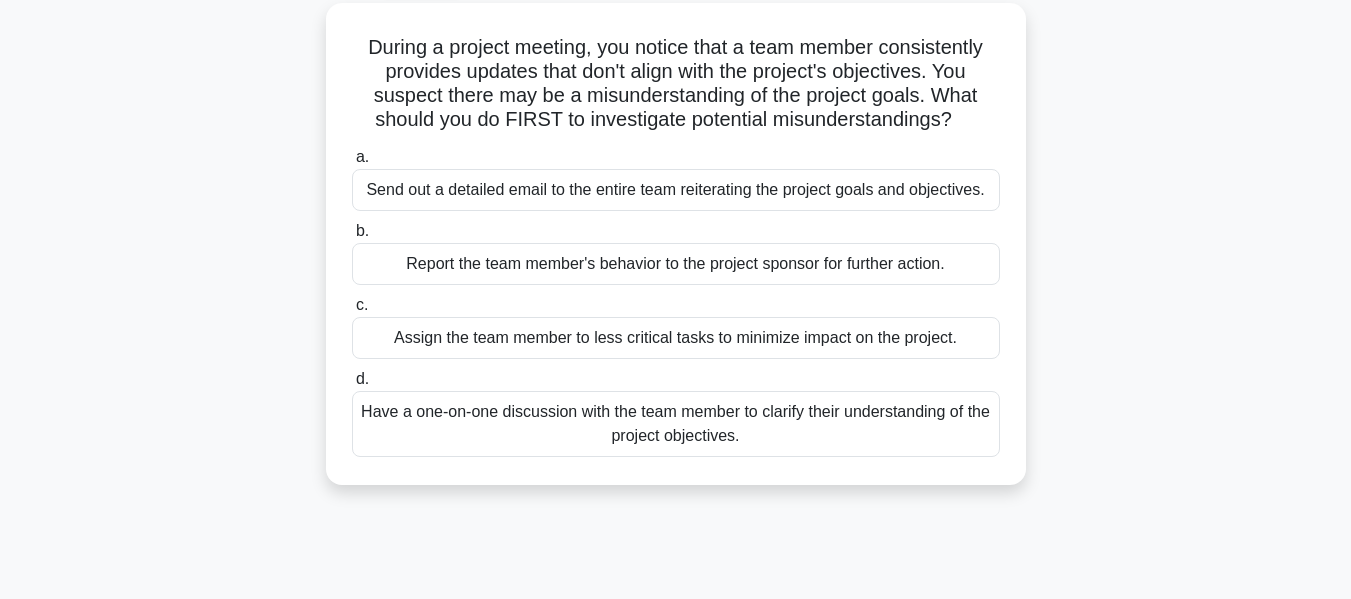 scroll, scrollTop: 121, scrollLeft: 0, axis: vertical 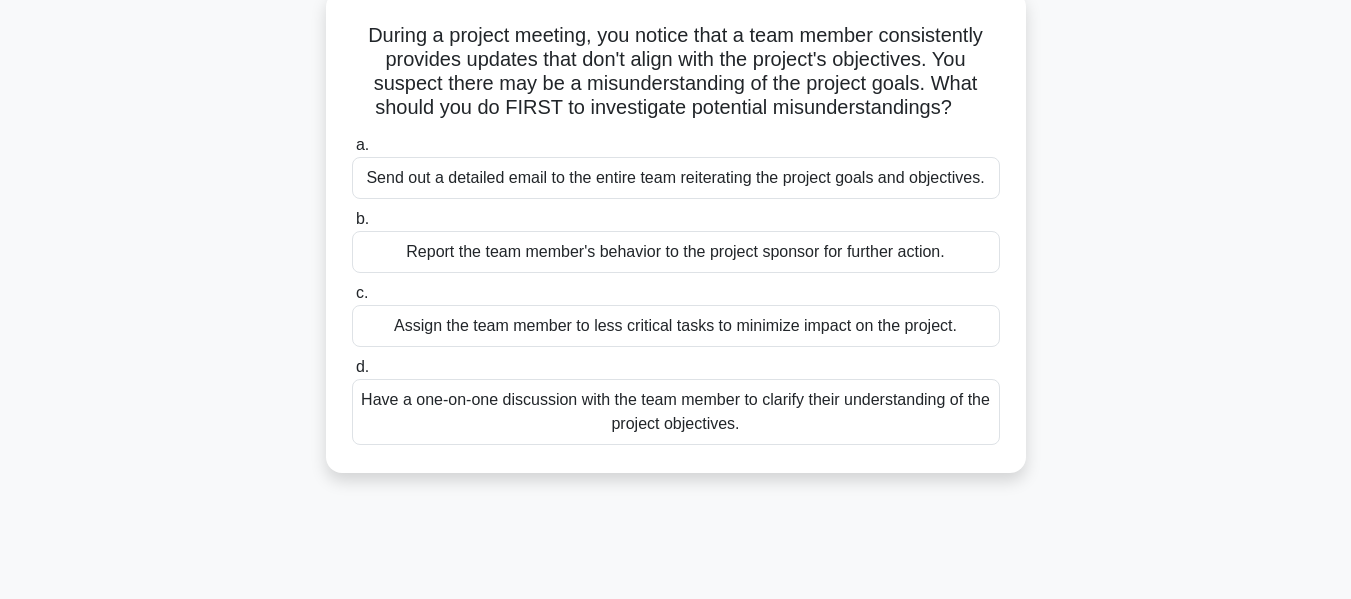 click on "Have a one-on-one discussion with the team member to clarify their understanding of the project objectives." at bounding box center [676, 412] 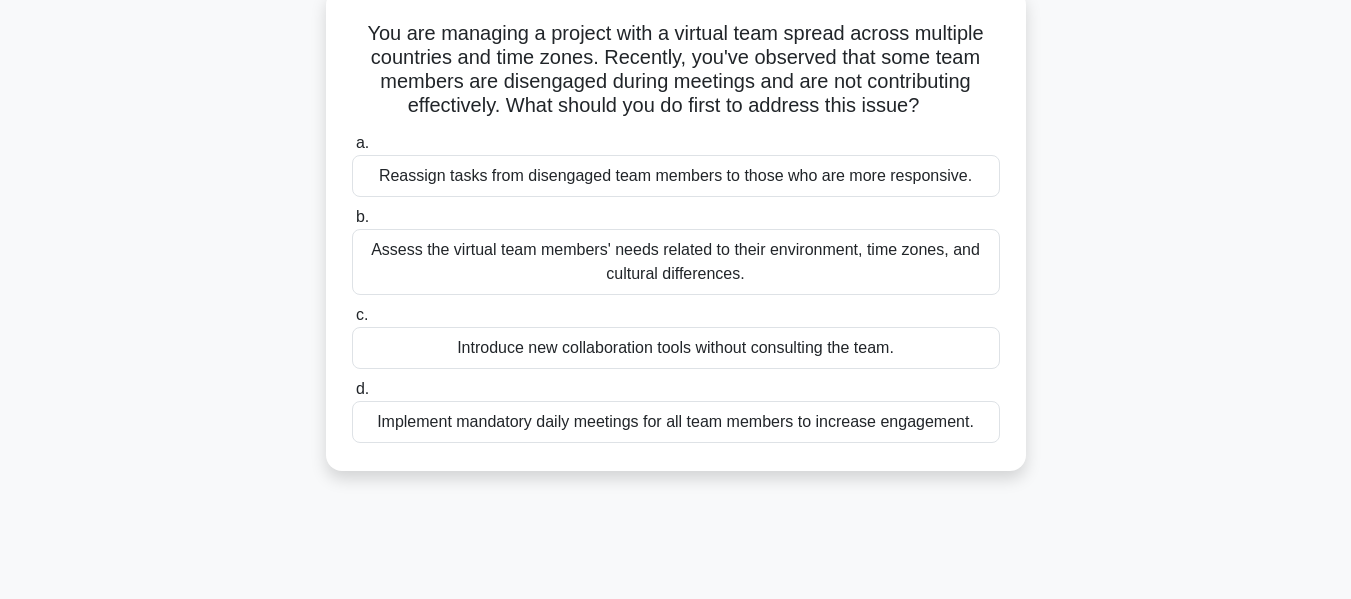 scroll, scrollTop: 129, scrollLeft: 0, axis: vertical 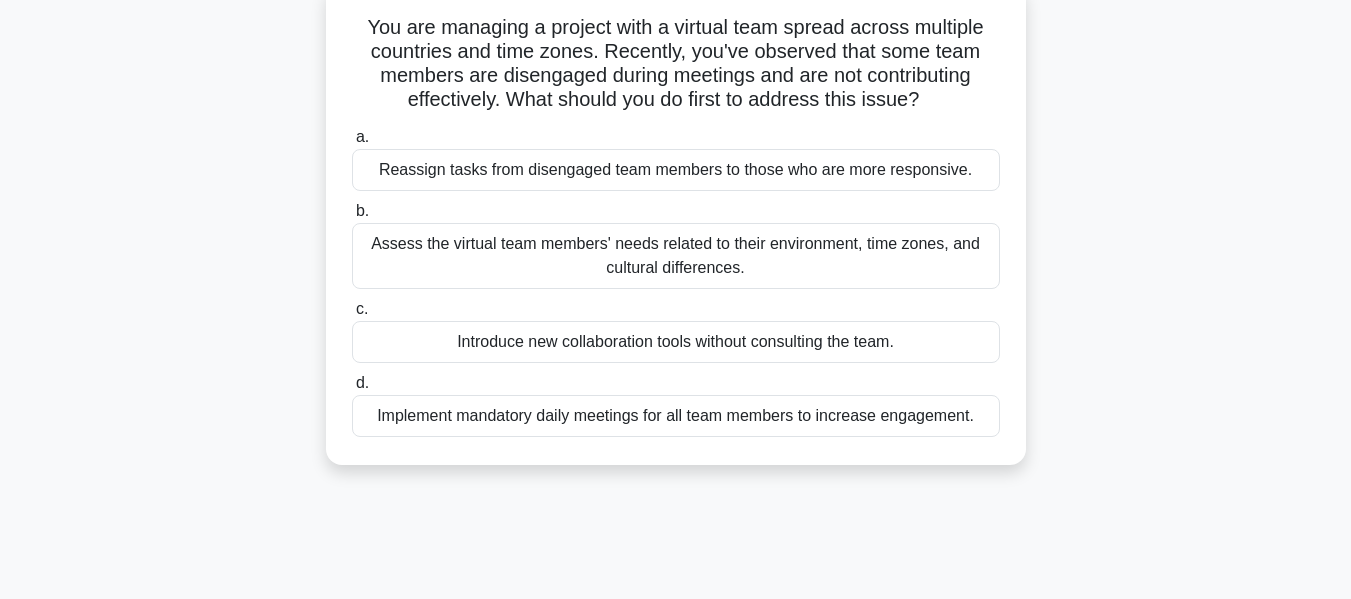click on "Assess the virtual team members' needs related to their environment, time zones, and cultural differences." at bounding box center (676, 256) 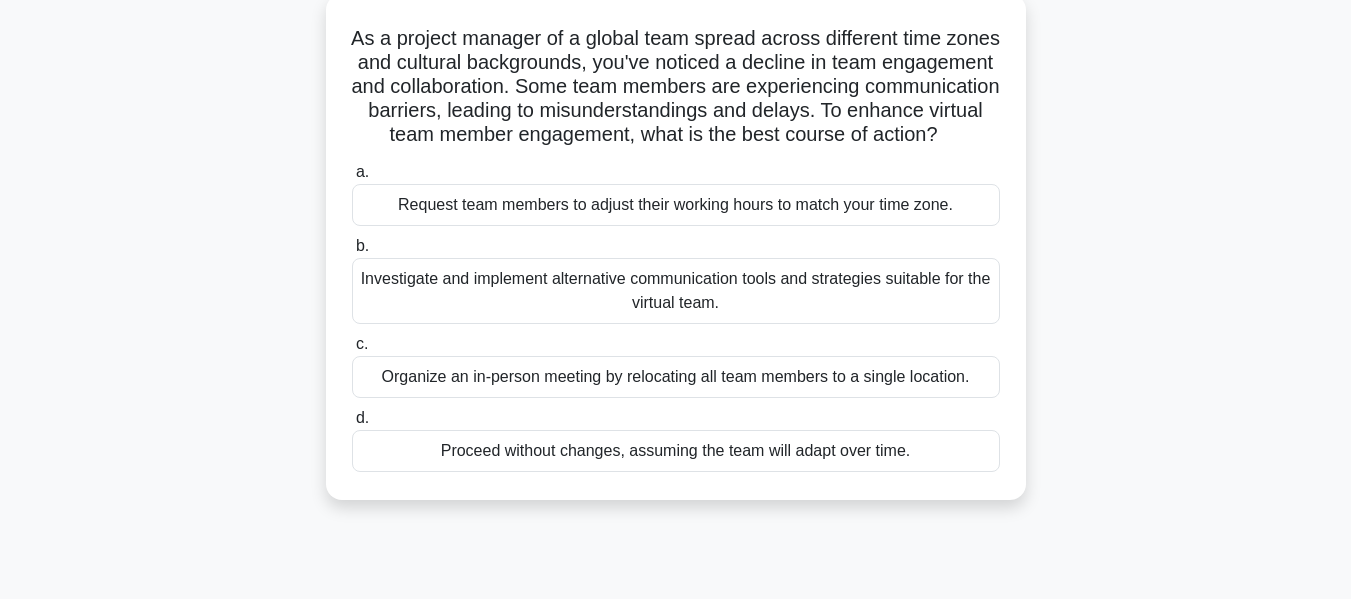 scroll, scrollTop: 128, scrollLeft: 0, axis: vertical 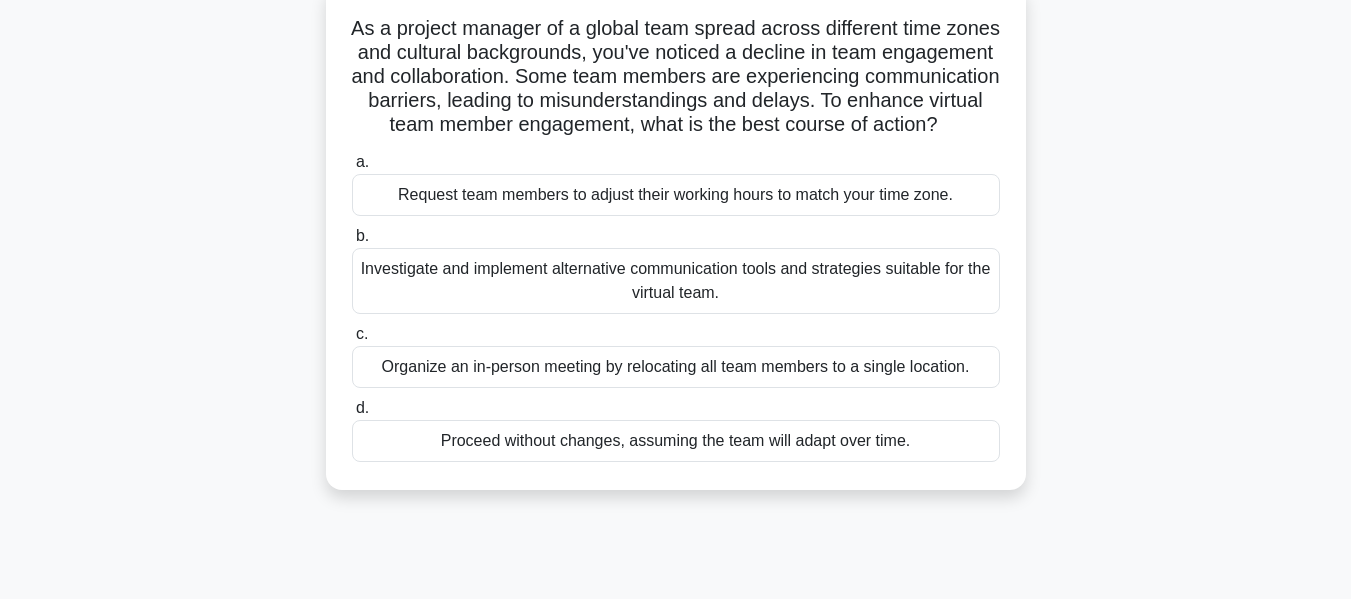 click on "Investigate and implement alternative communication tools and strategies suitable for the virtual team." at bounding box center [676, 281] 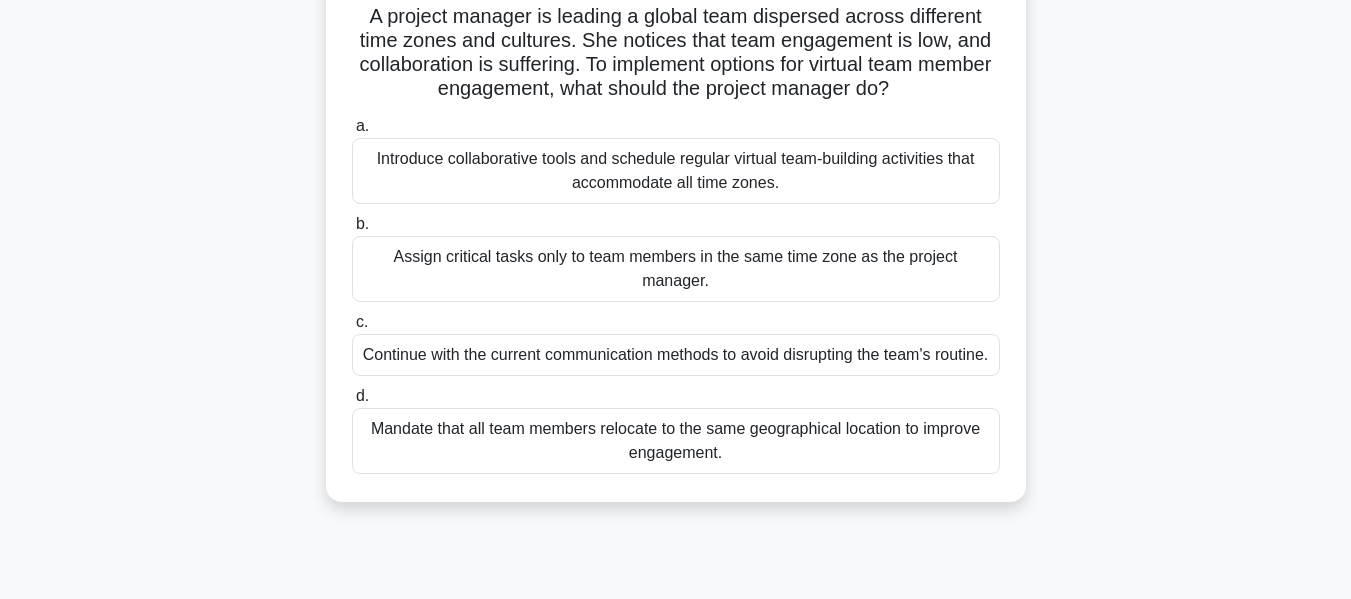 scroll, scrollTop: 147, scrollLeft: 0, axis: vertical 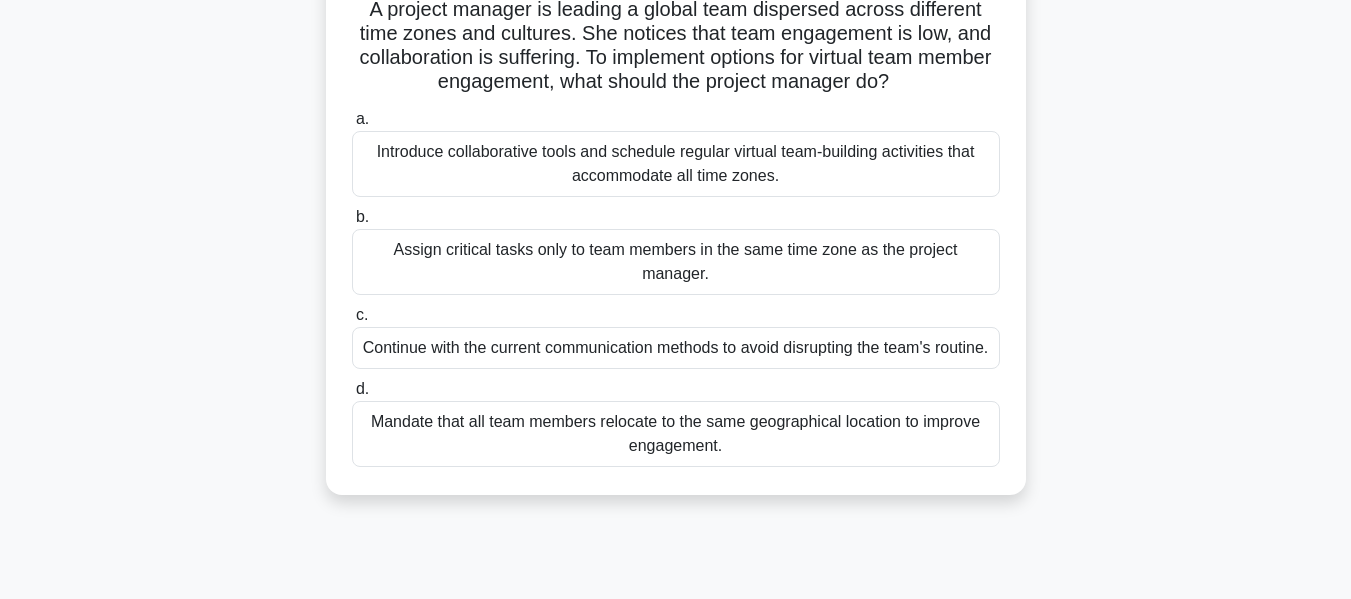 click on "Introduce collaborative tools and schedule regular virtual team-building activities that accommodate all time zones." at bounding box center (676, 164) 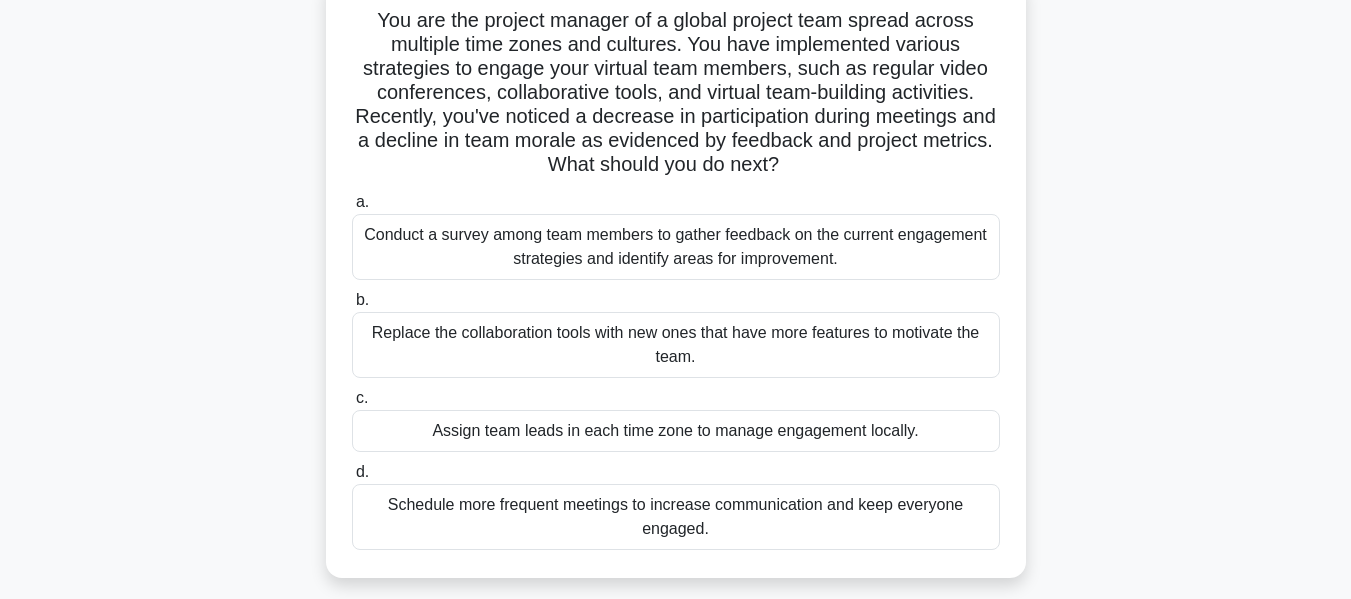 scroll, scrollTop: 136, scrollLeft: 0, axis: vertical 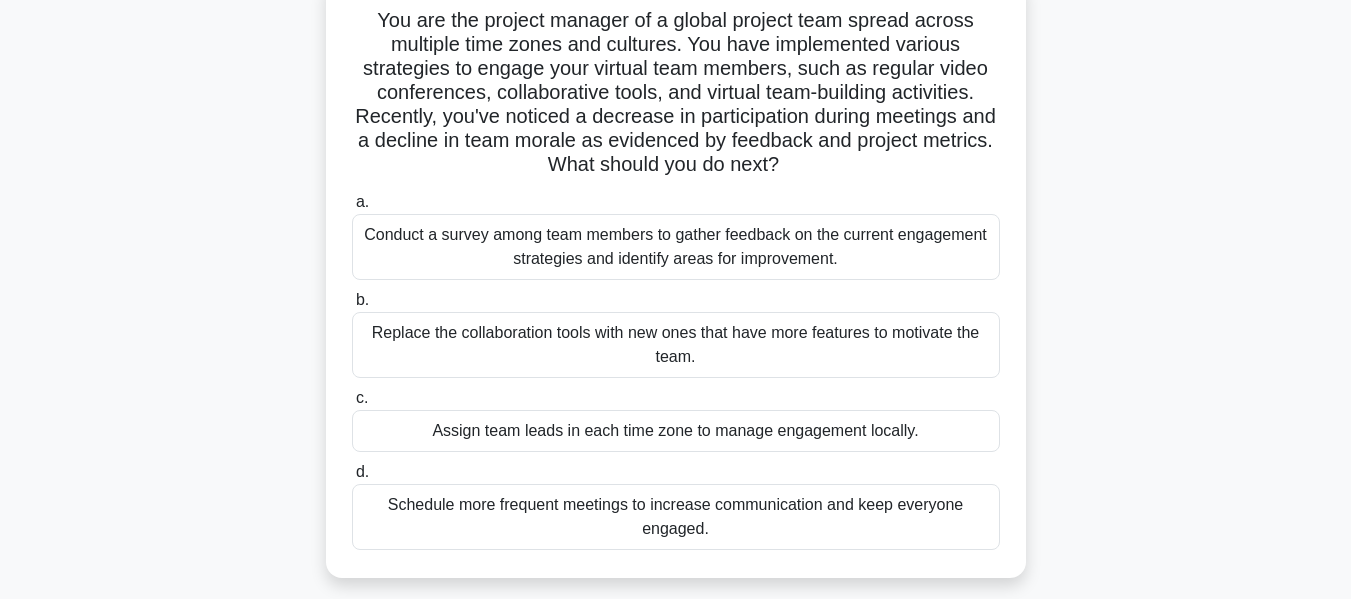 click on "Conduct a survey among team members to gather feedback on the current engagement strategies and identify areas for improvement." at bounding box center [676, 247] 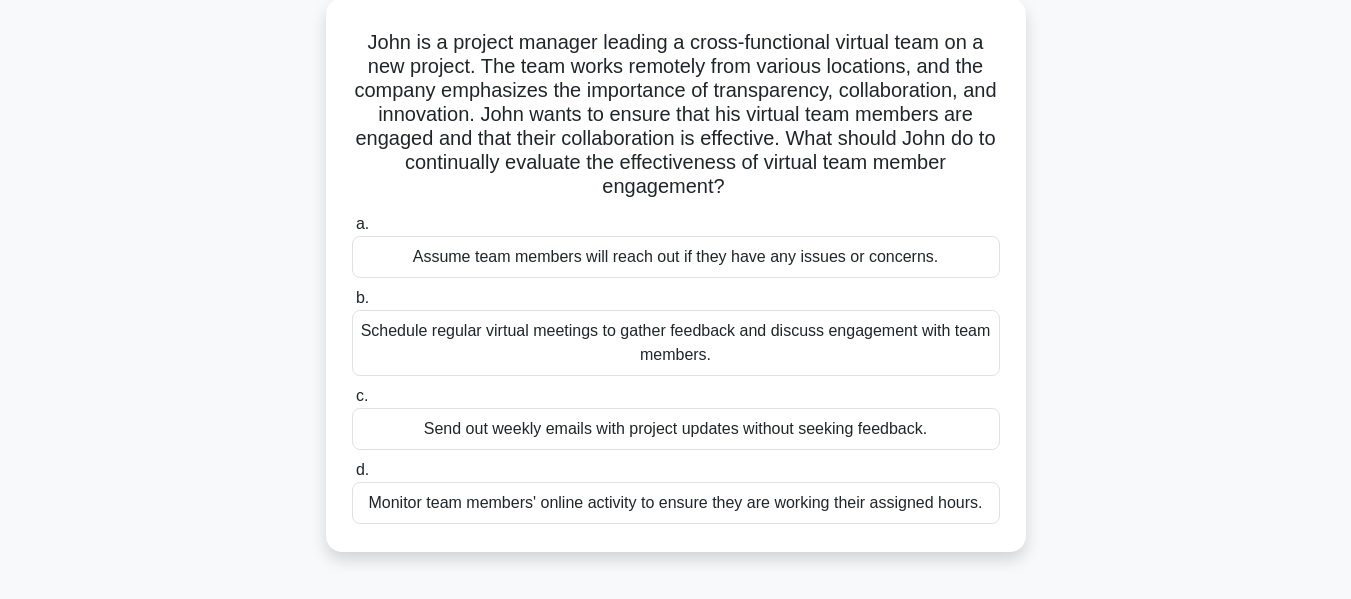 scroll, scrollTop: 120, scrollLeft: 0, axis: vertical 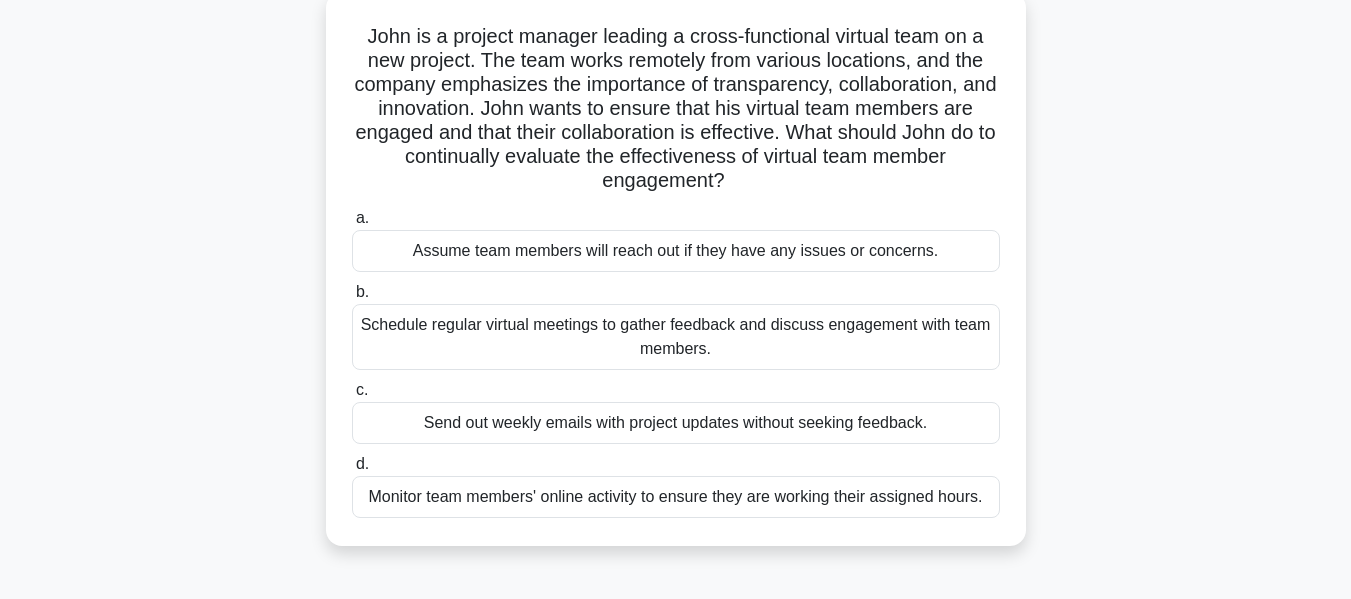 click on "Schedule regular virtual meetings to gather feedback and discuss engagement with team members." at bounding box center (676, 337) 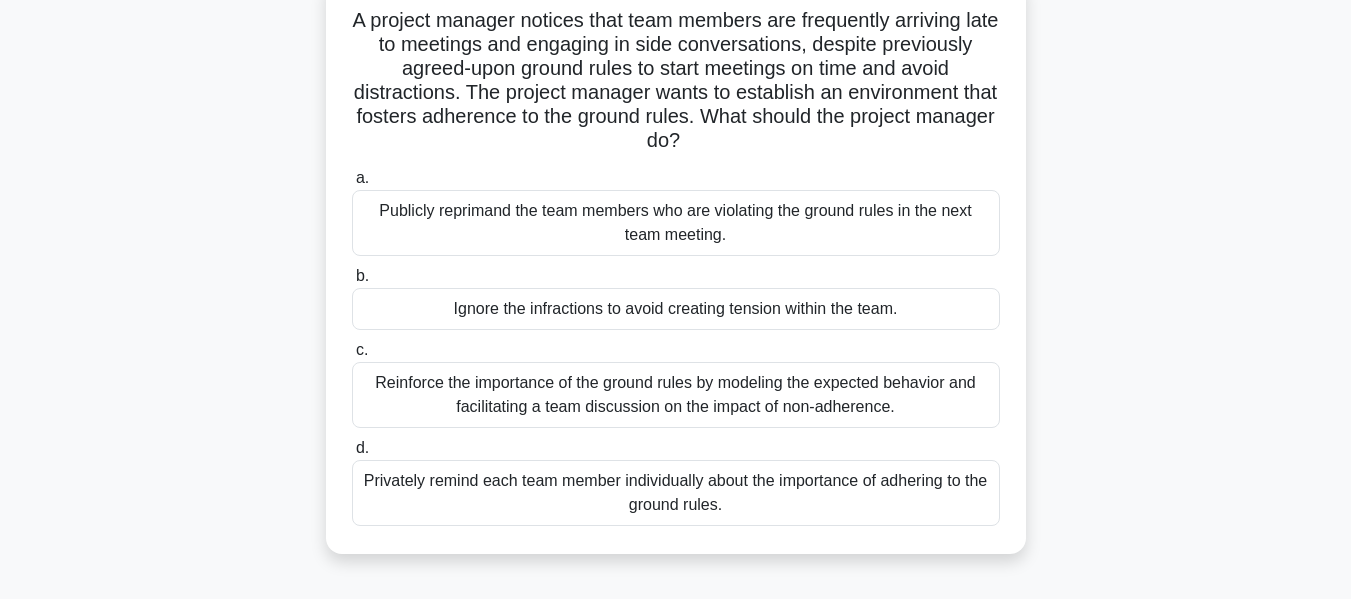 scroll, scrollTop: 142, scrollLeft: 0, axis: vertical 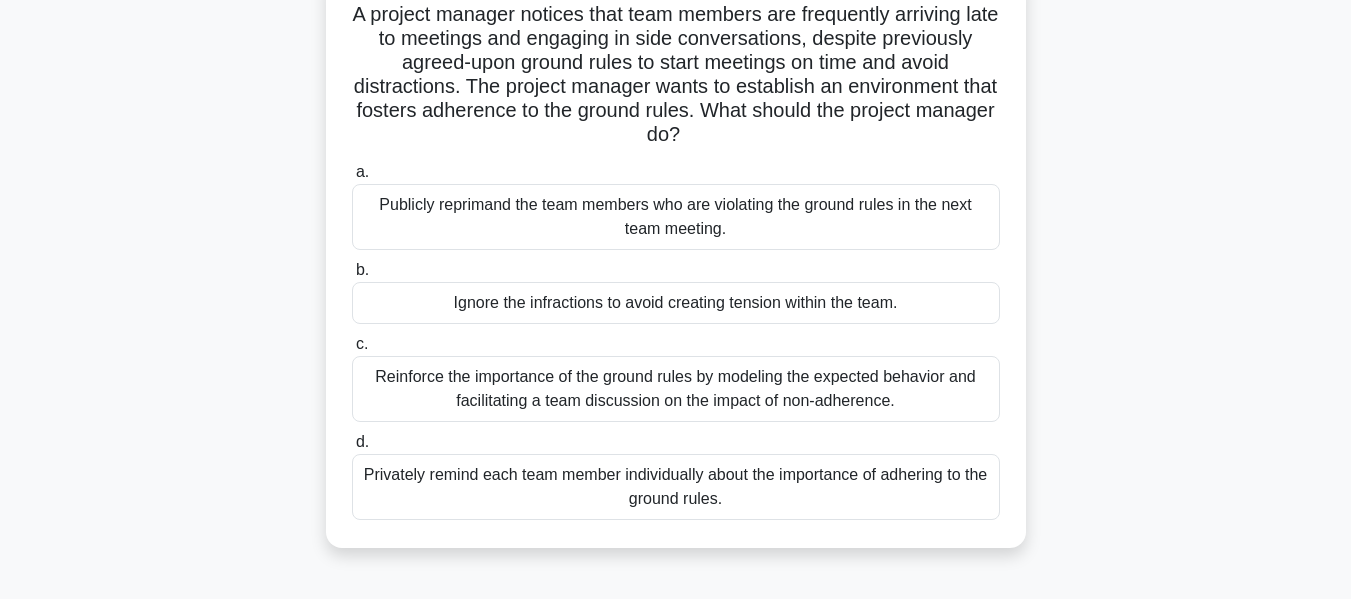 click on "Reinforce the importance of the ground rules by modeling the expected behavior and facilitating a team discussion on the impact of non-adherence." at bounding box center [676, 389] 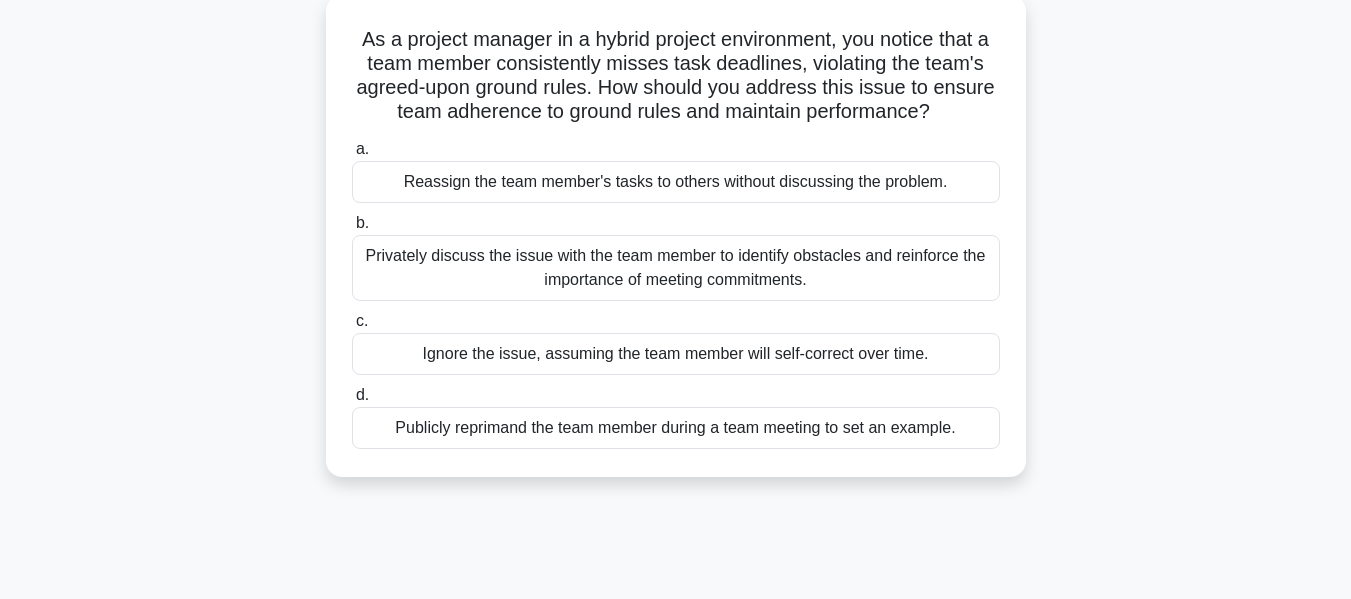 scroll, scrollTop: 123, scrollLeft: 0, axis: vertical 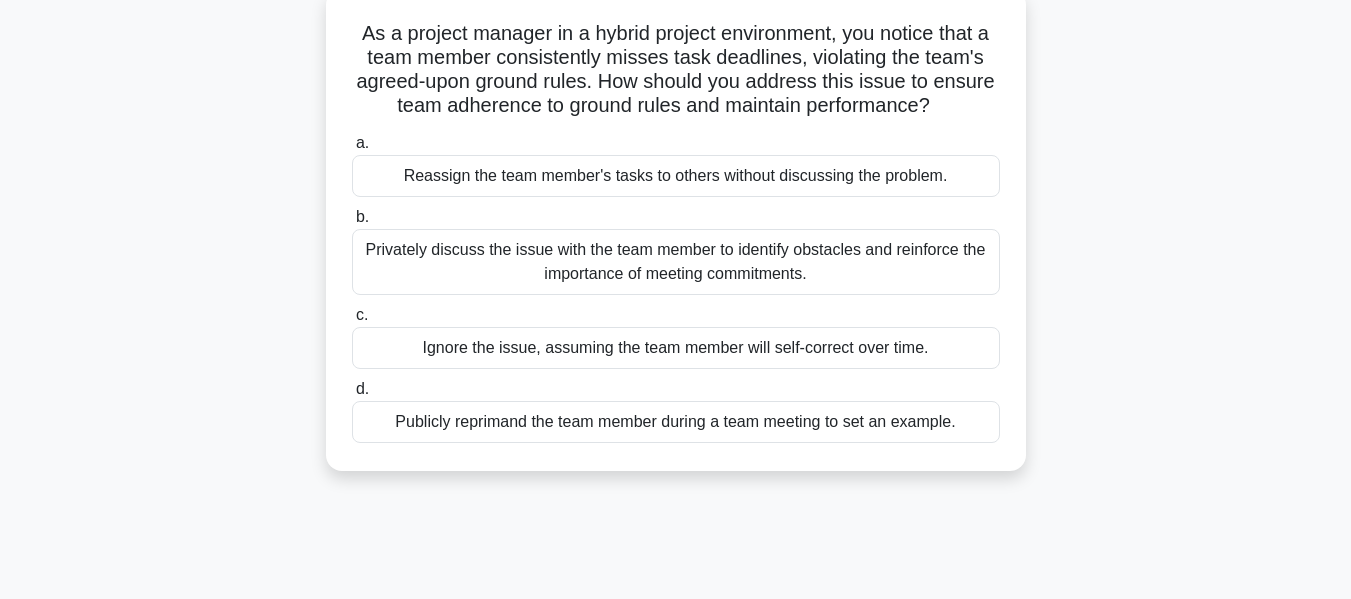 click on "Privately discuss the issue with the team member to identify obstacles and reinforce the importance of meeting commitments." at bounding box center (676, 262) 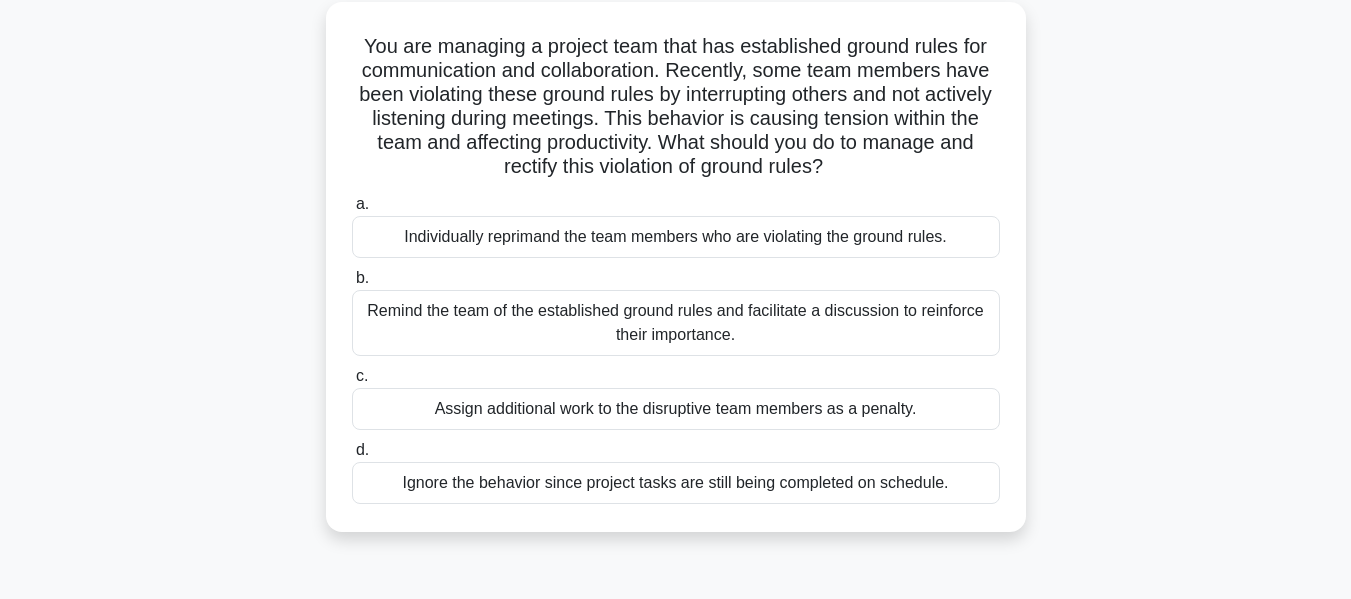 scroll, scrollTop: 120, scrollLeft: 0, axis: vertical 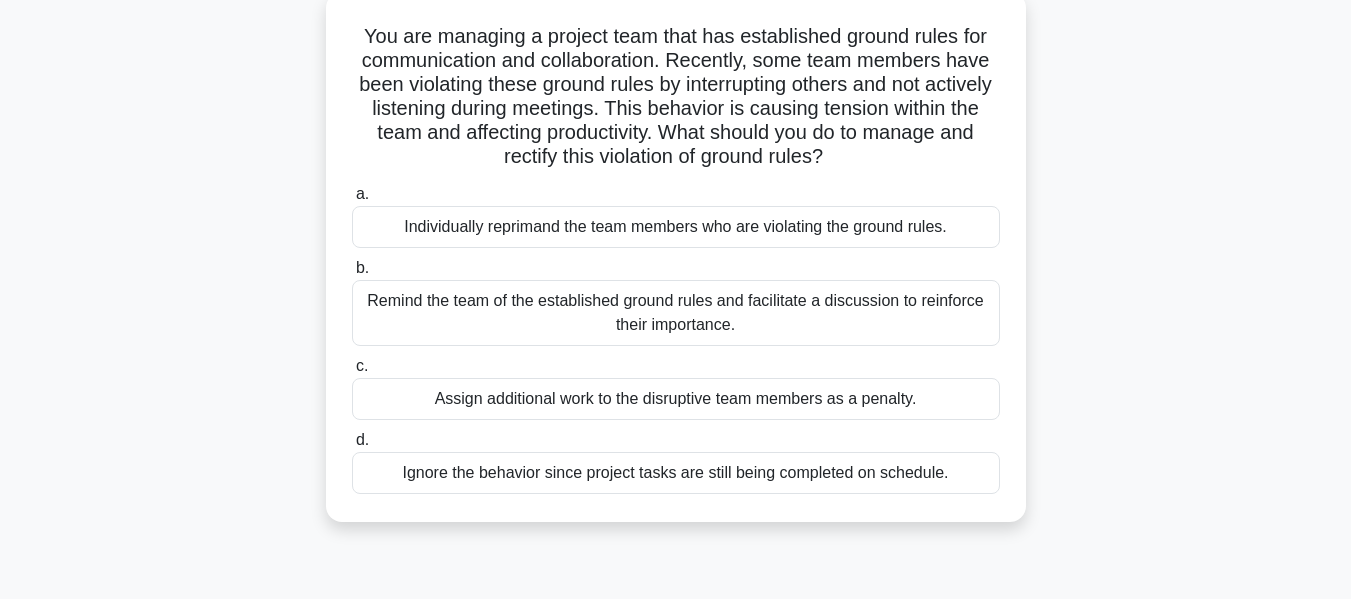 click on "Remind the team of the established ground rules and facilitate a discussion to reinforce their importance." at bounding box center (676, 313) 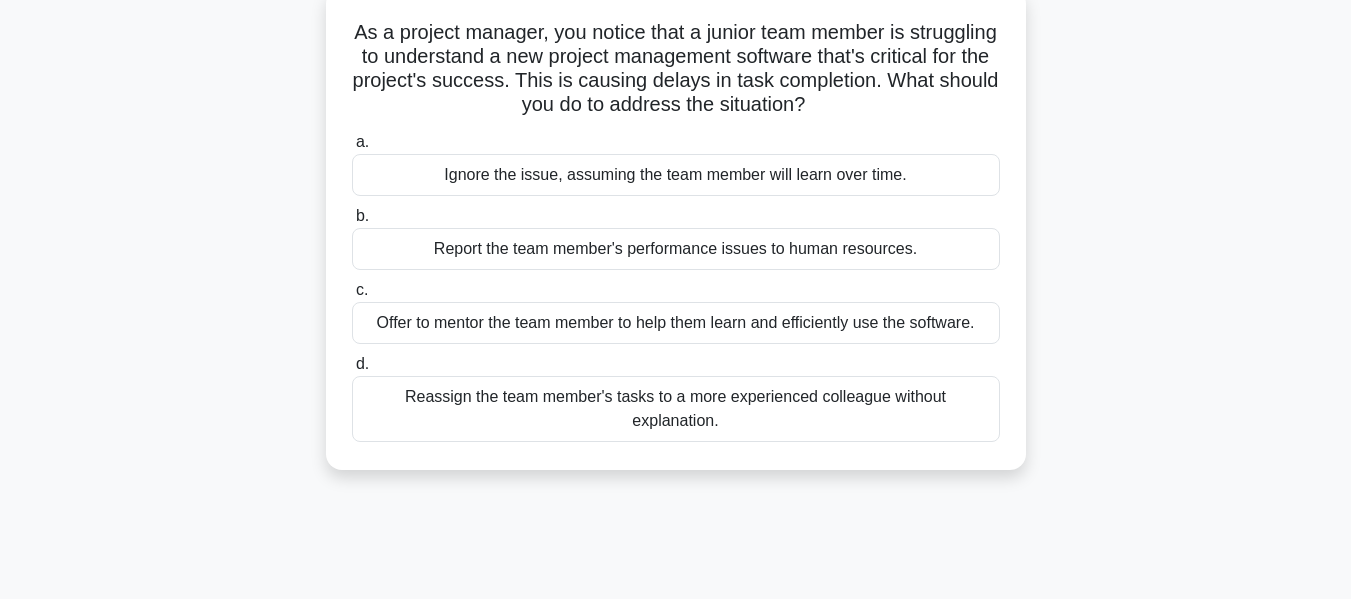 scroll, scrollTop: 130, scrollLeft: 0, axis: vertical 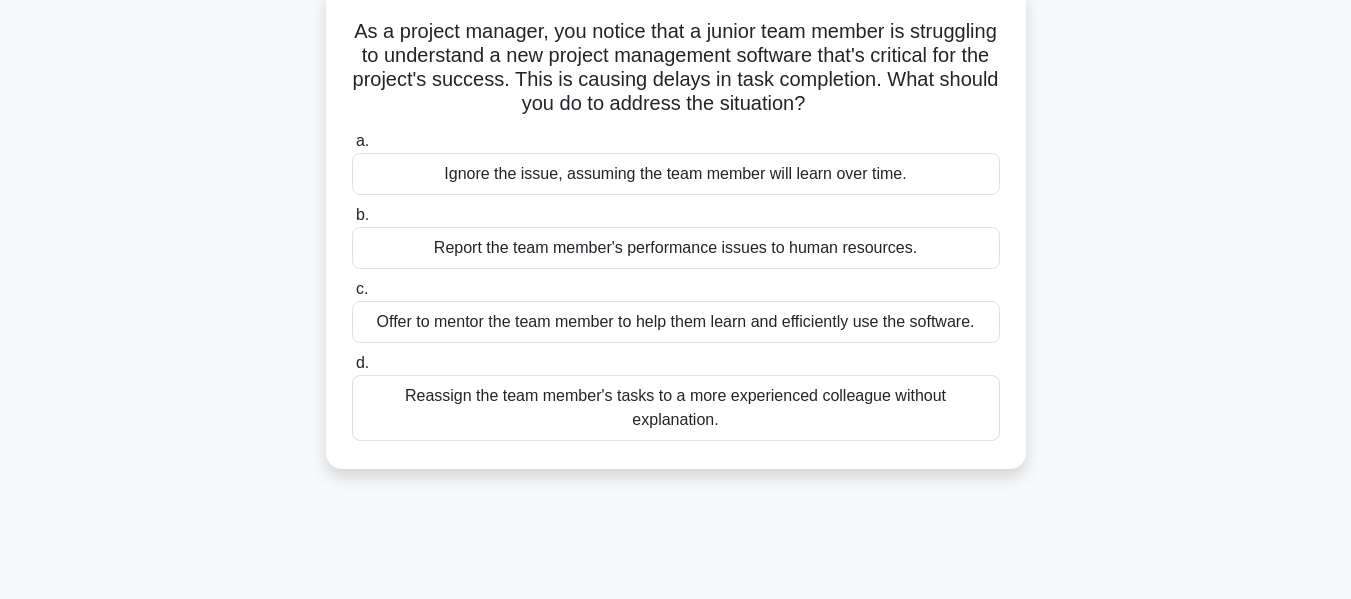 click on "Offer to mentor the team member to help them learn and efficiently use the software." at bounding box center [676, 322] 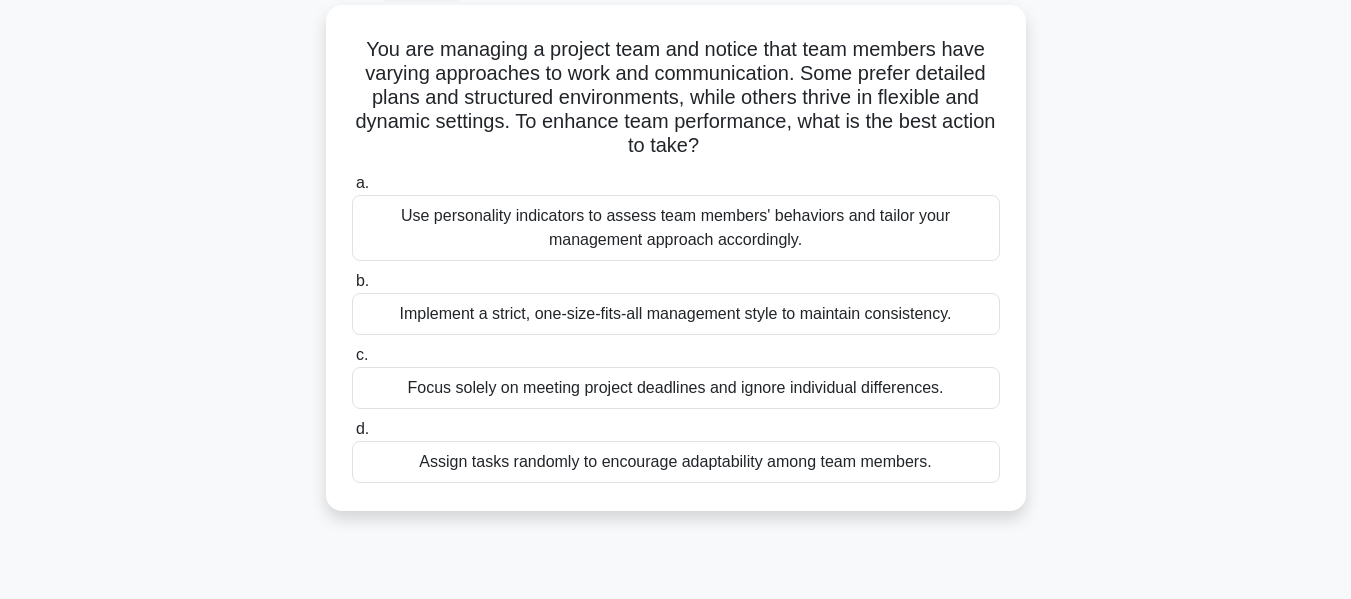 scroll, scrollTop: 120, scrollLeft: 0, axis: vertical 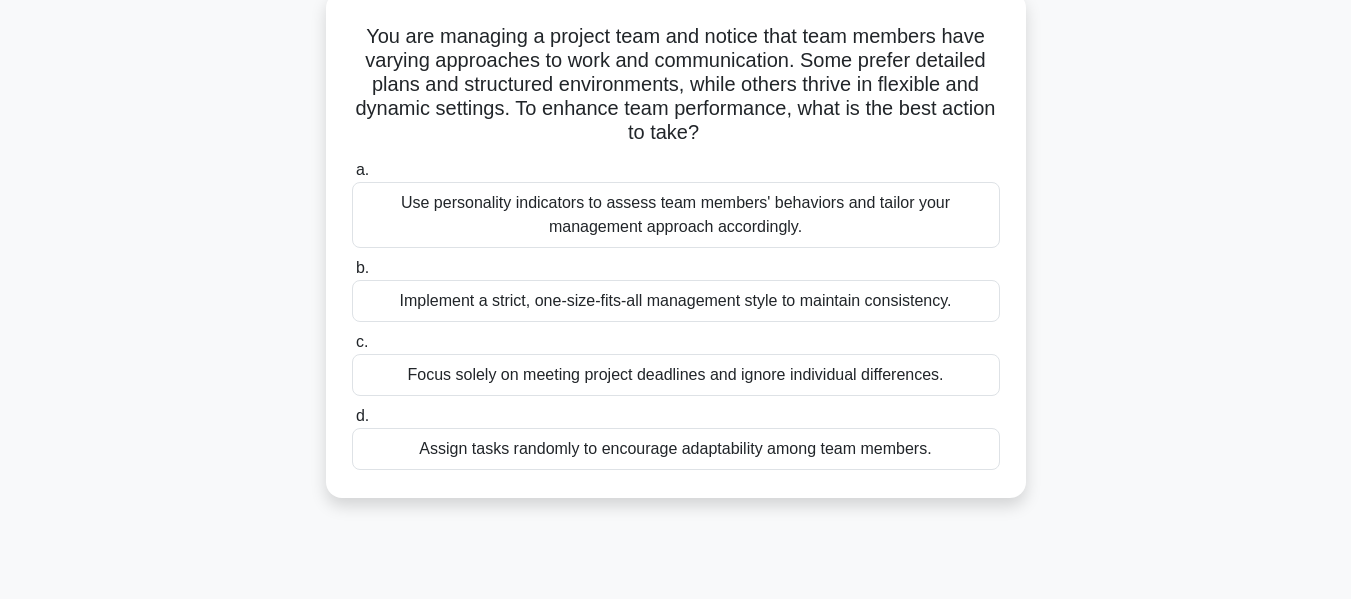 click on "Use personality indicators to assess team members' behaviors and tailor your management approach accordingly." at bounding box center (676, 215) 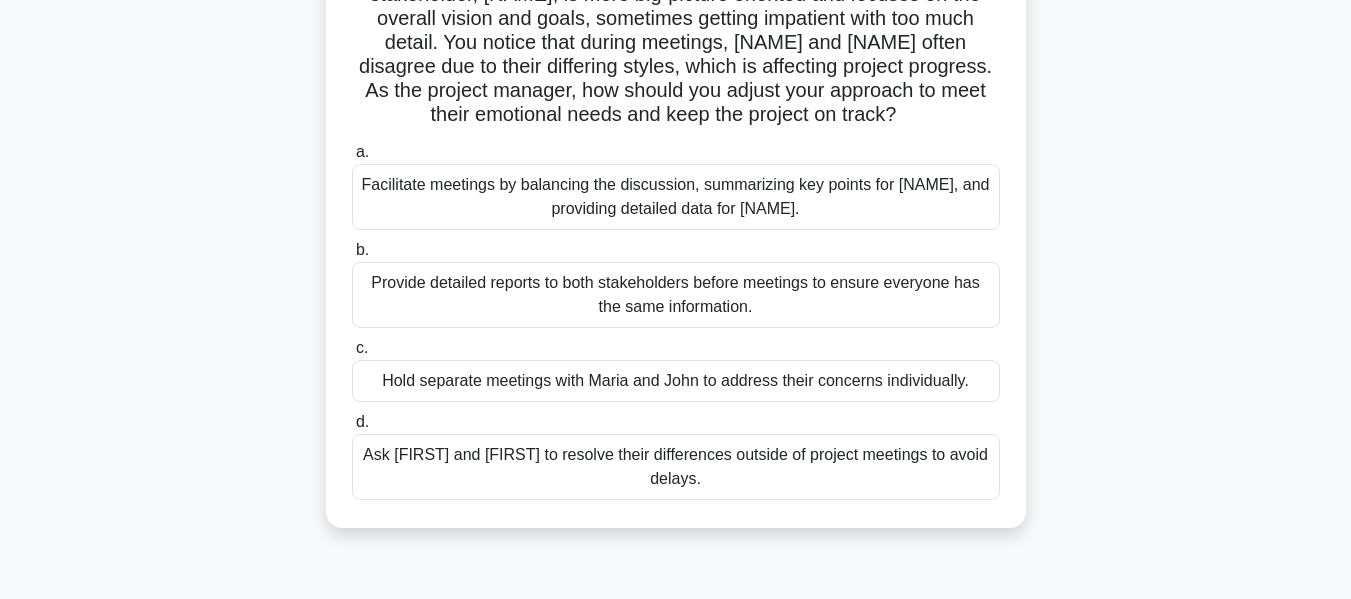scroll, scrollTop: 240, scrollLeft: 0, axis: vertical 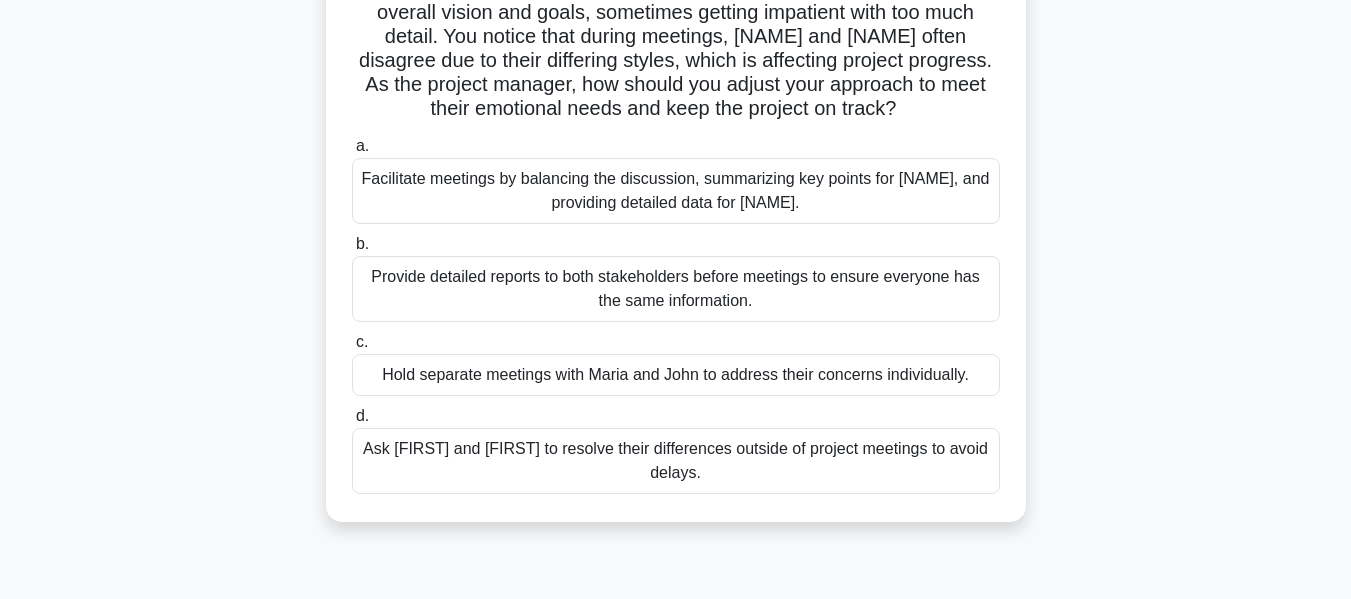 click on "Facilitate meetings by balancing the discussion, summarizing key points for [NAME], and providing detailed data for [NAME]." at bounding box center [676, 191] 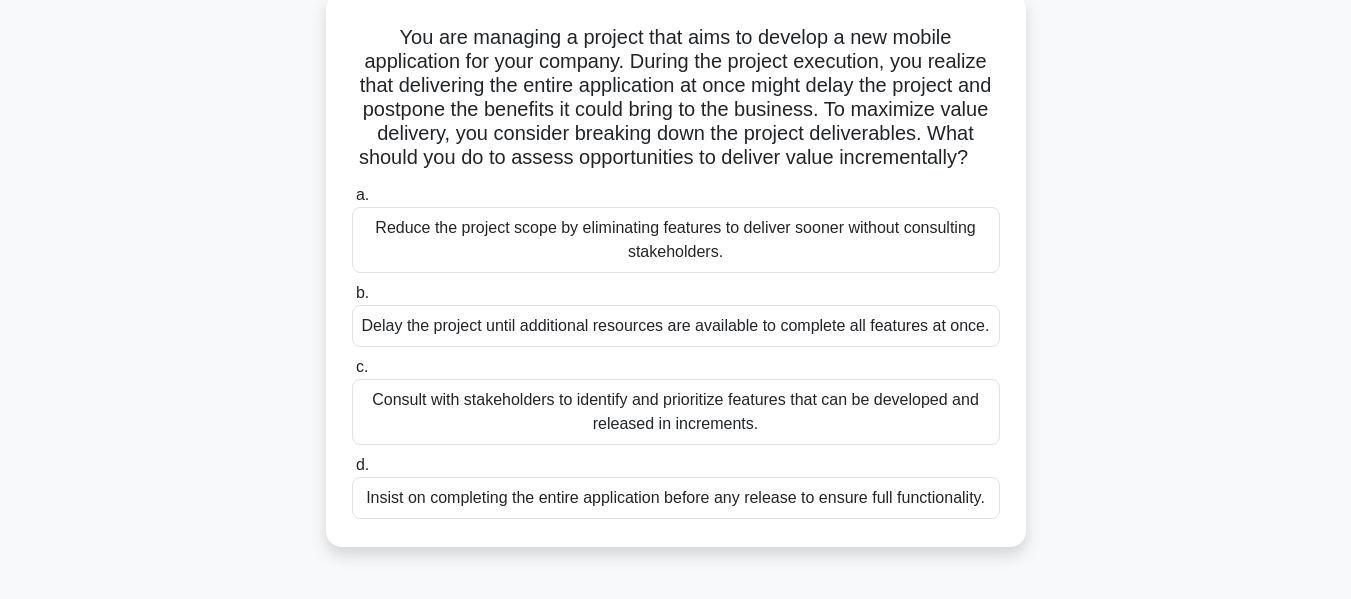 scroll, scrollTop: 125, scrollLeft: 0, axis: vertical 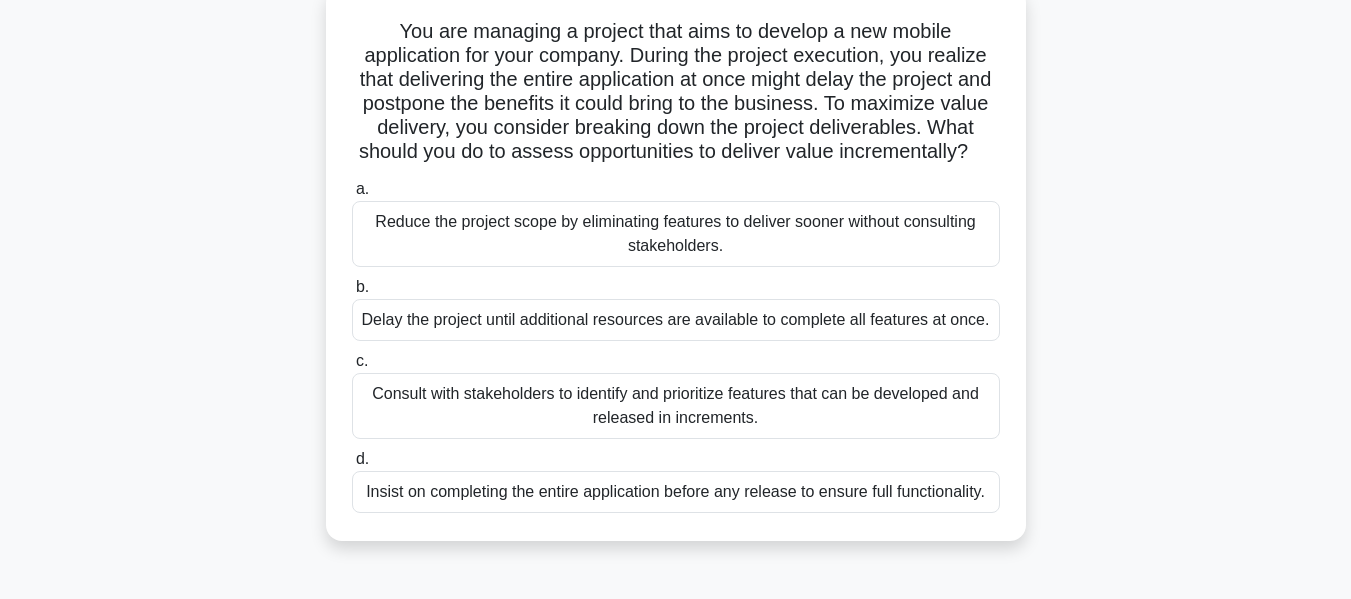 click on "Consult with stakeholders to identify and prioritize features that can be developed and released in increments." at bounding box center [676, 406] 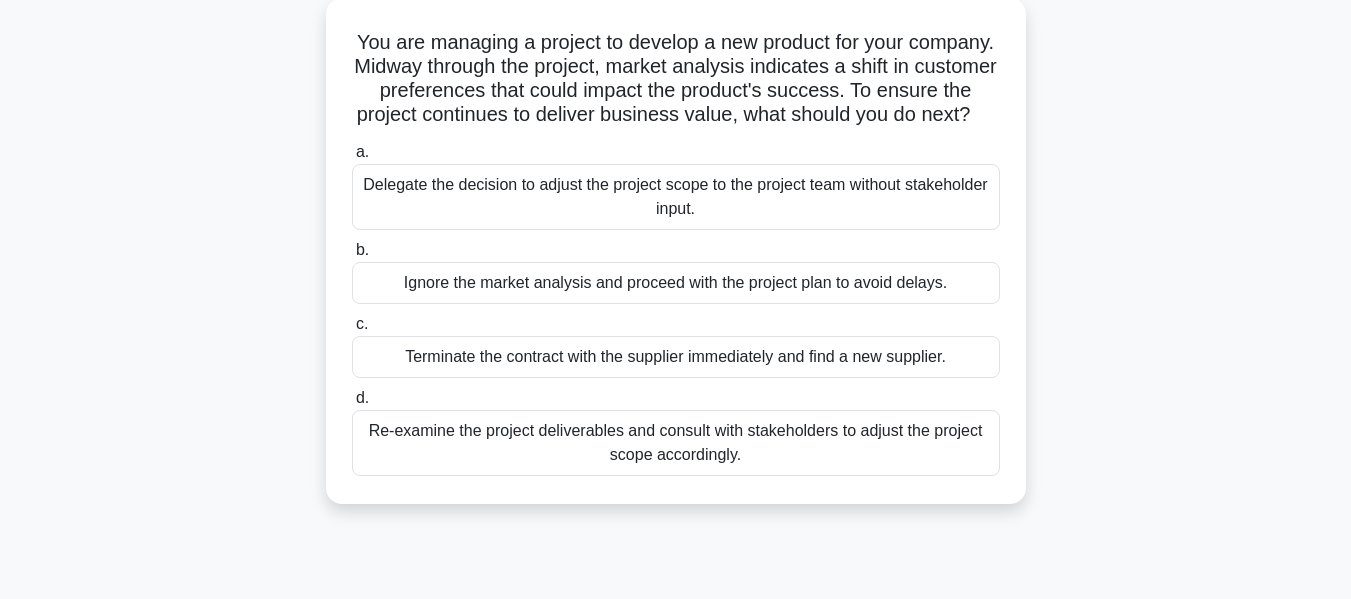 scroll, scrollTop: 120, scrollLeft: 0, axis: vertical 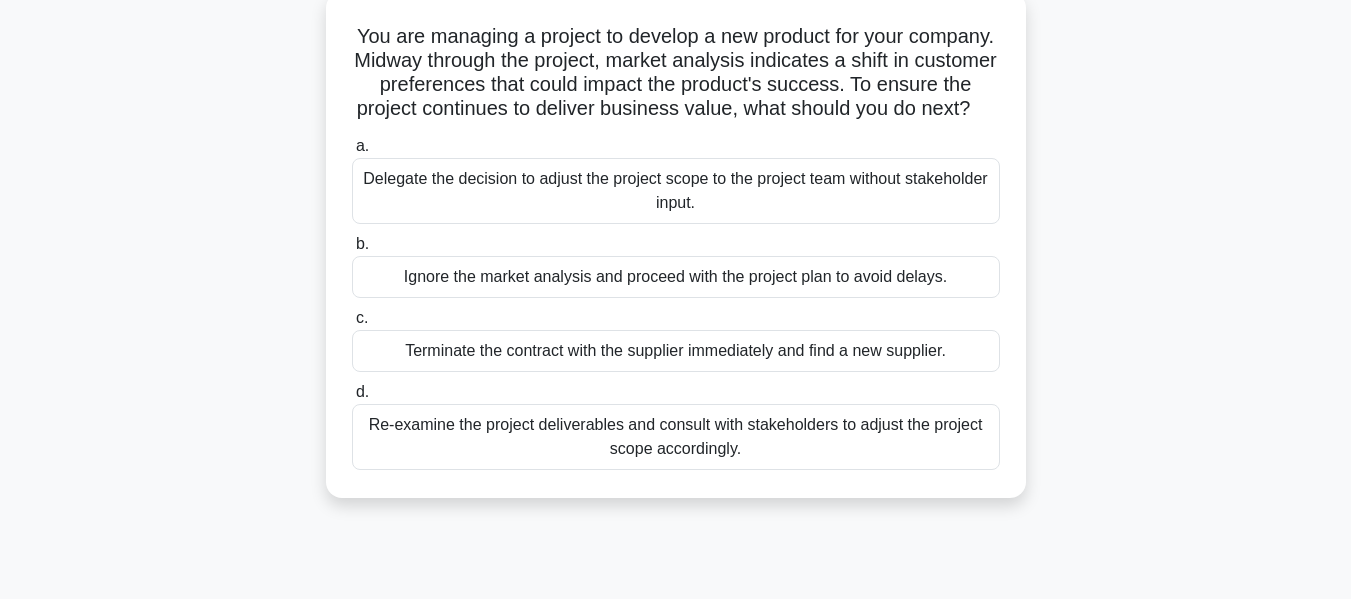 click on "Re-examine the project deliverables and consult with stakeholders to adjust the project scope accordingly." at bounding box center (676, 437) 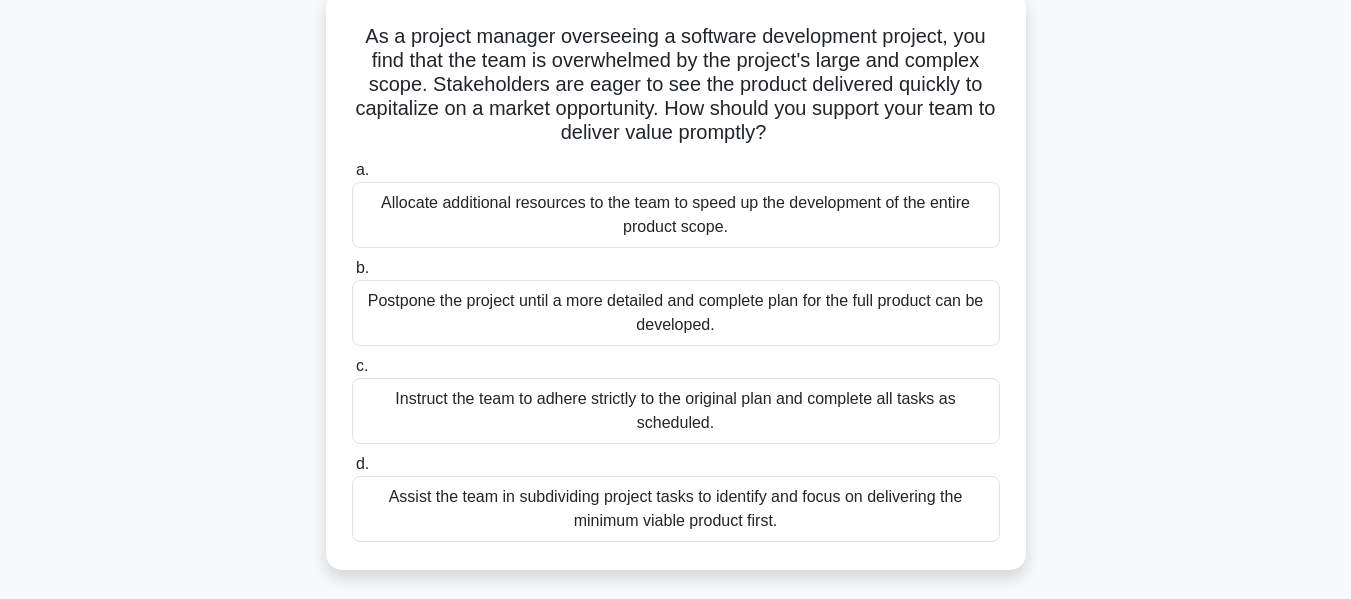 scroll, scrollTop: 126, scrollLeft: 0, axis: vertical 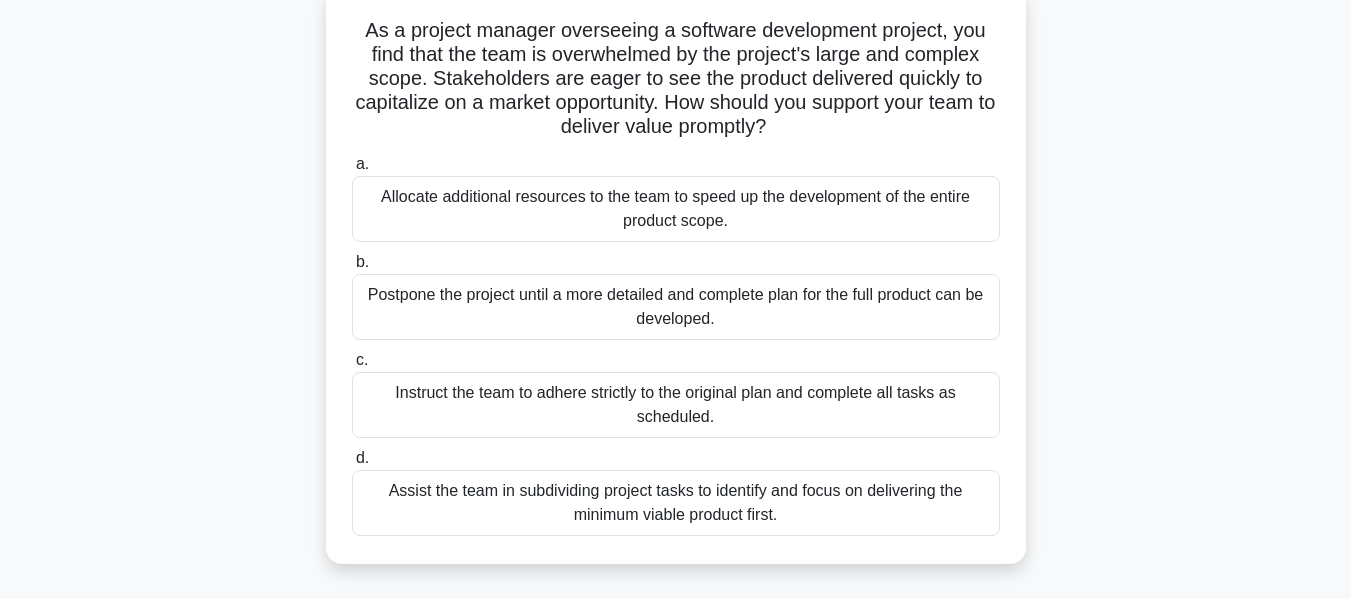 click on "Assist the team in subdividing project tasks to identify and focus on delivering the minimum viable product first." at bounding box center (676, 503) 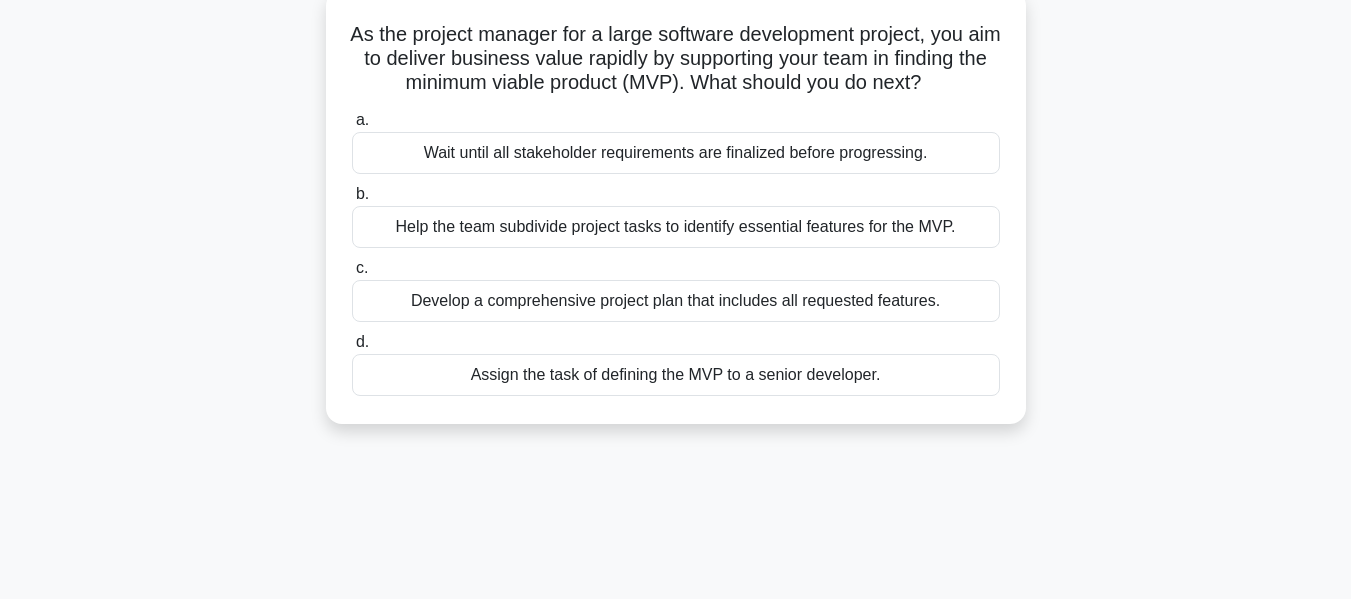 scroll, scrollTop: 129, scrollLeft: 0, axis: vertical 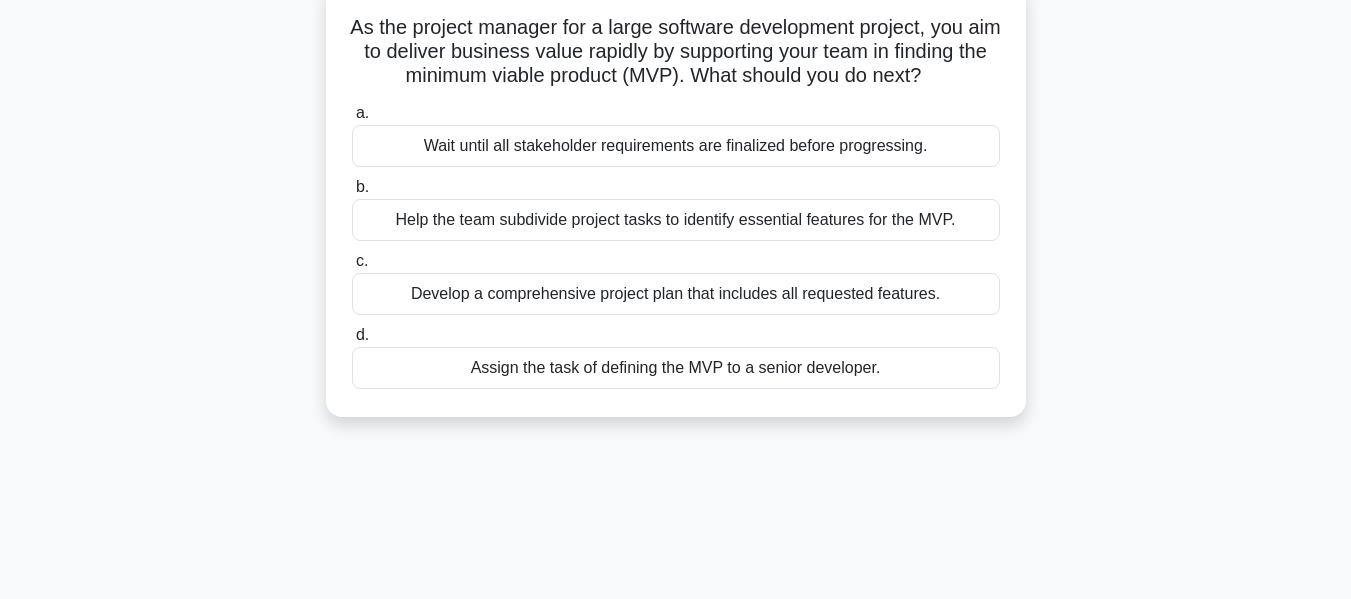 click on "Help the team subdivide project tasks to identify essential features for the MVP." at bounding box center (676, 220) 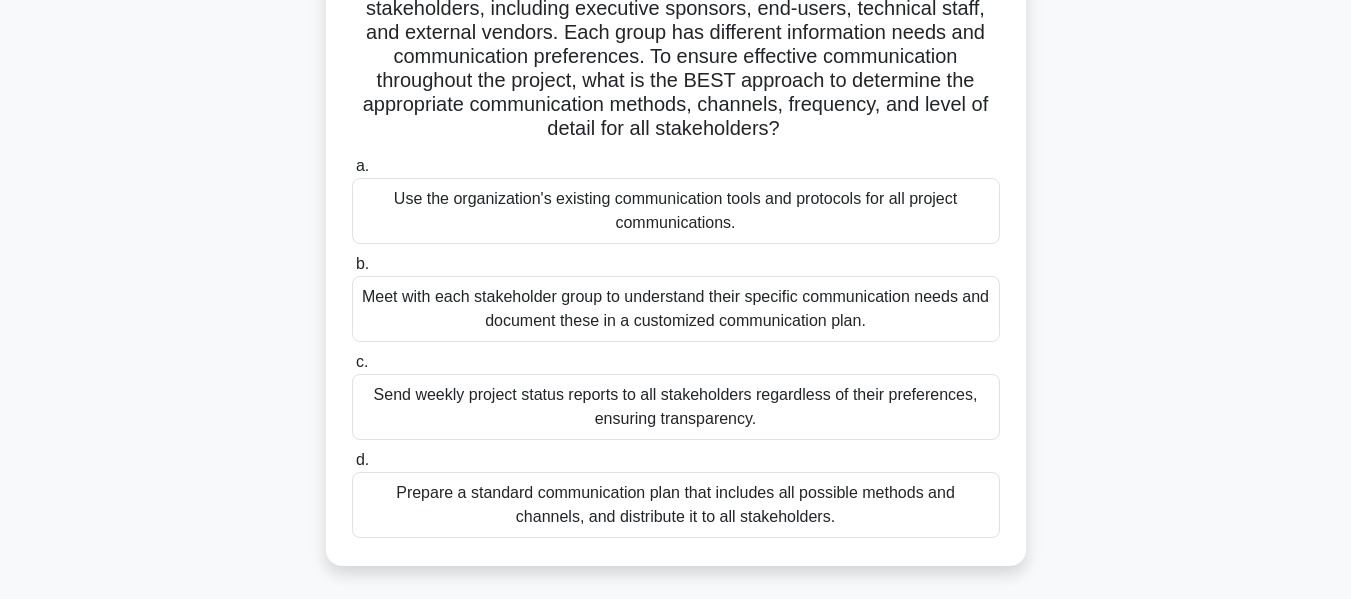 scroll, scrollTop: 178, scrollLeft: 0, axis: vertical 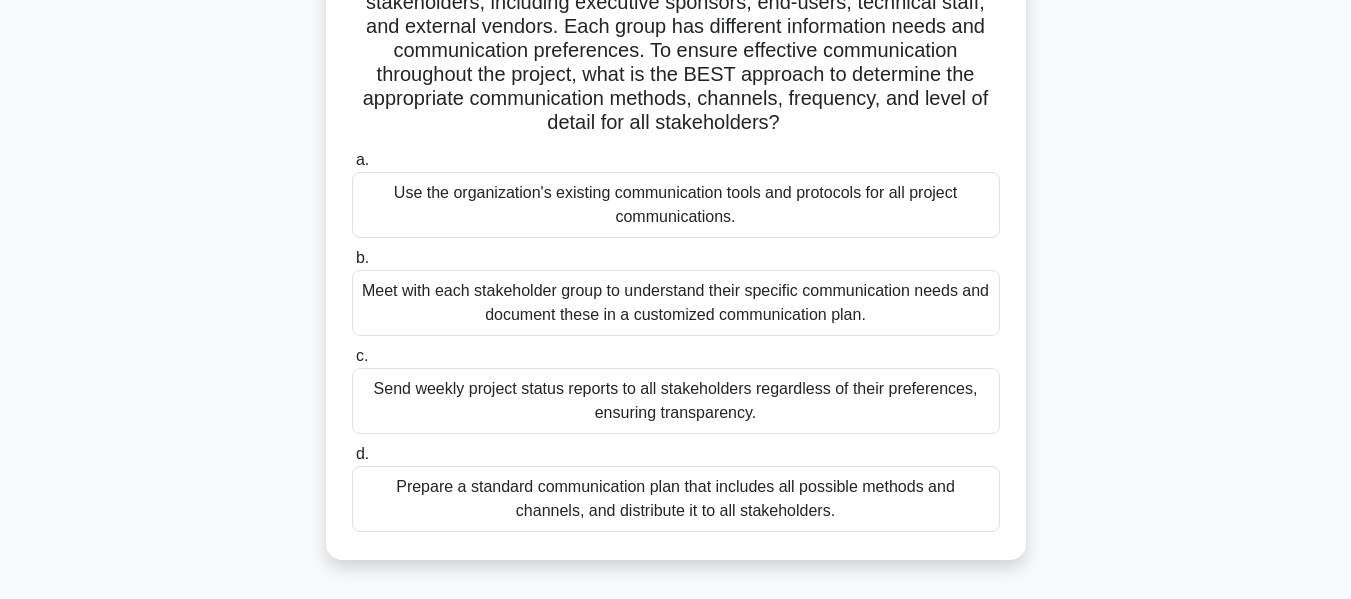click on "Meet with each stakeholder group to understand their specific communication needs and document these in a customized communication plan." at bounding box center (676, 303) 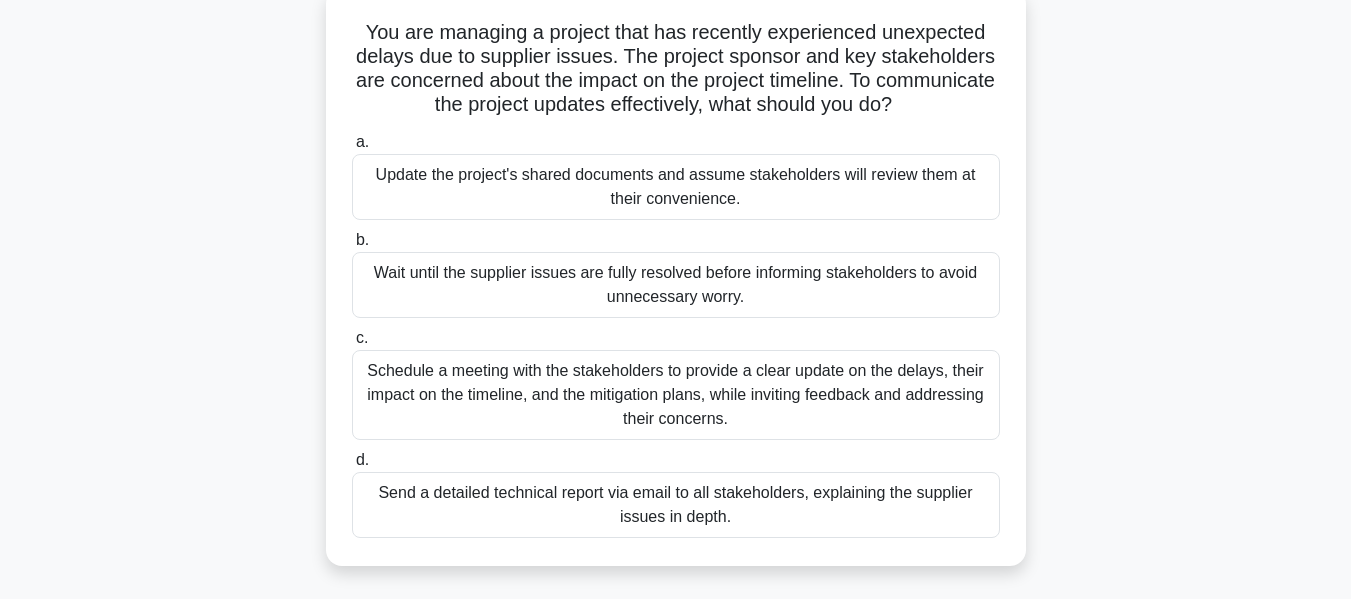 scroll, scrollTop: 130, scrollLeft: 0, axis: vertical 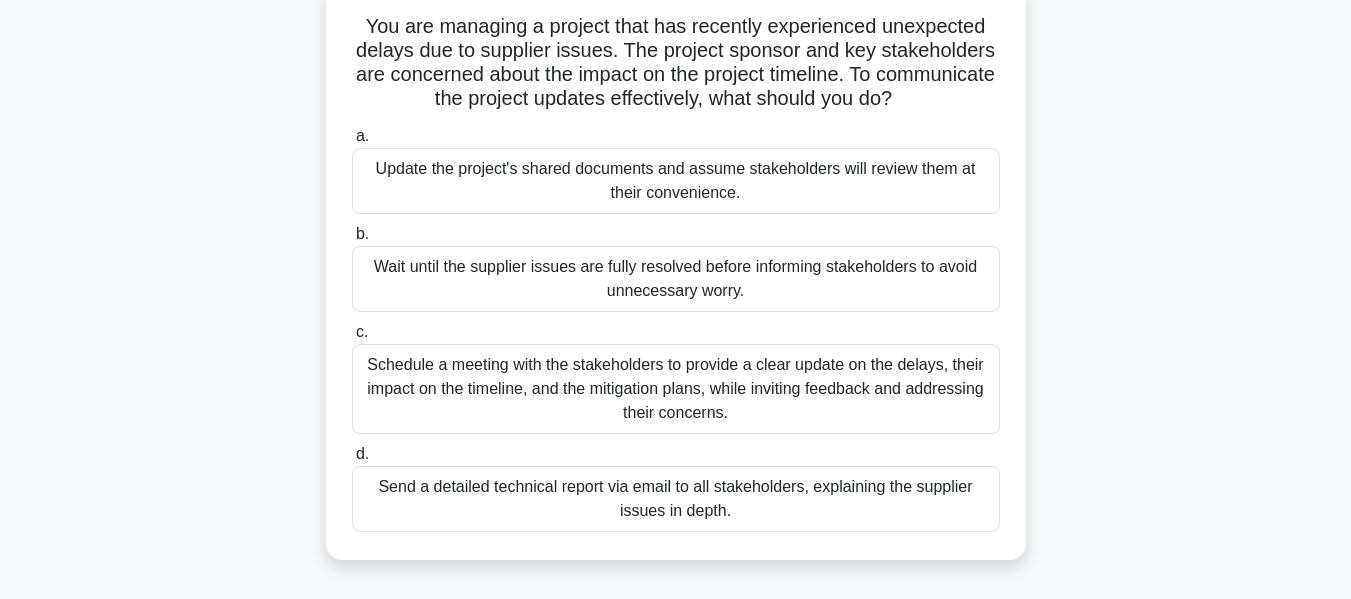 click on "Schedule a meeting with the stakeholders to provide a clear update on the delays, their impact on the timeline, and the mitigation plans, while inviting feedback and addressing their concerns." at bounding box center (676, 389) 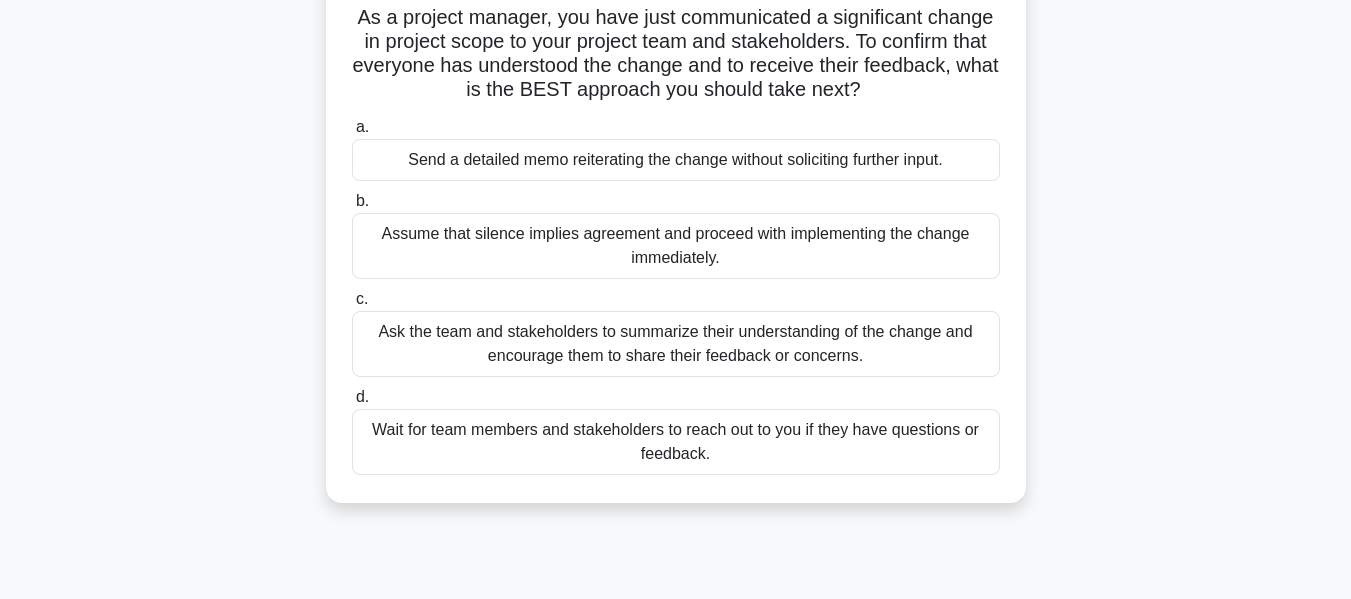 scroll, scrollTop: 146, scrollLeft: 0, axis: vertical 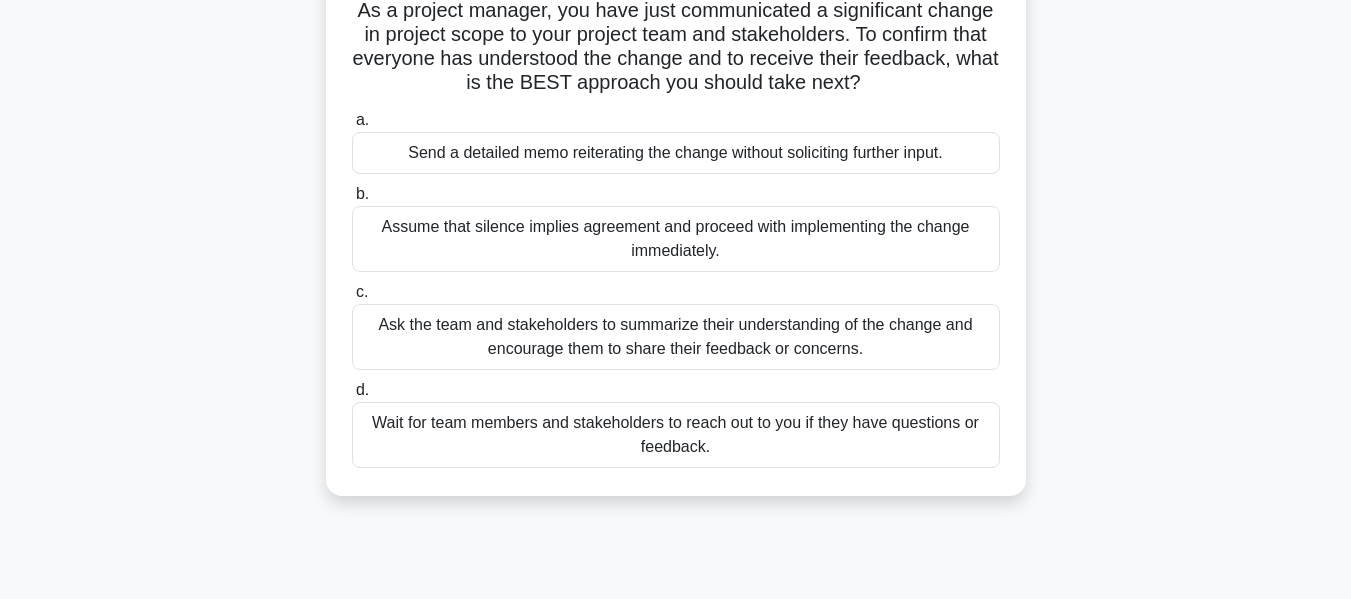 click on "Ask the team and stakeholders to summarize their understanding of the change and encourage them to share their feedback or concerns." at bounding box center [676, 337] 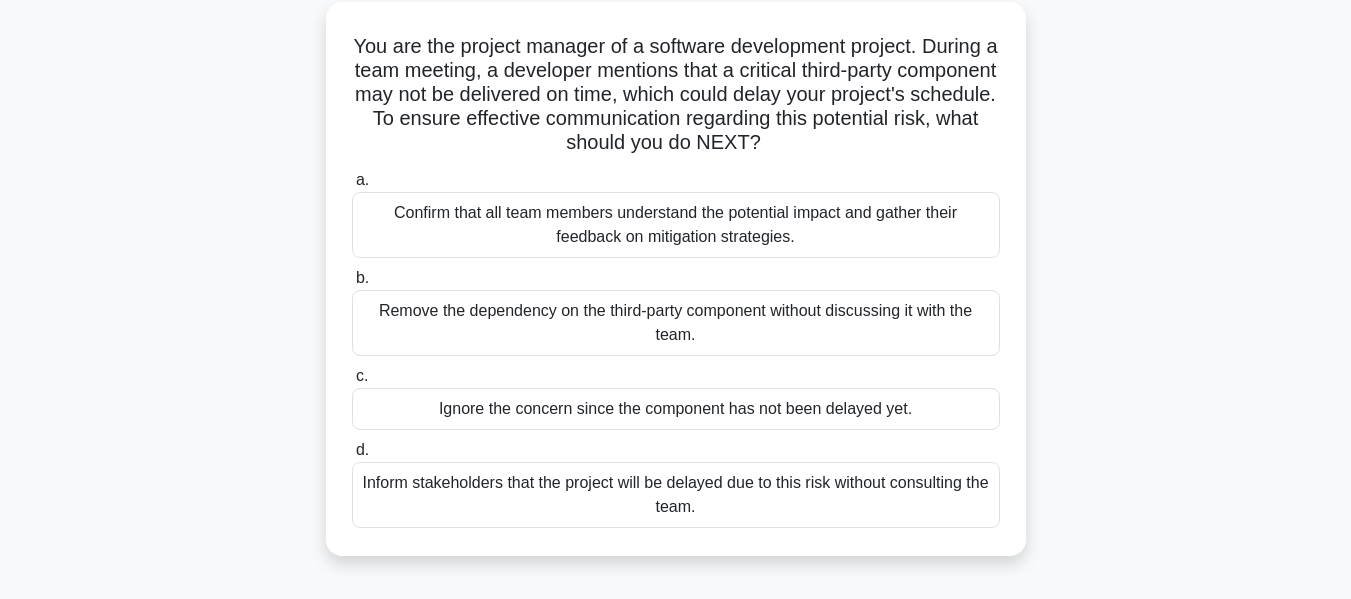 scroll, scrollTop: 116, scrollLeft: 0, axis: vertical 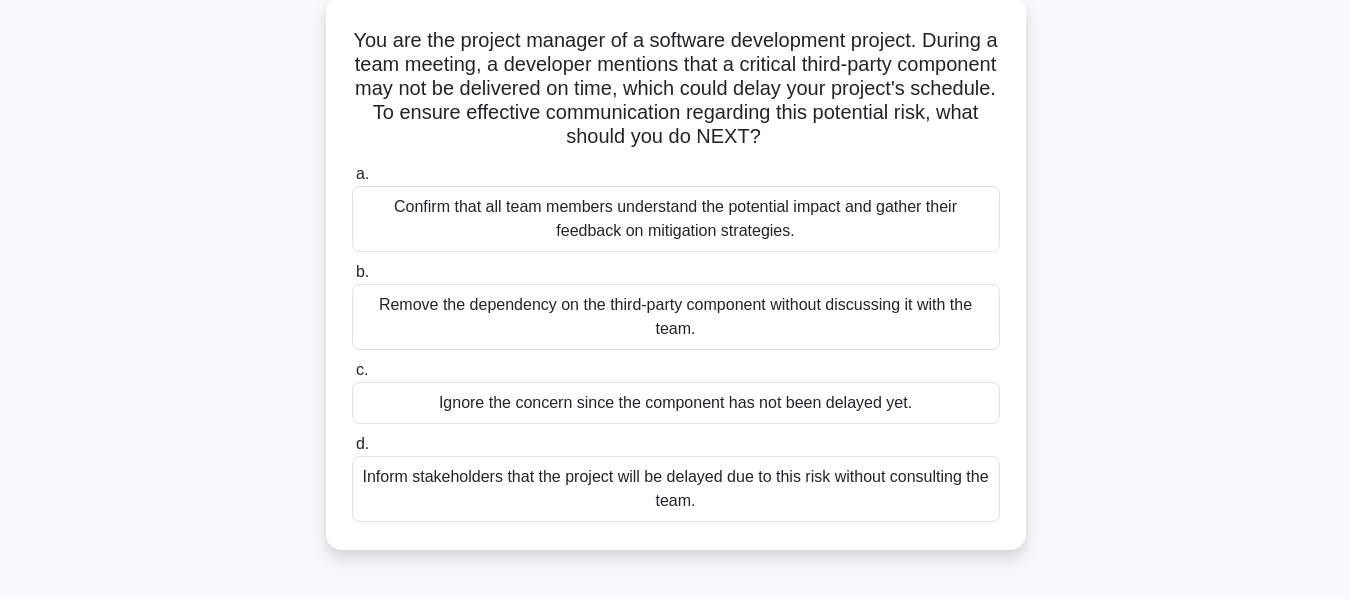 click on "Confirm that all team members understand the potential impact and gather their feedback on mitigation strategies." at bounding box center (676, 219) 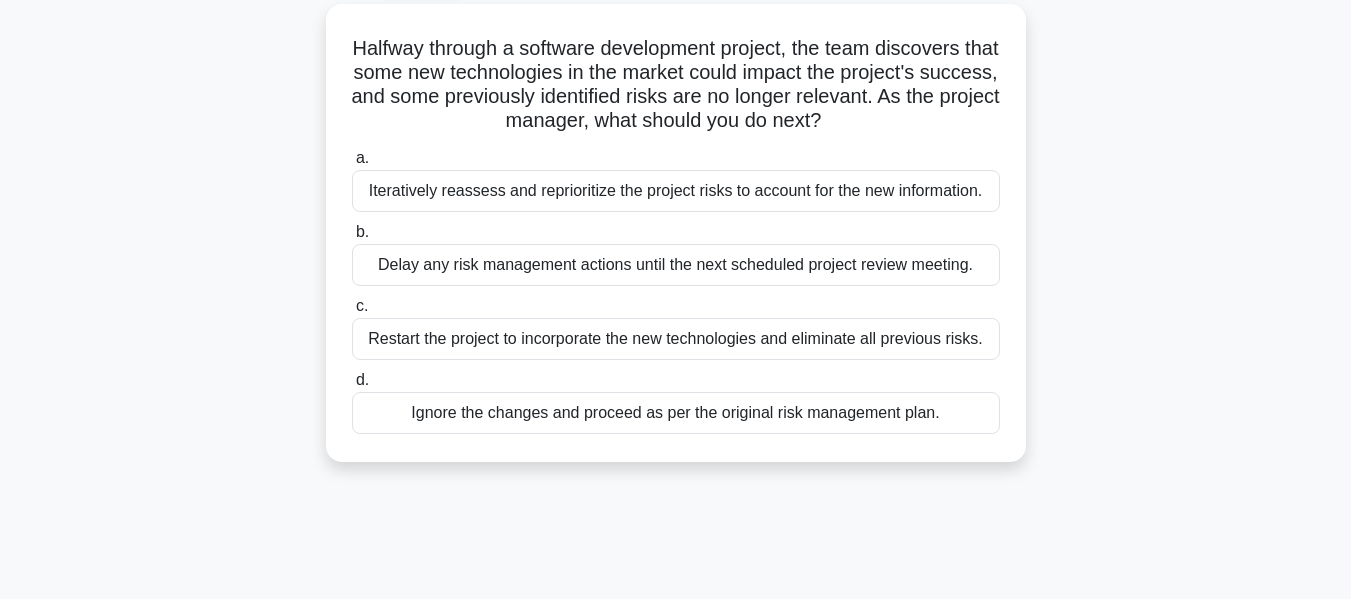 scroll, scrollTop: 133, scrollLeft: 0, axis: vertical 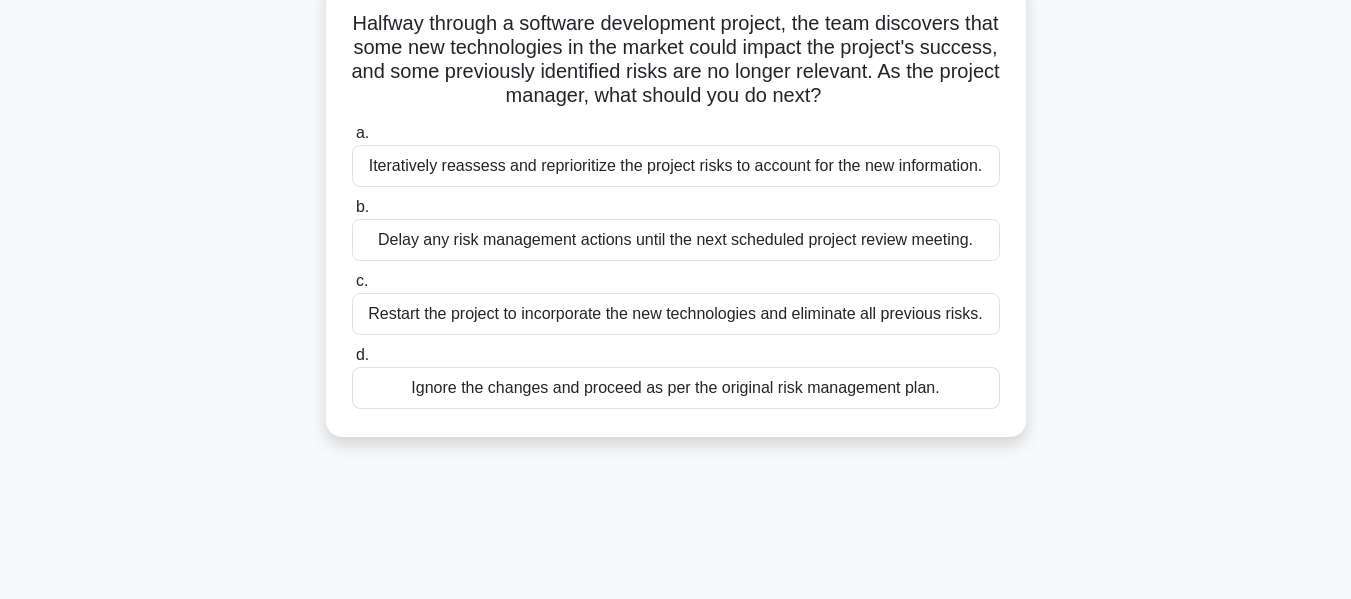 click on "Iteratively reassess and reprioritize the project risks to account for the new information." at bounding box center (676, 166) 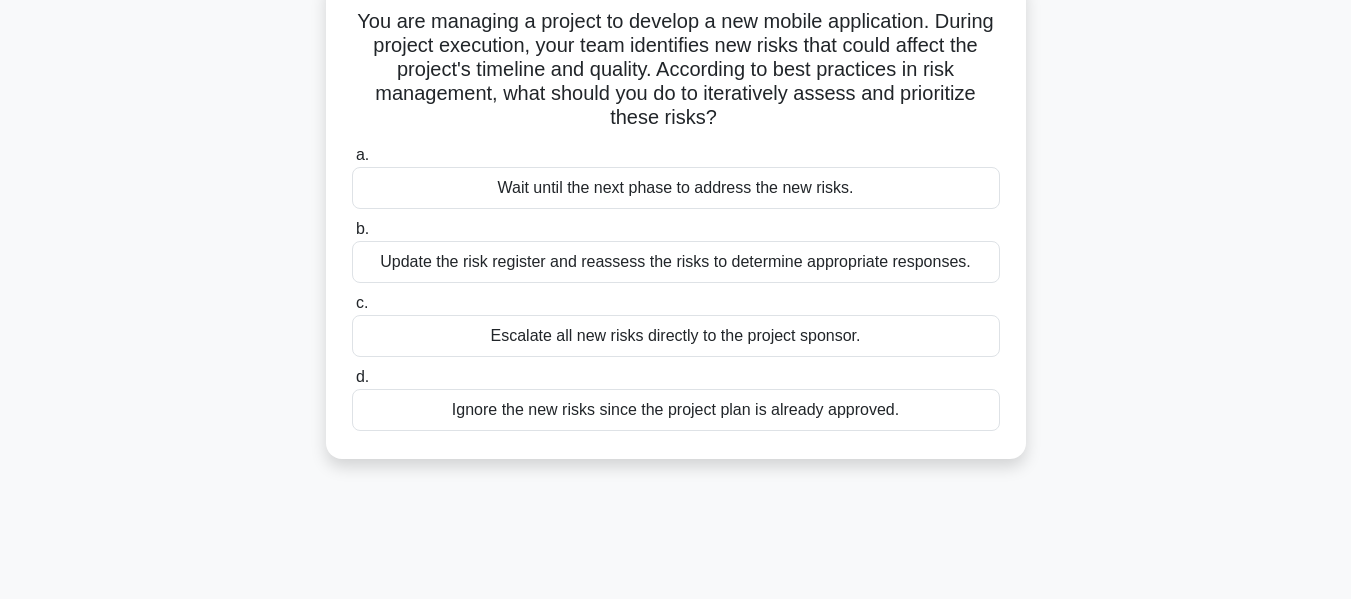 scroll, scrollTop: 141, scrollLeft: 0, axis: vertical 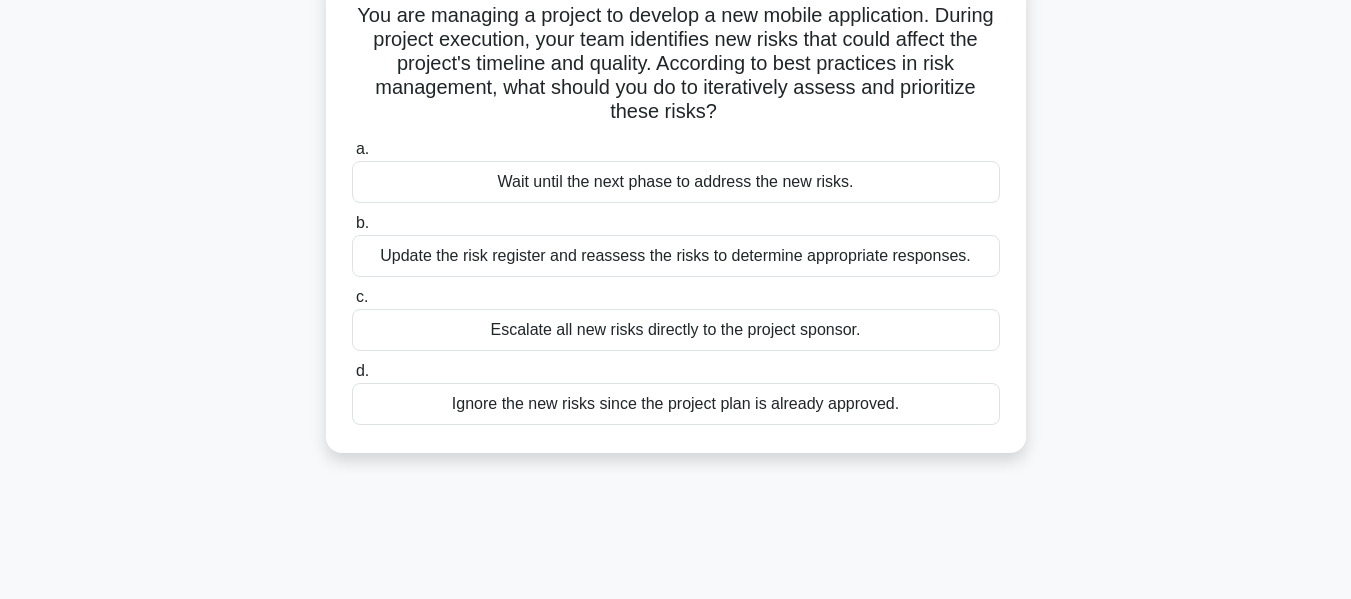 click on "Update the risk register and reassess the risks to determine appropriate responses." at bounding box center (676, 256) 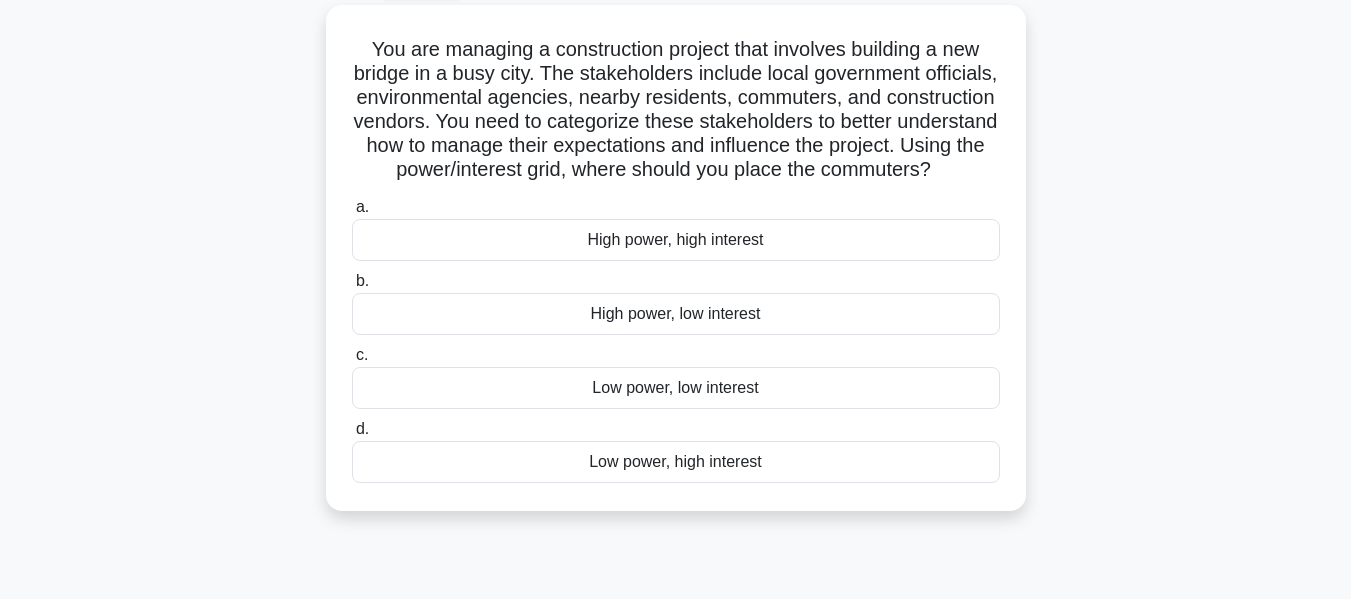 scroll, scrollTop: 113, scrollLeft: 0, axis: vertical 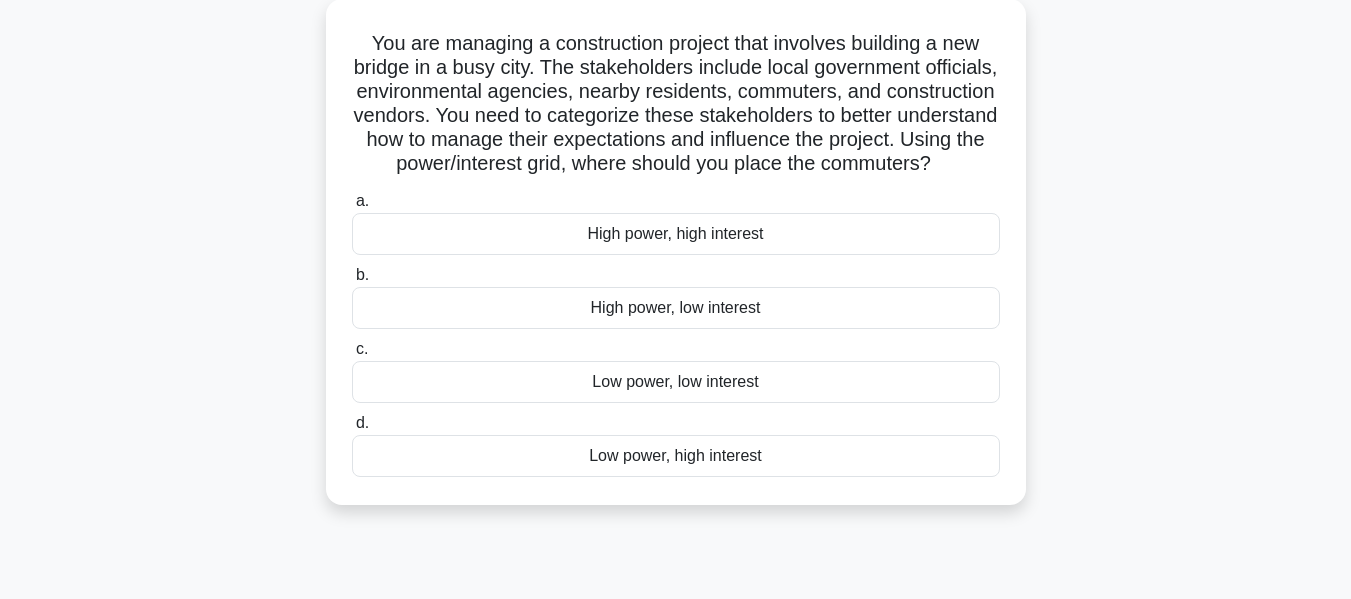 click on "Low power, high interest" at bounding box center (676, 456) 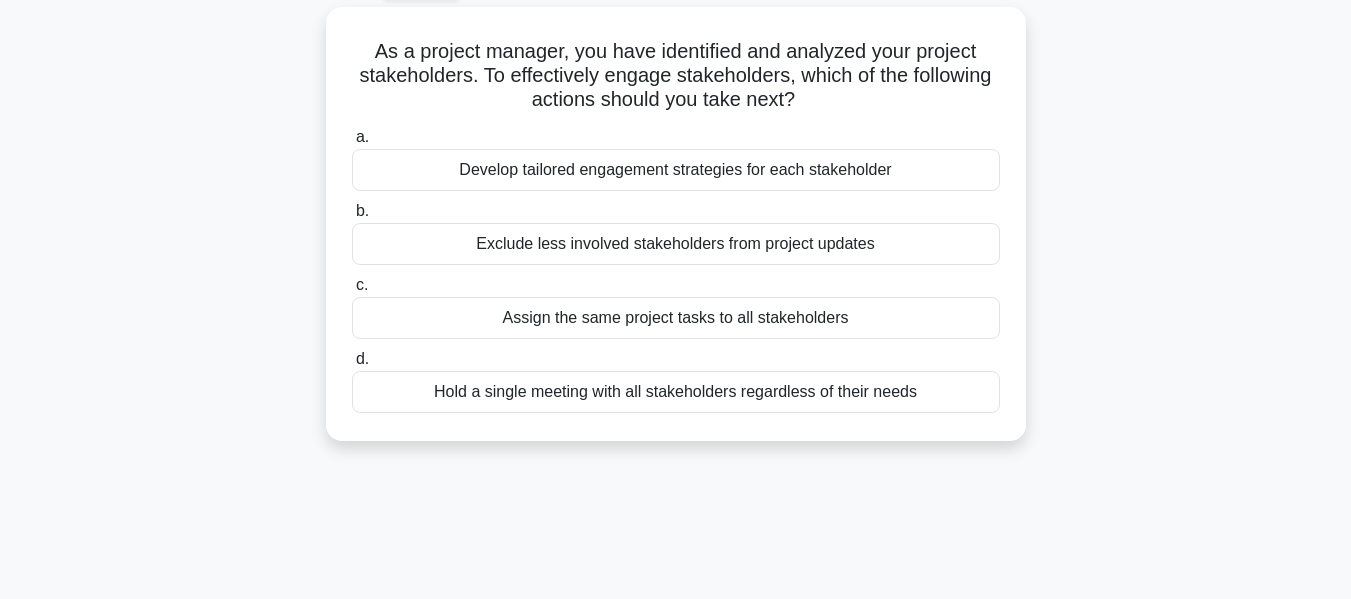 scroll, scrollTop: 113, scrollLeft: 0, axis: vertical 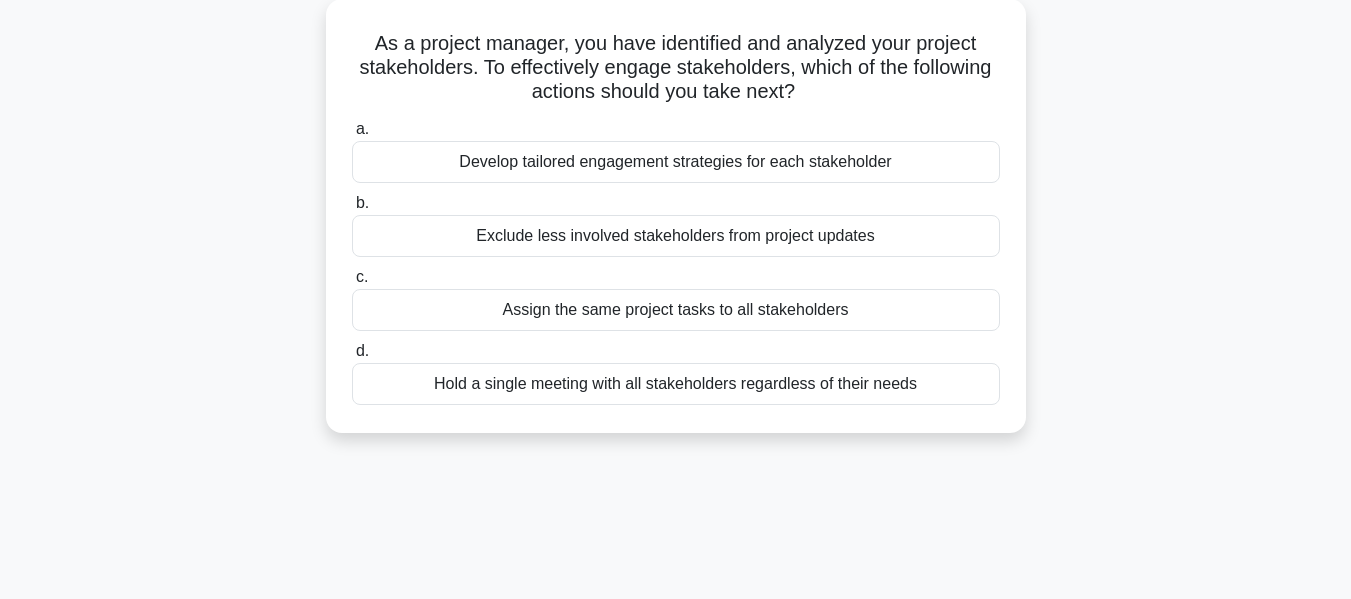 click on "Develop tailored engagement strategies for each stakeholder" at bounding box center (676, 162) 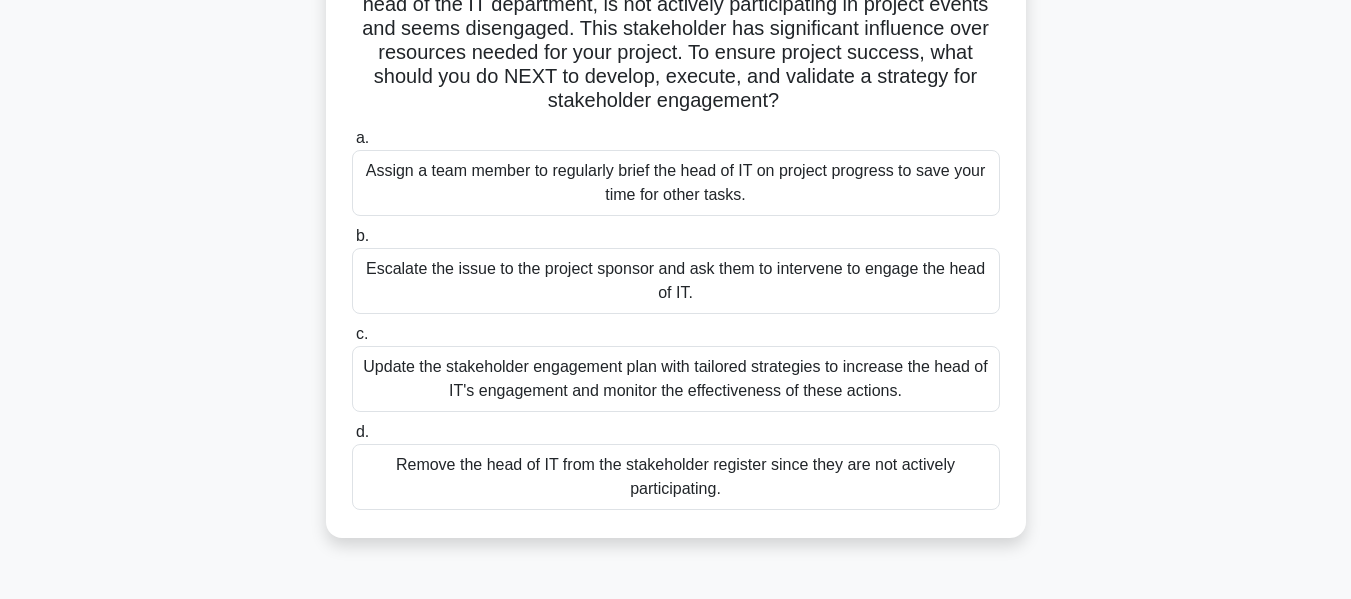 scroll, scrollTop: 206, scrollLeft: 0, axis: vertical 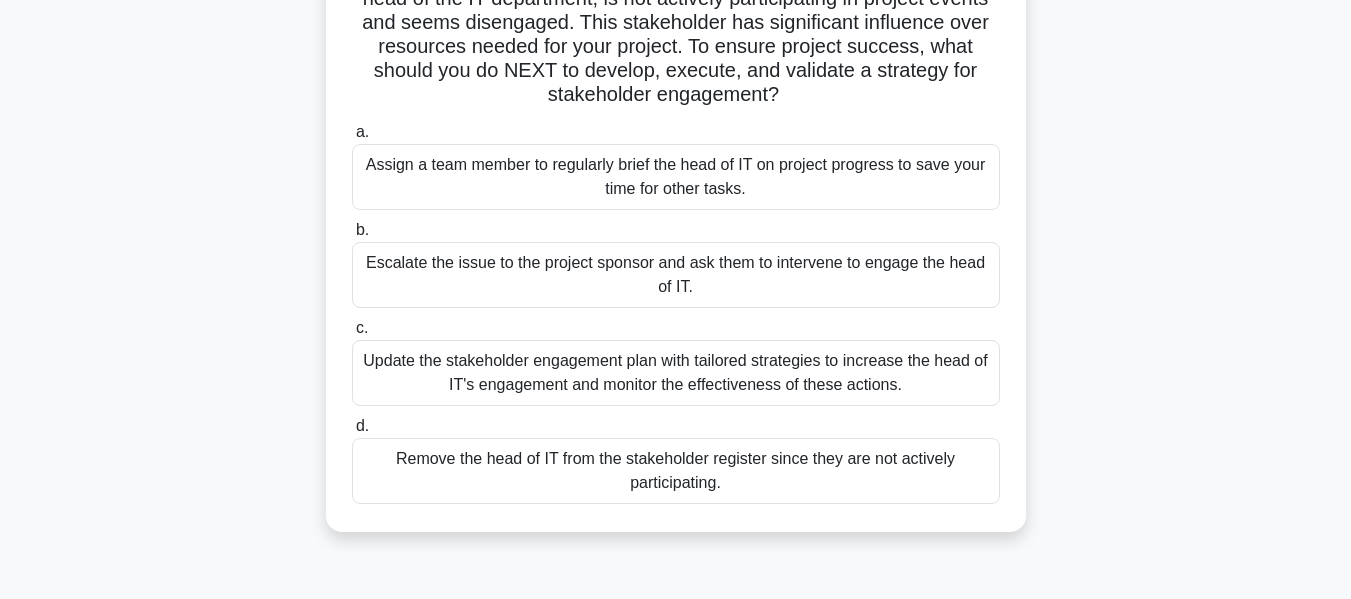 click on "Update the stakeholder engagement plan with tailored strategies to increase the head of IT's engagement and monitor the effectiveness of these actions." at bounding box center (676, 373) 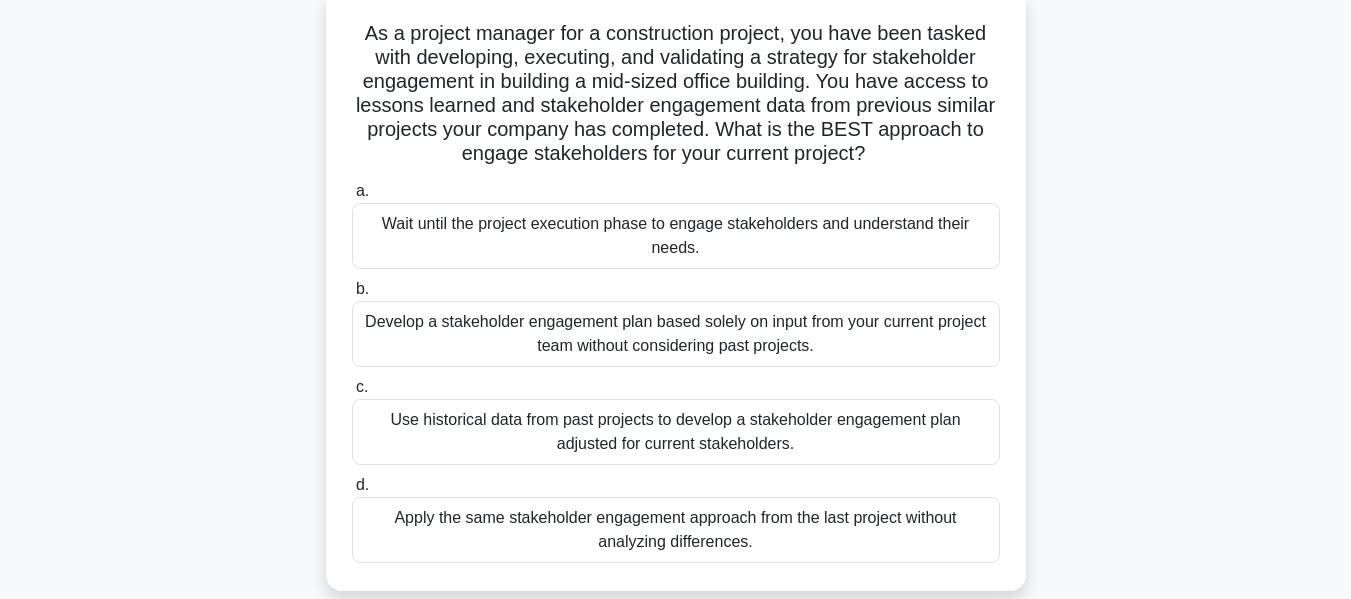scroll, scrollTop: 129, scrollLeft: 0, axis: vertical 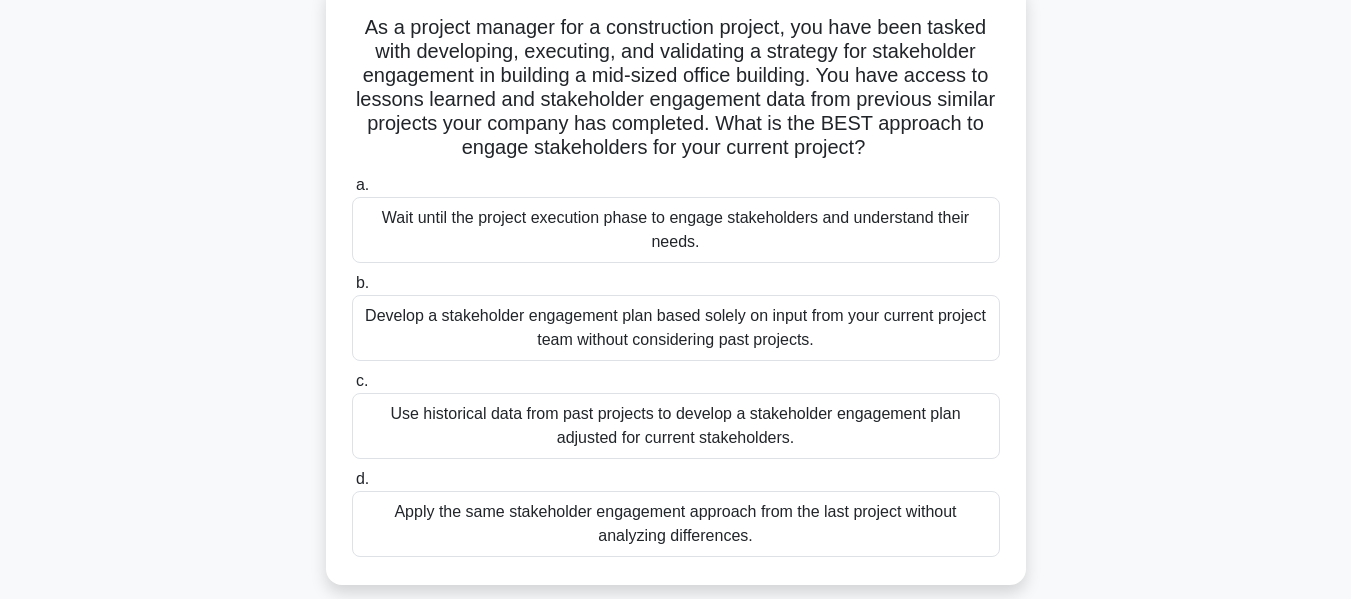 click on "Use historical data from past projects to develop a stakeholder engagement plan adjusted for current stakeholders." at bounding box center [676, 426] 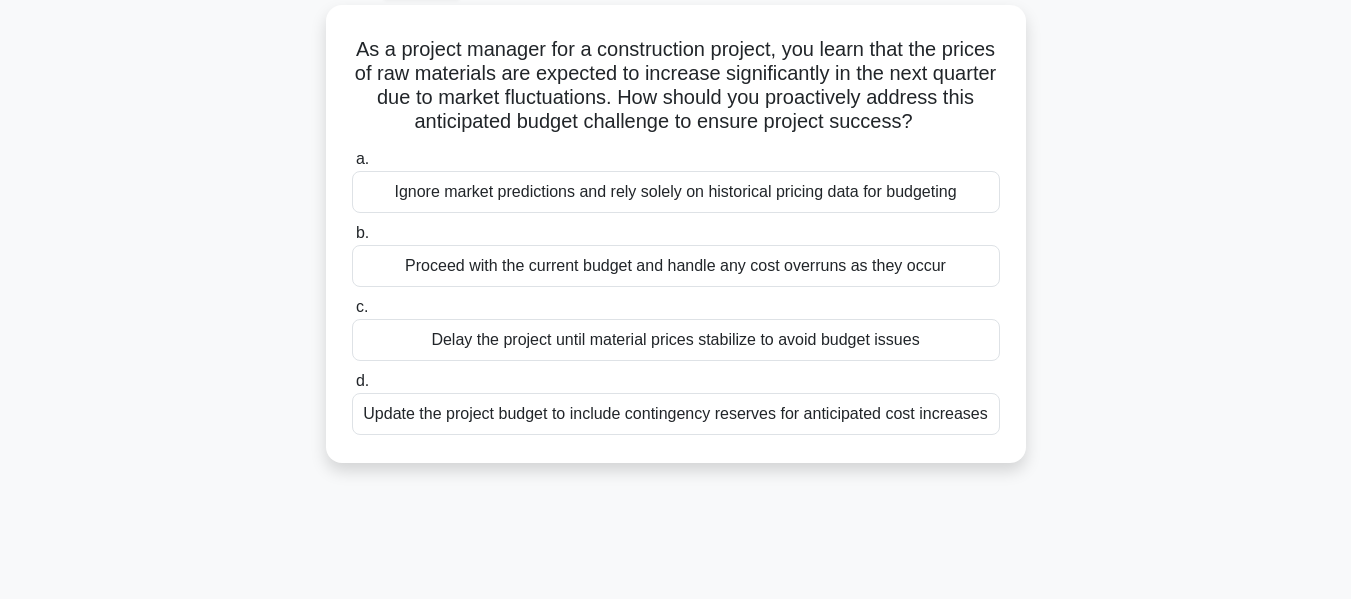 scroll, scrollTop: 111, scrollLeft: 0, axis: vertical 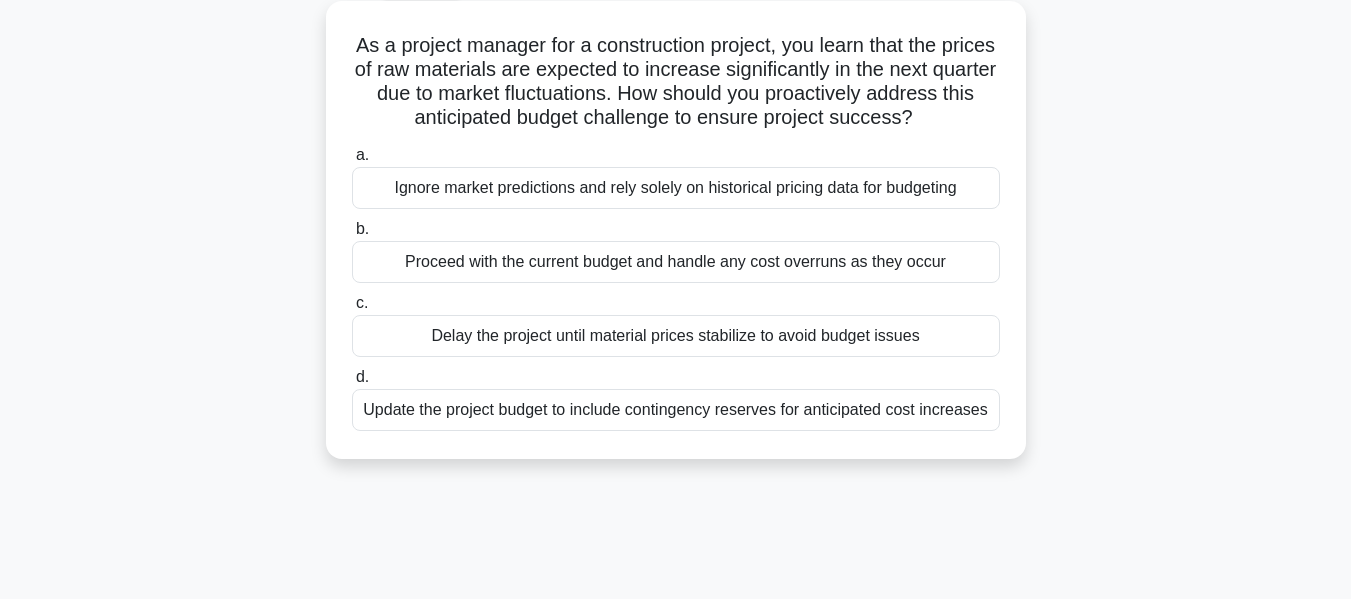click on "Update the project budget to include contingency reserves for anticipated cost increases" at bounding box center [676, 410] 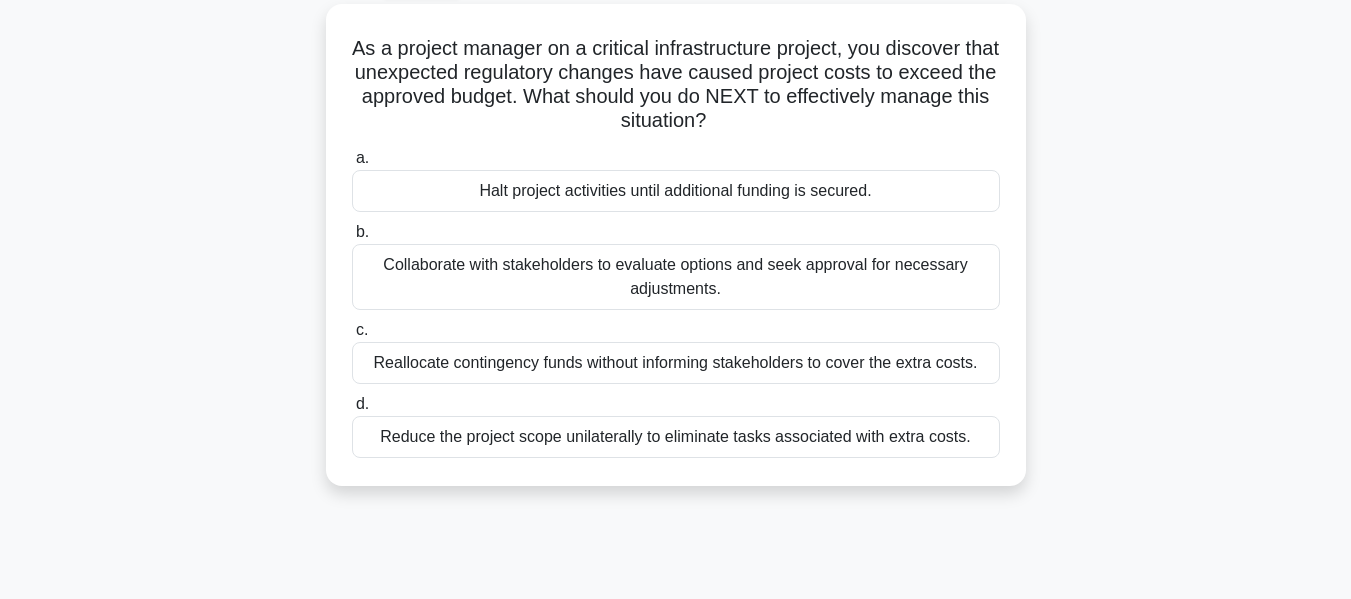 scroll, scrollTop: 116, scrollLeft: 0, axis: vertical 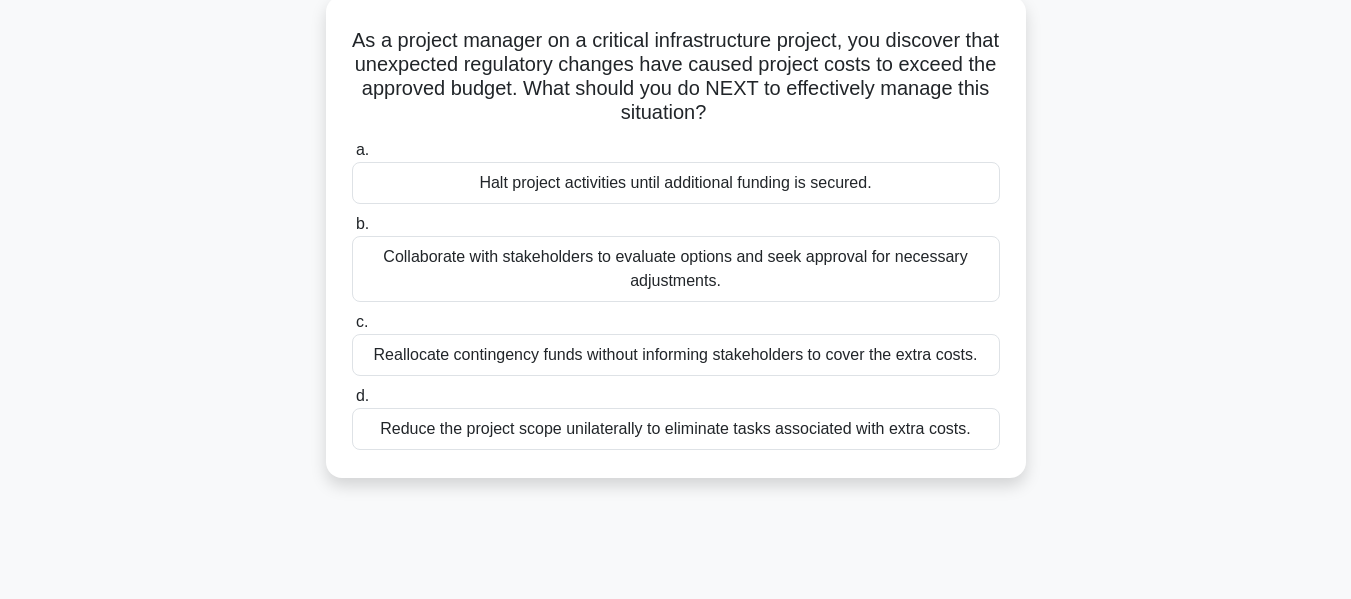 click on "Collaborate with stakeholders to evaluate options and seek approval for necessary adjustments." at bounding box center (676, 269) 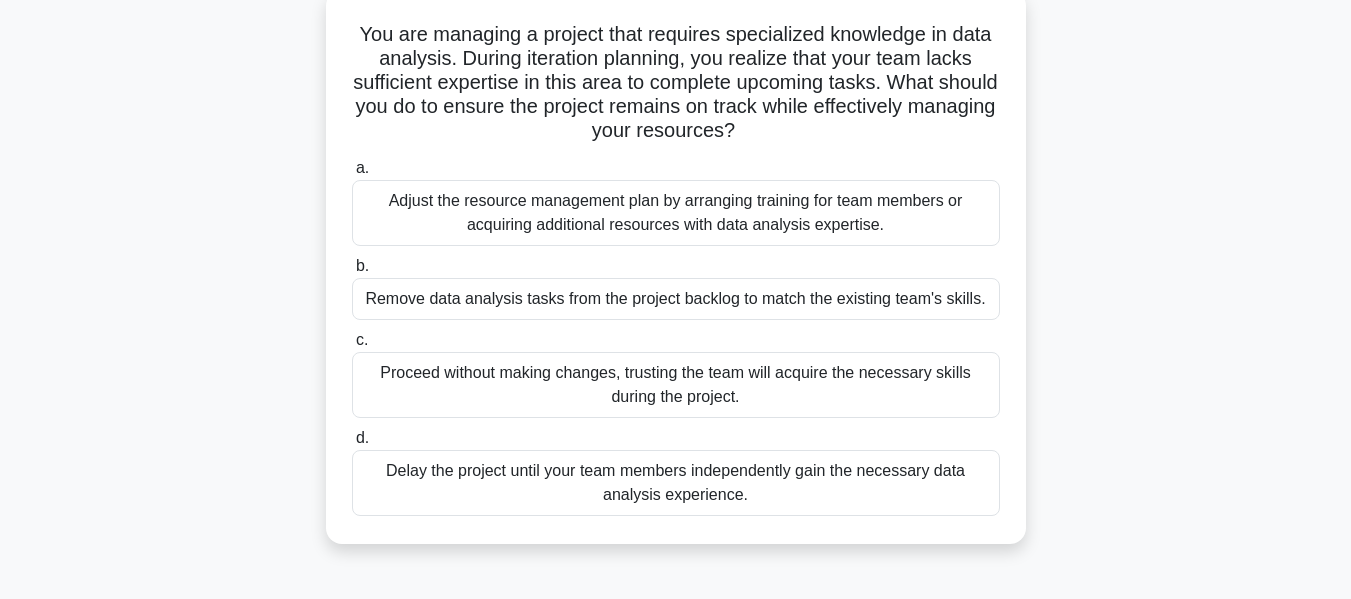 scroll, scrollTop: 128, scrollLeft: 0, axis: vertical 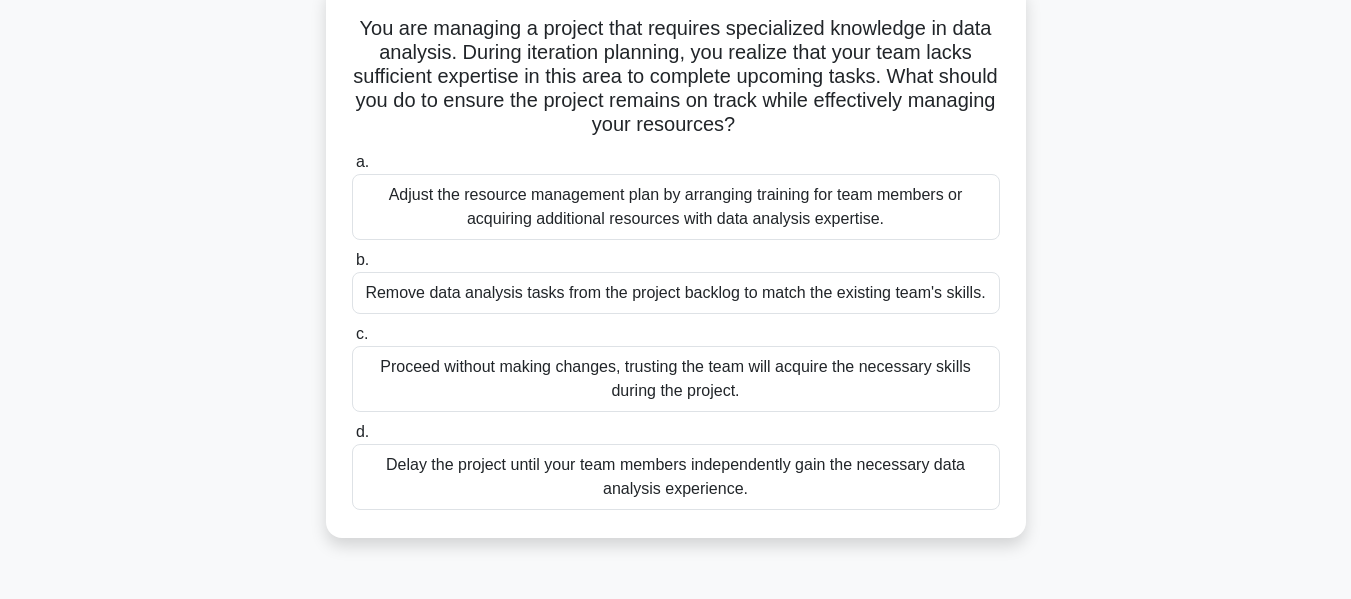 click on "Adjust the resource management plan by arranging training for team members or acquiring additional resources with data analysis expertise." at bounding box center [676, 207] 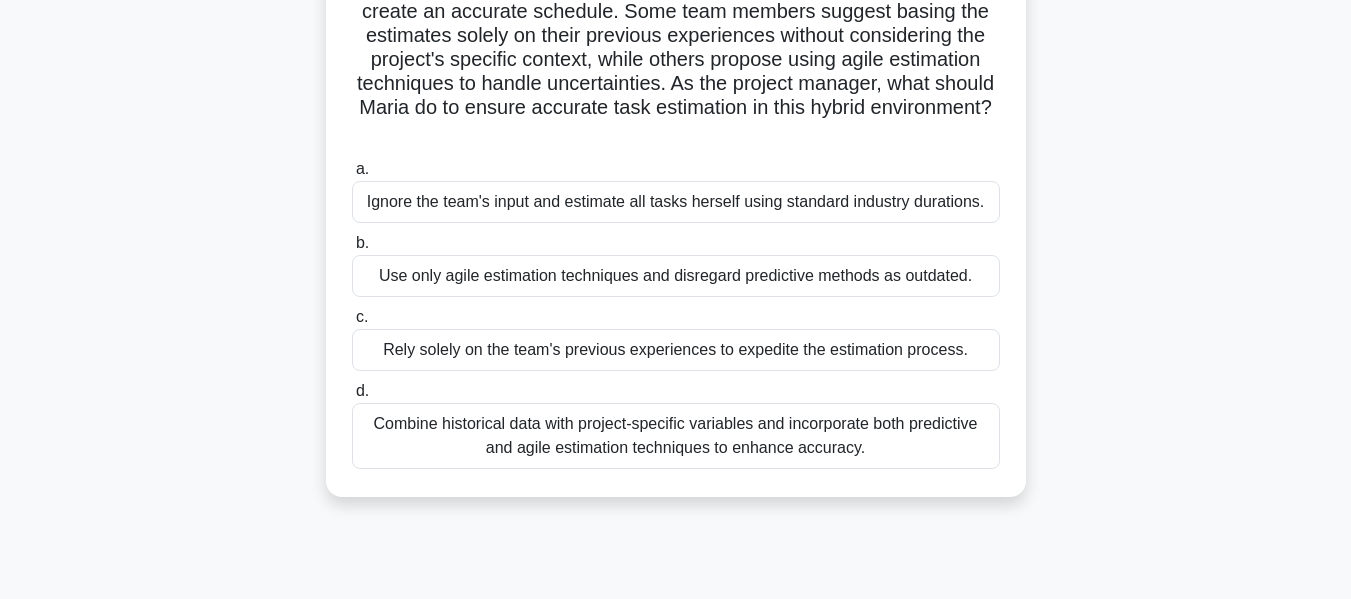 scroll, scrollTop: 225, scrollLeft: 0, axis: vertical 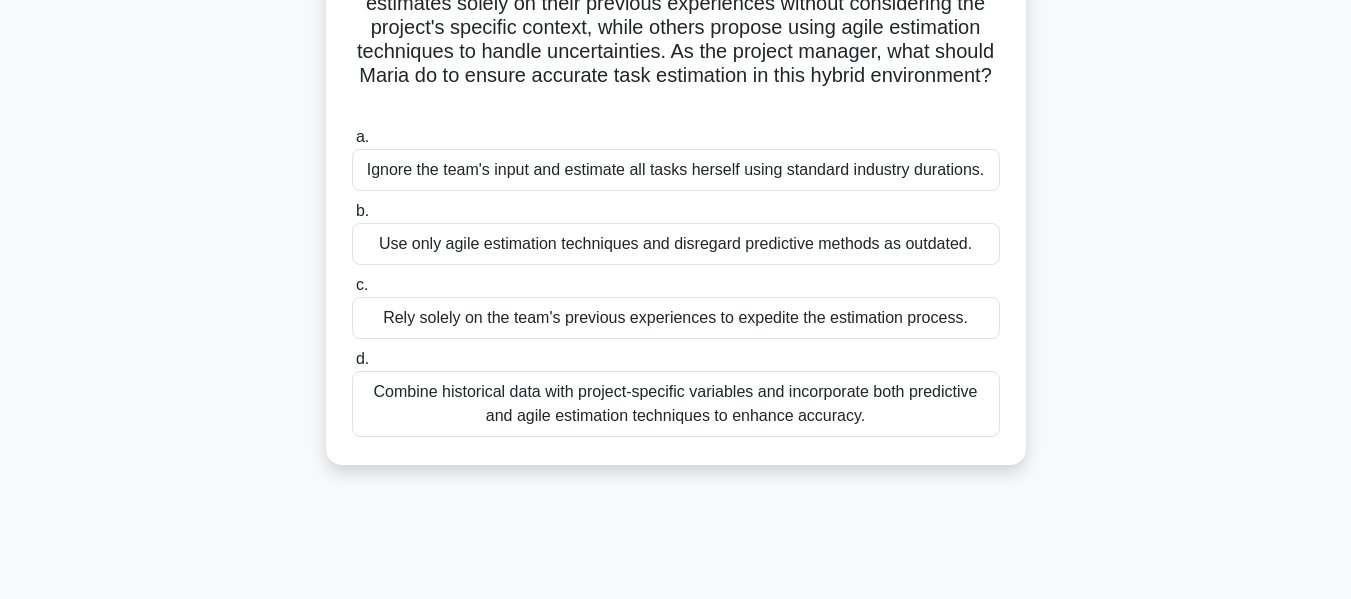click on "Combine historical data with project-specific variables and incorporate both predictive and agile estimation techniques to enhance accuracy." at bounding box center [676, 404] 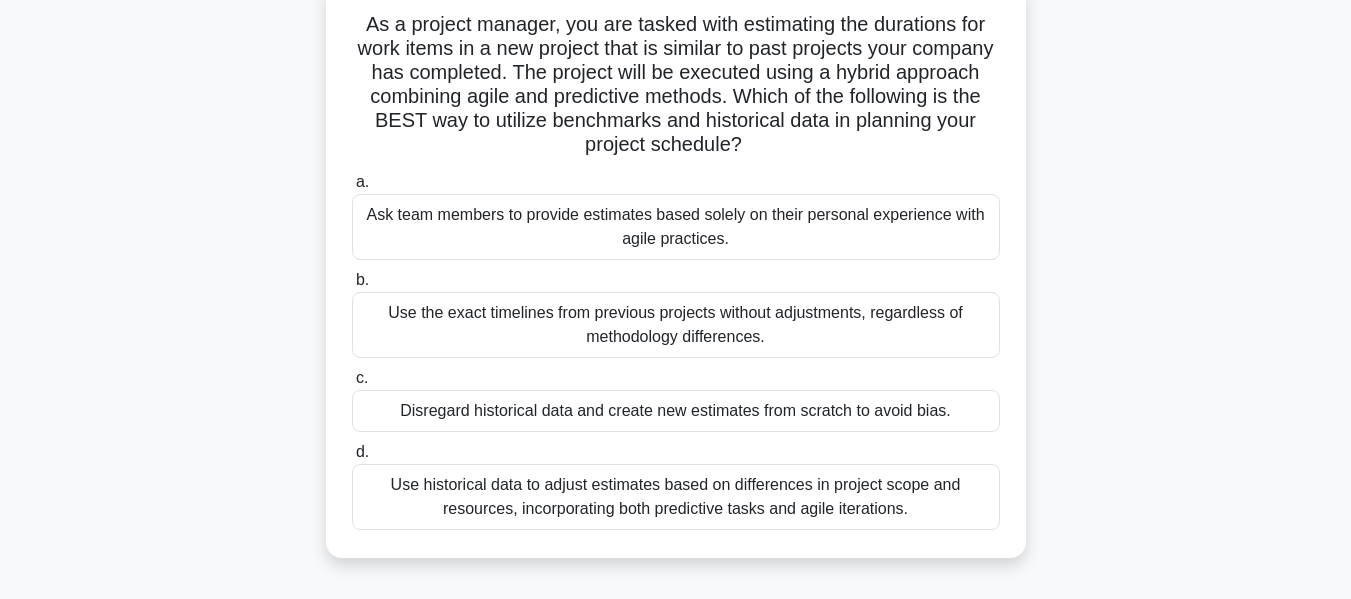 scroll, scrollTop: 138, scrollLeft: 0, axis: vertical 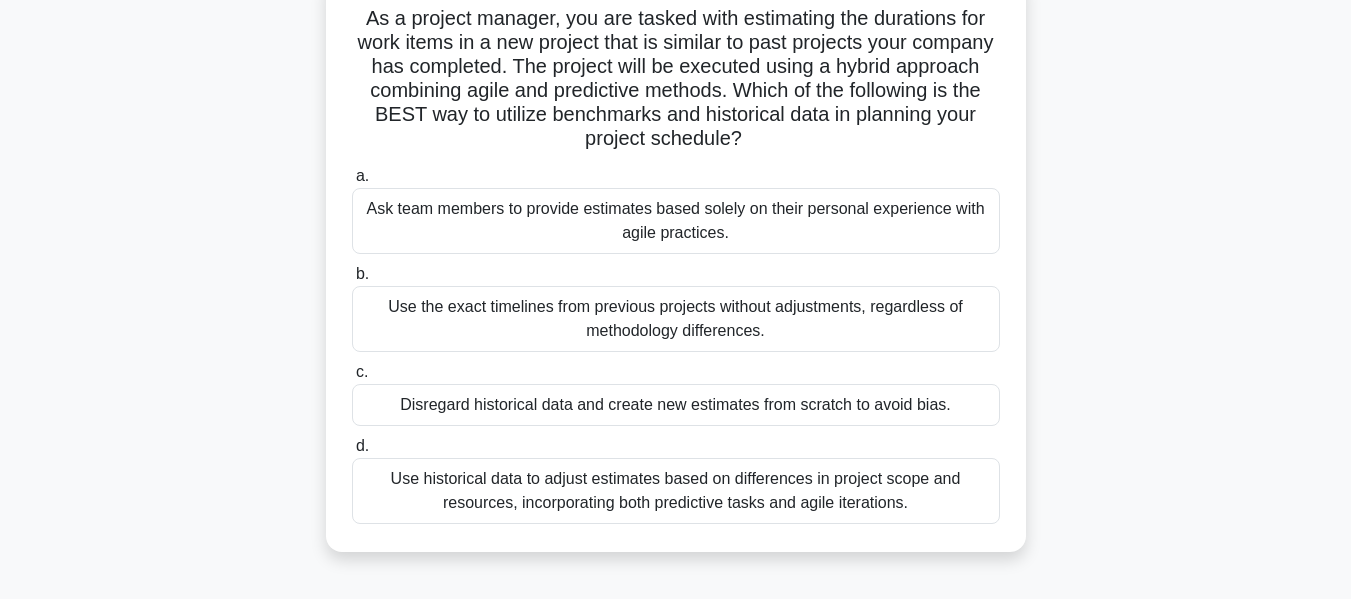 click on "Use historical data to adjust estimates based on differences in project scope and resources, incorporating both predictive tasks and agile iterations." at bounding box center [676, 491] 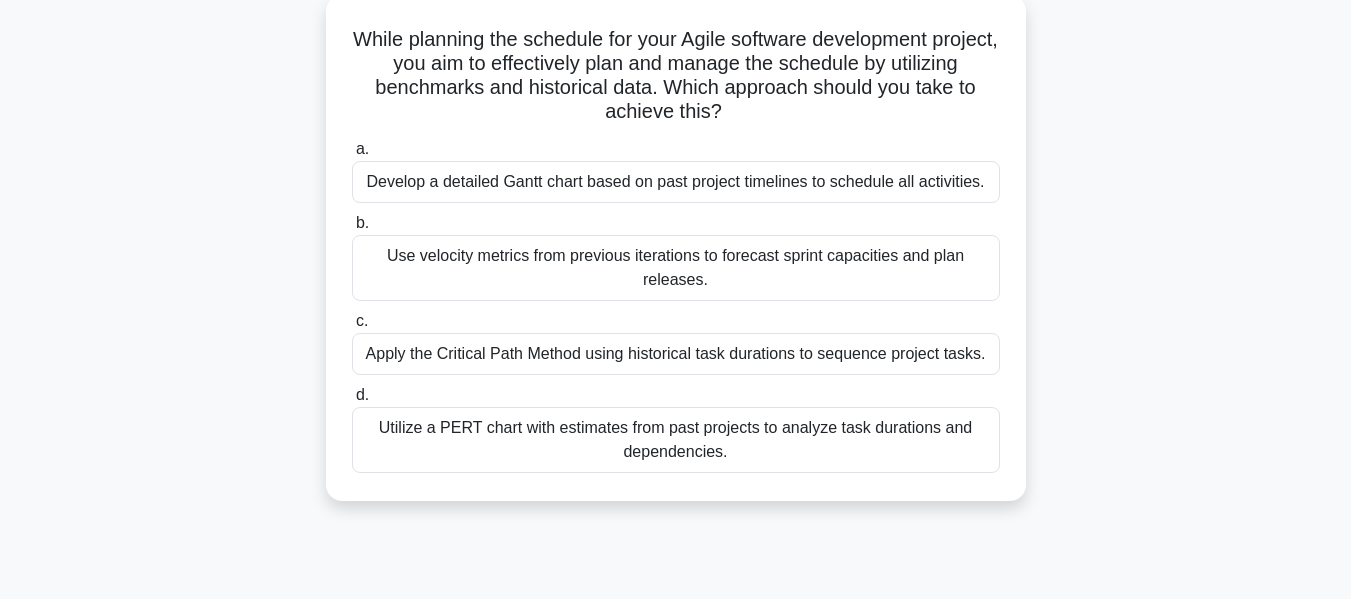 scroll, scrollTop: 123, scrollLeft: 0, axis: vertical 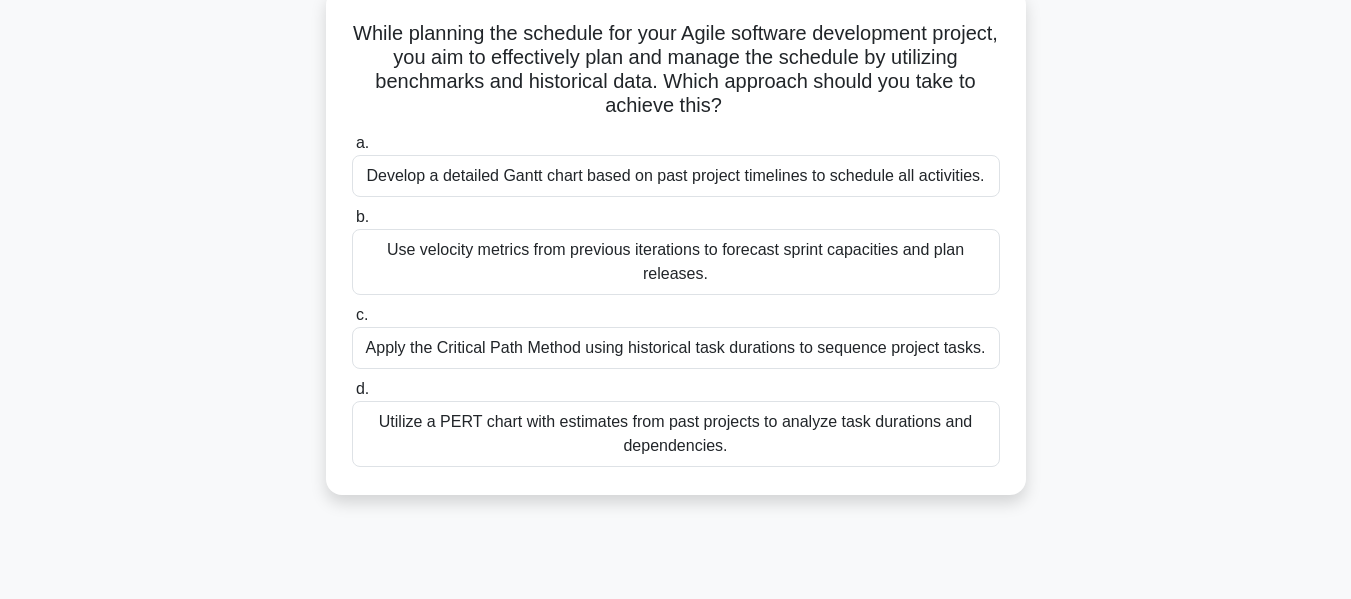 click on "Use velocity metrics from previous iterations to forecast sprint capacities and plan releases." at bounding box center [676, 262] 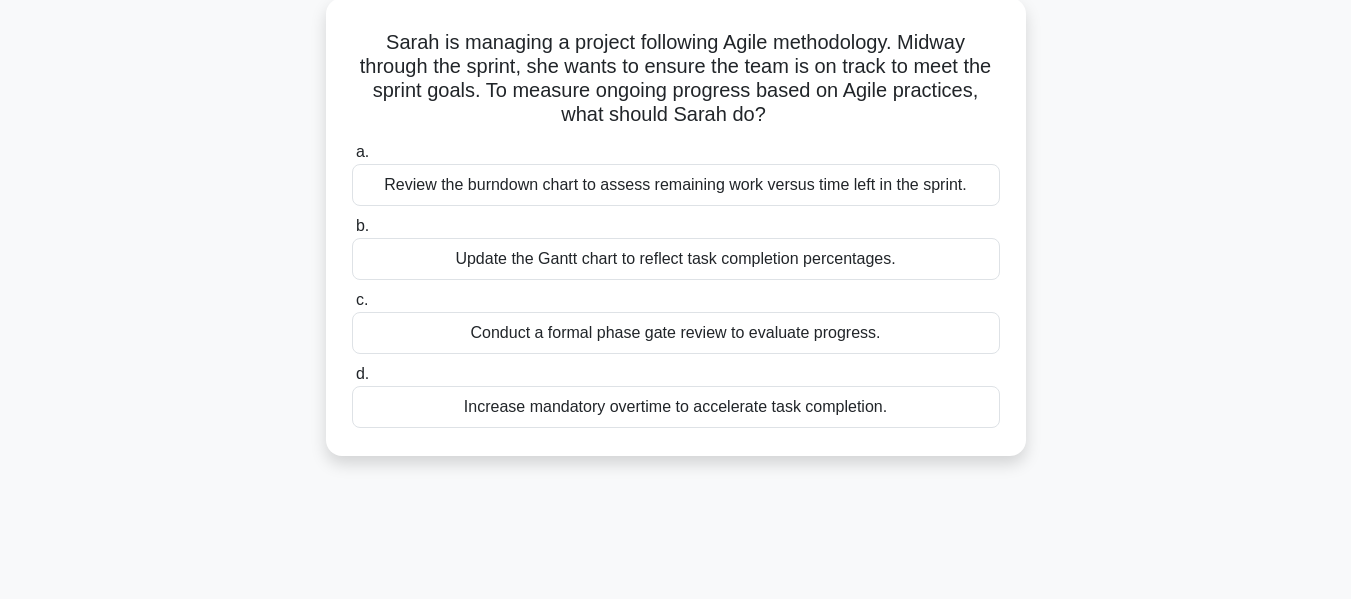 scroll, scrollTop: 122, scrollLeft: 0, axis: vertical 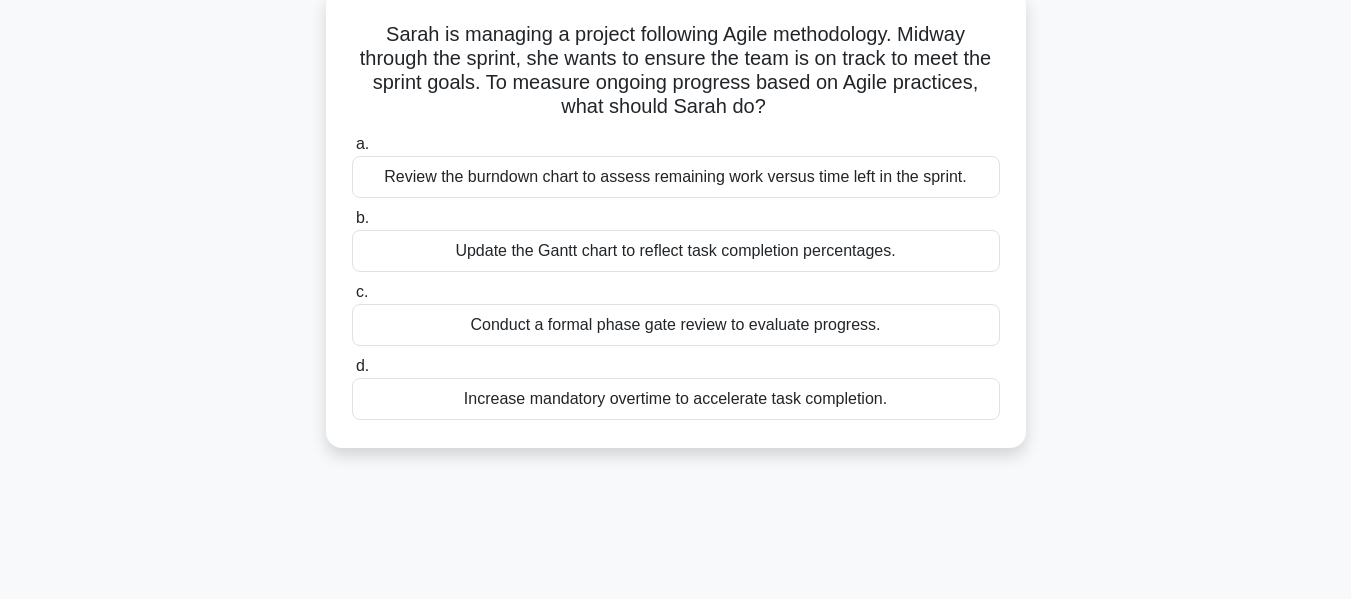 click on "Review the burndown chart to assess remaining work versus time left in the sprint." at bounding box center [676, 177] 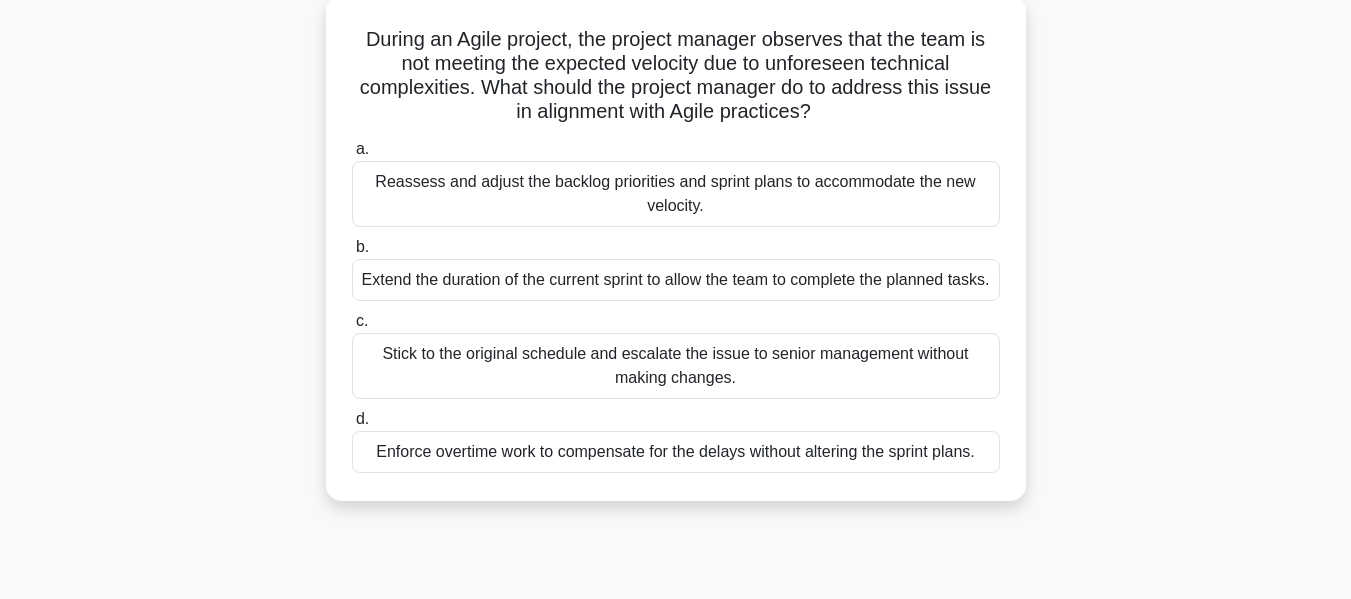 scroll, scrollTop: 126, scrollLeft: 0, axis: vertical 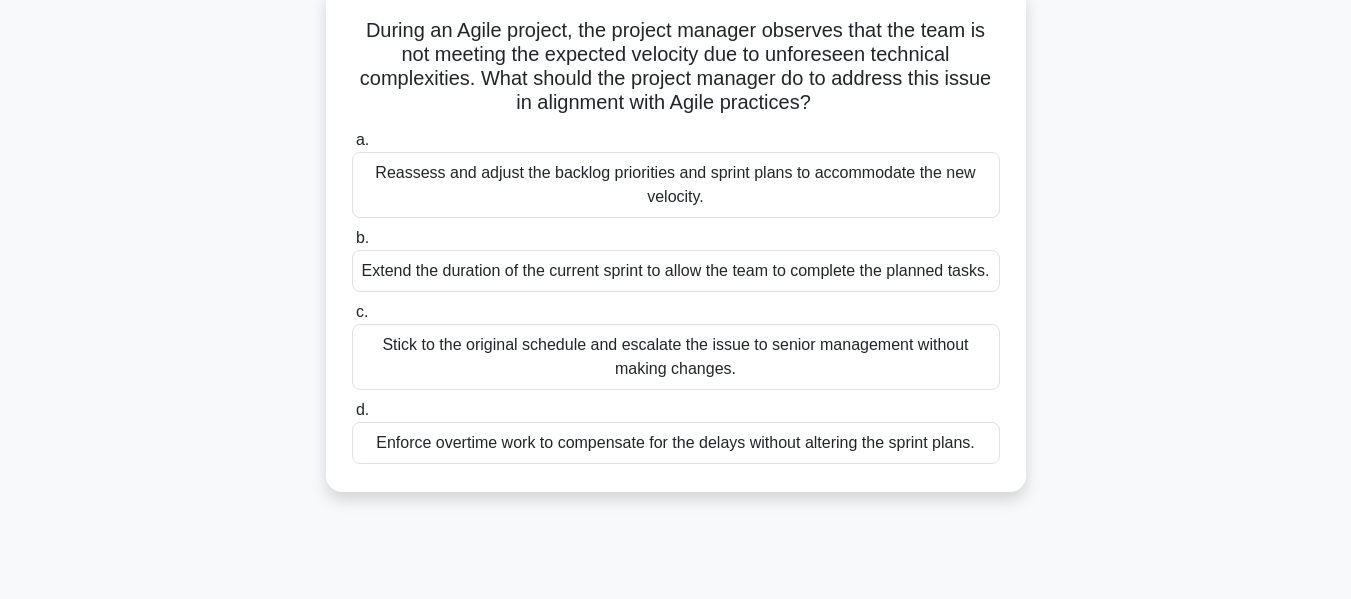 click on "Reassess and adjust the backlog priorities and sprint plans to accommodate the new velocity." at bounding box center [676, 185] 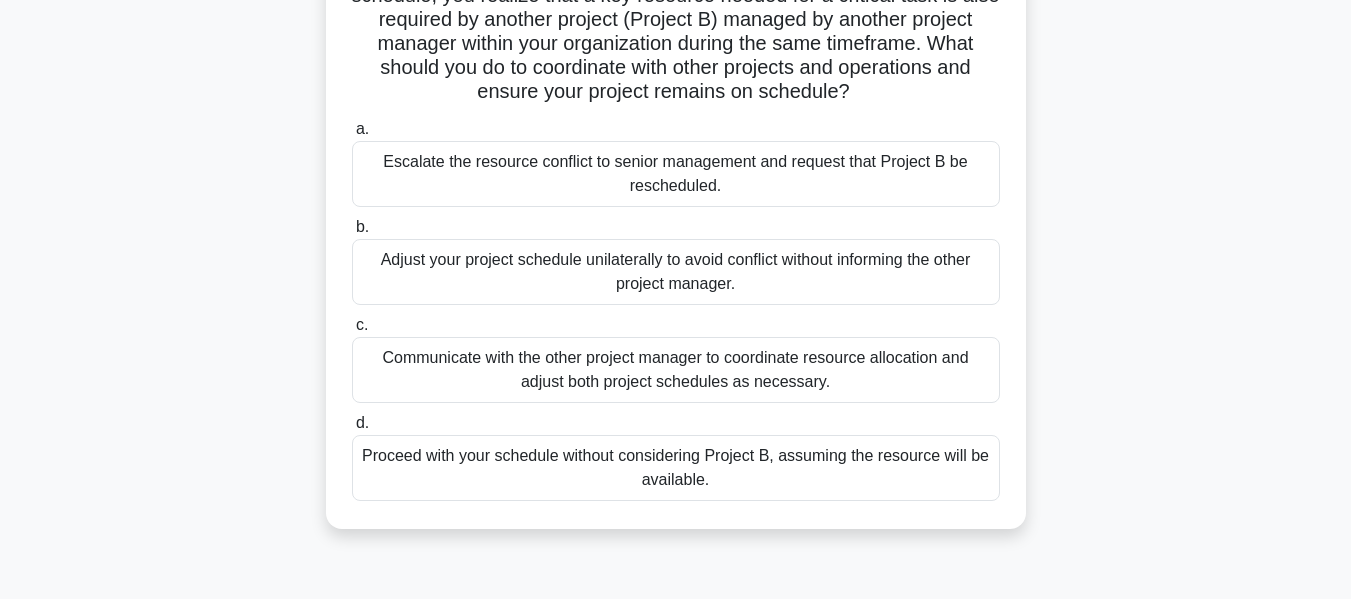 scroll, scrollTop: 193, scrollLeft: 0, axis: vertical 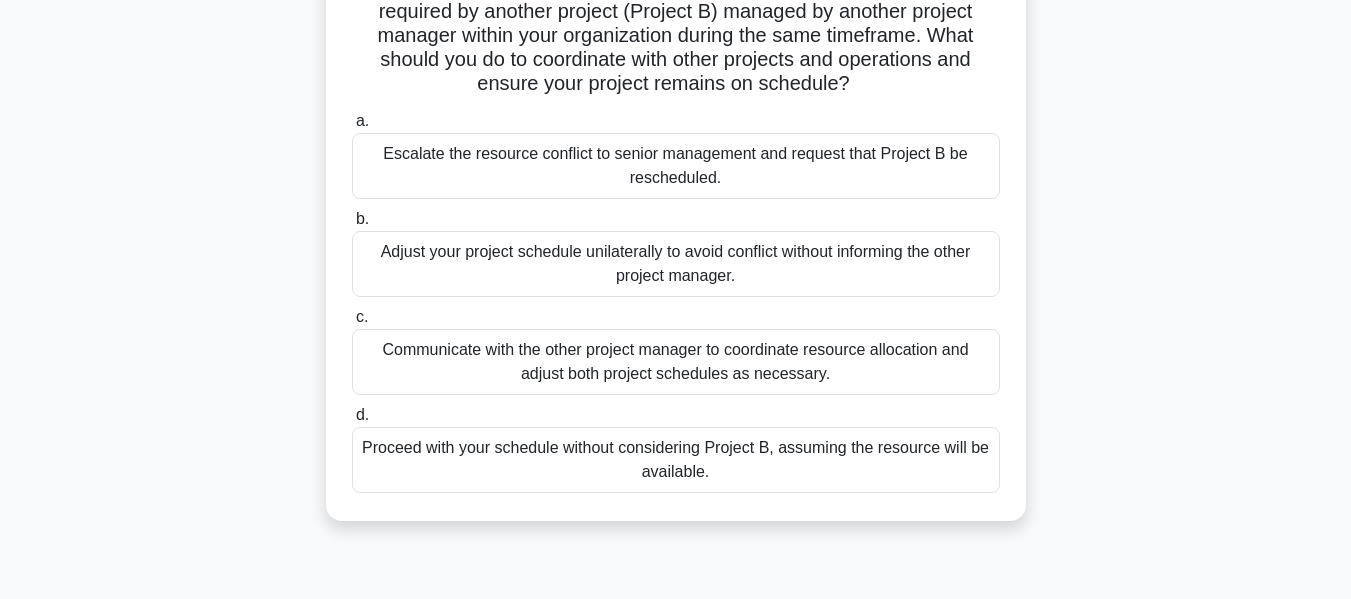 click on "Communicate with the other project manager to coordinate resource allocation and adjust both project schedules as necessary." at bounding box center [676, 362] 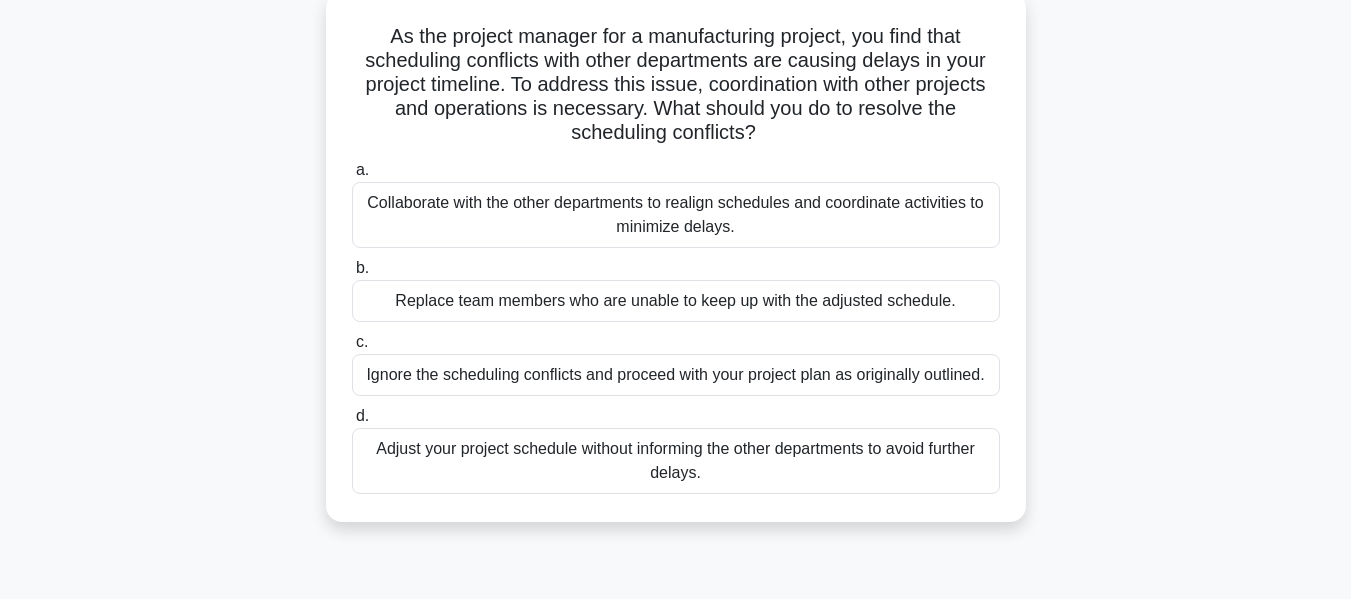 scroll, scrollTop: 127, scrollLeft: 0, axis: vertical 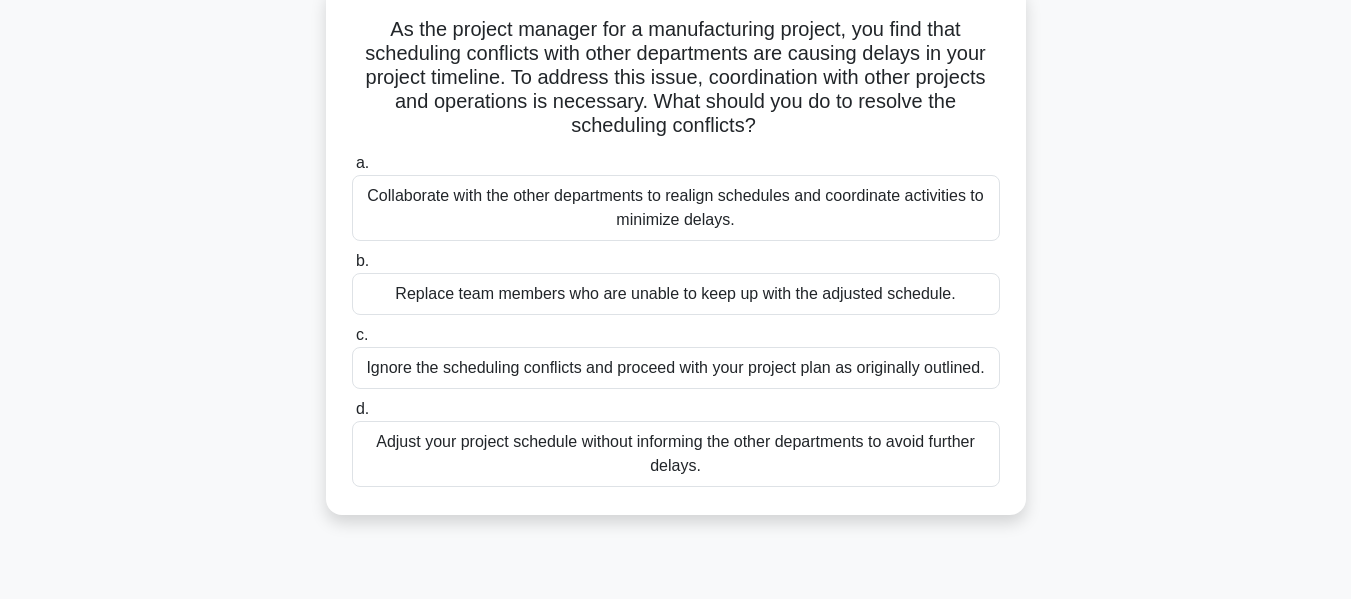 click on "Collaborate with the other departments to realign schedules and coordinate activities to minimize delays." at bounding box center (676, 208) 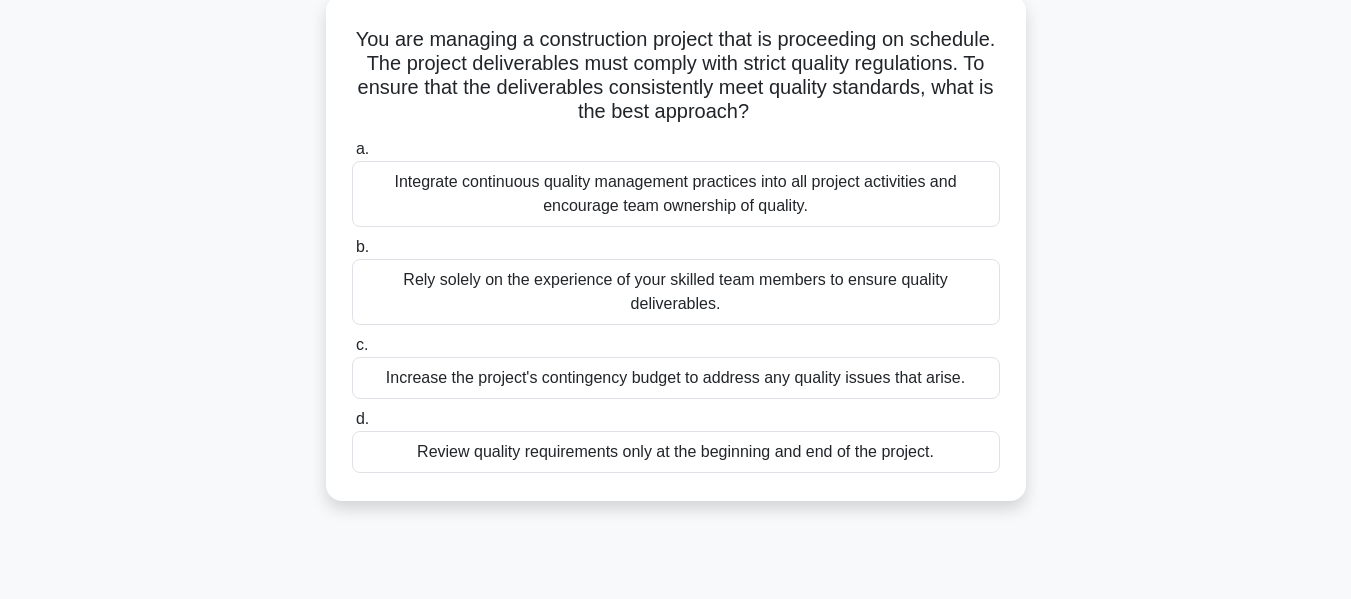 scroll, scrollTop: 123, scrollLeft: 0, axis: vertical 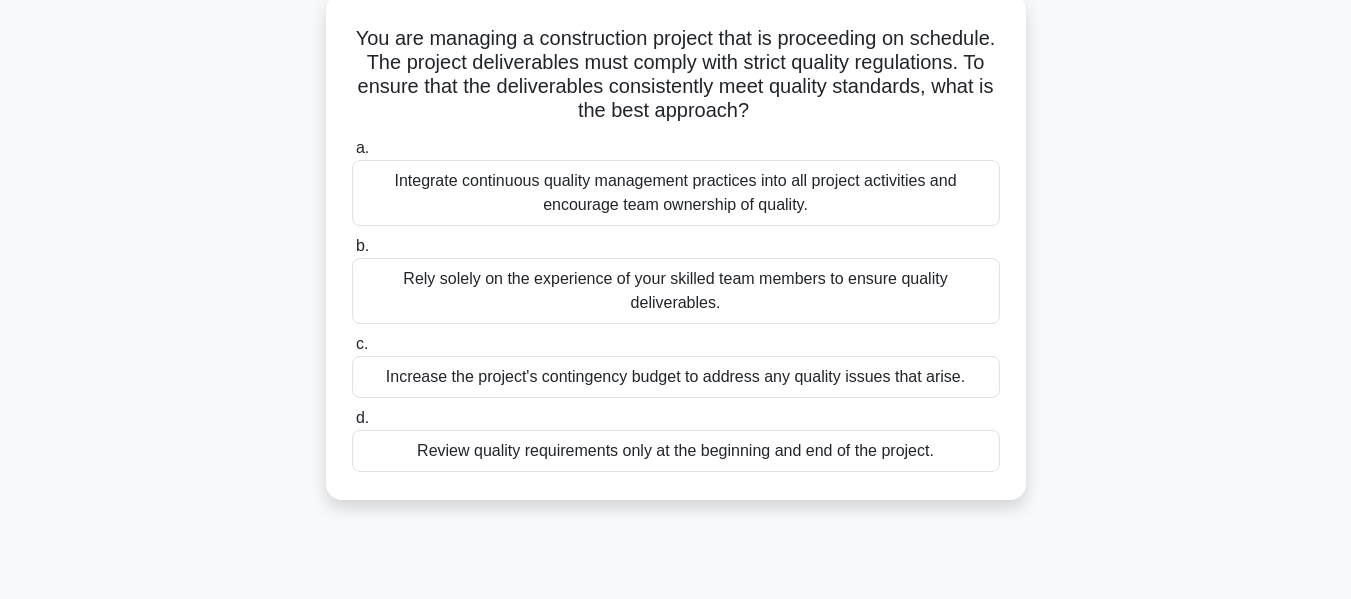 click on "You are managing a construction project that is proceeding on schedule. The project deliverables must comply with strict quality regulations. To ensure that the deliverables consistently meet quality standards, what is the best approach? a. b. c." at bounding box center [676, 259] 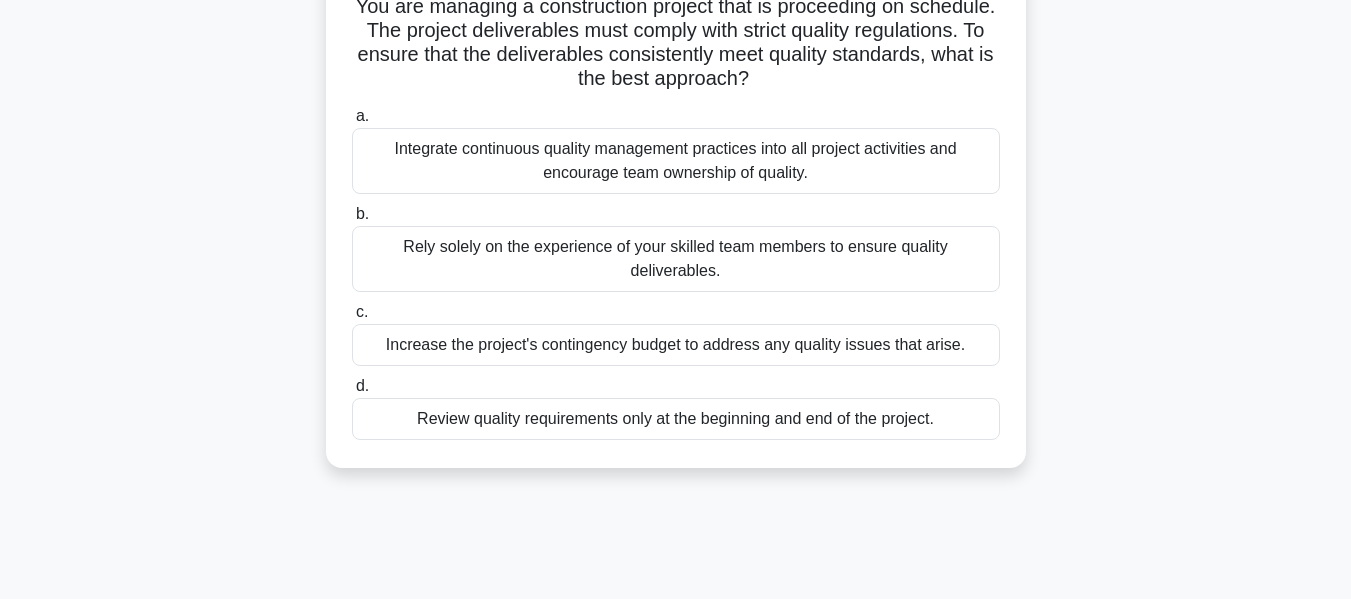 scroll, scrollTop: 158, scrollLeft: 0, axis: vertical 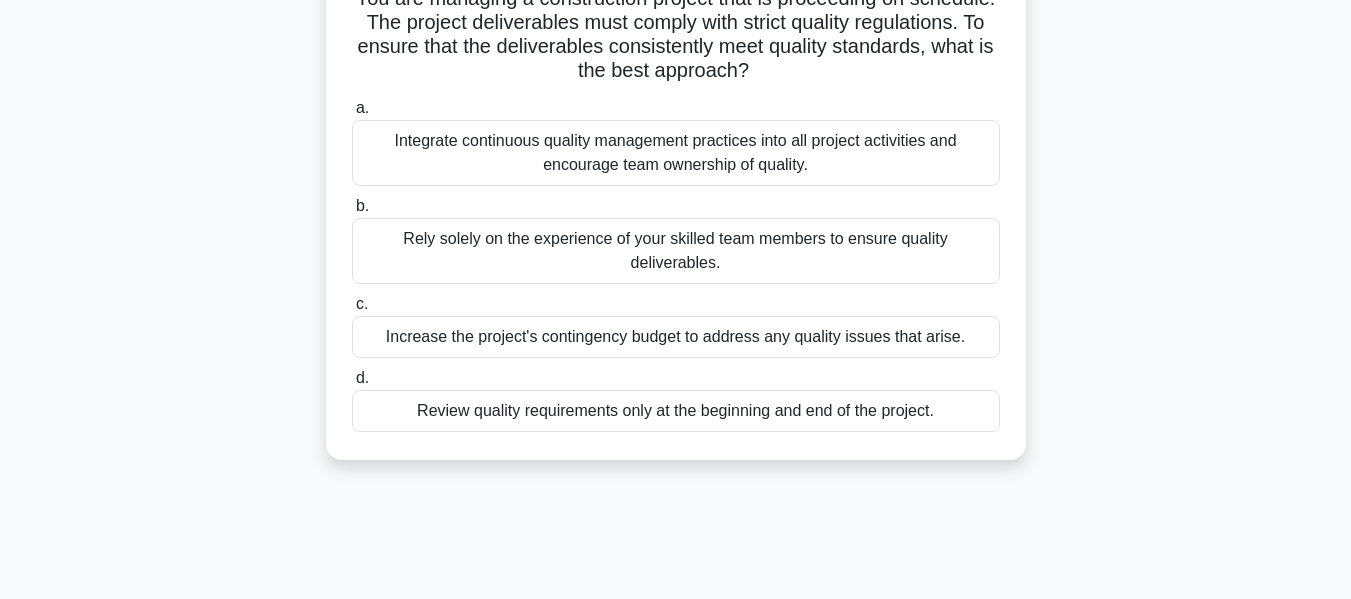 click on "Integrate continuous quality management practices into all project activities and encourage team ownership of quality." at bounding box center [676, 153] 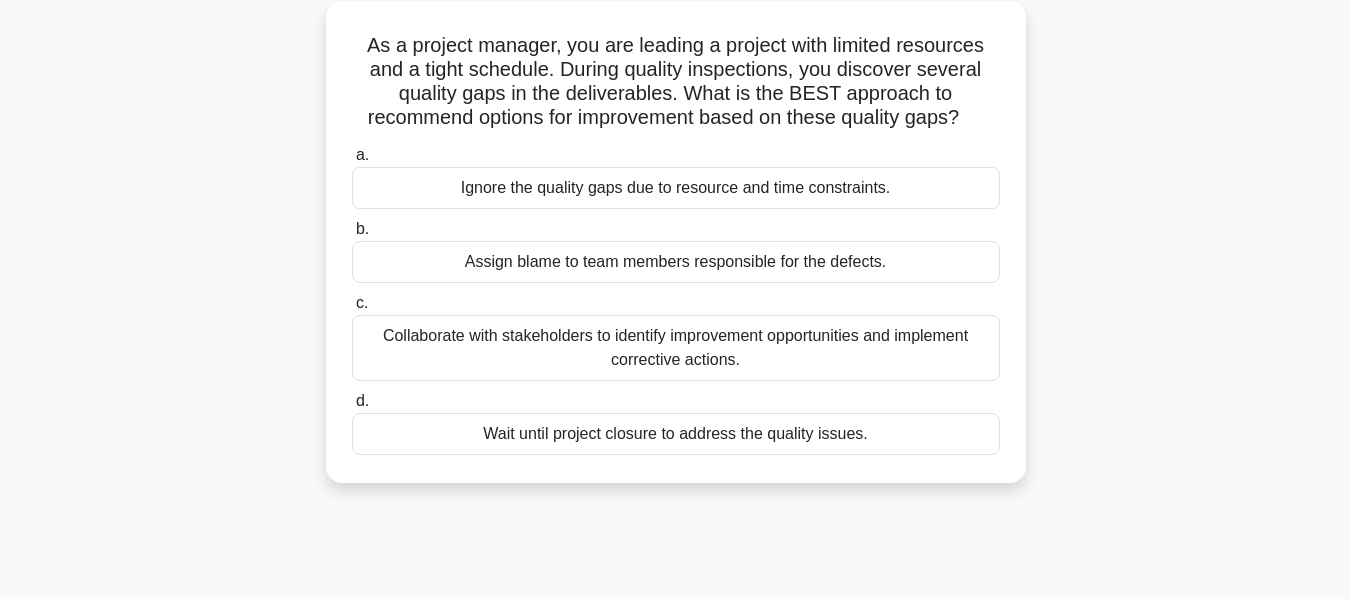 scroll, scrollTop: 118, scrollLeft: 0, axis: vertical 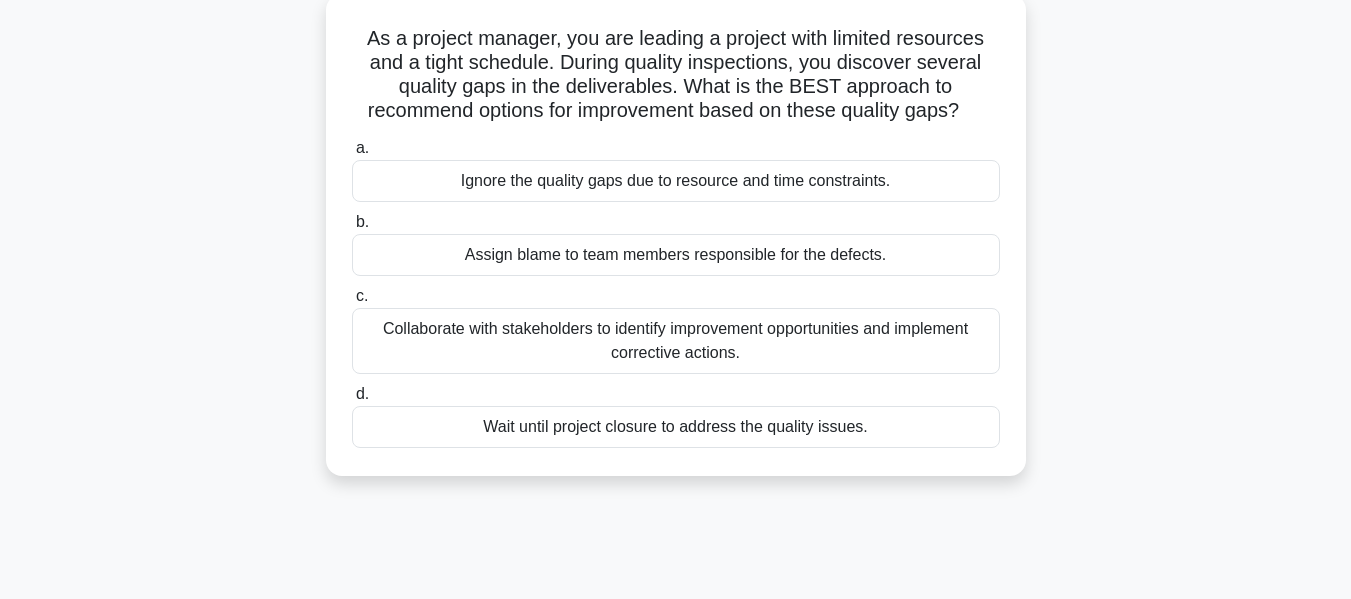 click on "Collaborate with stakeholders to identify improvement opportunities and implement corrective actions." at bounding box center [676, 341] 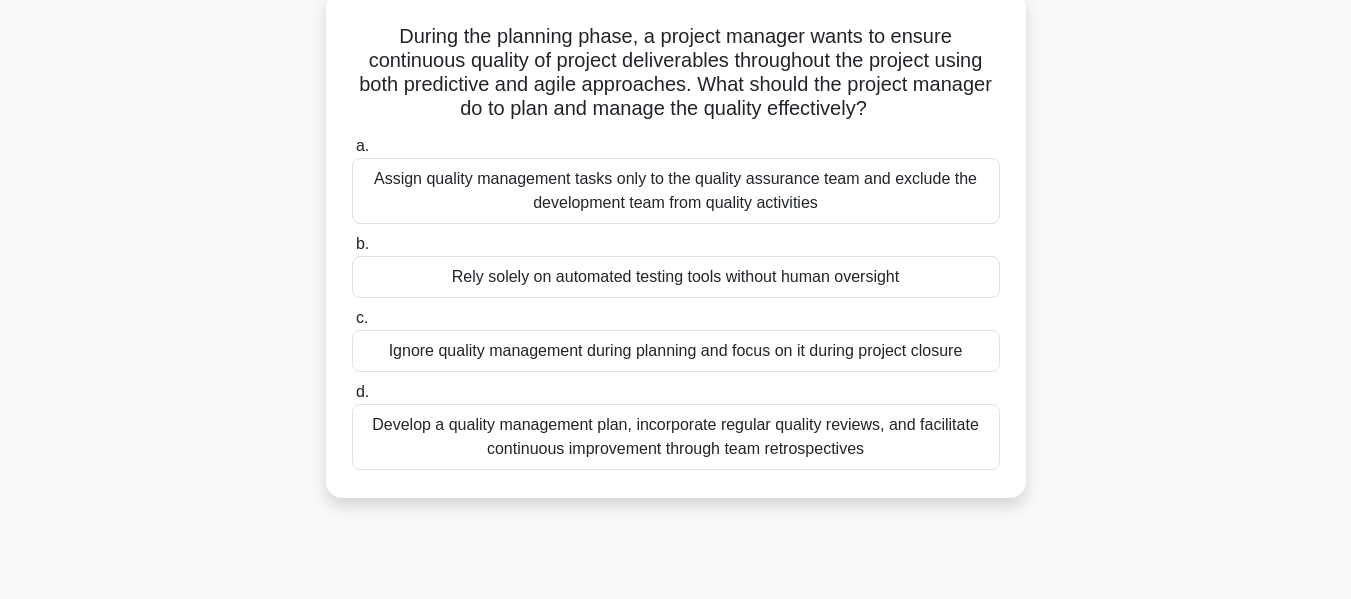 scroll, scrollTop: 126, scrollLeft: 0, axis: vertical 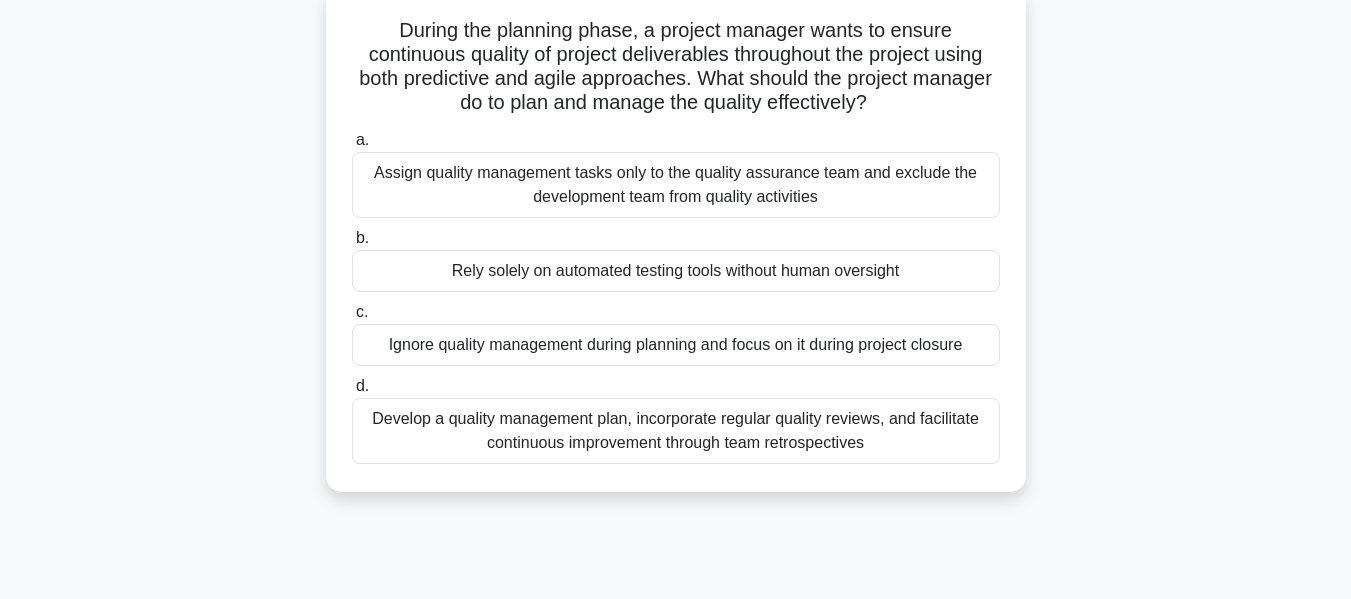 click on "Develop a quality management plan, incorporate regular quality reviews, and facilitate continuous improvement through team retrospectives" at bounding box center [676, 431] 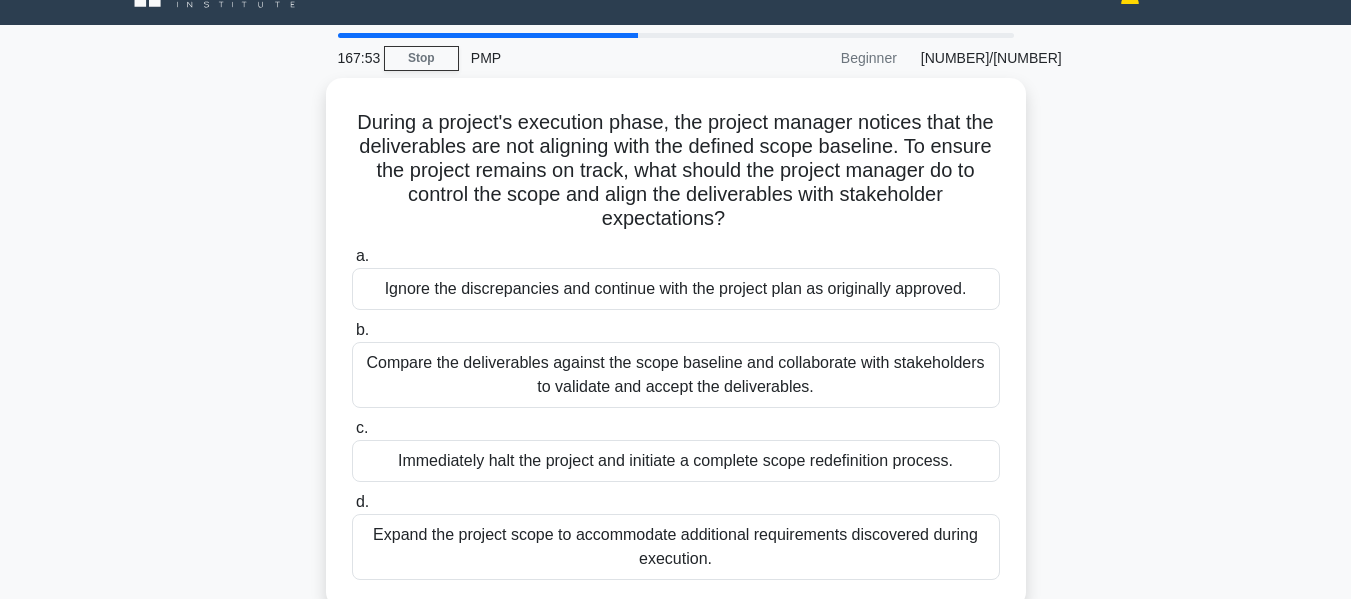 scroll, scrollTop: 36, scrollLeft: 0, axis: vertical 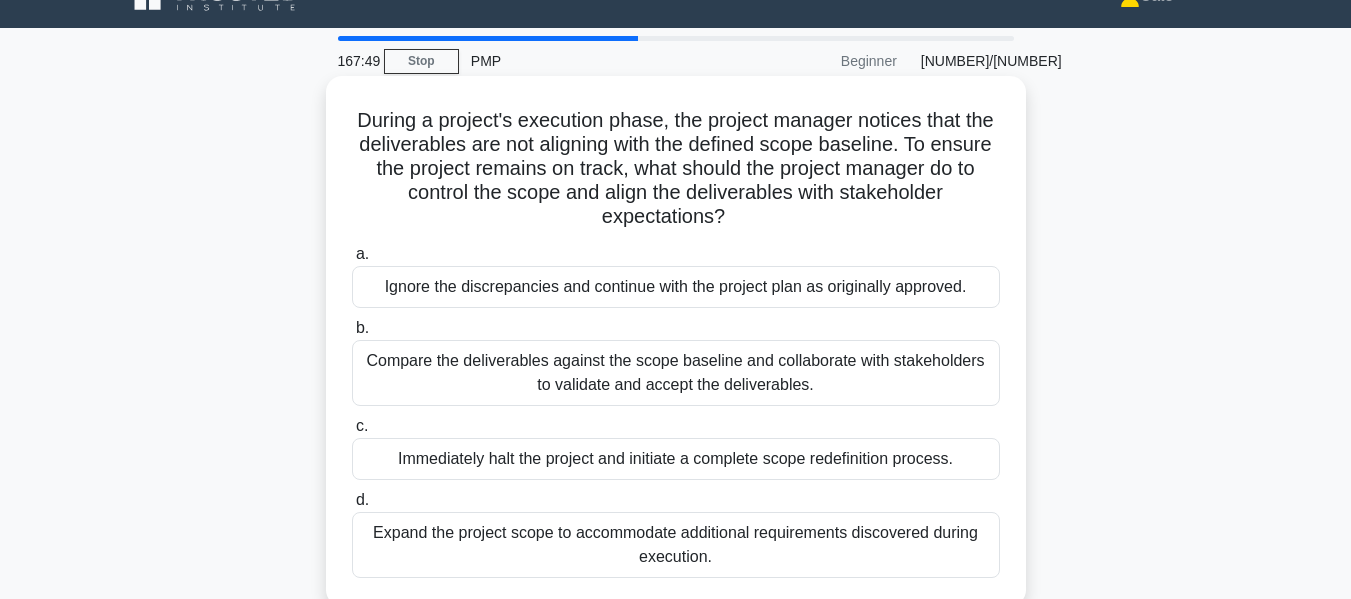 click on "Compare the deliverables against the scope baseline and collaborate with stakeholders to validate and accept the deliverables." at bounding box center [676, 373] 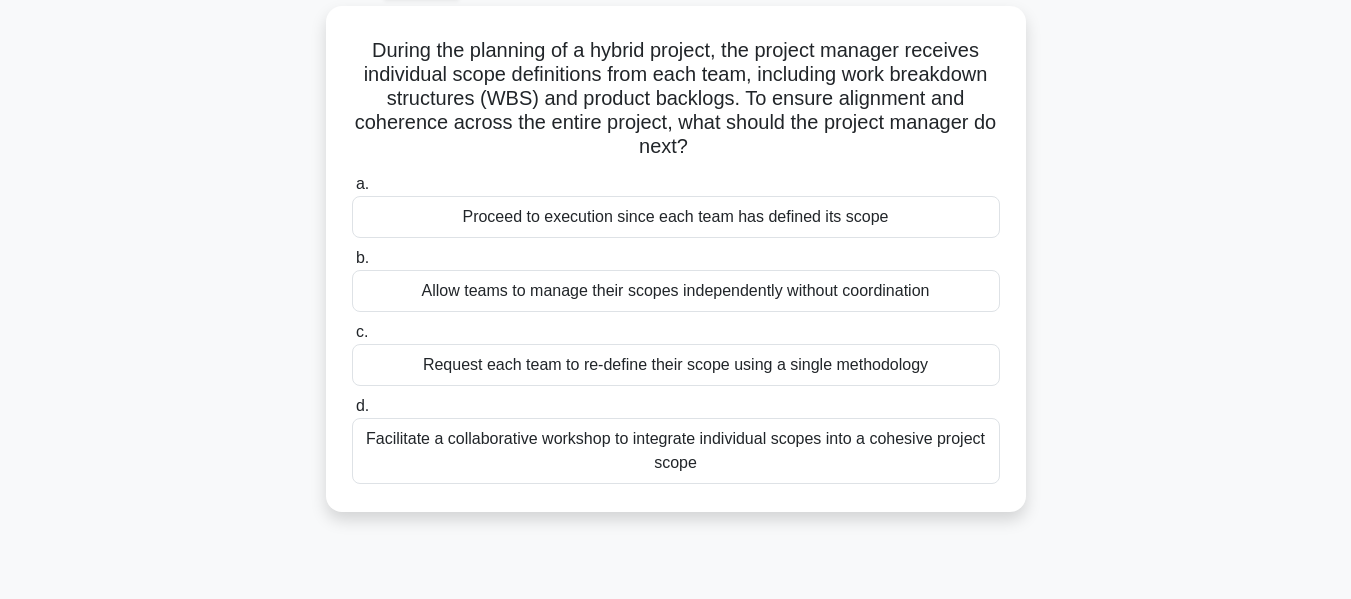 scroll, scrollTop: 110, scrollLeft: 0, axis: vertical 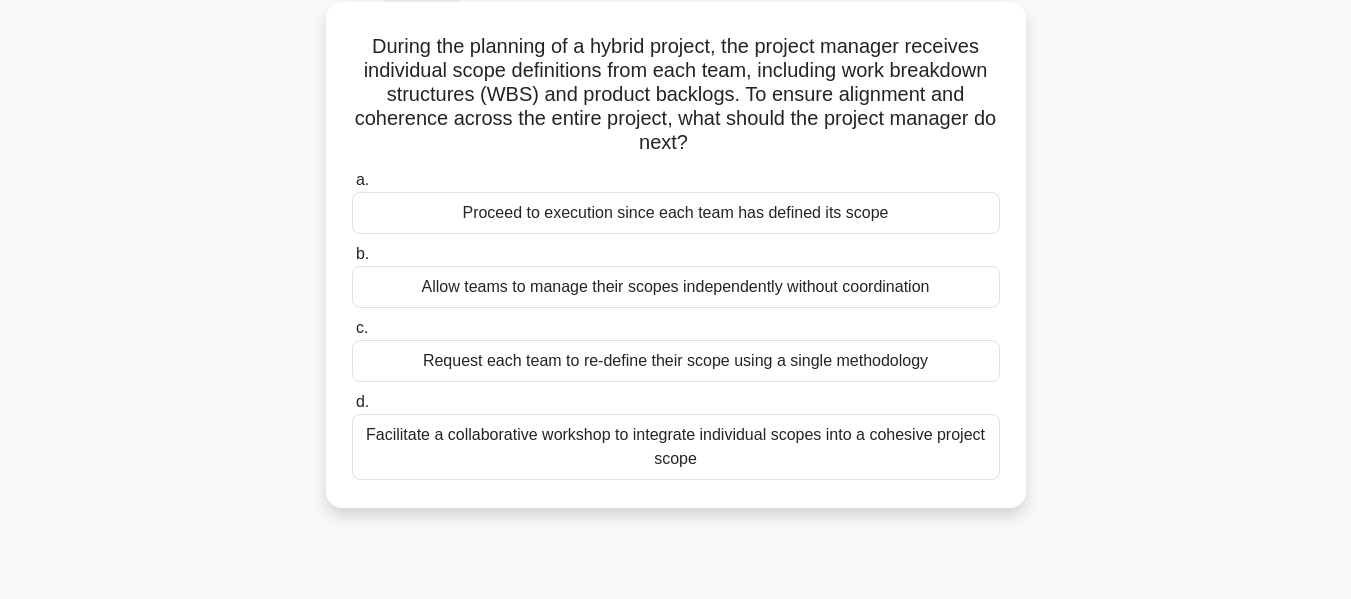 click on "Facilitate a collaborative workshop to integrate individual scopes into a cohesive project scope" at bounding box center (676, 447) 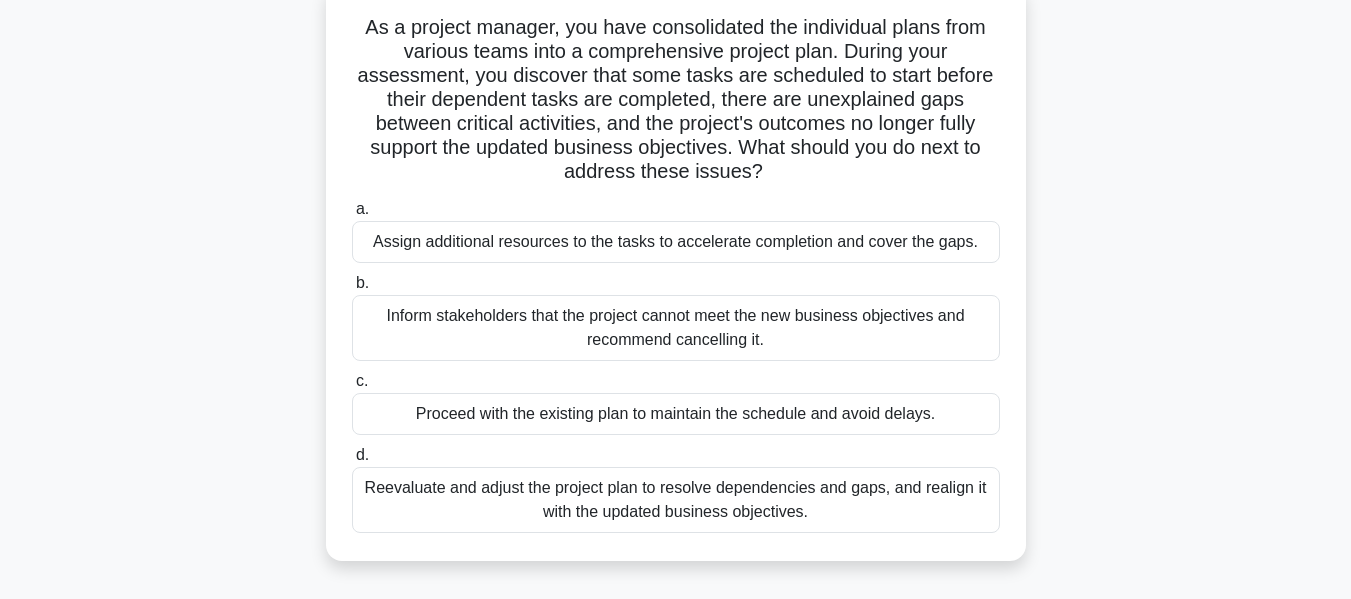 scroll, scrollTop: 138, scrollLeft: 0, axis: vertical 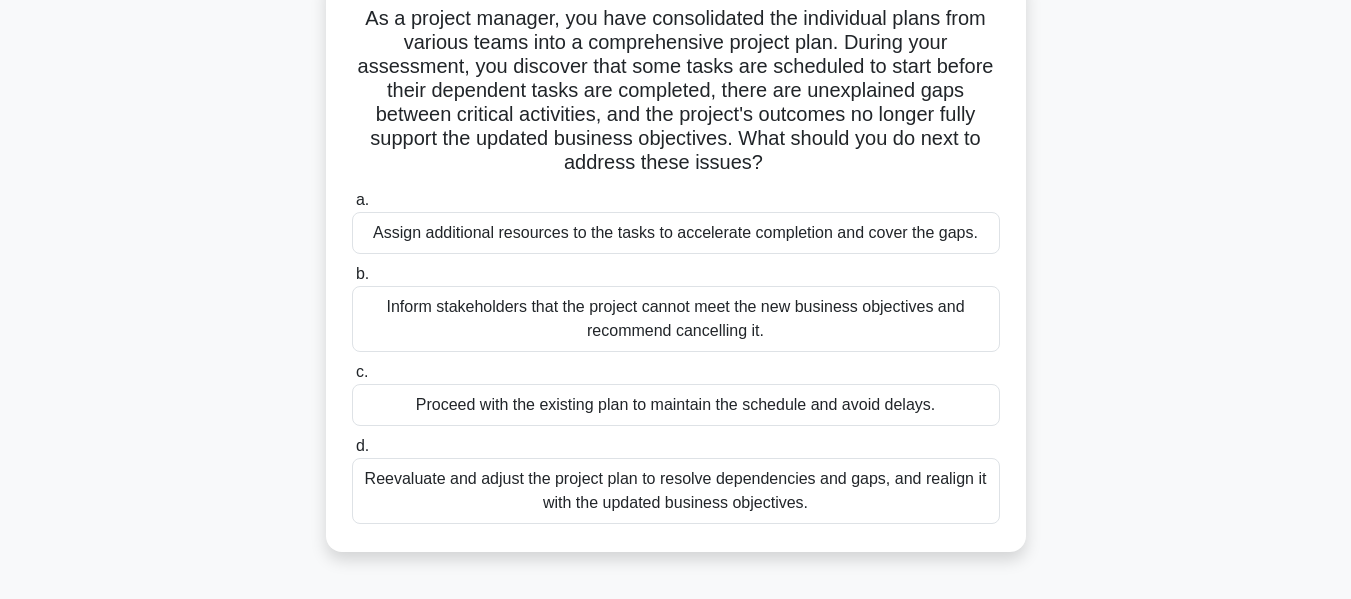 click on "Reevaluate and adjust the project plan to resolve dependencies and gaps, and realign it with the updated business objectives." at bounding box center [676, 491] 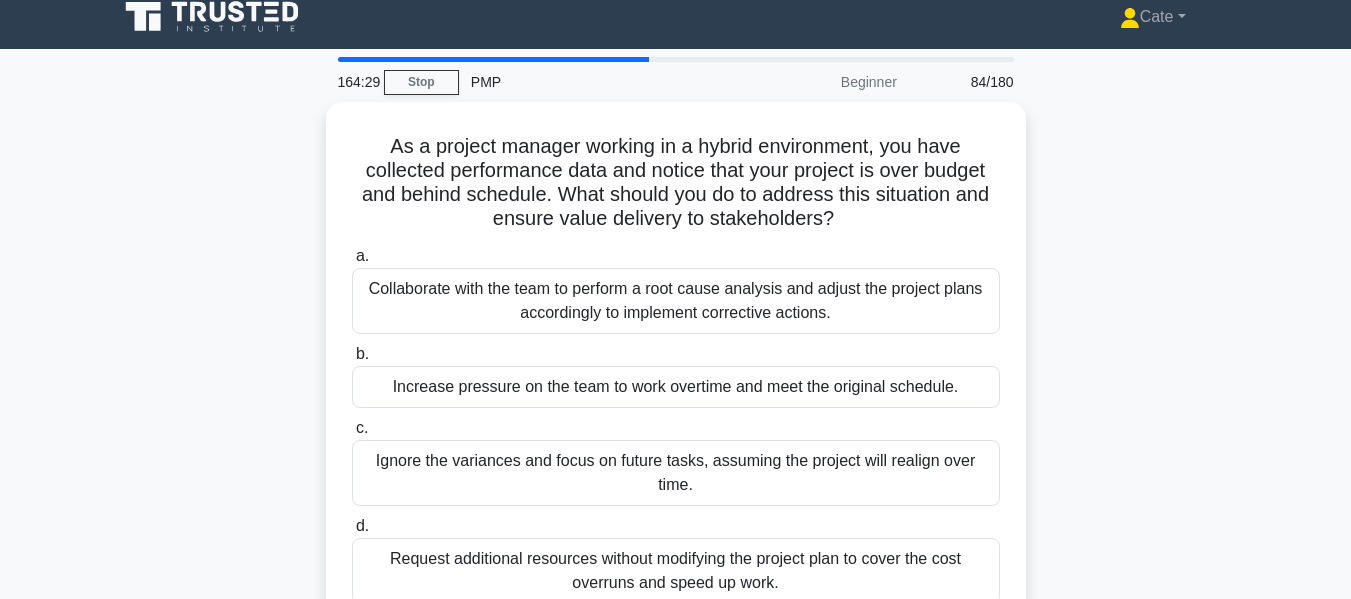 scroll, scrollTop: 0, scrollLeft: 0, axis: both 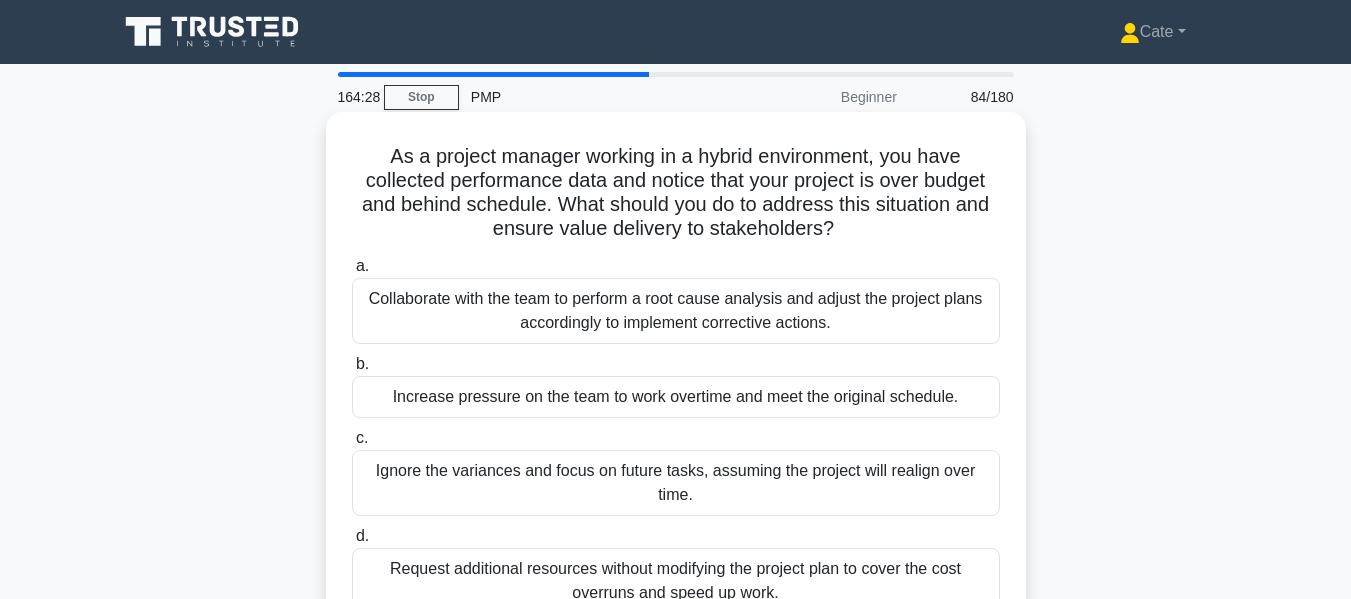 click on "Collaborate with the team to perform a root cause analysis and adjust the project plans accordingly to implement corrective actions." at bounding box center (676, 311) 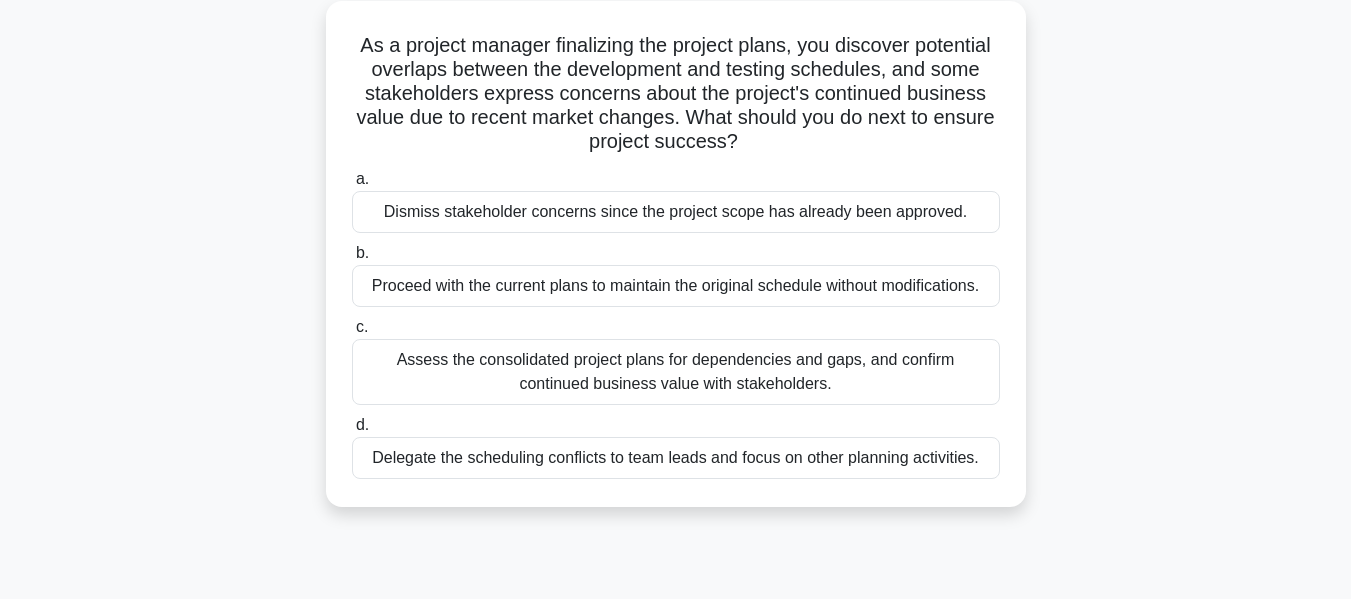 scroll, scrollTop: 119, scrollLeft: 0, axis: vertical 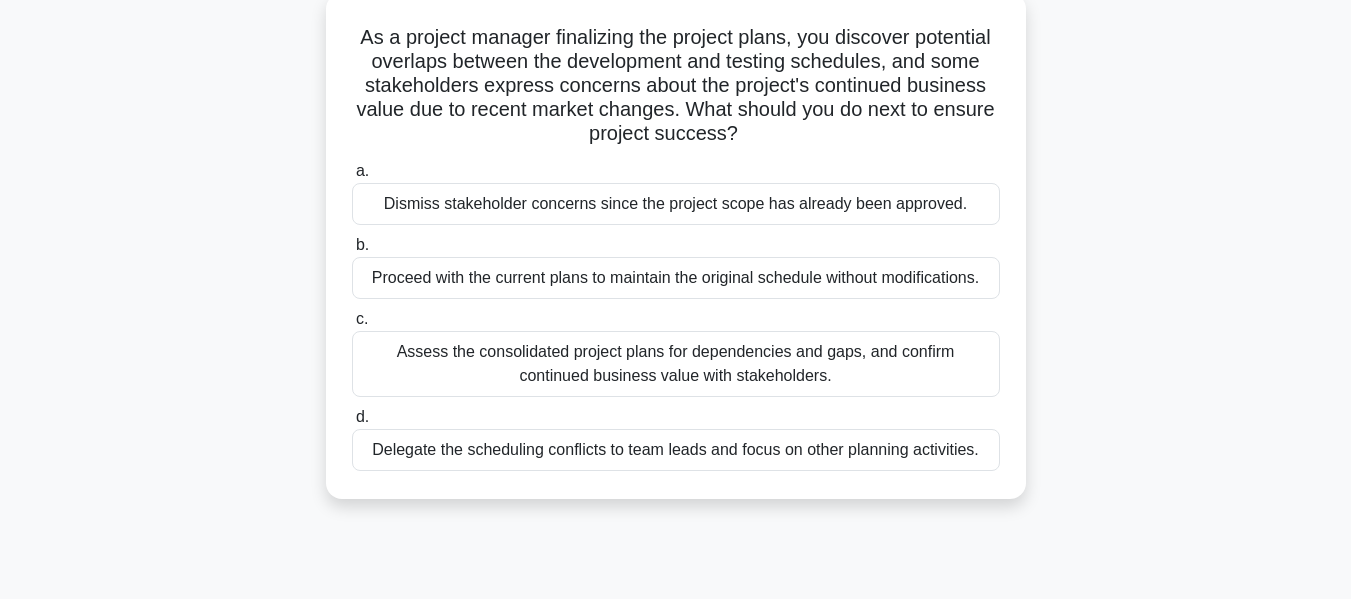 click on "Assess the consolidated project plans for dependencies and gaps, and confirm continued business value with stakeholders." at bounding box center (676, 364) 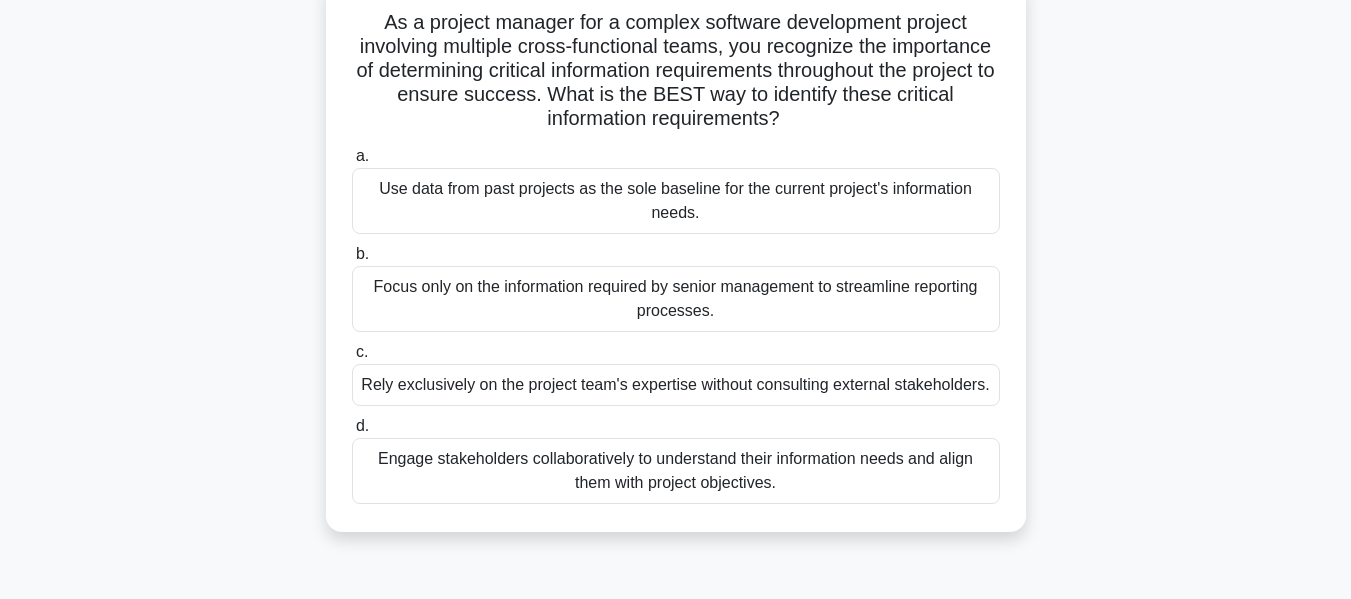scroll, scrollTop: 141, scrollLeft: 0, axis: vertical 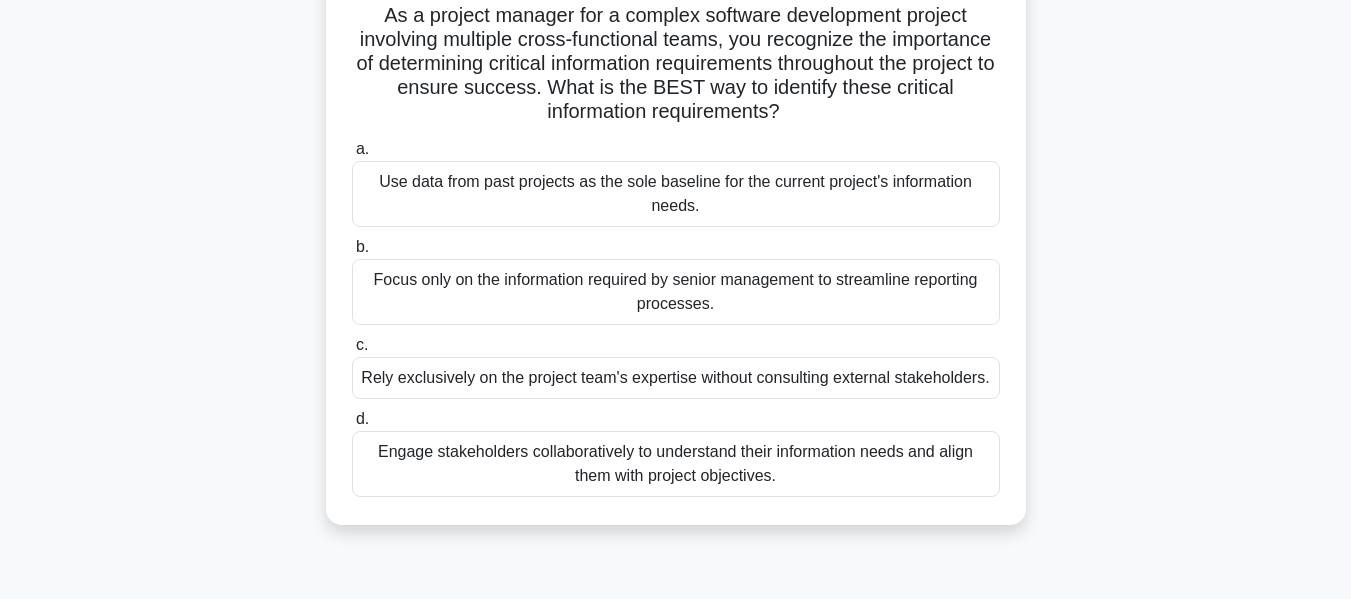 click on "Engage stakeholders collaboratively to understand their information needs and align them with project objectives." at bounding box center (676, 464) 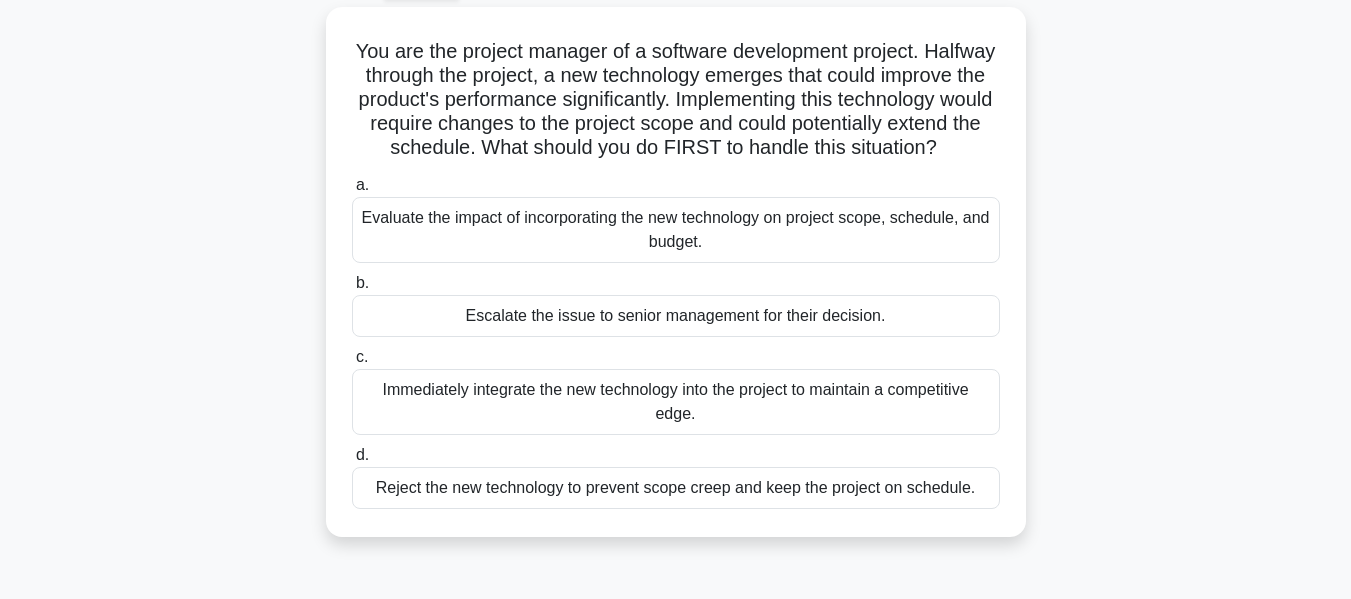 scroll, scrollTop: 111, scrollLeft: 0, axis: vertical 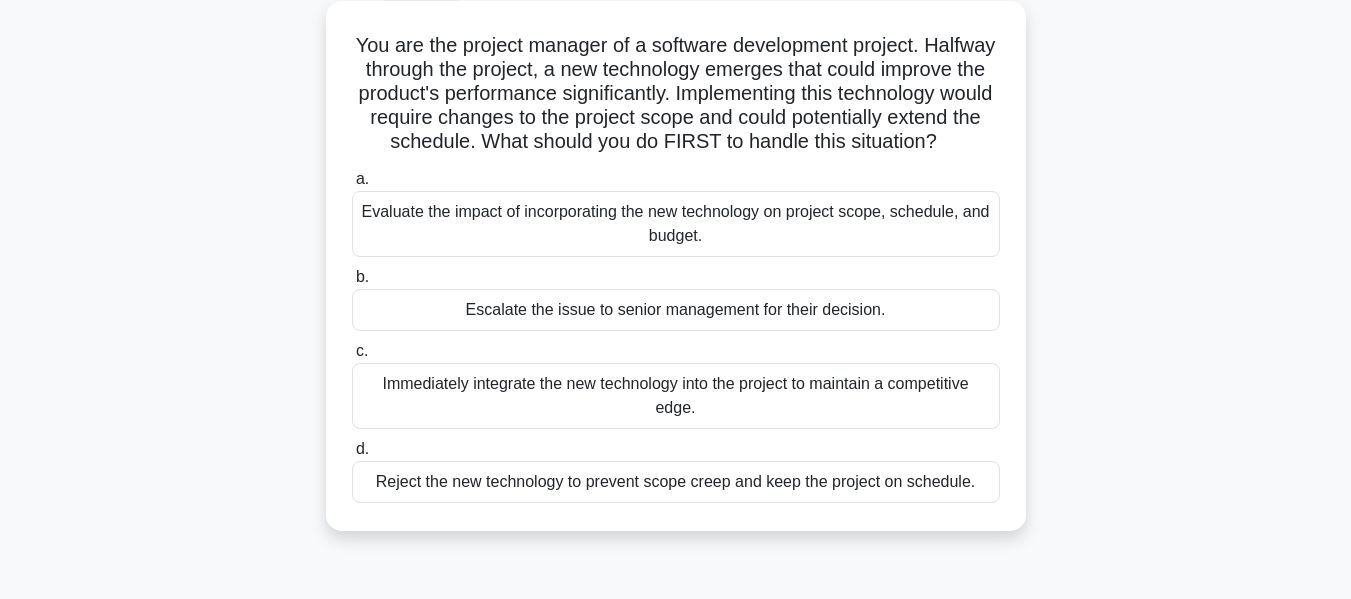 click on "Evaluate the impact of incorporating the new technology on project scope, schedule, and budget." at bounding box center (676, 224) 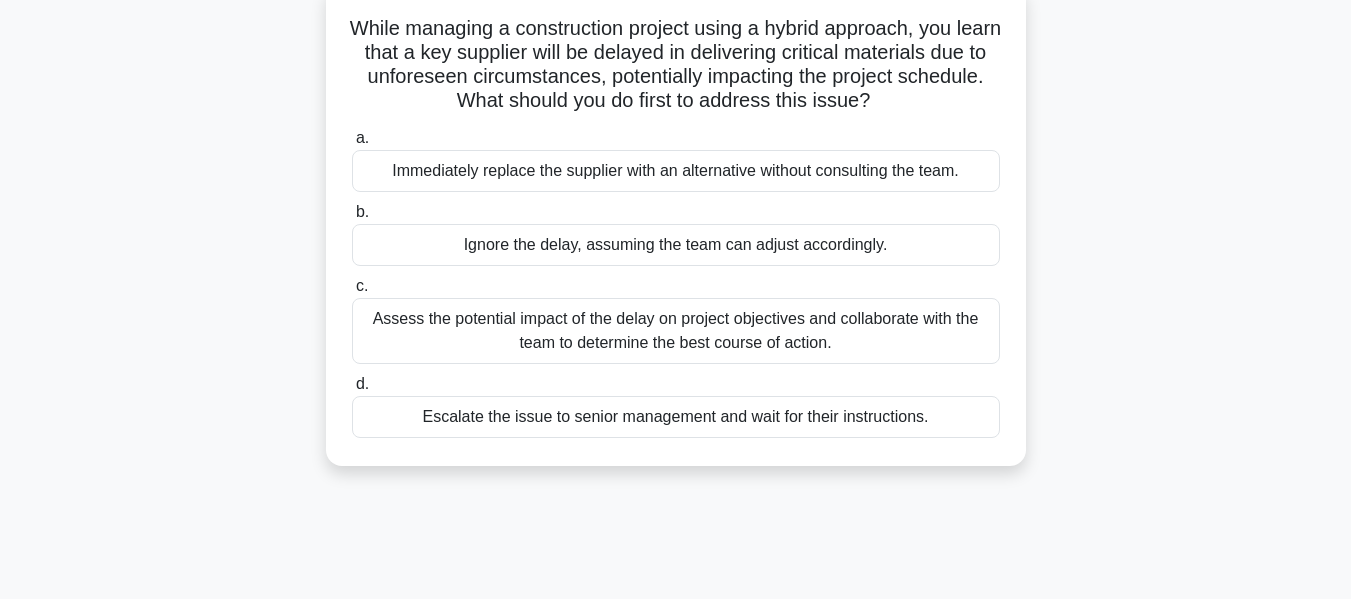 scroll, scrollTop: 134, scrollLeft: 0, axis: vertical 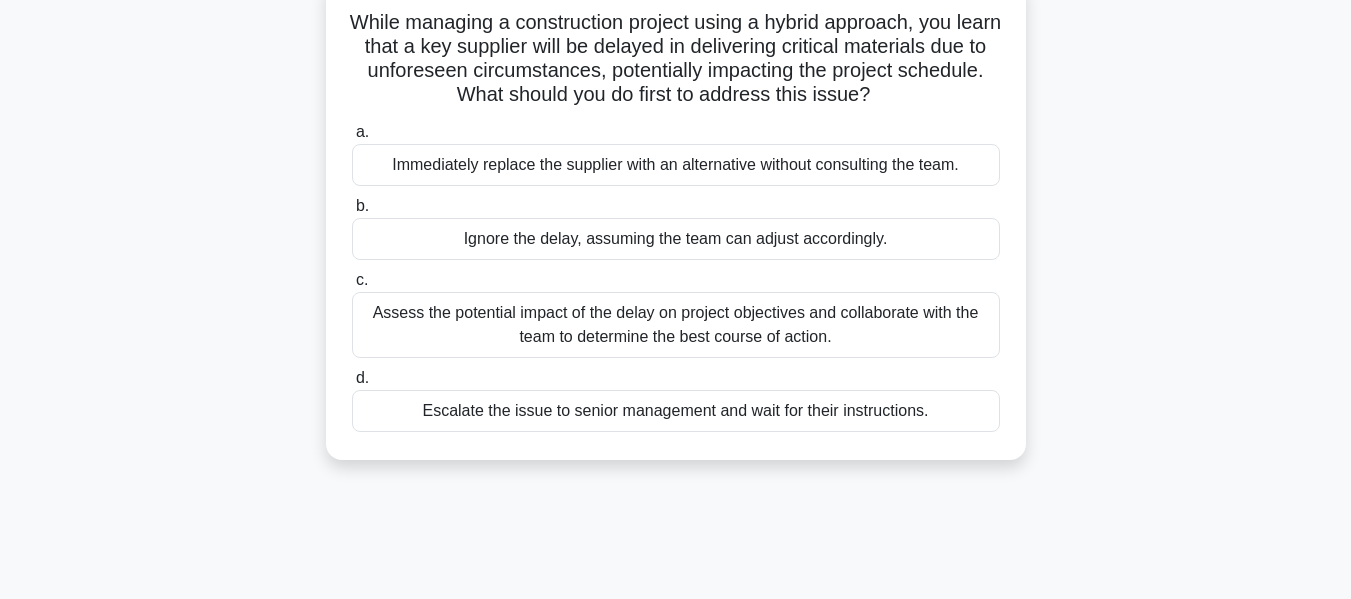 click on "Assess the potential impact of the delay on project objectives and collaborate with the team to determine the best course of action." at bounding box center [676, 325] 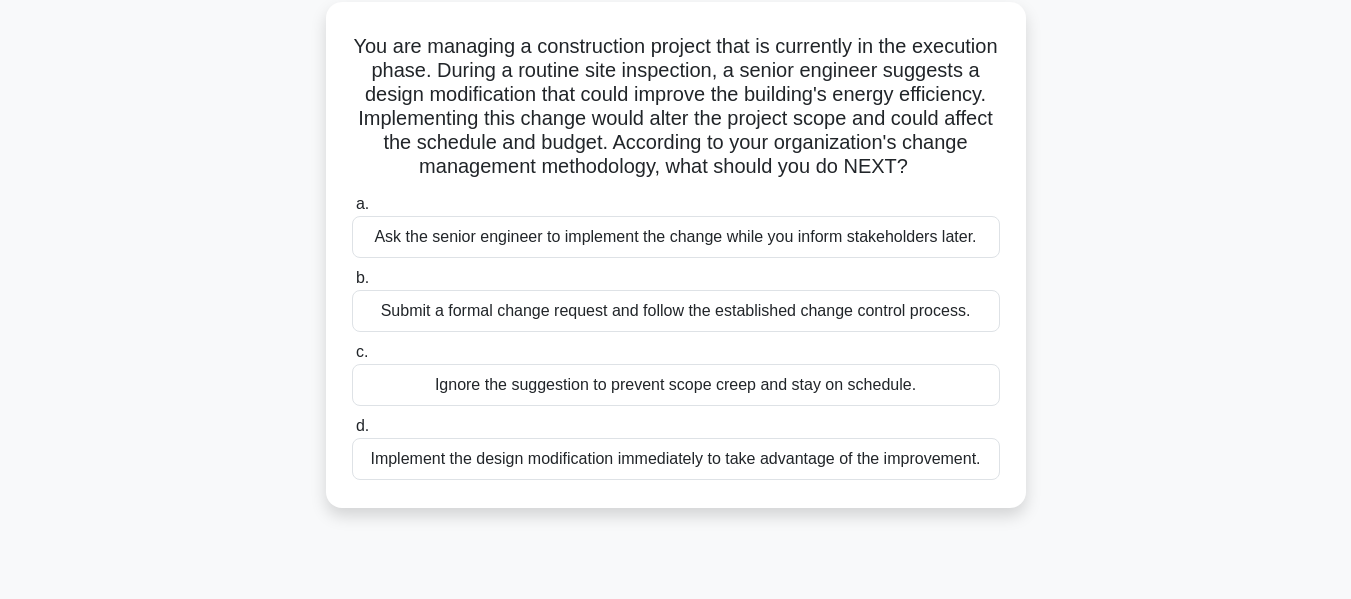 scroll, scrollTop: 114, scrollLeft: 0, axis: vertical 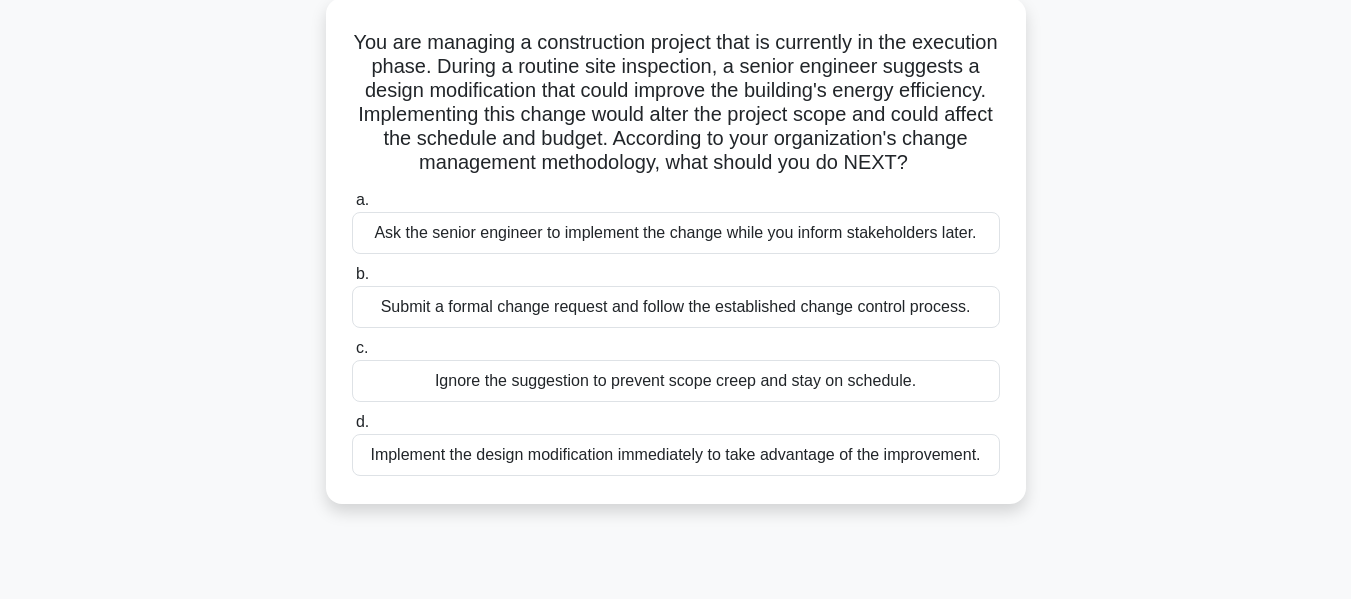 click on "Submit a formal change request and follow the established change control process." at bounding box center [676, 307] 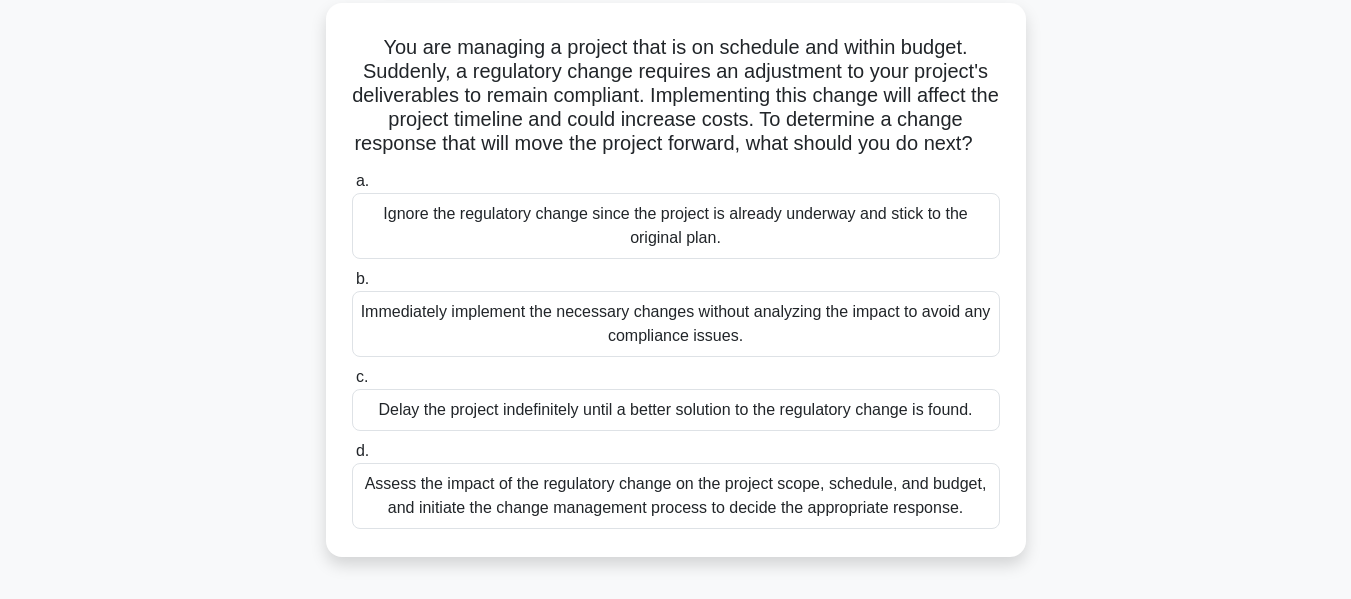 scroll, scrollTop: 0, scrollLeft: 0, axis: both 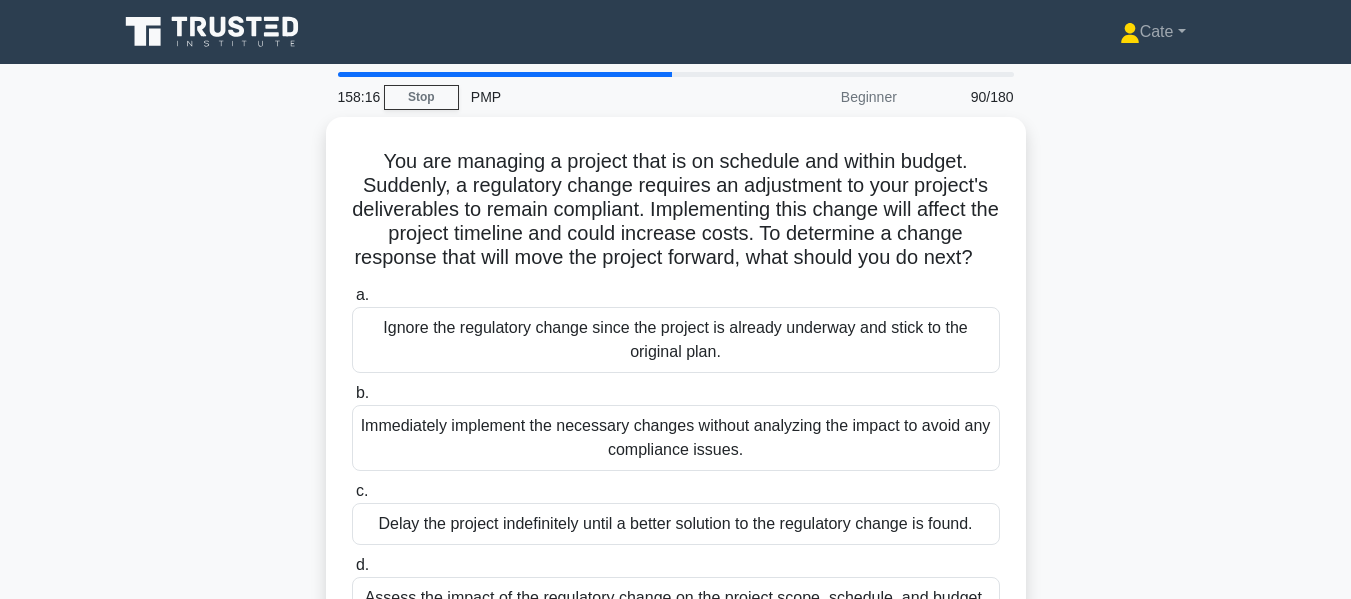 click on "You are managing a project that is on schedule and within budget. Suddenly, a regulatory change requires an adjustment to your project's deliverables to remain compliant. Implementing this change will affect the project timeline and could increase costs. To determine a change response that will move the project forward, what should you do next?
.spinner_0XTQ{transform-origin:center;animation:spinner_y6GP .75s linear infinite}@keyframes spinner_y6GP{100%{transform:rotate(360deg)}}
a.
b. c." at bounding box center [676, 406] 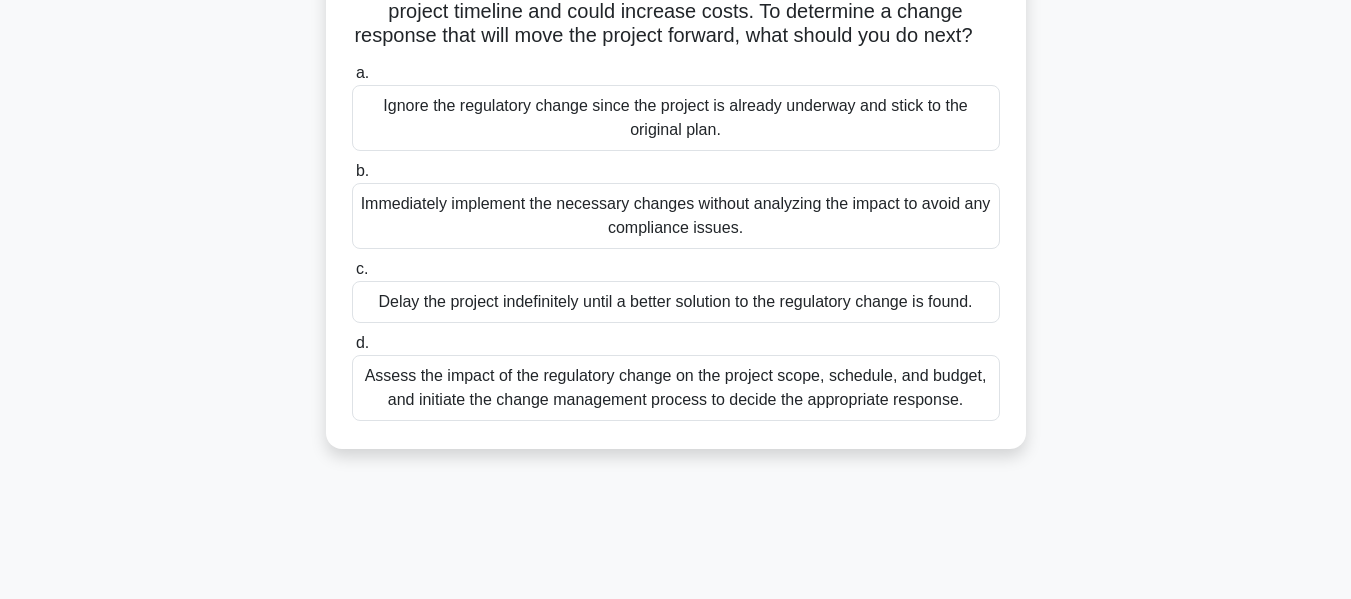 scroll, scrollTop: 230, scrollLeft: 0, axis: vertical 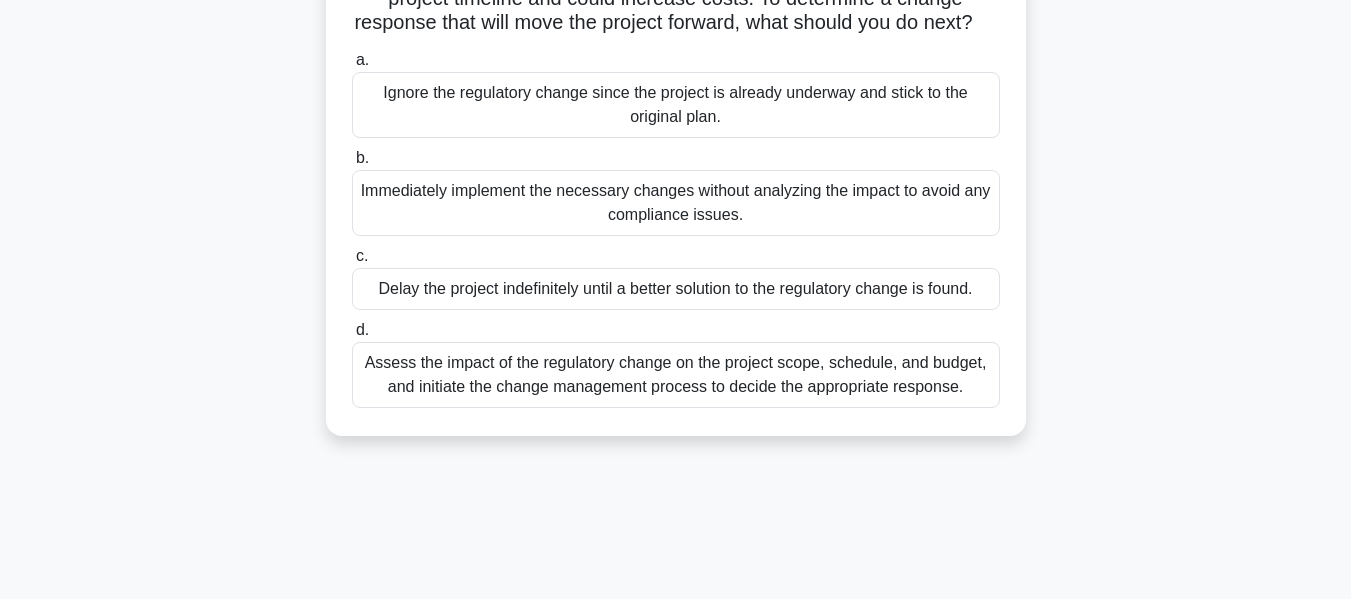 click on "Assess the impact of the regulatory change on the project scope, schedule, and budget, and initiate the change management process to decide the appropriate response." at bounding box center (676, 375) 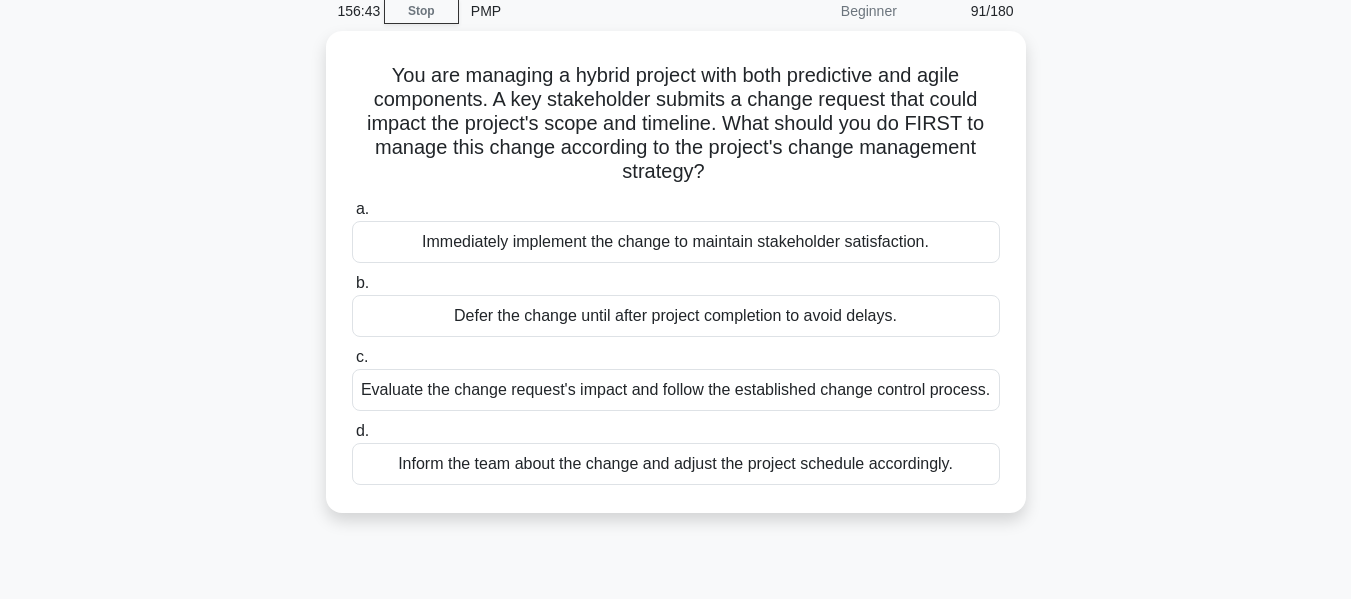 scroll, scrollTop: 85, scrollLeft: 0, axis: vertical 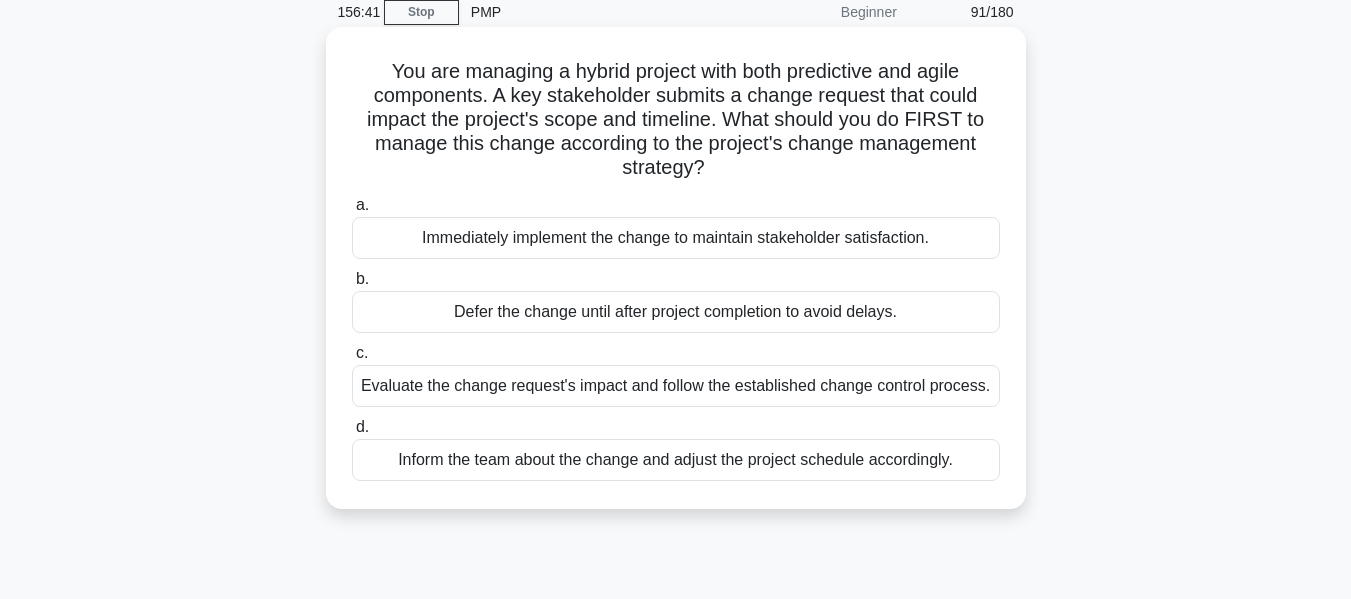 click on "Evaluate the change request's impact and follow the established change control process." at bounding box center (676, 386) 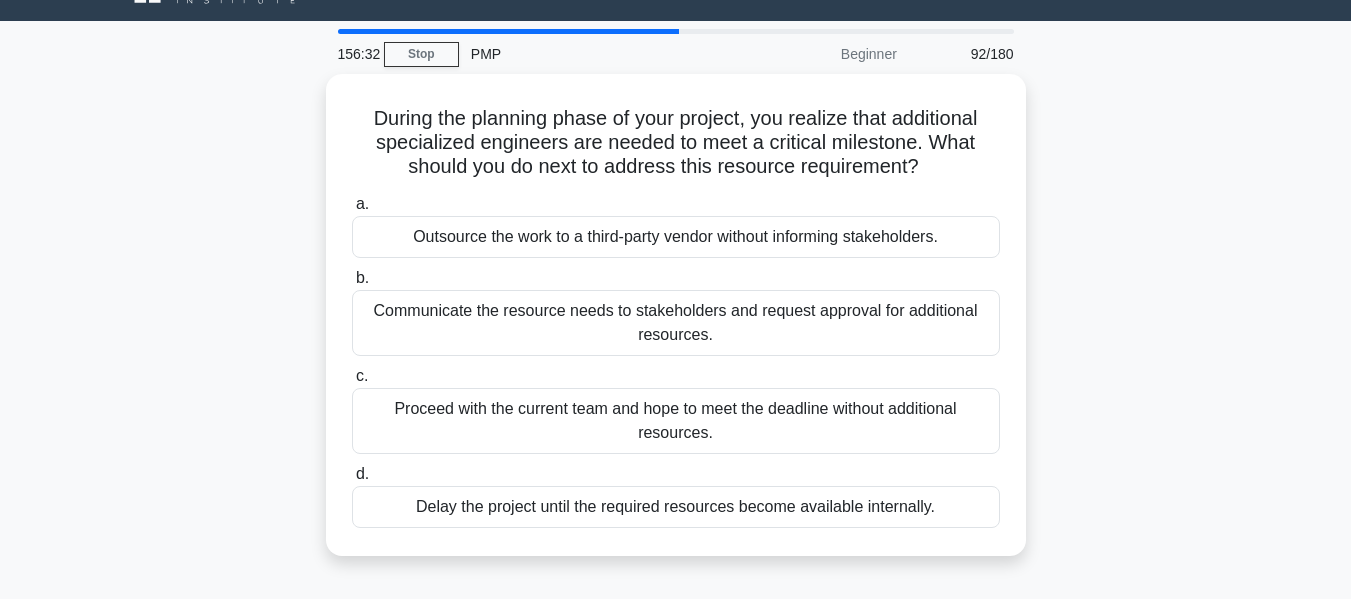 scroll, scrollTop: 44, scrollLeft: 0, axis: vertical 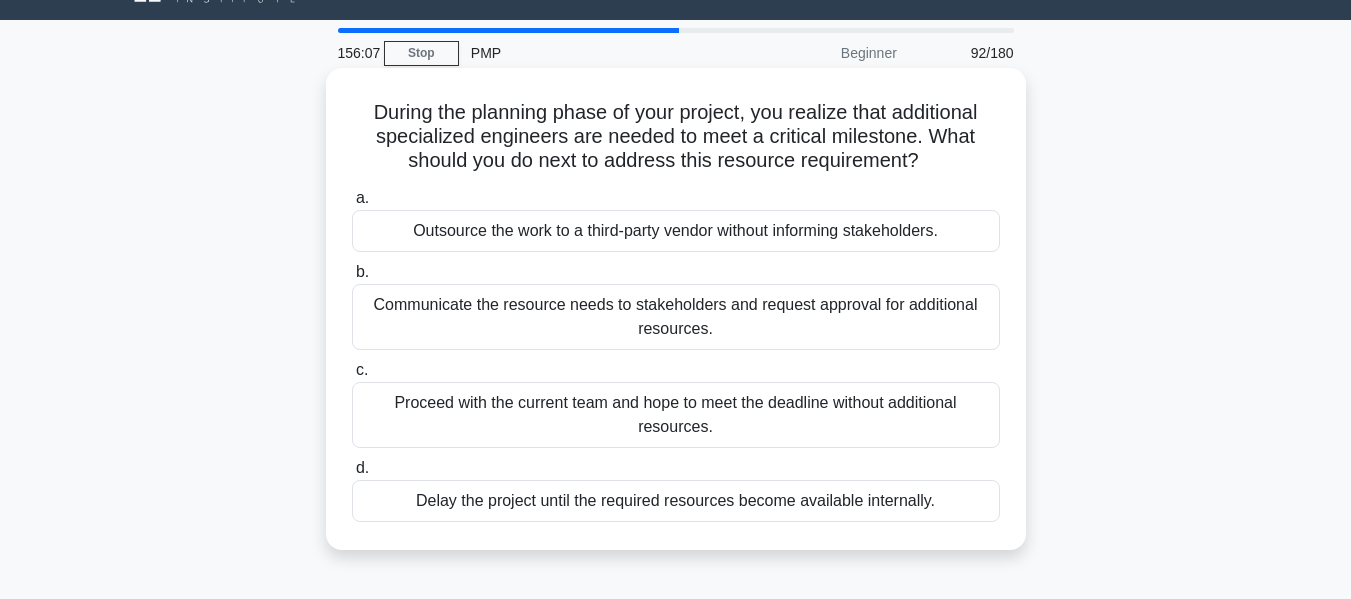 click on "Communicate the resource needs to stakeholders and request approval for additional resources." at bounding box center [676, 317] 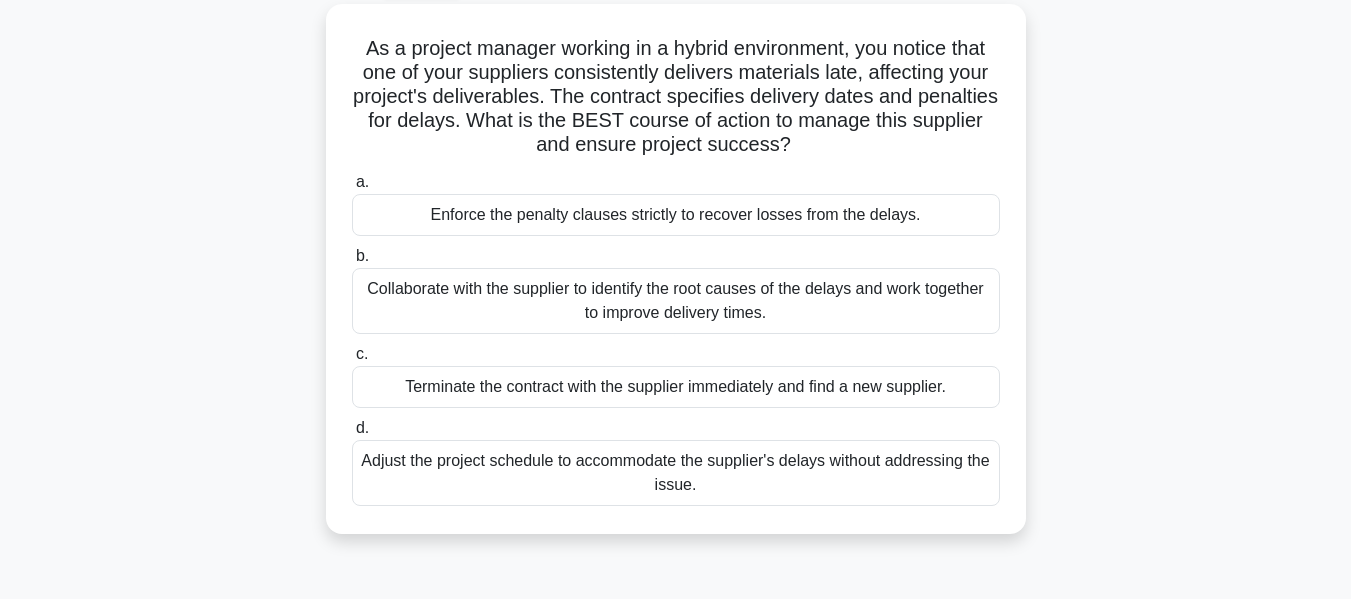 scroll, scrollTop: 114, scrollLeft: 0, axis: vertical 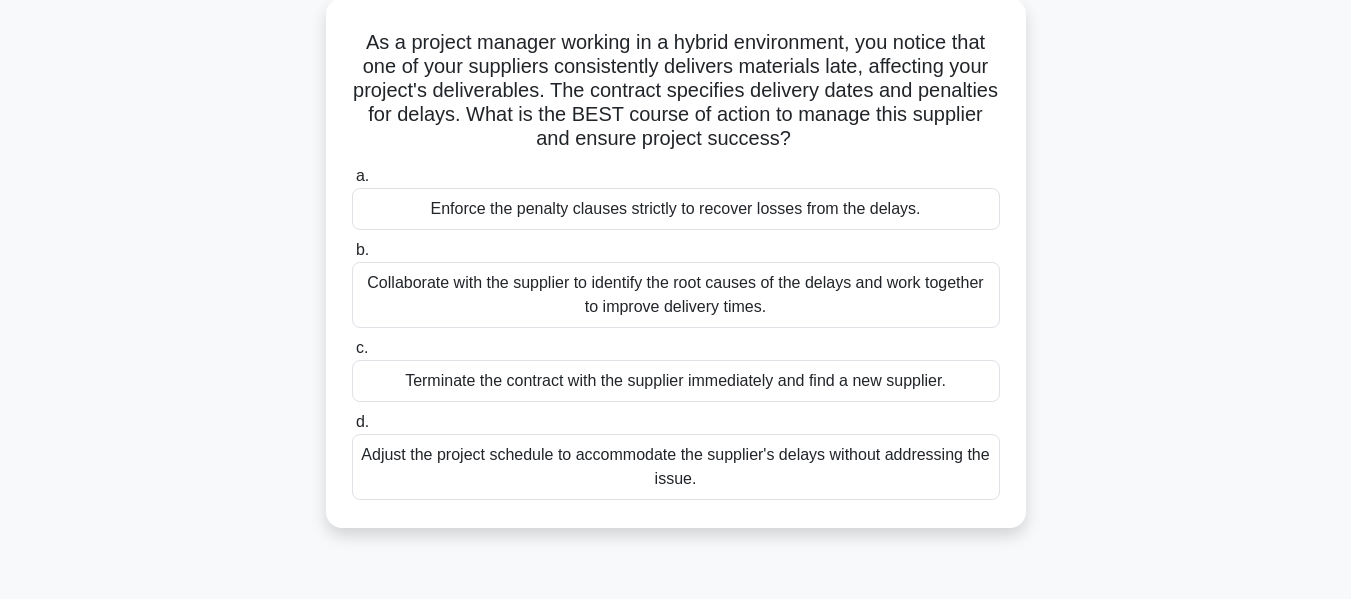 click on "Collaborate with the supplier to identify the root causes of the delays and work together to improve delivery times." at bounding box center [676, 295] 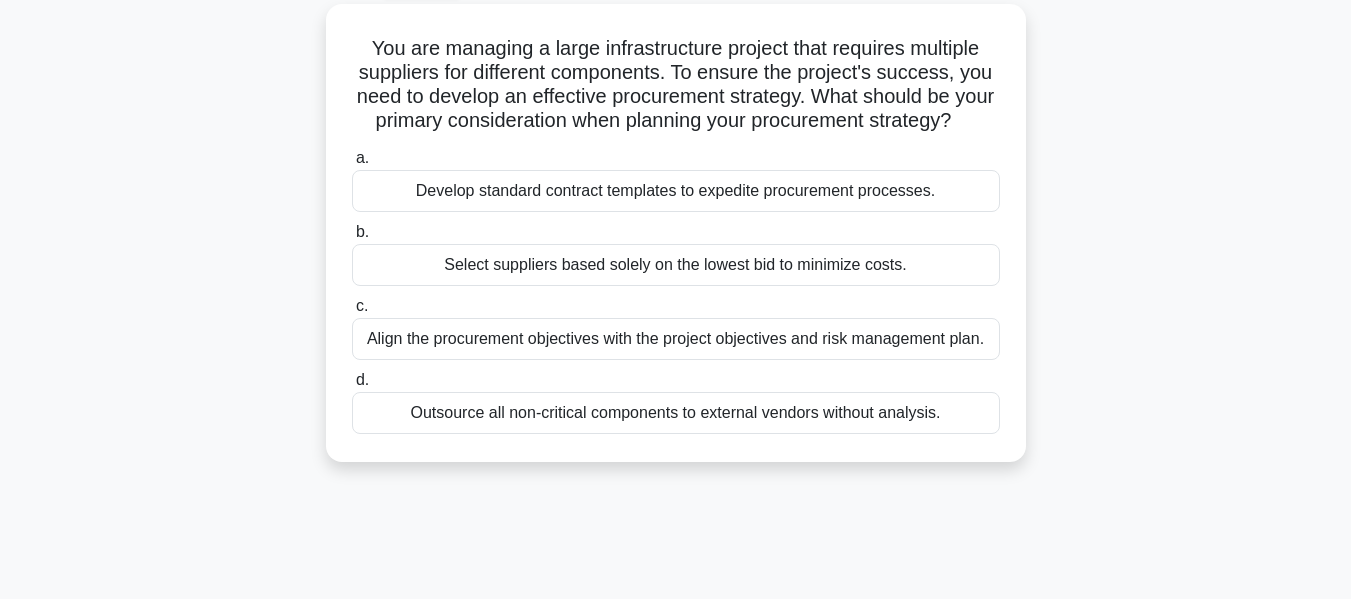 scroll, scrollTop: 114, scrollLeft: 0, axis: vertical 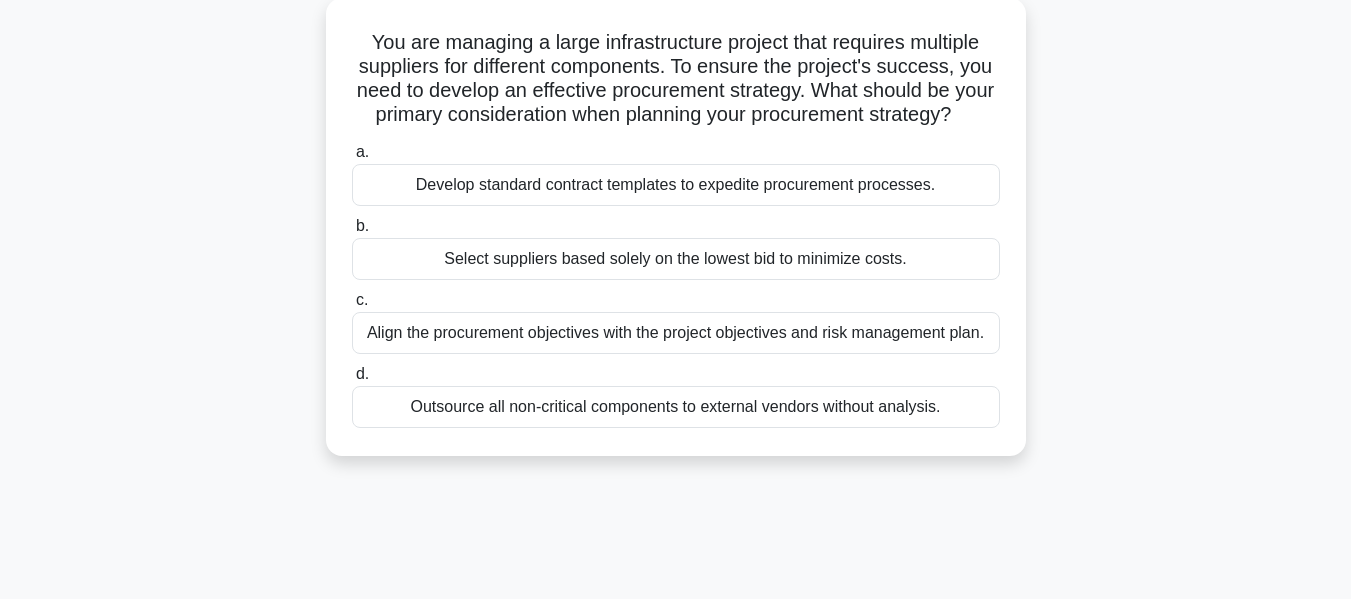 click on "Align the procurement objectives with the project objectives and risk management plan." at bounding box center [676, 333] 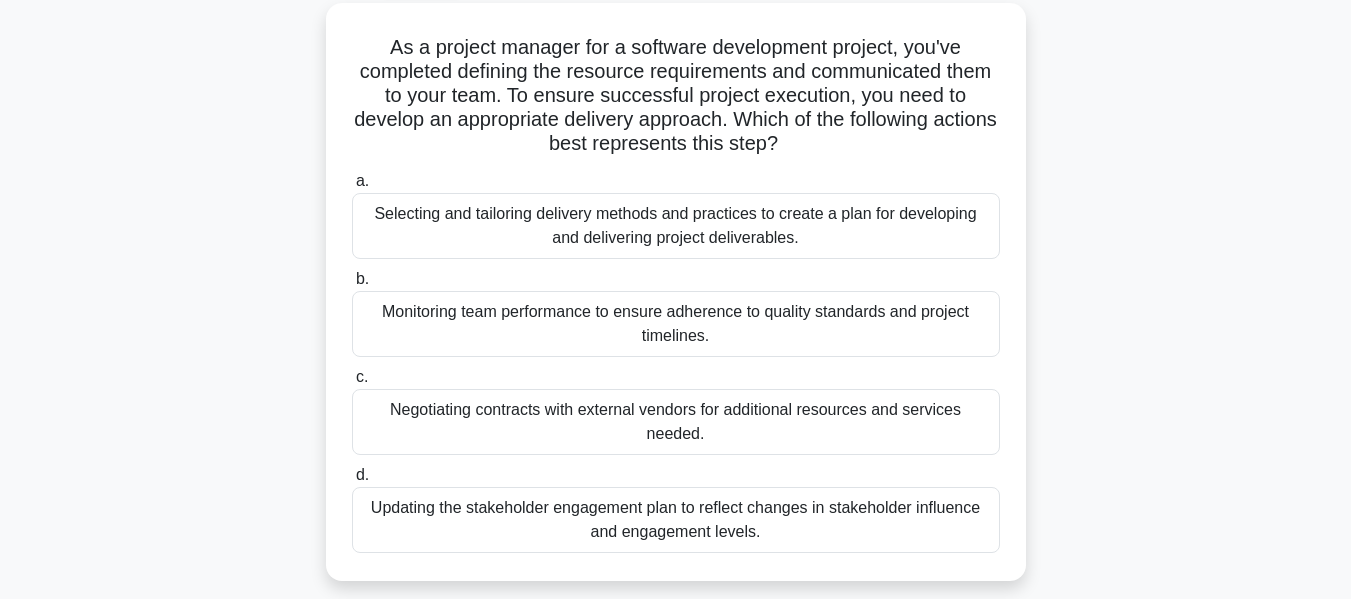 scroll, scrollTop: 111, scrollLeft: 0, axis: vertical 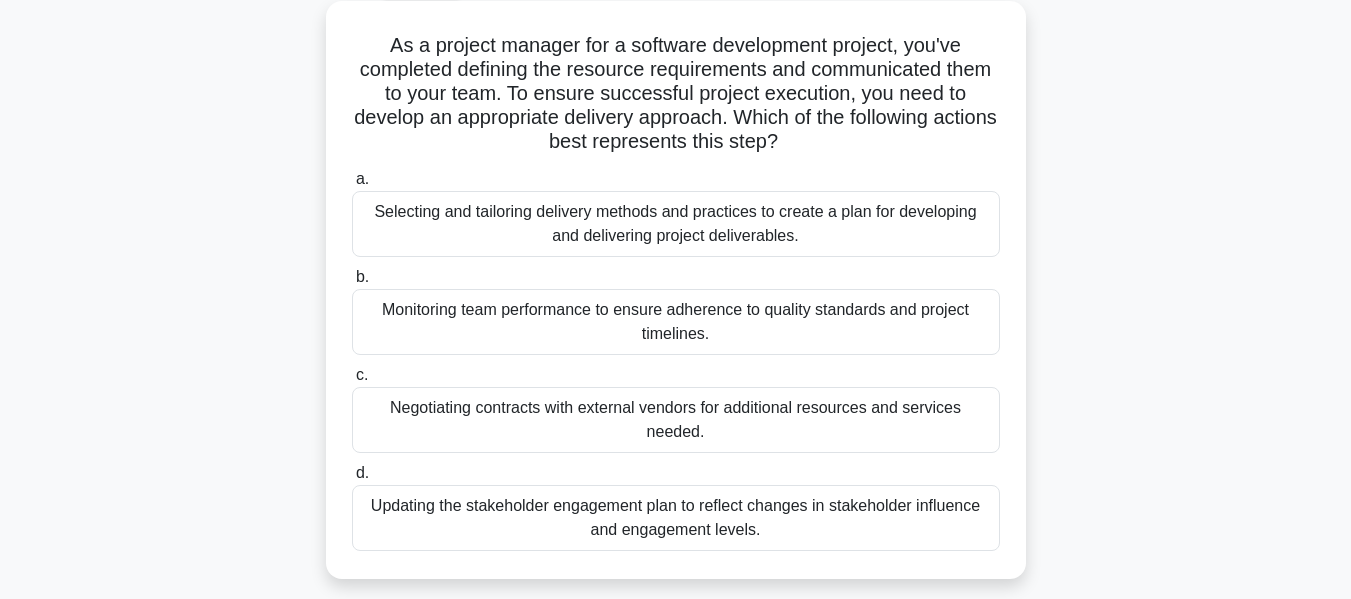 click on "Selecting and tailoring delivery methods and practices to create a plan for developing and delivering project deliverables." at bounding box center (676, 224) 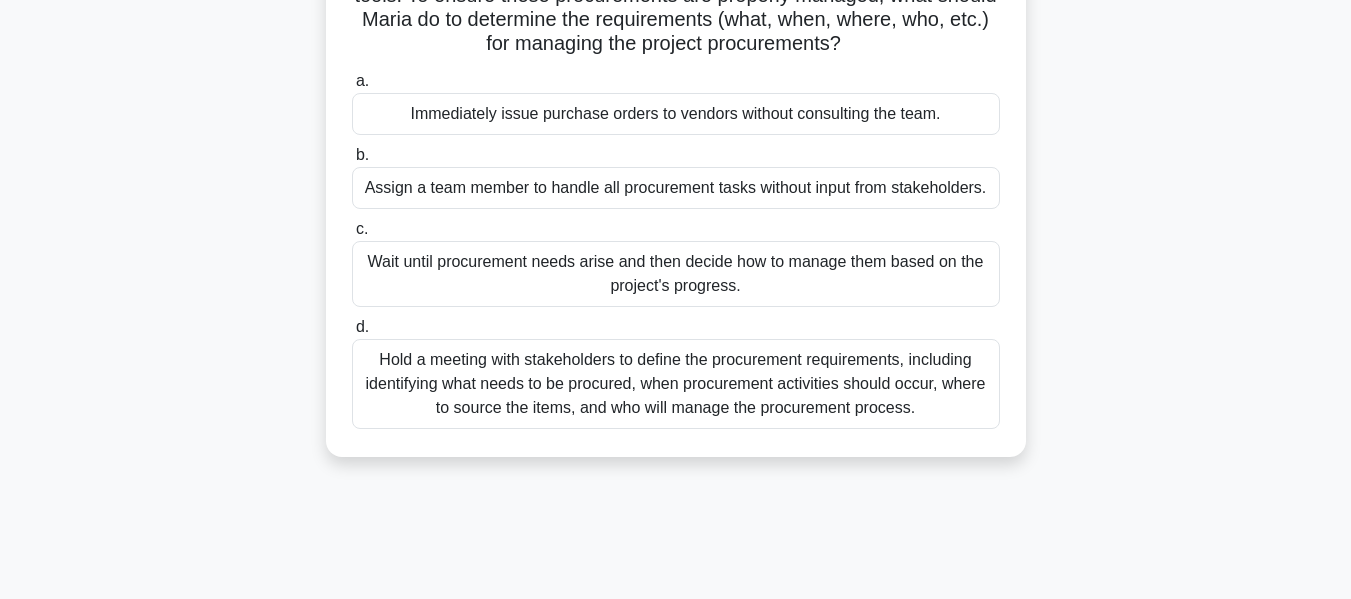 scroll, scrollTop: 240, scrollLeft: 0, axis: vertical 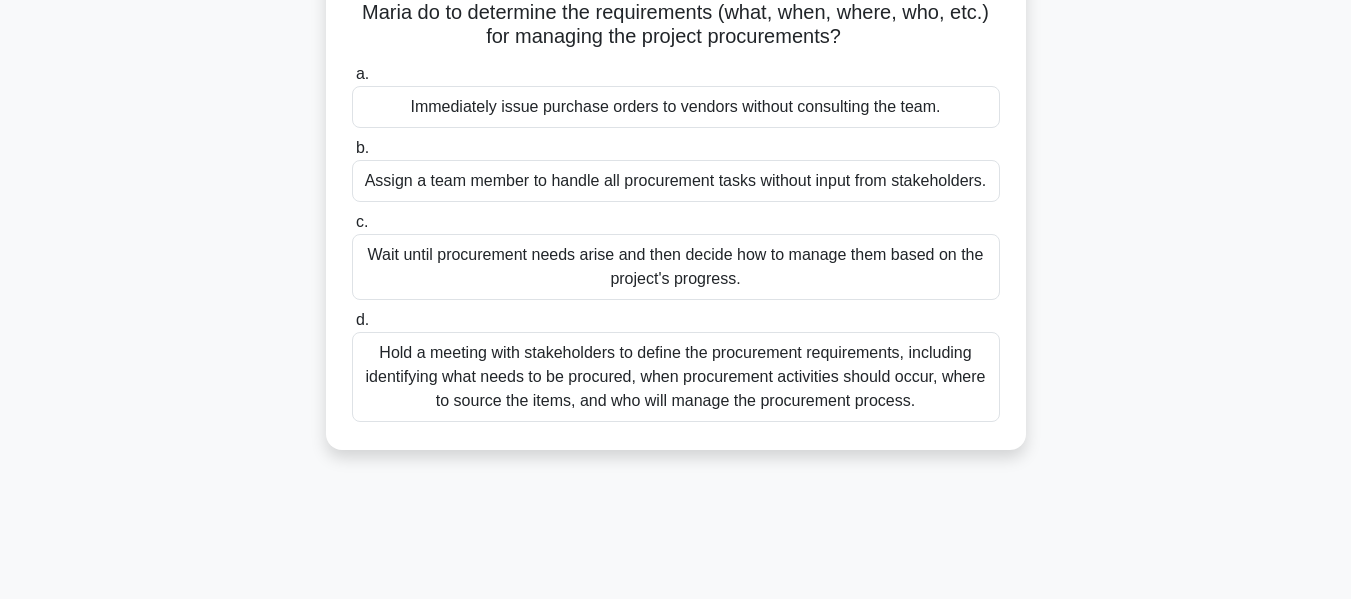 click on "Hold a meeting with stakeholders to define the procurement requirements, including identifying what needs to be procured, when procurement activities should occur, where to source the items, and who will manage the procurement process." at bounding box center (676, 377) 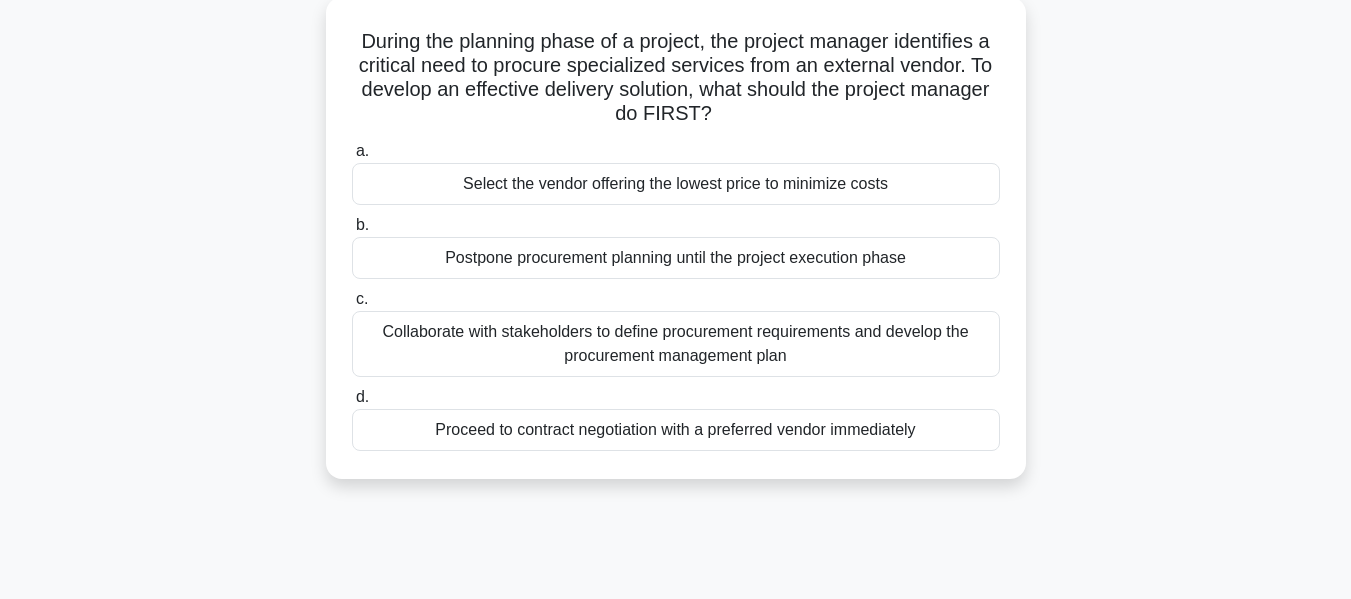 scroll, scrollTop: 110, scrollLeft: 0, axis: vertical 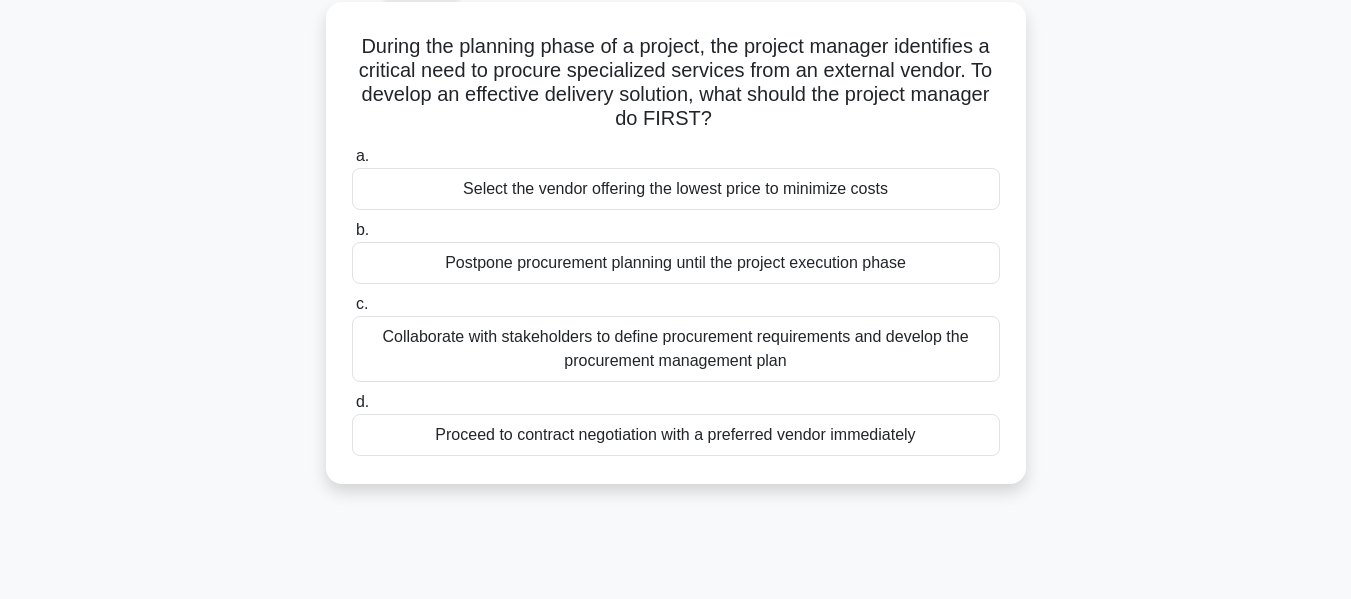 click on "Collaborate with stakeholders to define procurement requirements and develop the procurement management plan" at bounding box center [676, 349] 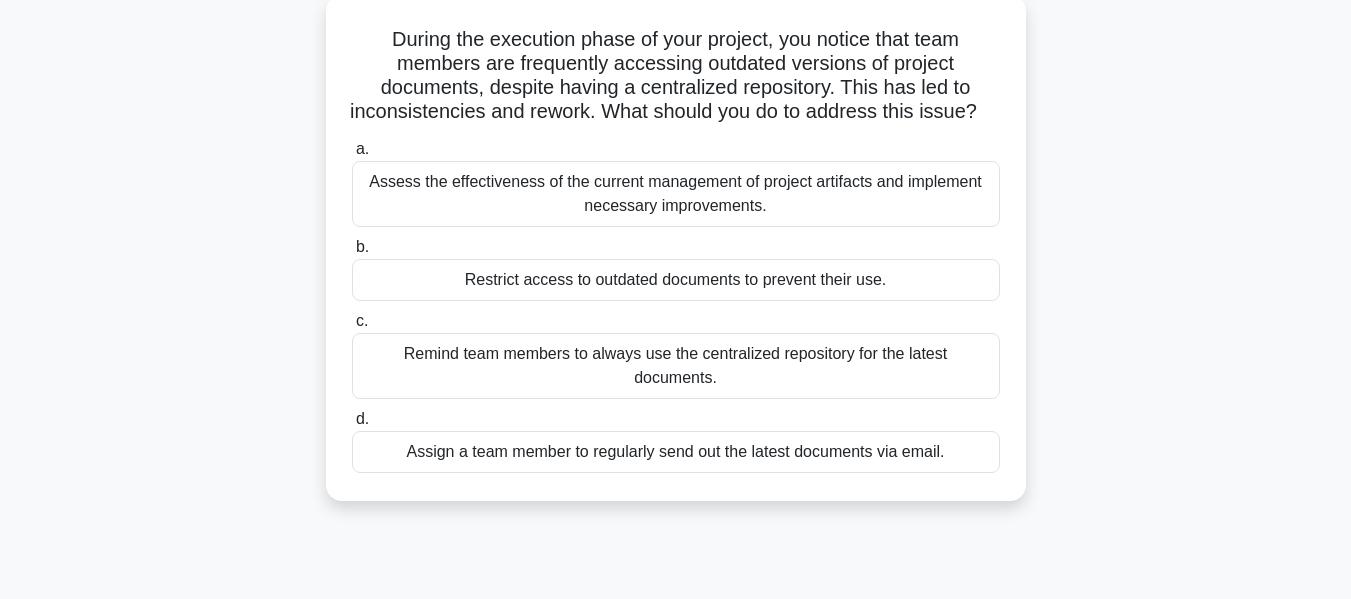 scroll, scrollTop: 121, scrollLeft: 0, axis: vertical 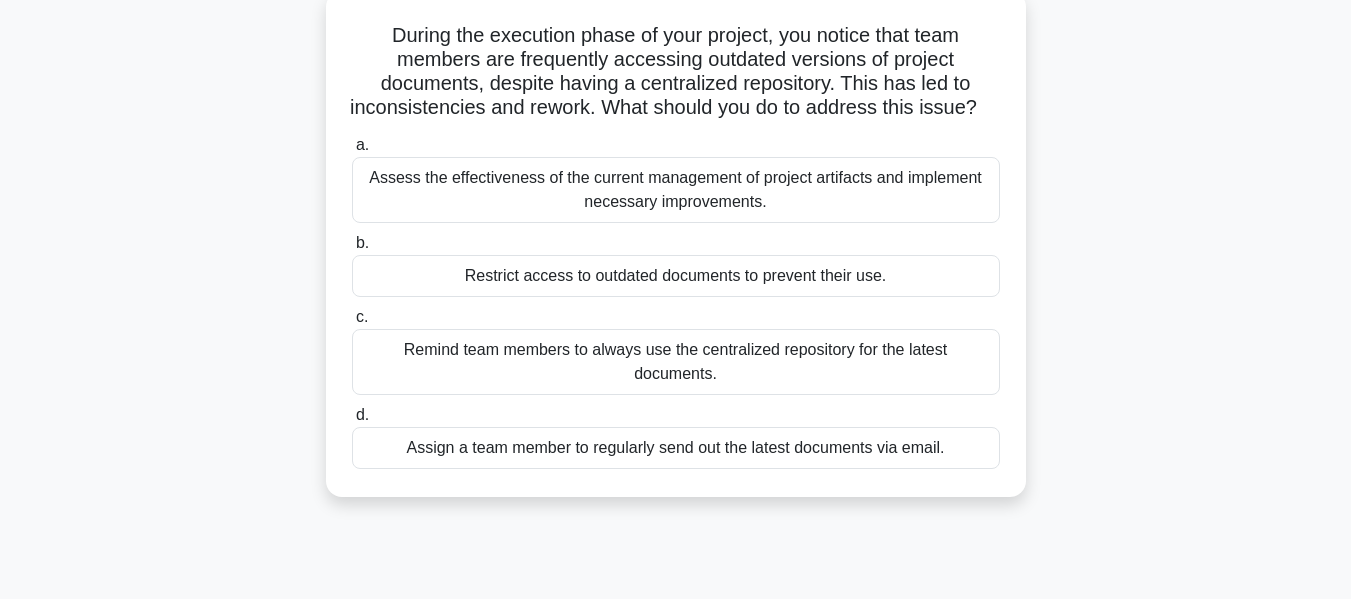 click on "Assess the effectiveness of the current management of project artifacts and implement necessary improvements." at bounding box center [676, 190] 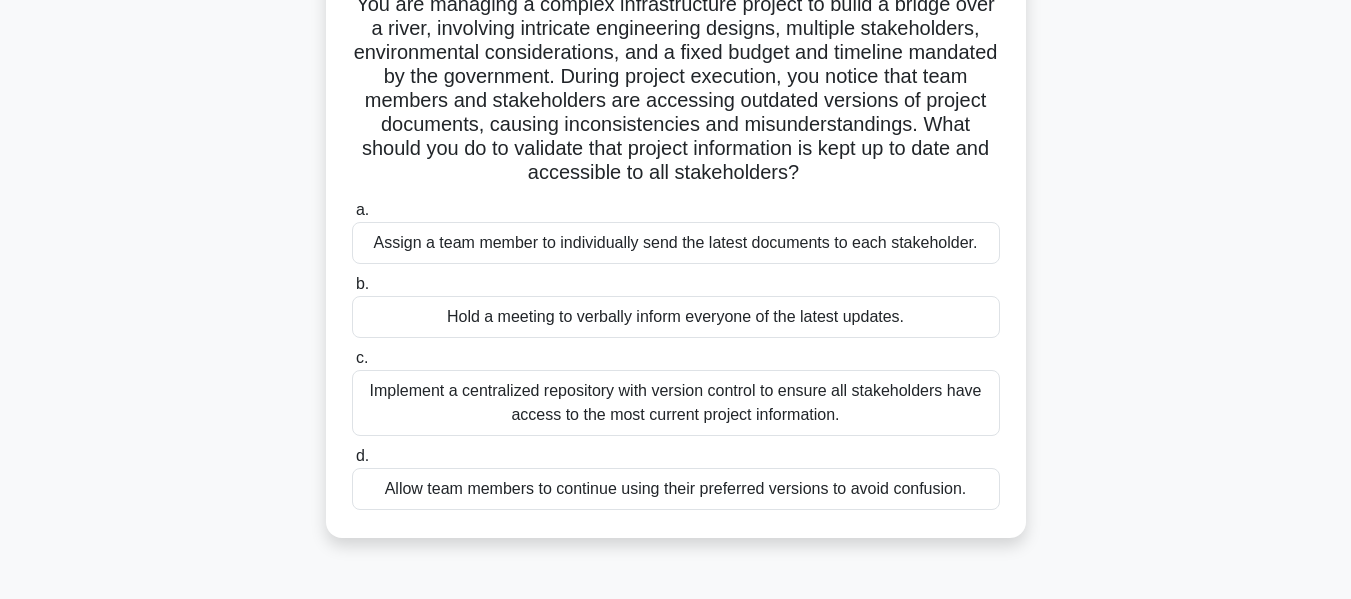 scroll, scrollTop: 161, scrollLeft: 0, axis: vertical 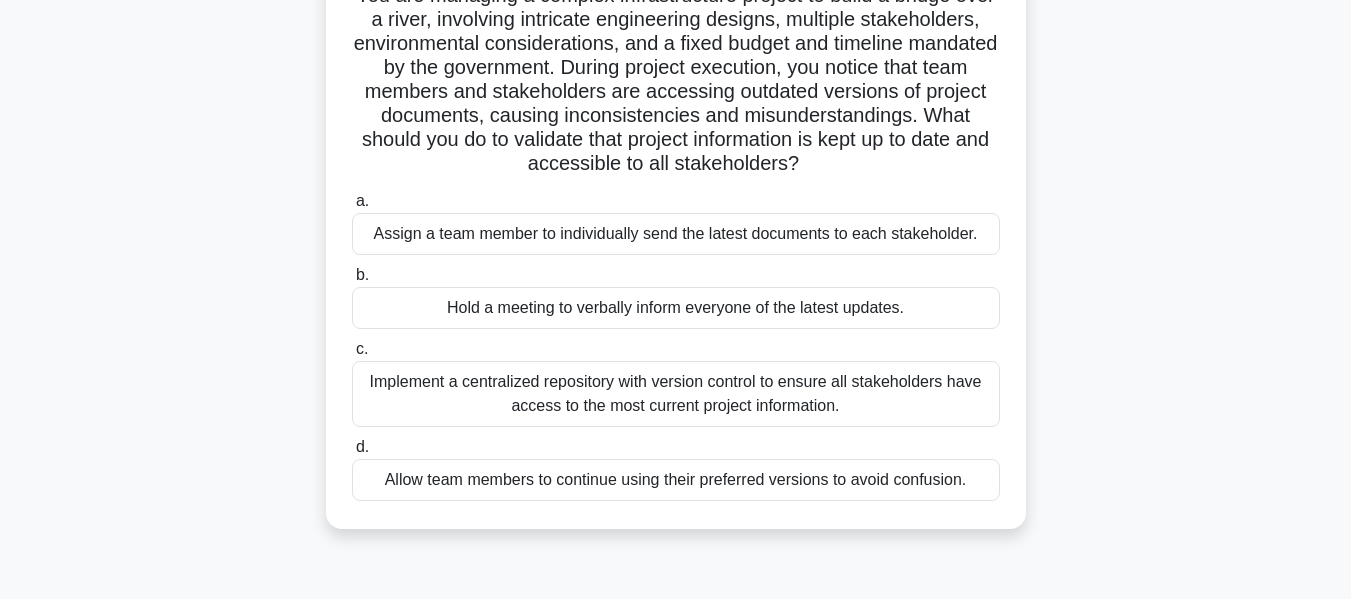 click on "Implement a centralized repository with version control to ensure all stakeholders have access to the most current project information." at bounding box center (676, 394) 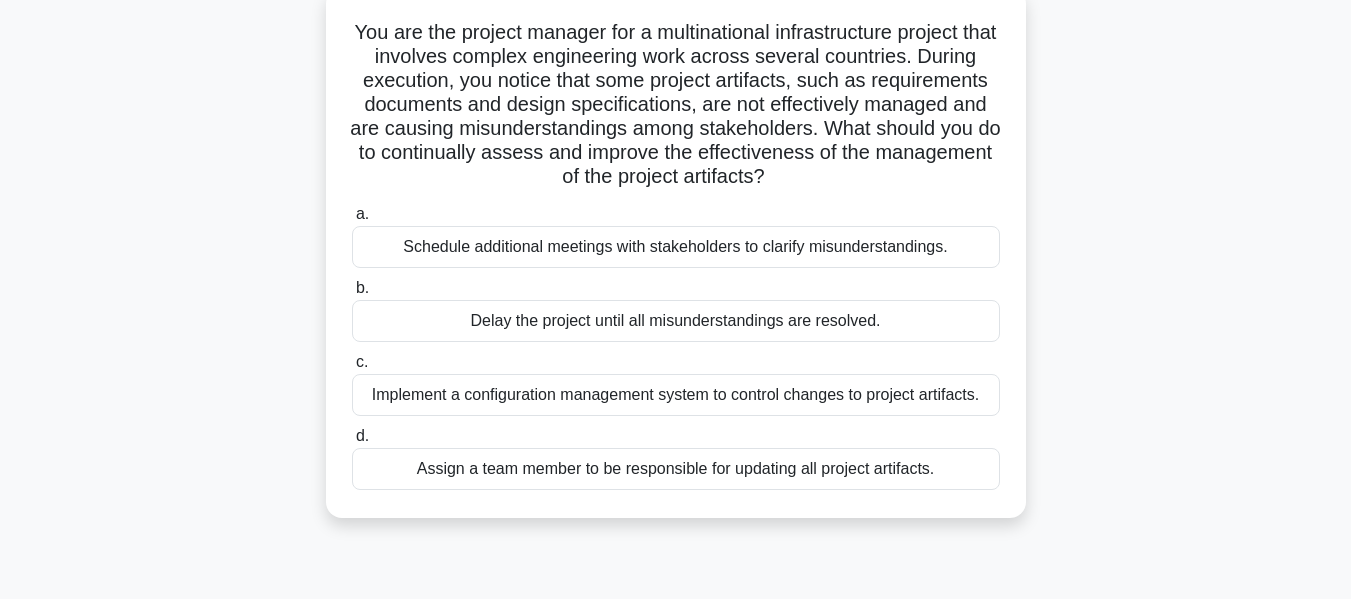 scroll, scrollTop: 130, scrollLeft: 0, axis: vertical 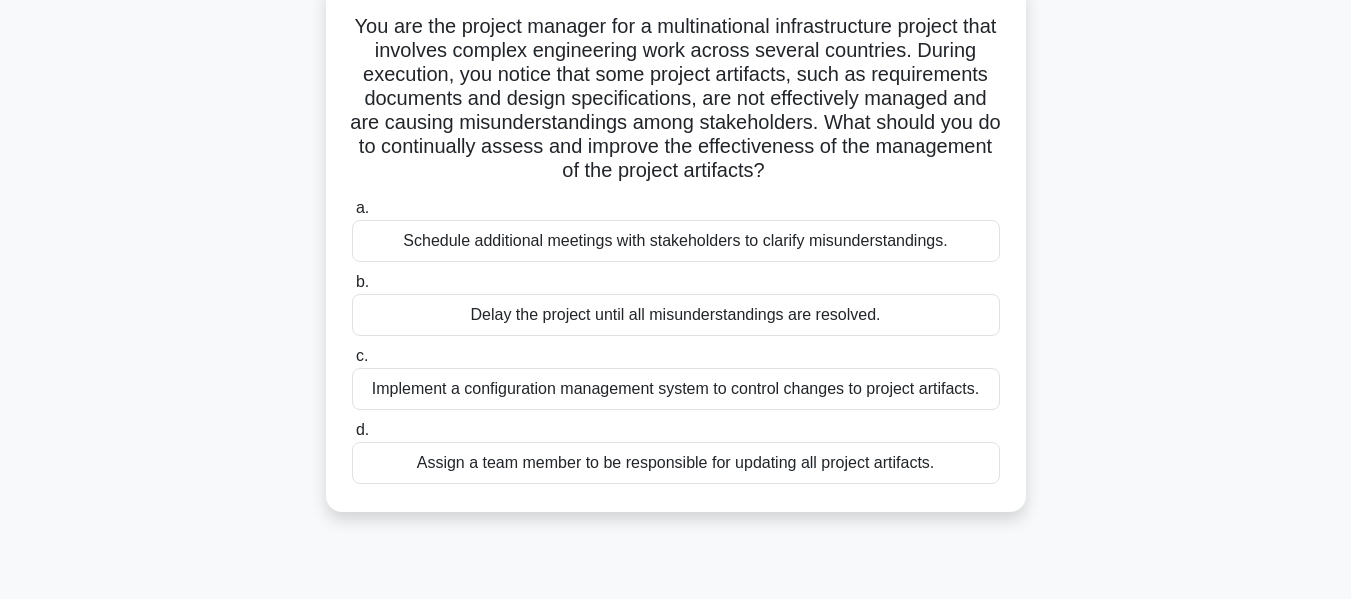 click on "Implement a configuration management system to control changes to project artifacts." at bounding box center [676, 389] 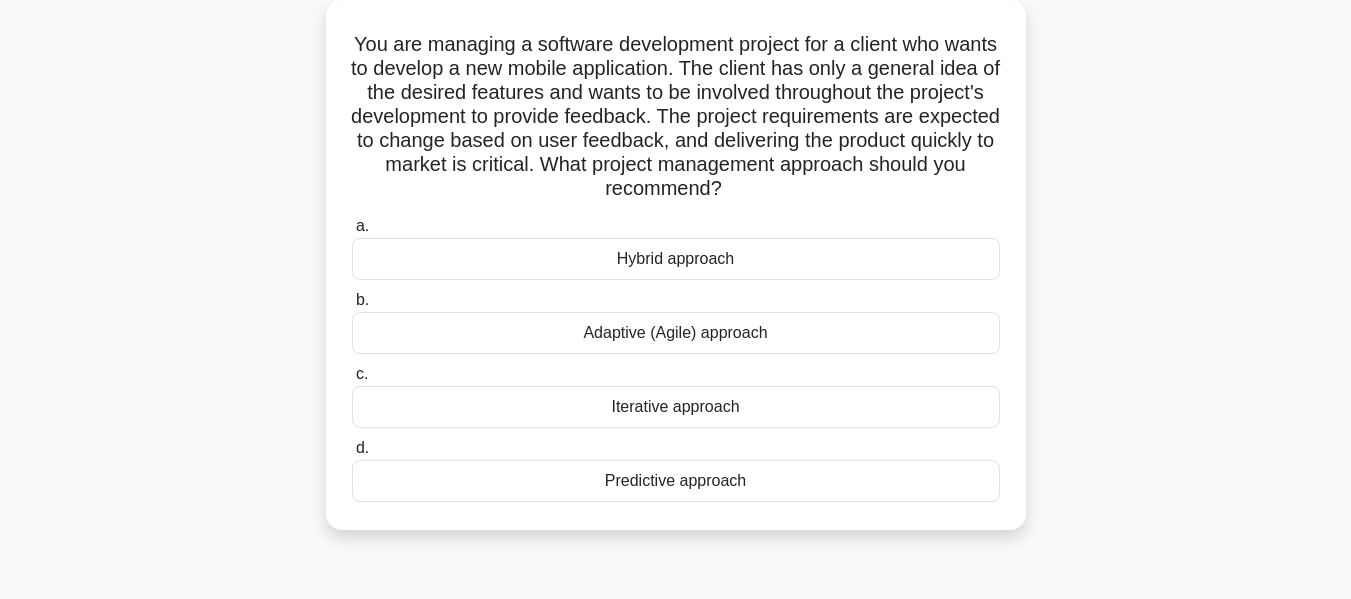 scroll, scrollTop: 118, scrollLeft: 0, axis: vertical 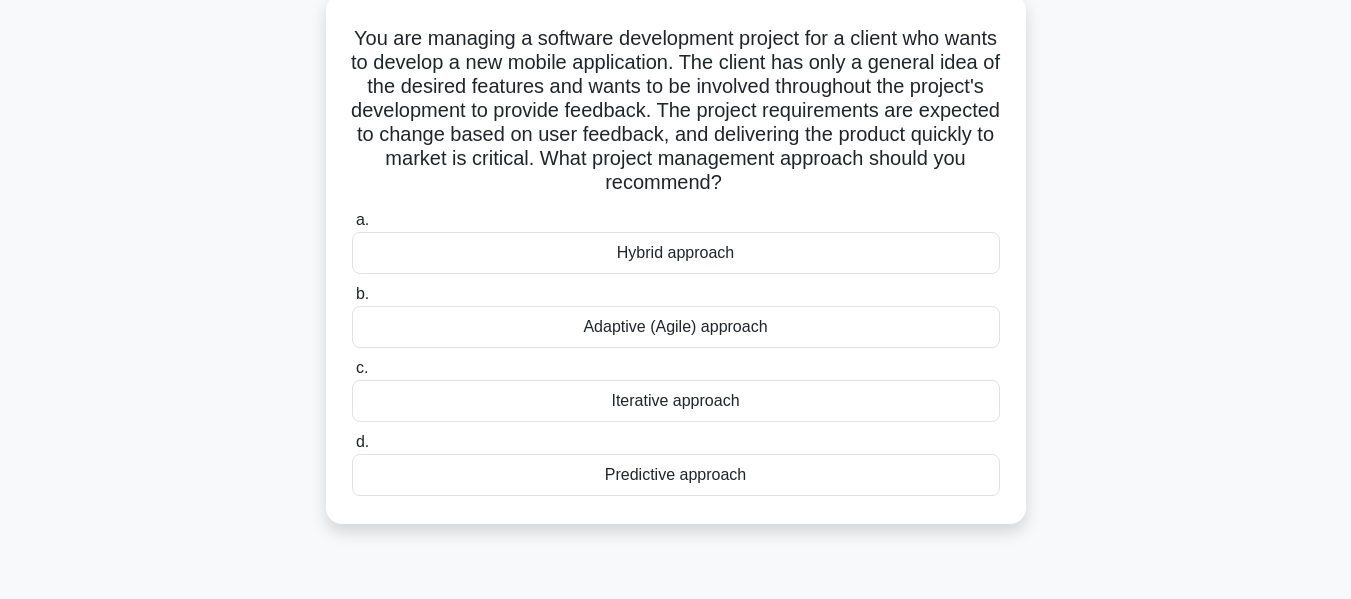 click on "Iterative approach" at bounding box center (676, 401) 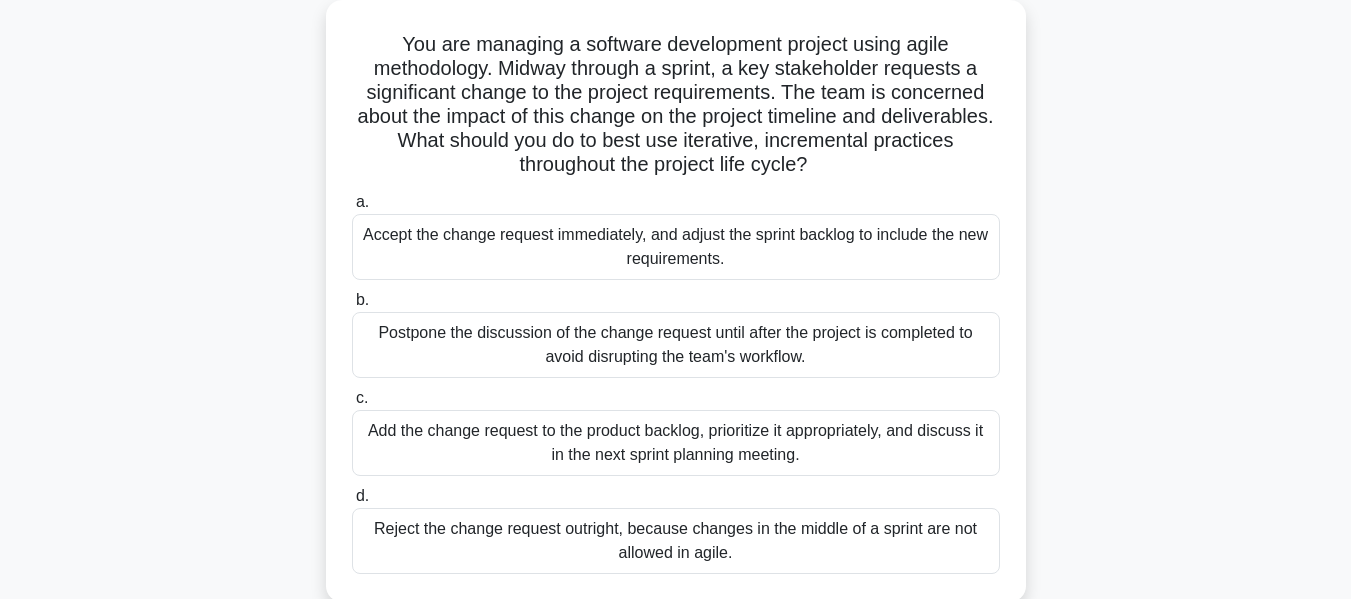 scroll, scrollTop: 118, scrollLeft: 0, axis: vertical 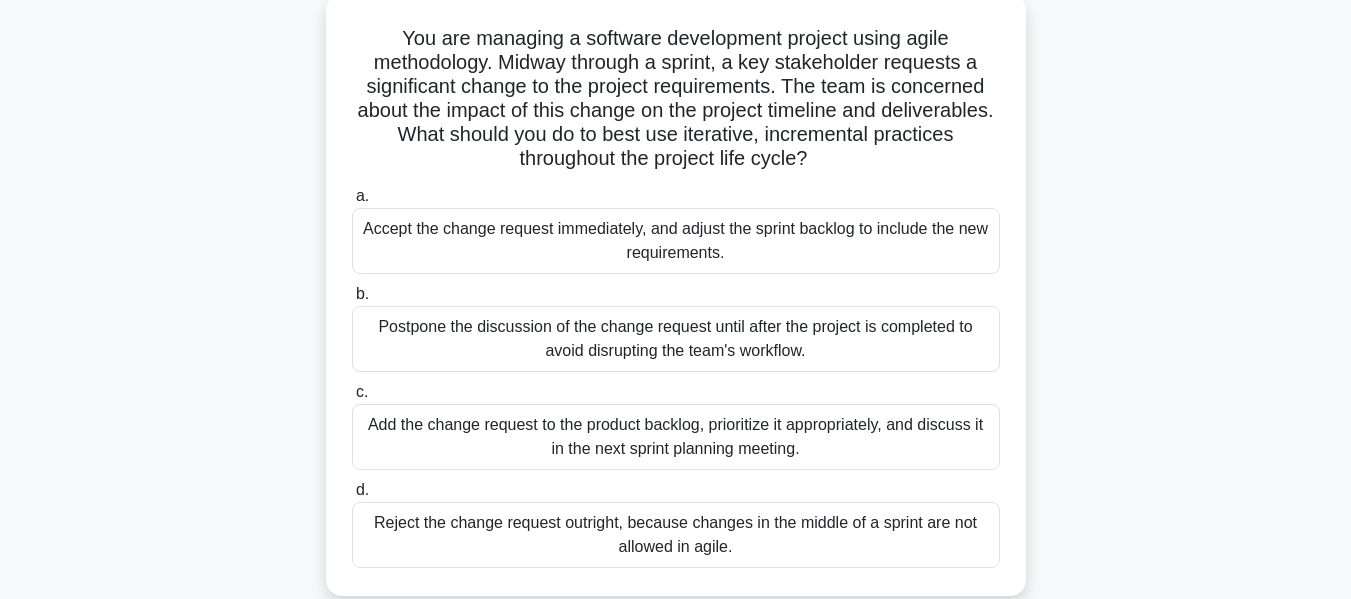 click on "Add the change request to the product backlog, prioritize it appropriately, and discuss it in the next sprint planning meeting." at bounding box center [676, 437] 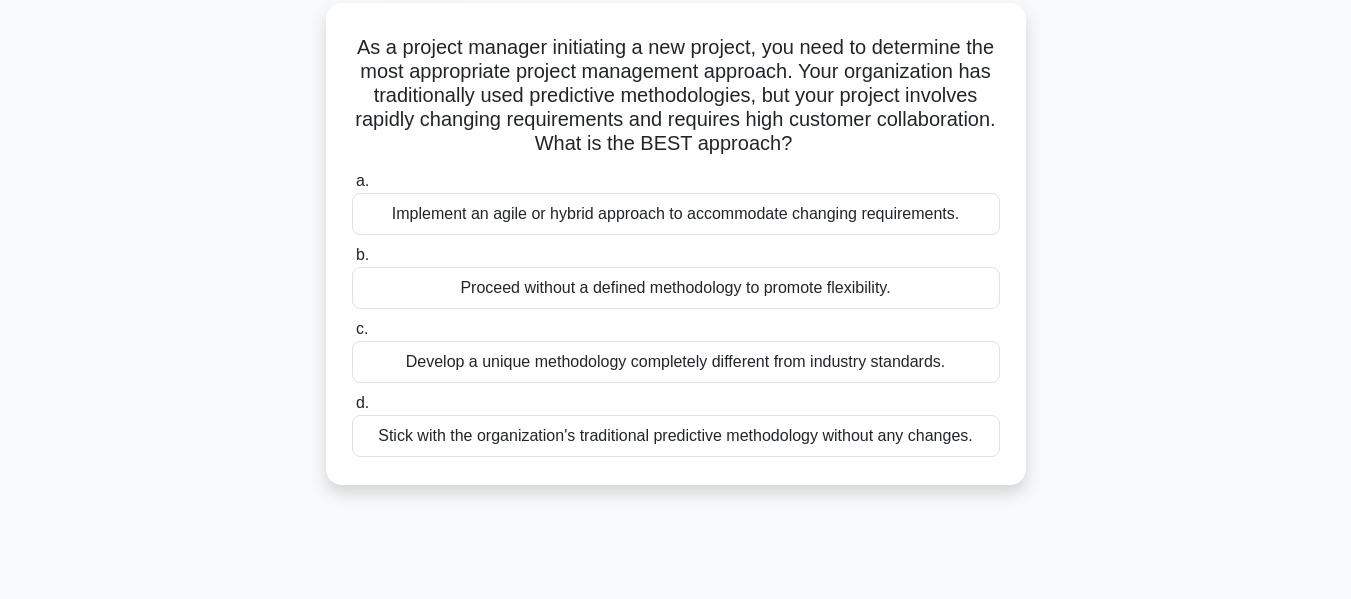 scroll, scrollTop: 115, scrollLeft: 0, axis: vertical 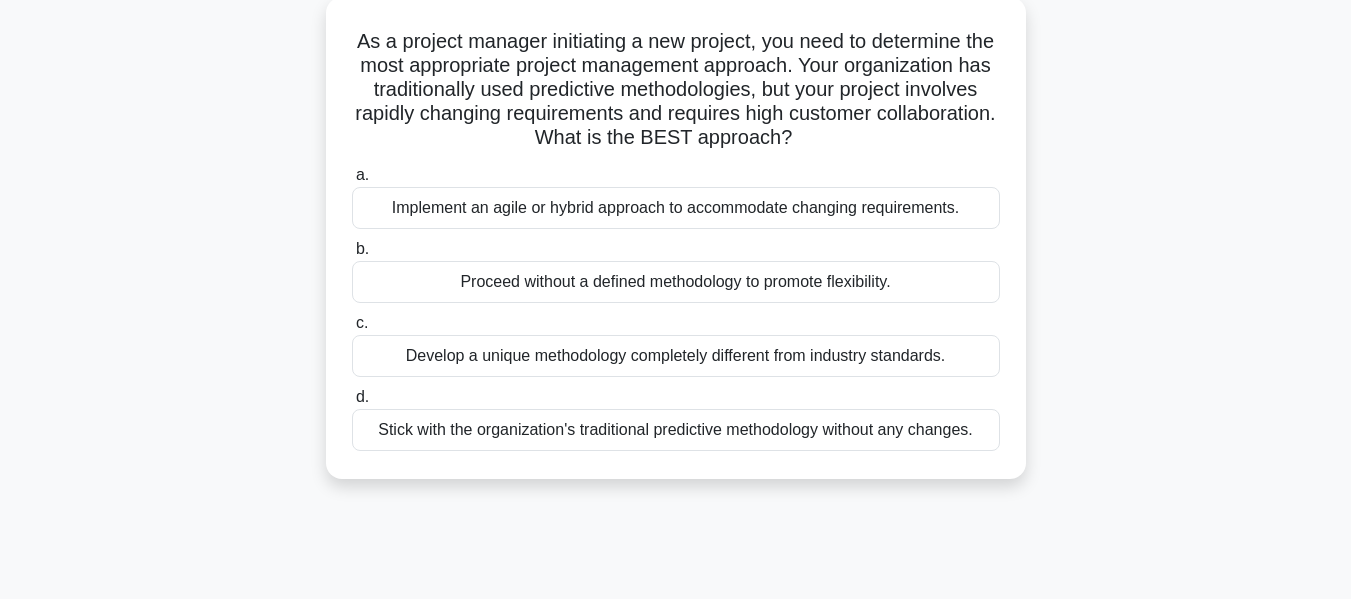 click on "Implement an agile or hybrid approach to accommodate changing requirements." at bounding box center (676, 208) 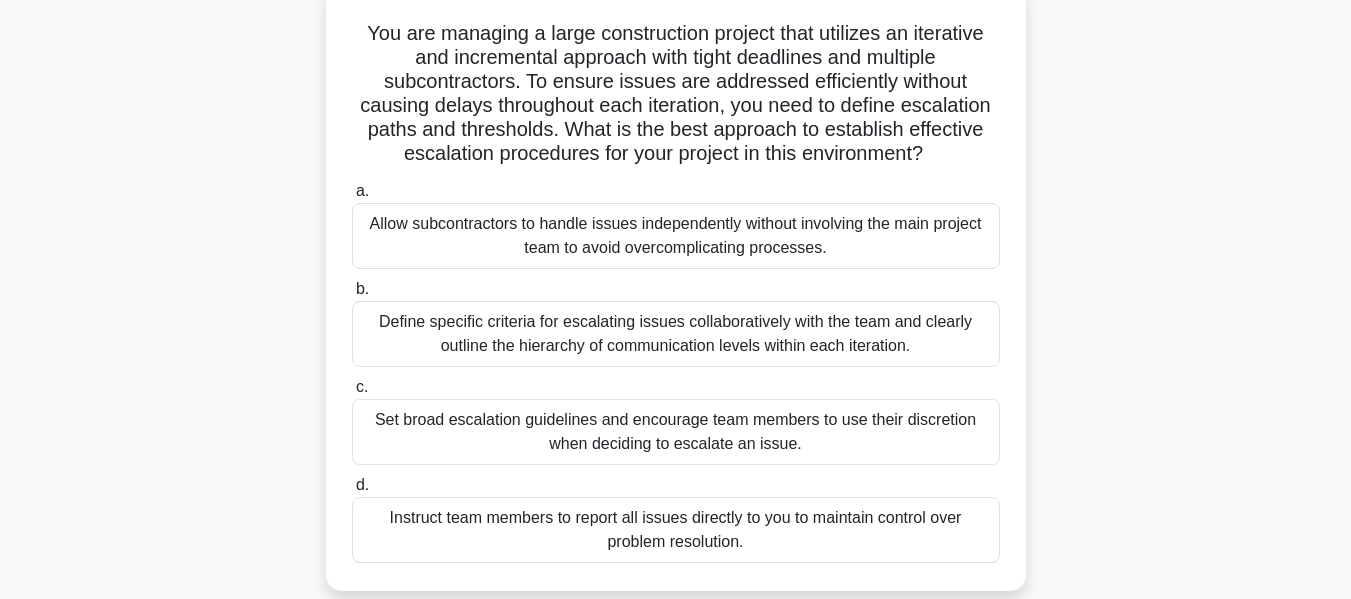 scroll, scrollTop: 129, scrollLeft: 0, axis: vertical 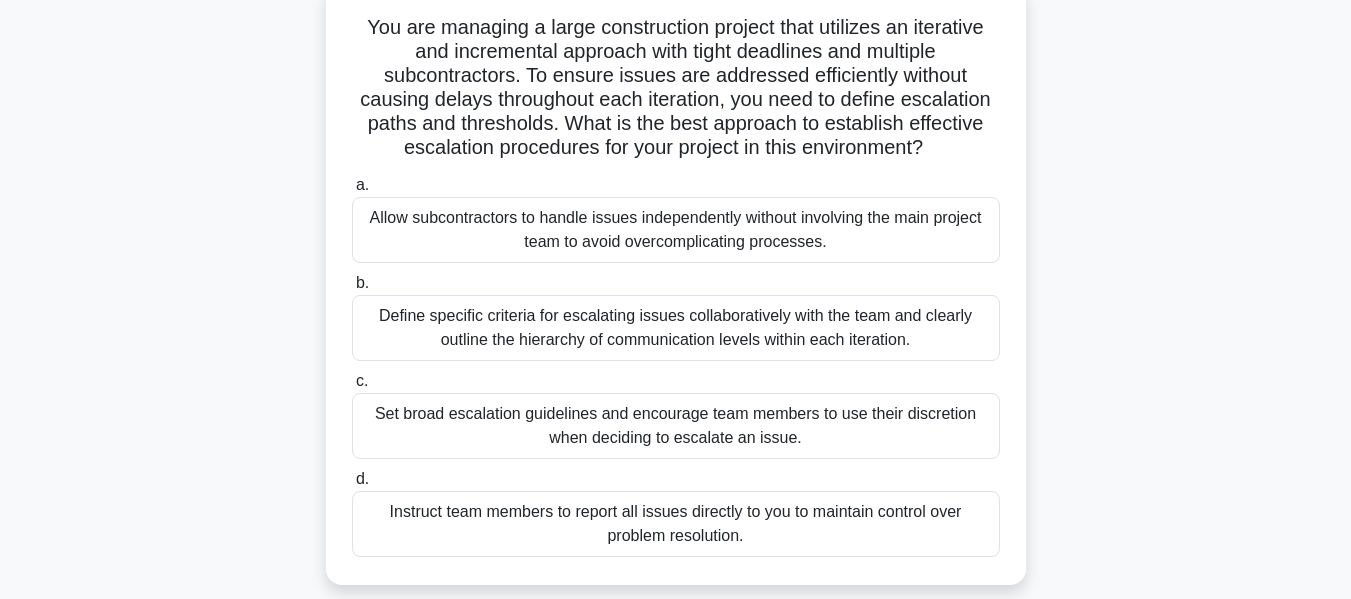 click on "Define specific criteria for escalating issues collaboratively with the team and clearly outline the hierarchy of communication levels within each iteration." at bounding box center [676, 328] 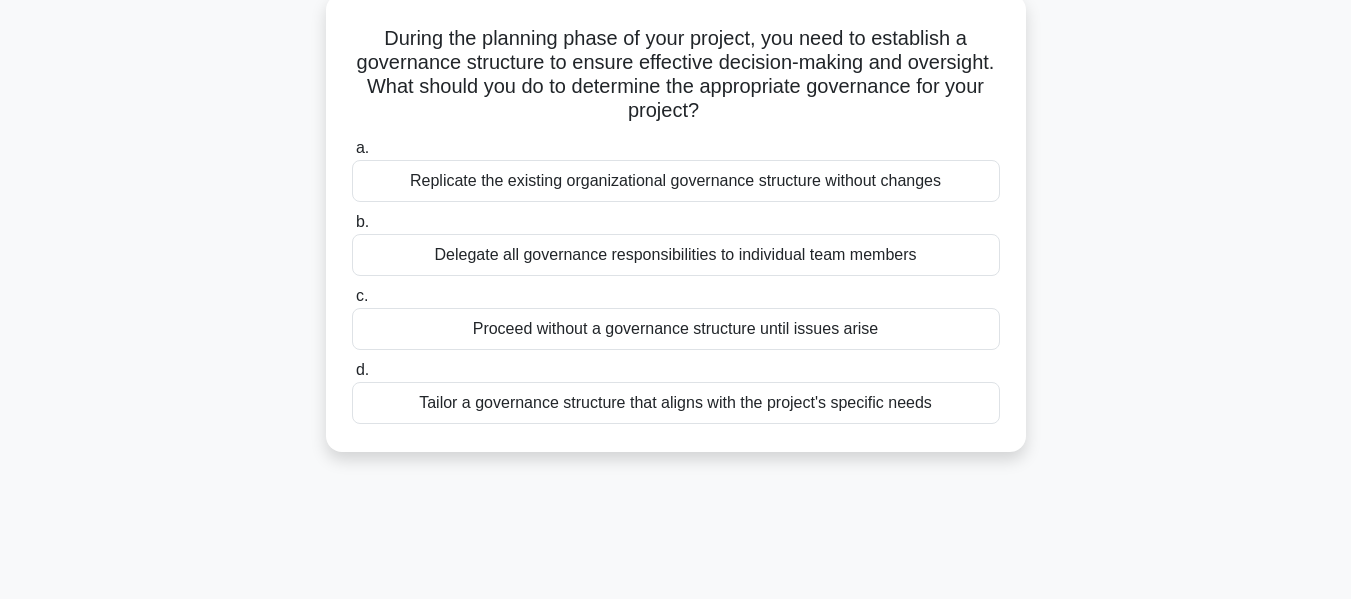 scroll, scrollTop: 124, scrollLeft: 0, axis: vertical 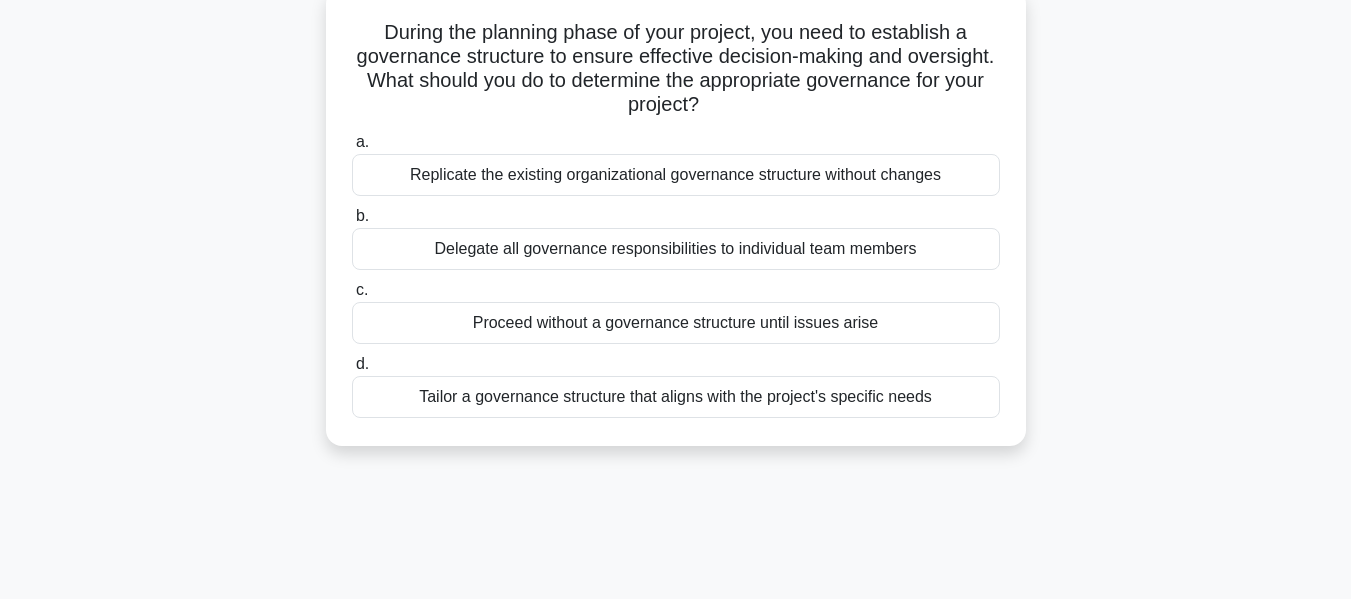 click on "Tailor a governance structure that aligns with the project's specific needs" at bounding box center [676, 397] 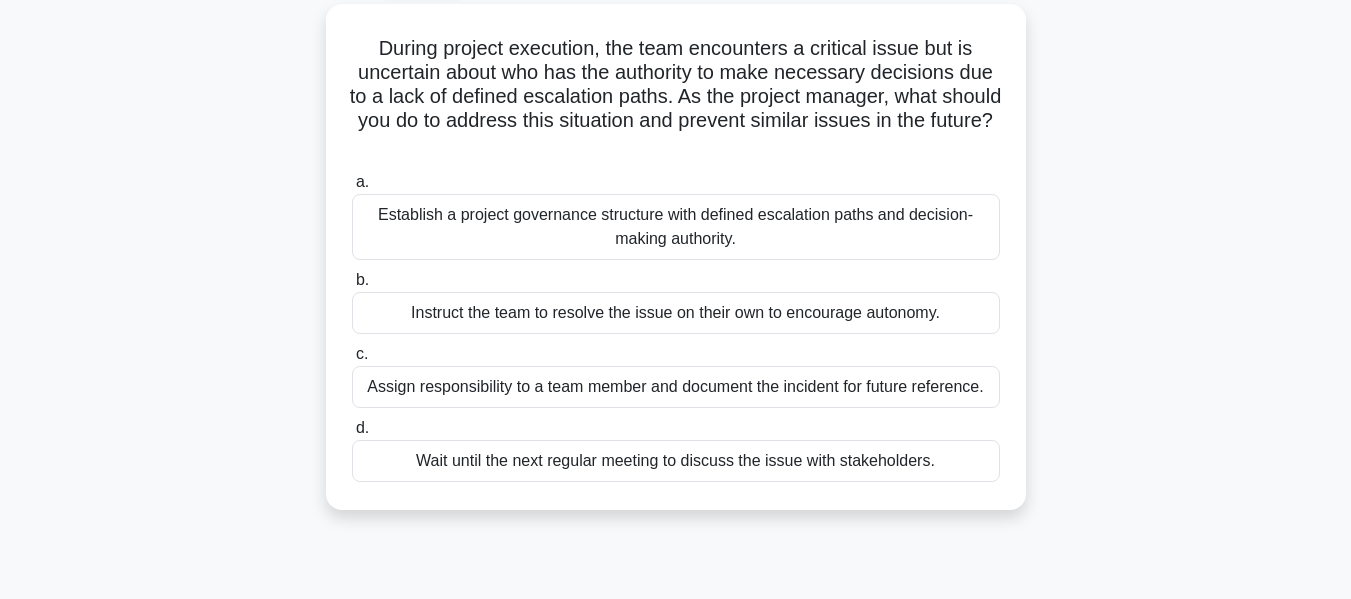 scroll, scrollTop: 123, scrollLeft: 0, axis: vertical 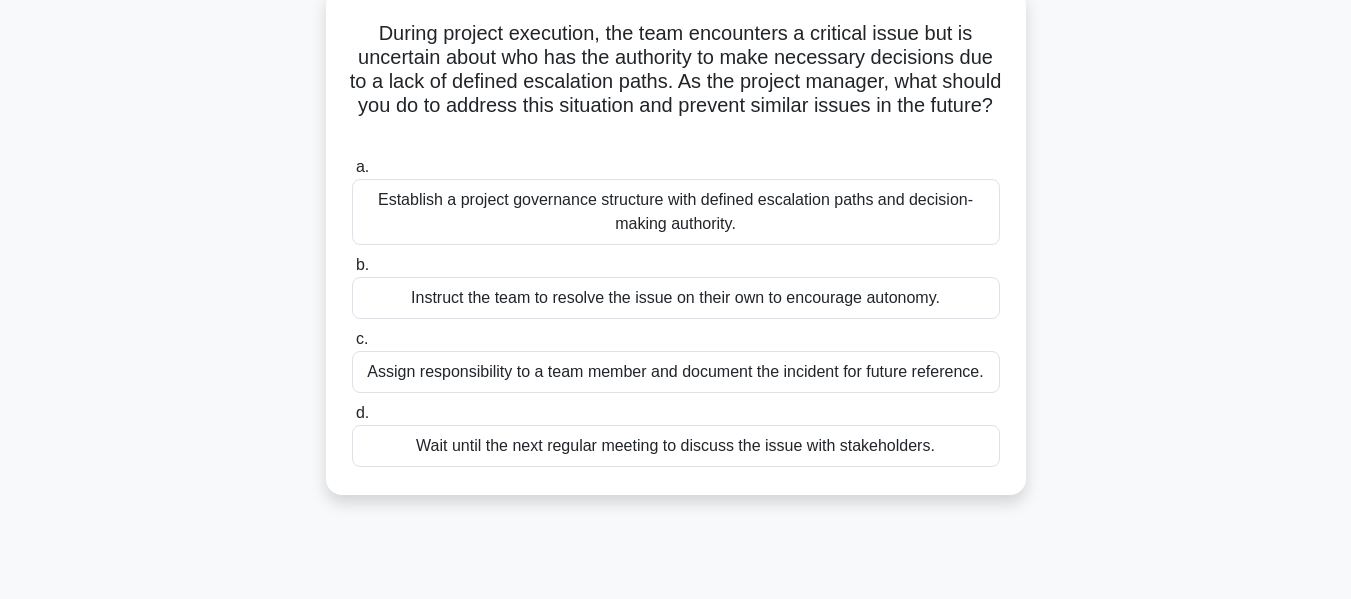 click on "Establish a project governance structure with defined escalation paths and decision-making authority." at bounding box center (676, 212) 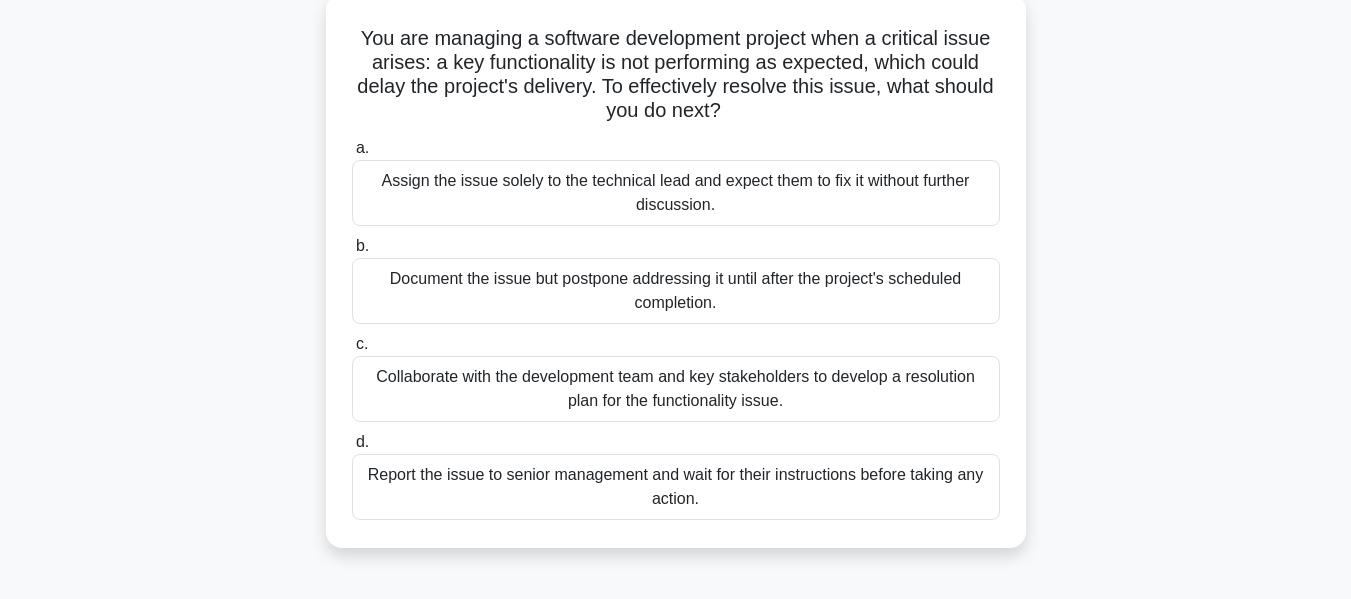 scroll, scrollTop: 125, scrollLeft: 0, axis: vertical 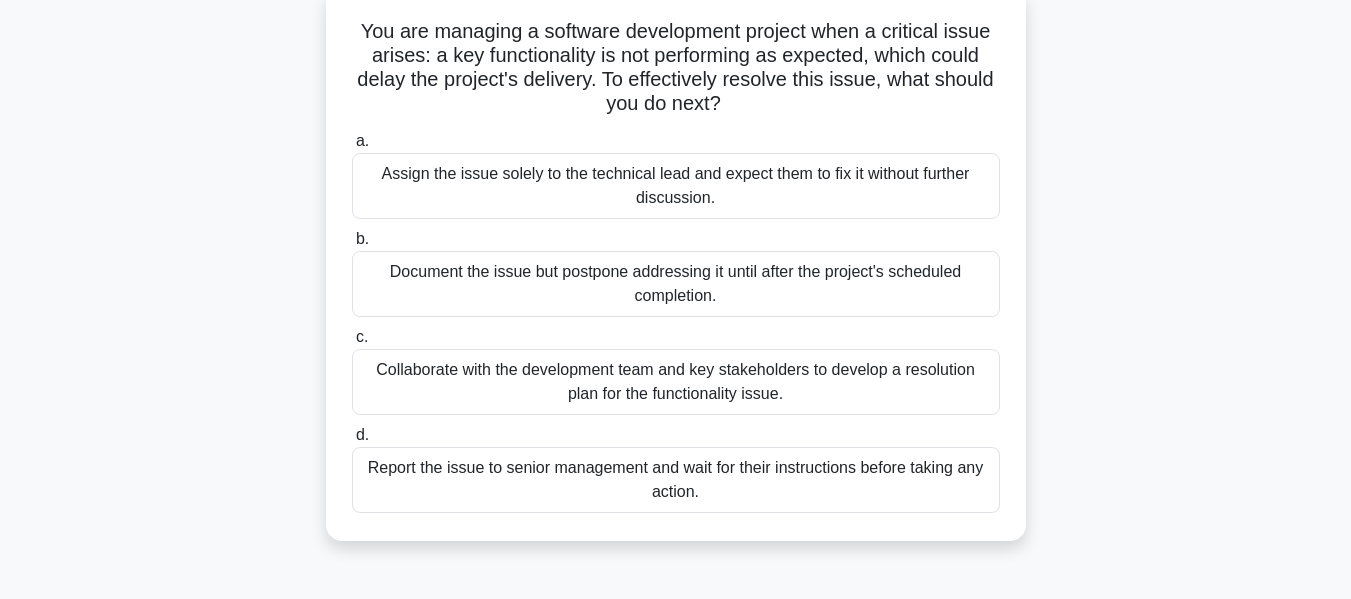 click on "Collaborate with the development team and key stakeholders to develop a resolution plan for the functionality issue." at bounding box center [676, 382] 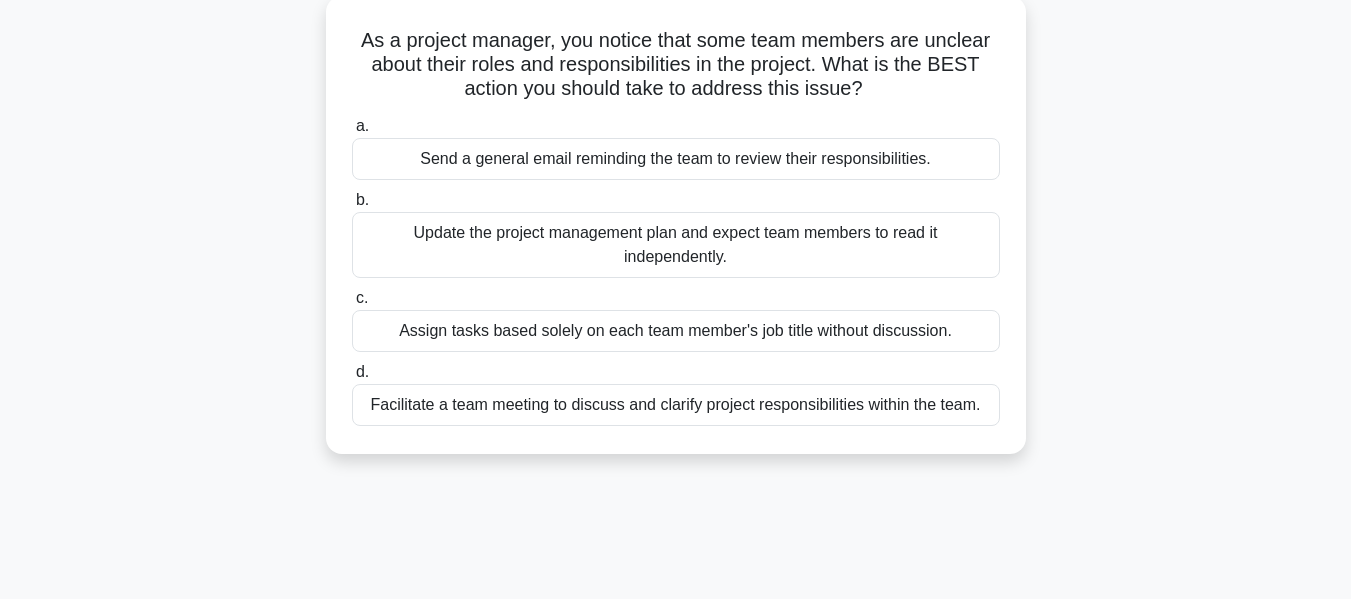 scroll, scrollTop: 122, scrollLeft: 0, axis: vertical 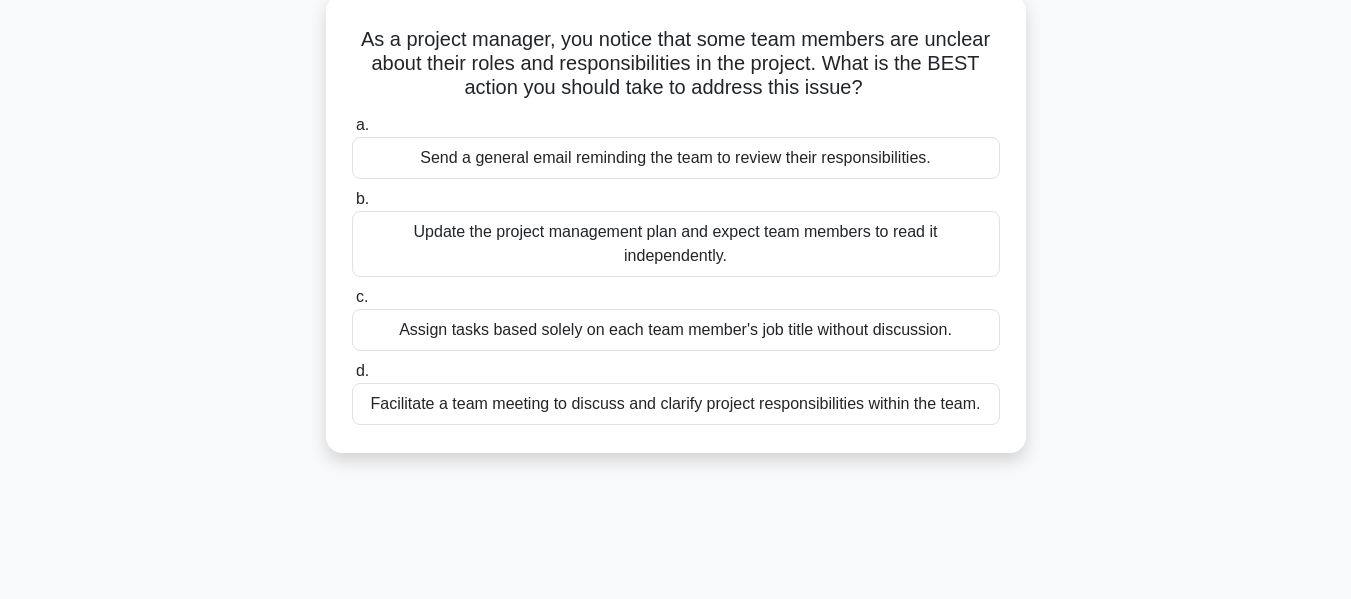 click on "Facilitate a team meeting to discuss and clarify project responsibilities within the team." at bounding box center (676, 404) 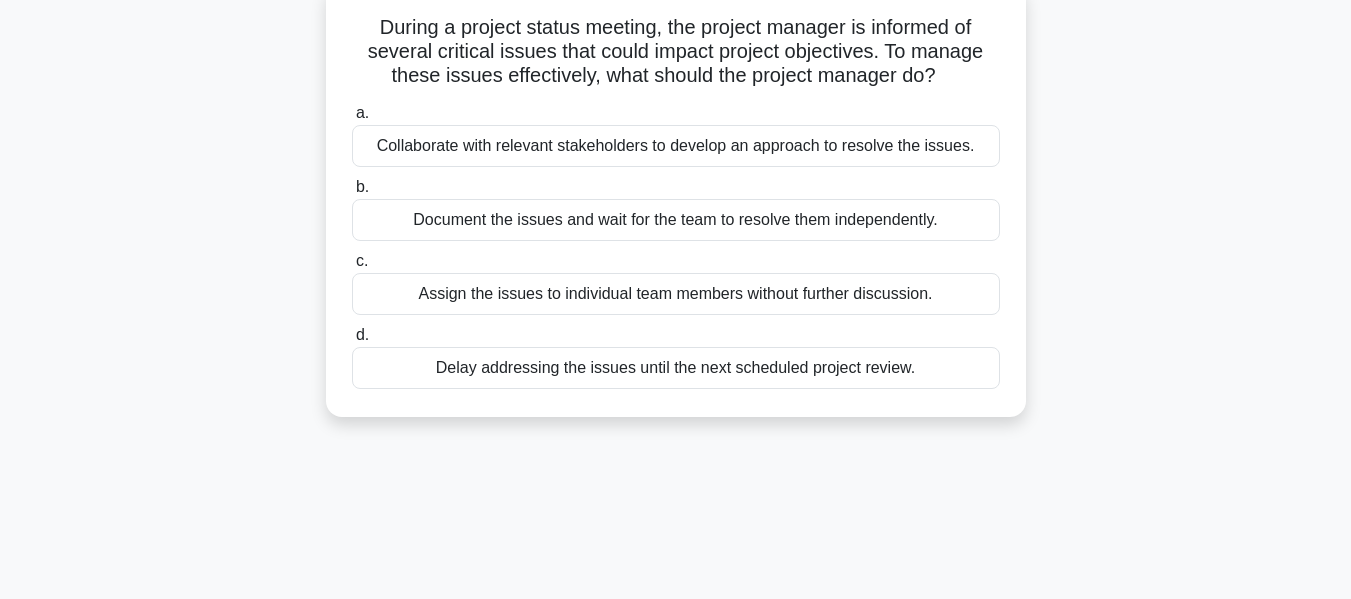 scroll, scrollTop: 135, scrollLeft: 0, axis: vertical 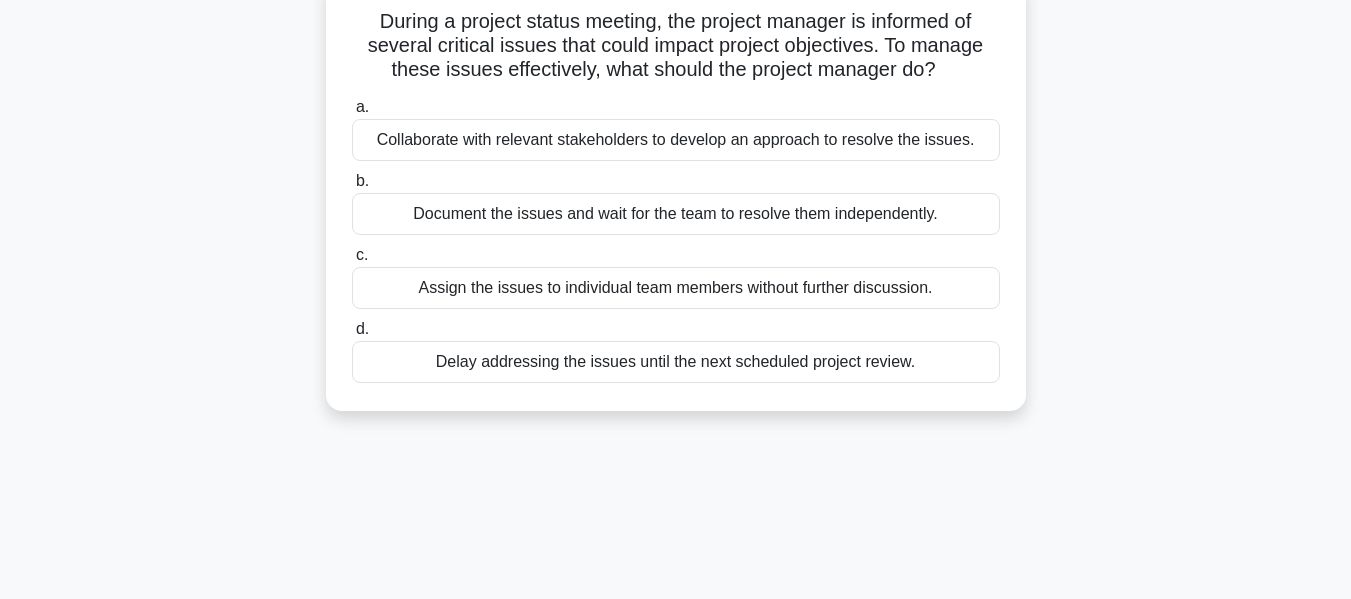 click on "Collaborate with relevant stakeholders to develop an approach to resolve the issues." at bounding box center (676, 140) 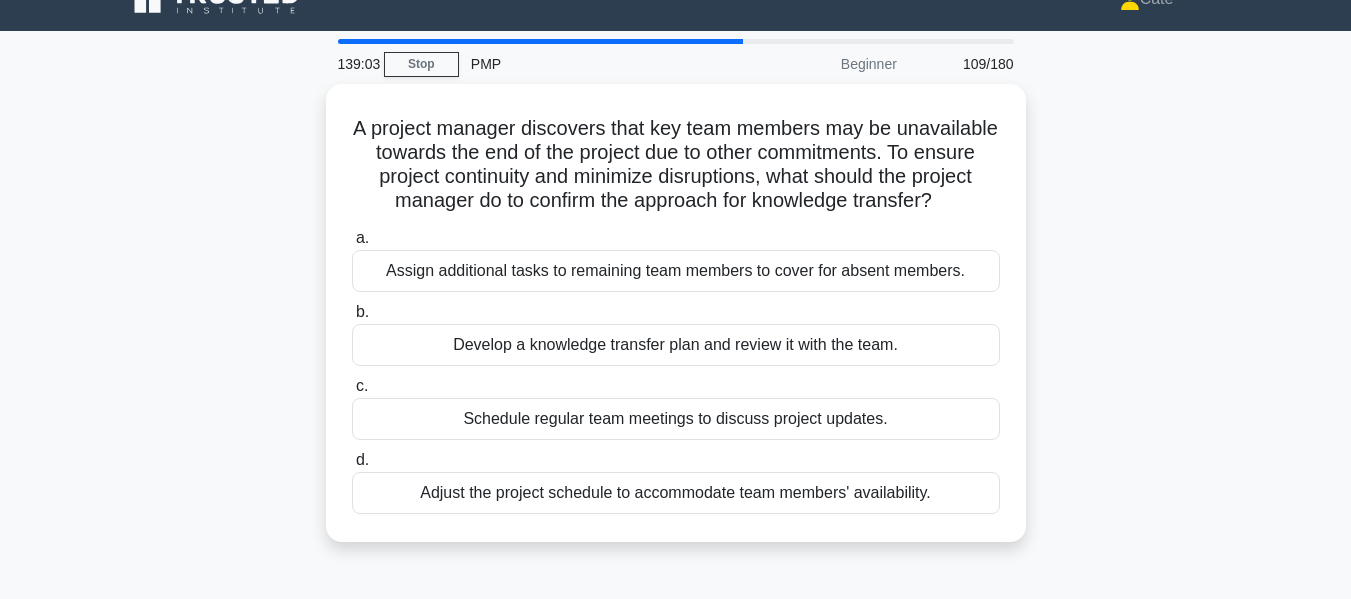 scroll, scrollTop: 0, scrollLeft: 0, axis: both 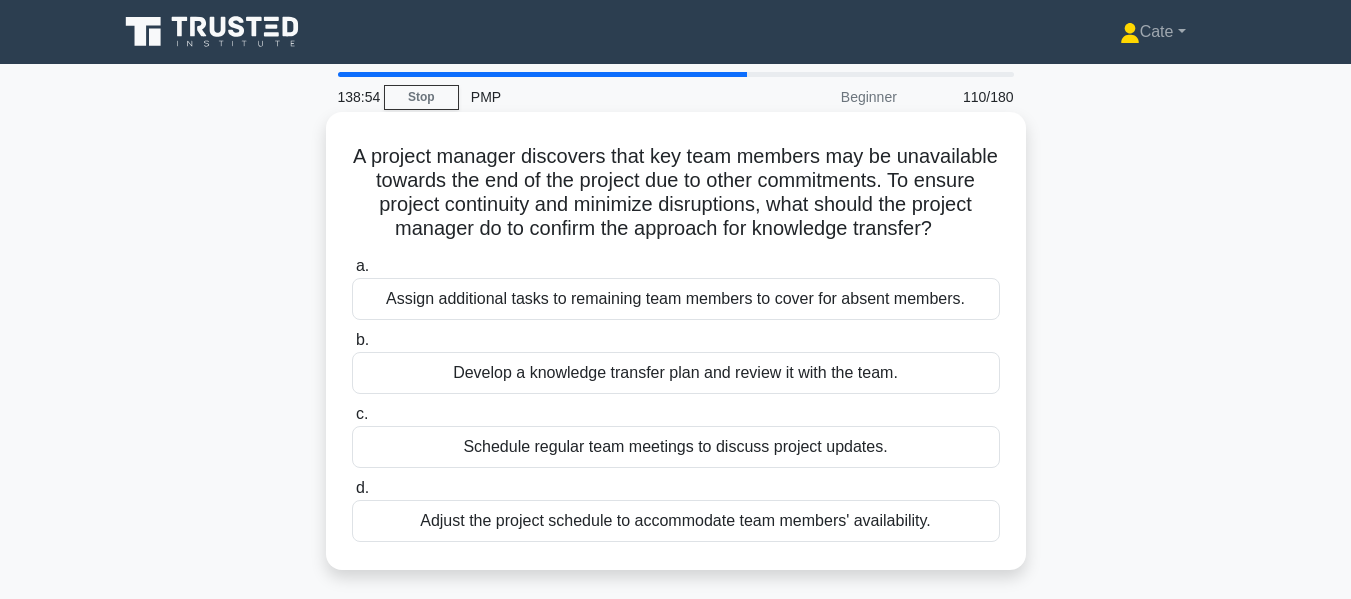 click on "Develop a knowledge transfer plan and review it with the team." at bounding box center (676, 373) 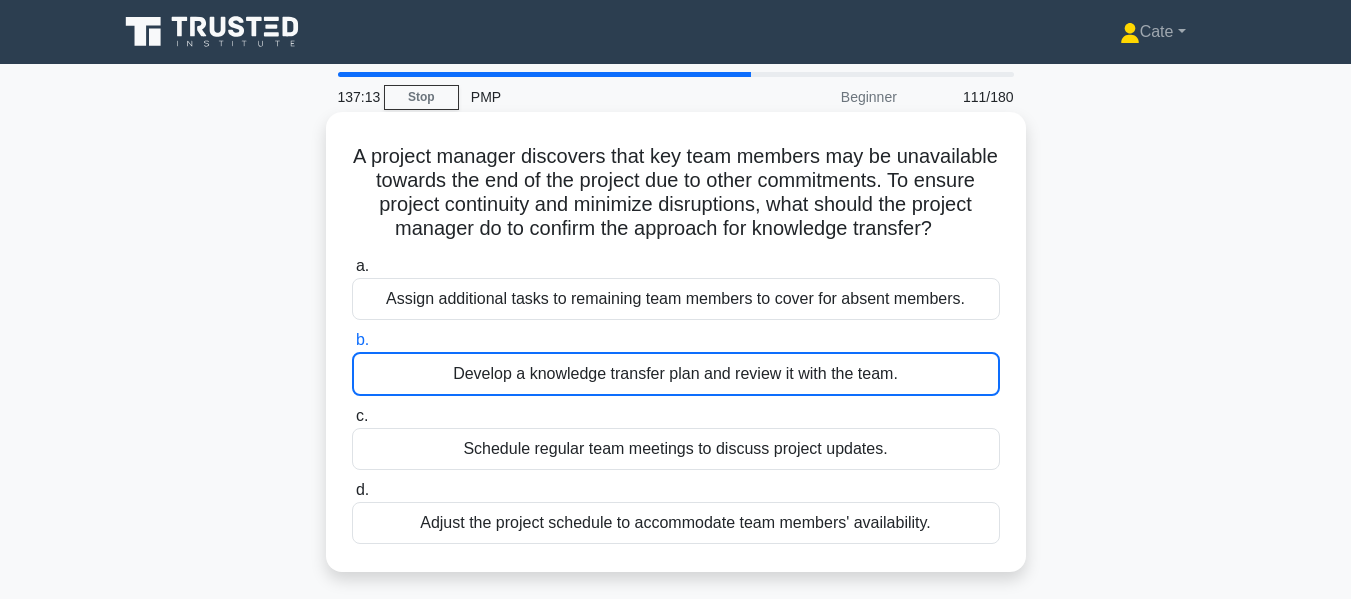 click on "Develop a knowledge transfer plan and review it with the team." at bounding box center [676, 374] 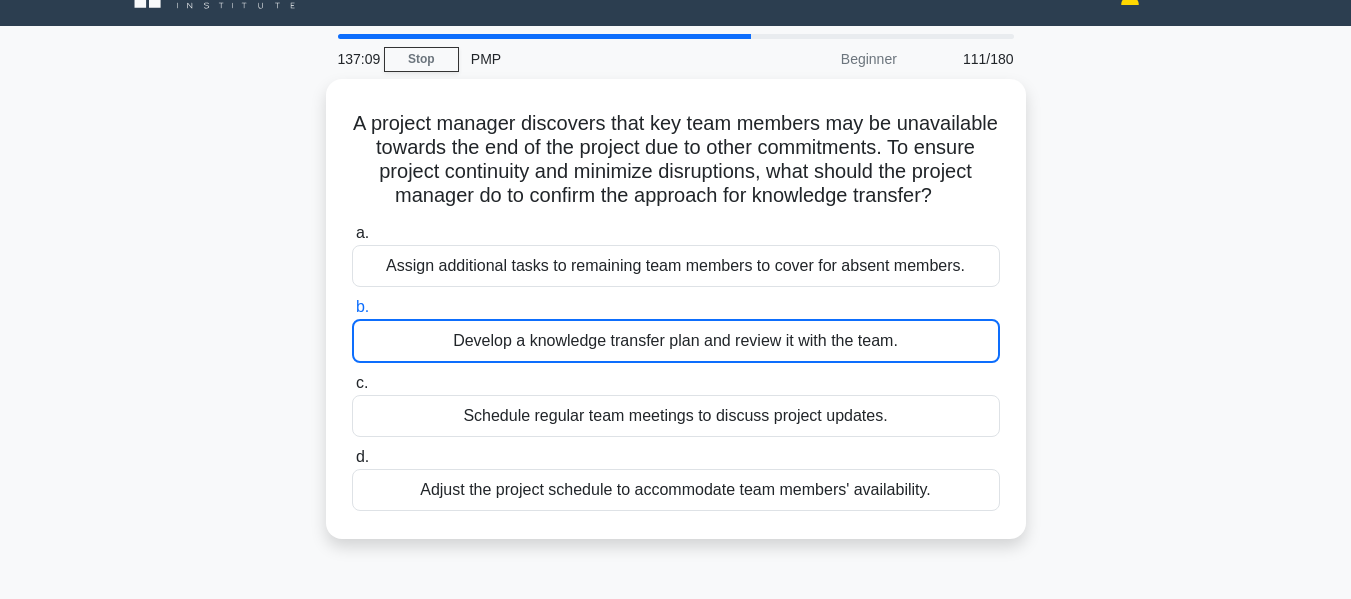 scroll, scrollTop: 16, scrollLeft: 0, axis: vertical 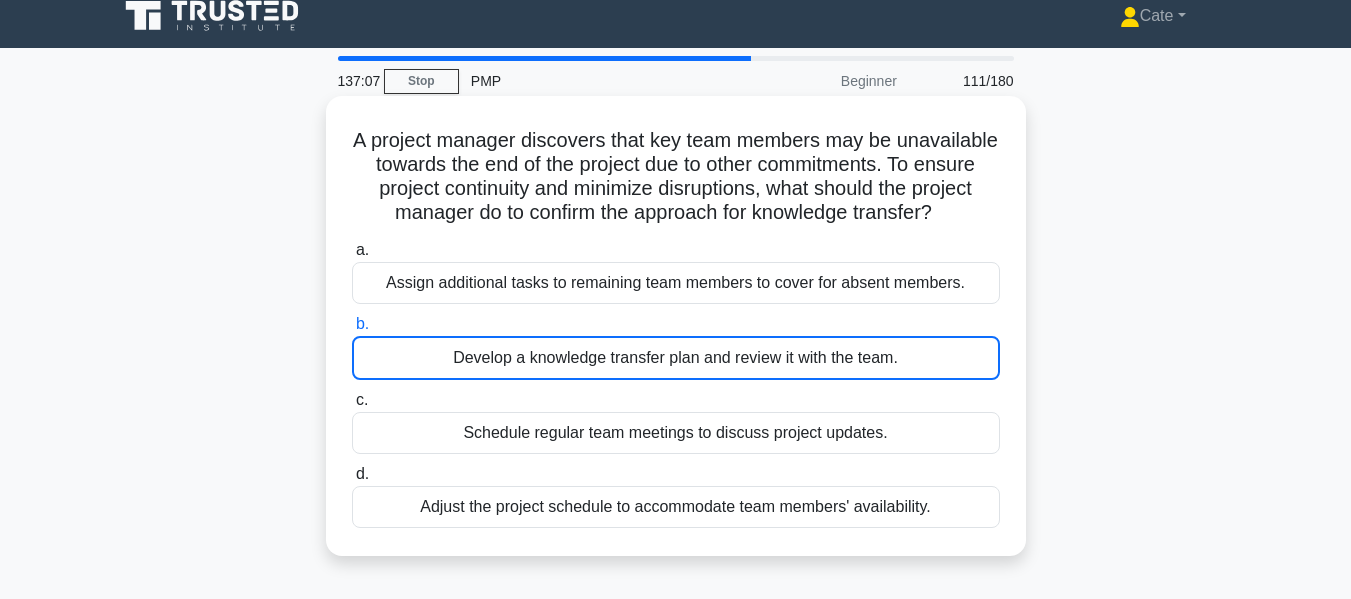 click on "Develop a knowledge transfer plan and review it with the team." at bounding box center [676, 358] 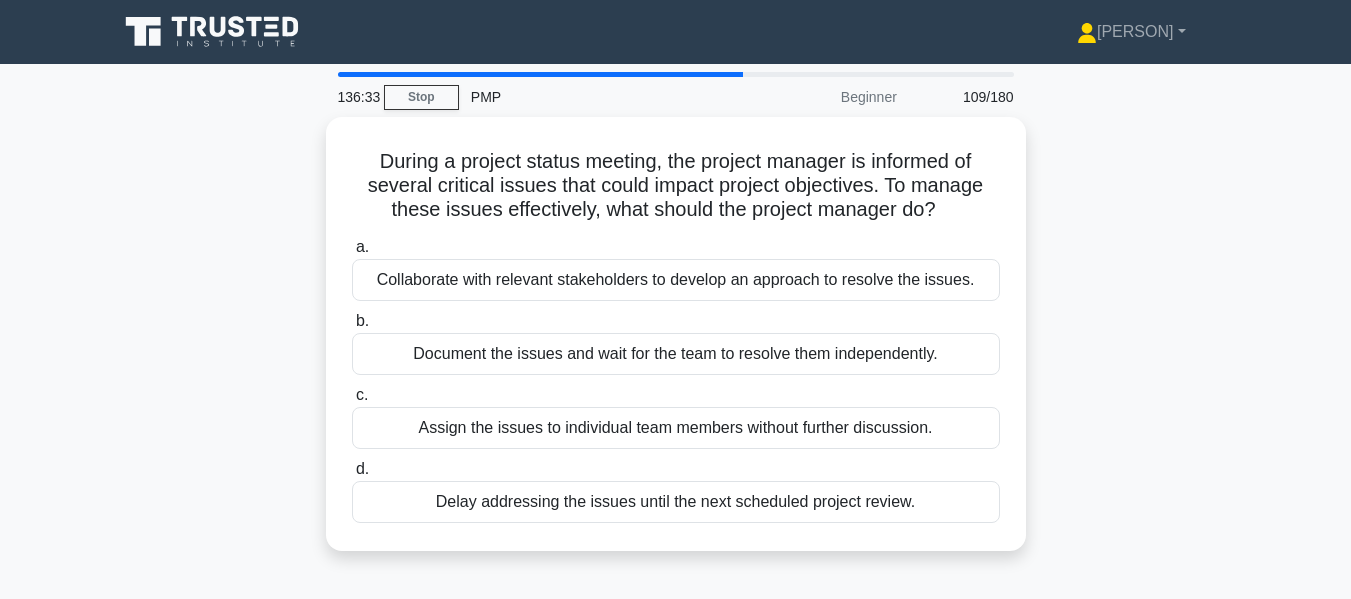scroll, scrollTop: 16, scrollLeft: 0, axis: vertical 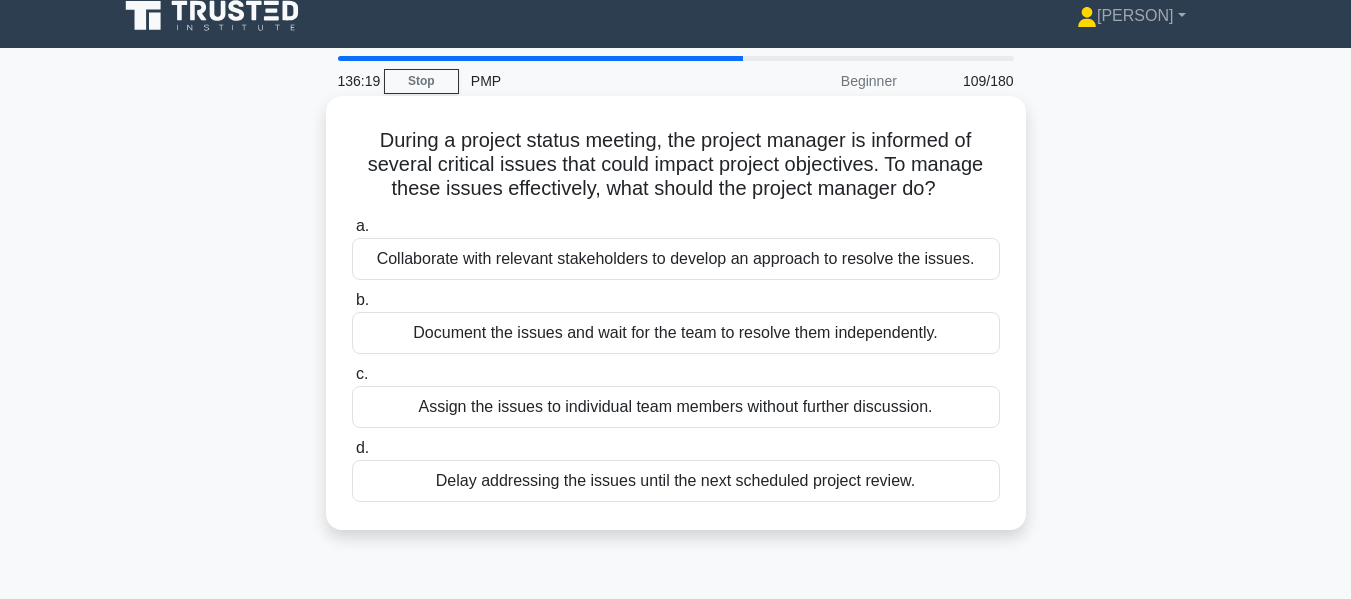 click on "Collaborate with relevant stakeholders to develop an approach to resolve the issues." at bounding box center [676, 259] 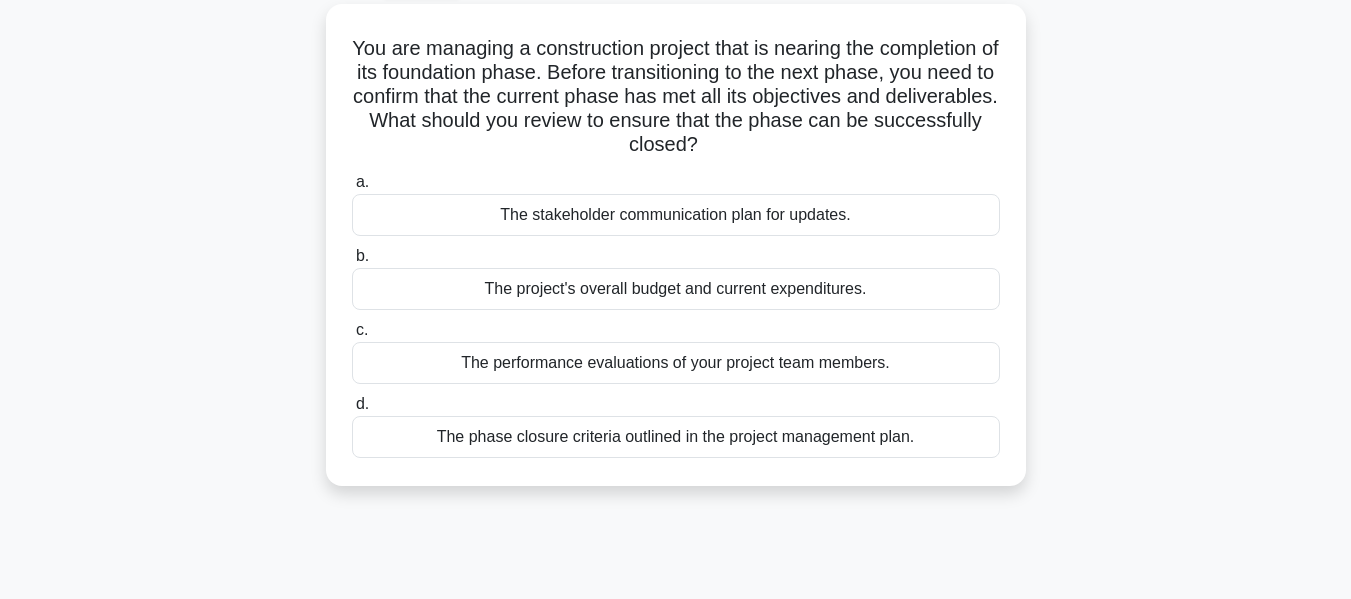 scroll, scrollTop: 115, scrollLeft: 0, axis: vertical 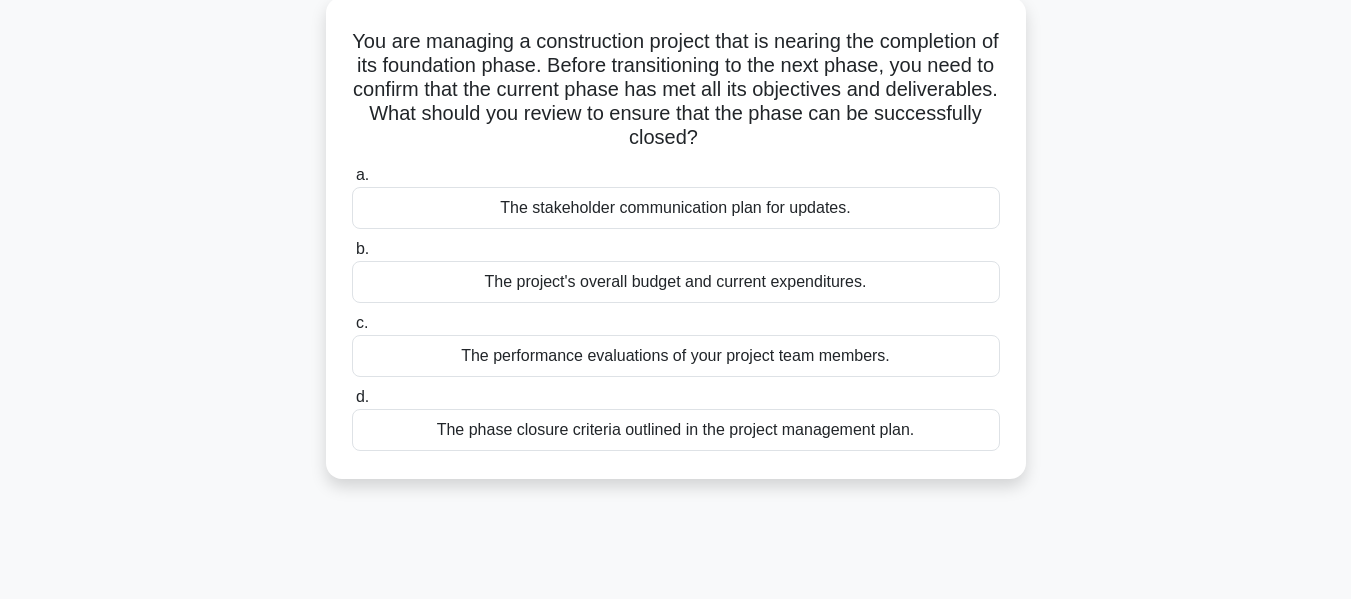 click on "The phase closure criteria outlined in the project management plan." at bounding box center (676, 430) 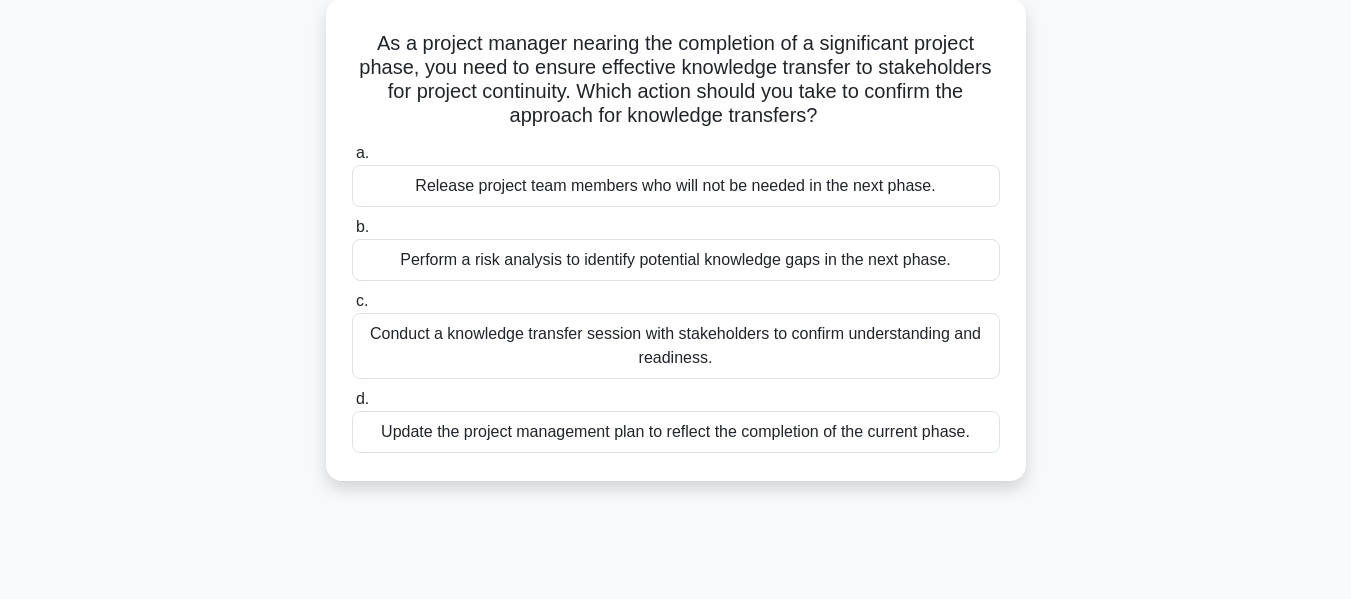 scroll, scrollTop: 121, scrollLeft: 0, axis: vertical 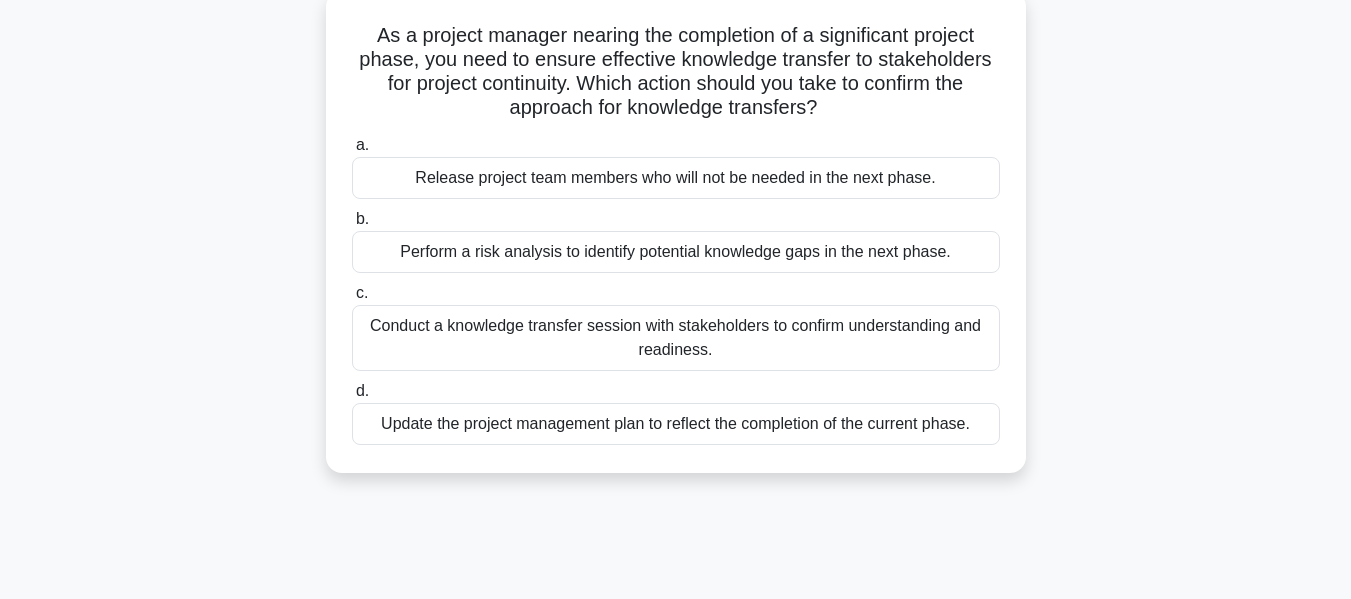 click on "Conduct a knowledge transfer session with stakeholders to confirm understanding and readiness." at bounding box center [676, 338] 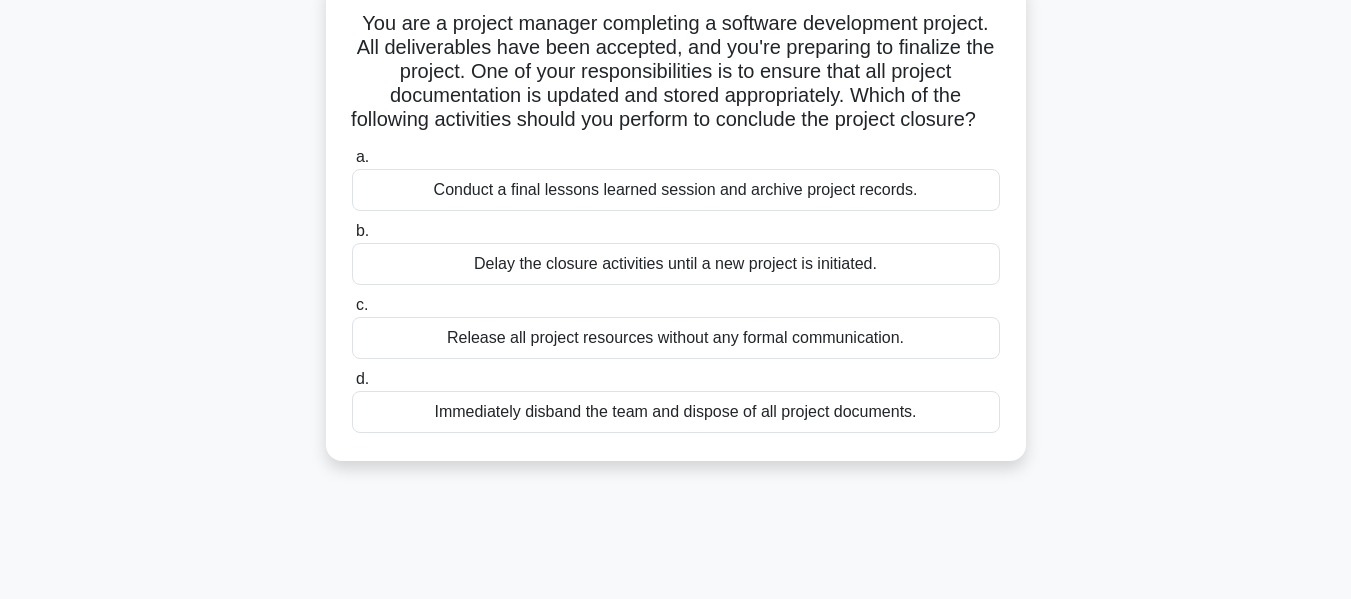 scroll, scrollTop: 135, scrollLeft: 0, axis: vertical 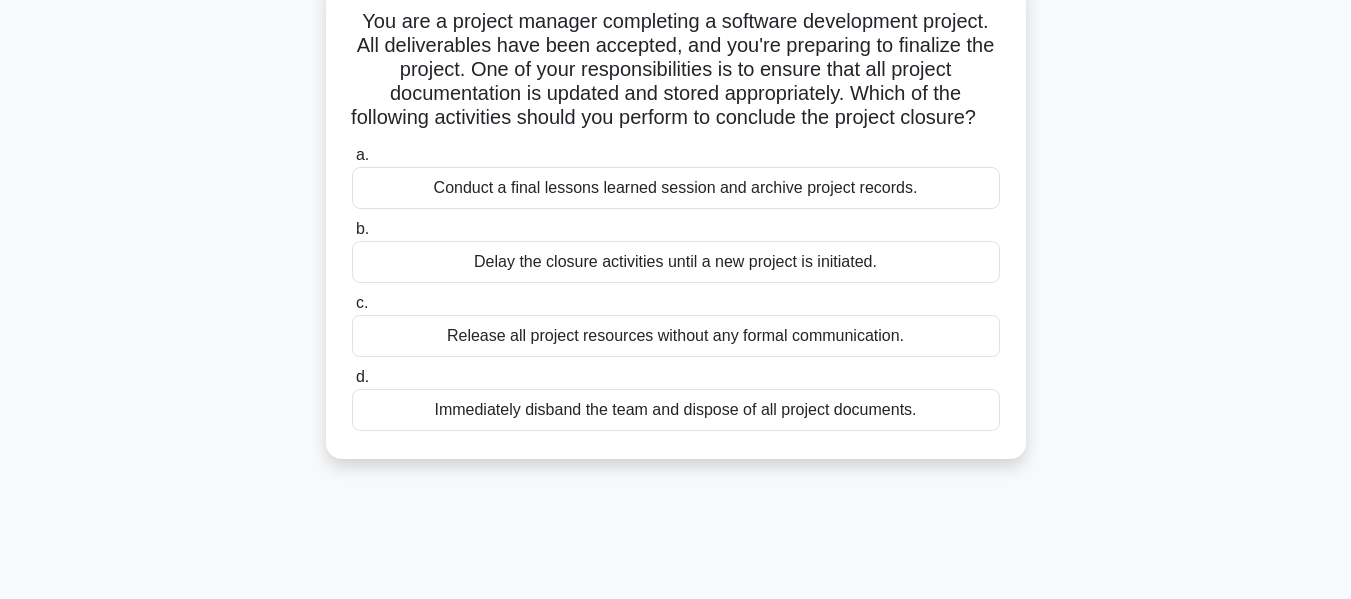 click on "Conduct a final lessons learned session and archive project records." at bounding box center [676, 188] 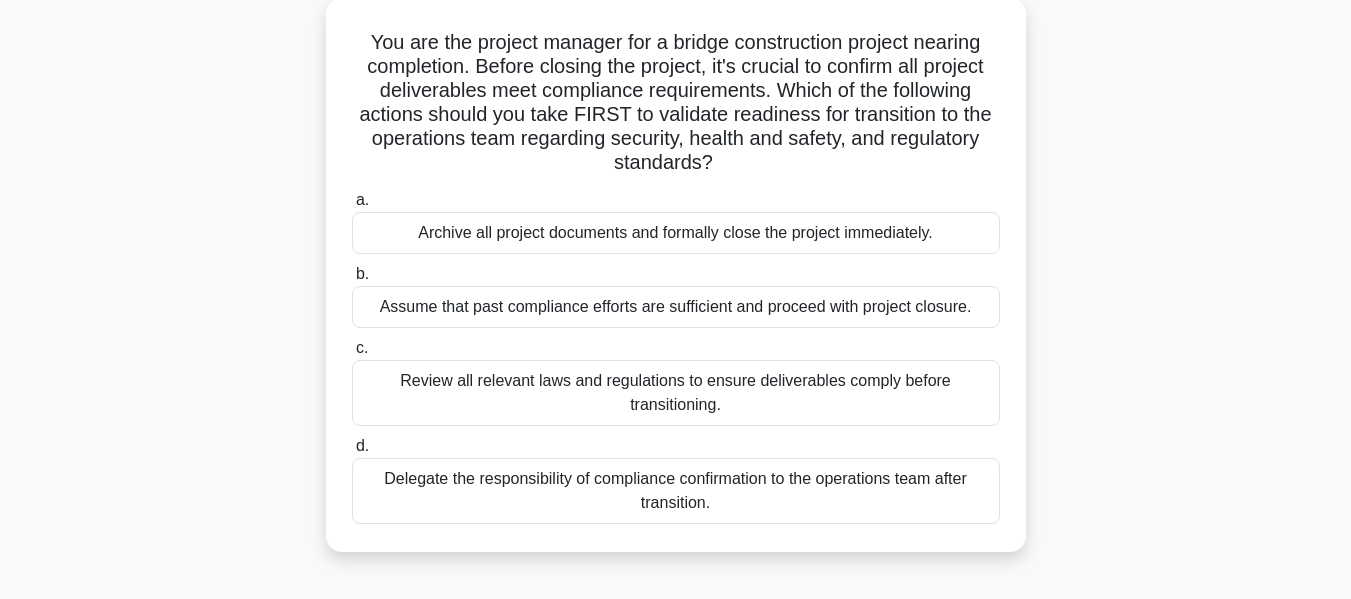scroll, scrollTop: 121, scrollLeft: 0, axis: vertical 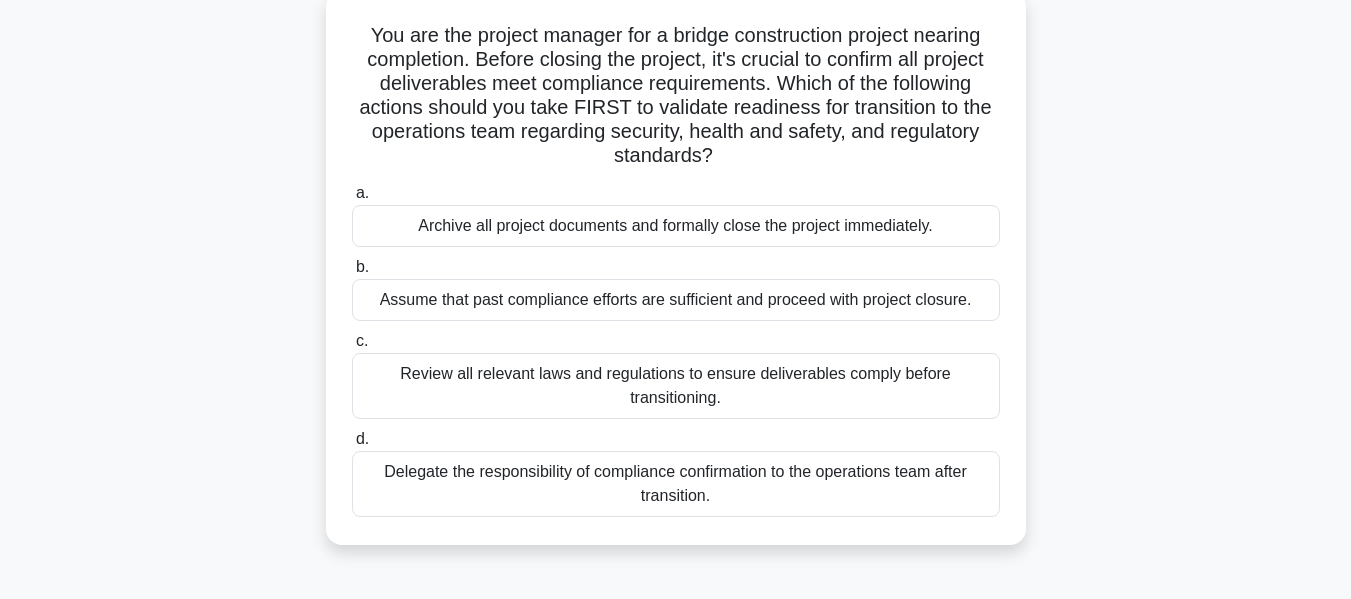 click on "Review all relevant laws and regulations to ensure deliverables comply before transitioning." at bounding box center [676, 386] 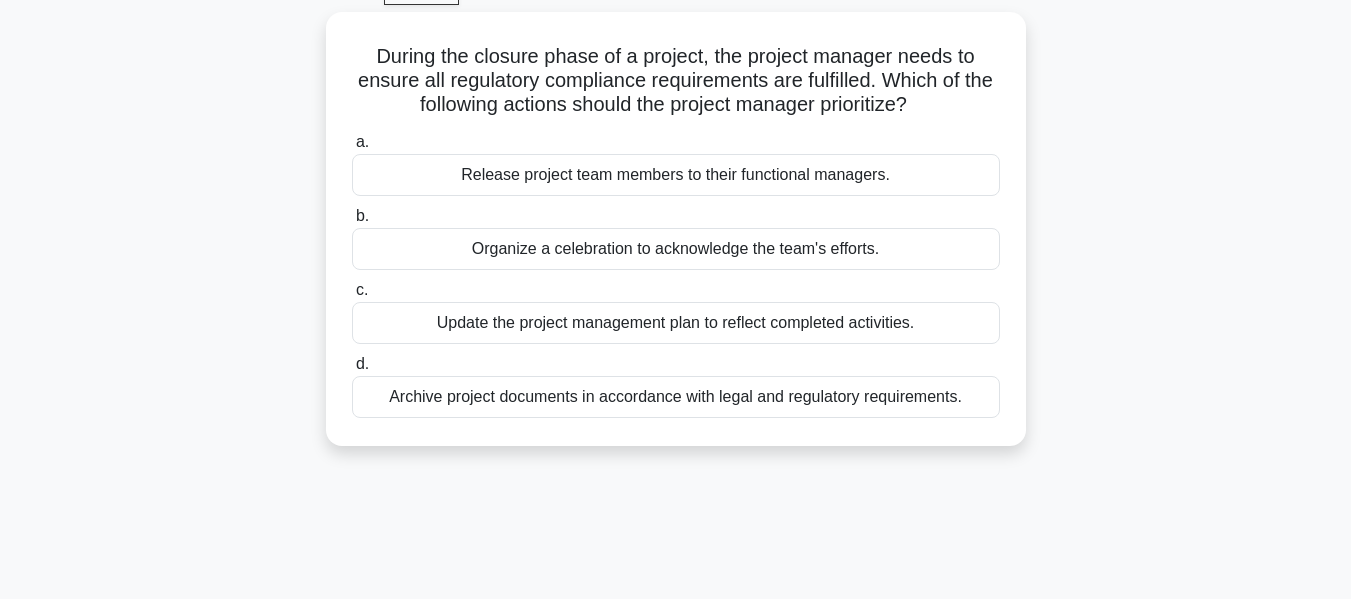scroll, scrollTop: 106, scrollLeft: 0, axis: vertical 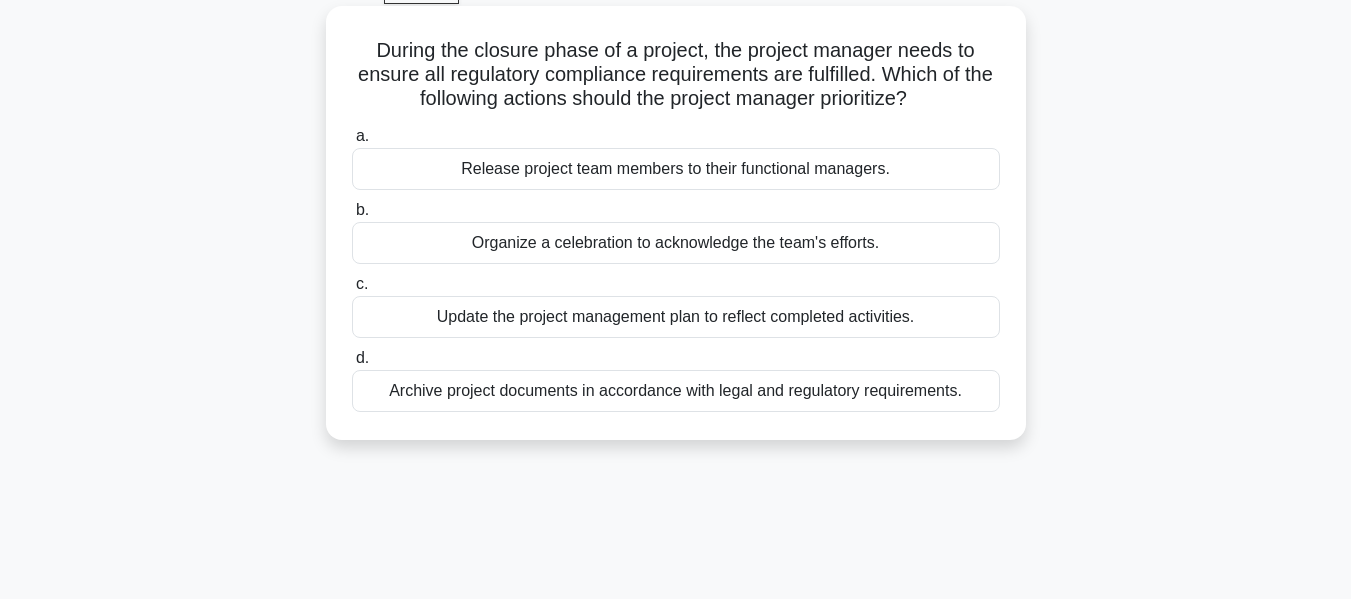 click on "Update the project management plan to reflect completed activities." at bounding box center [676, 317] 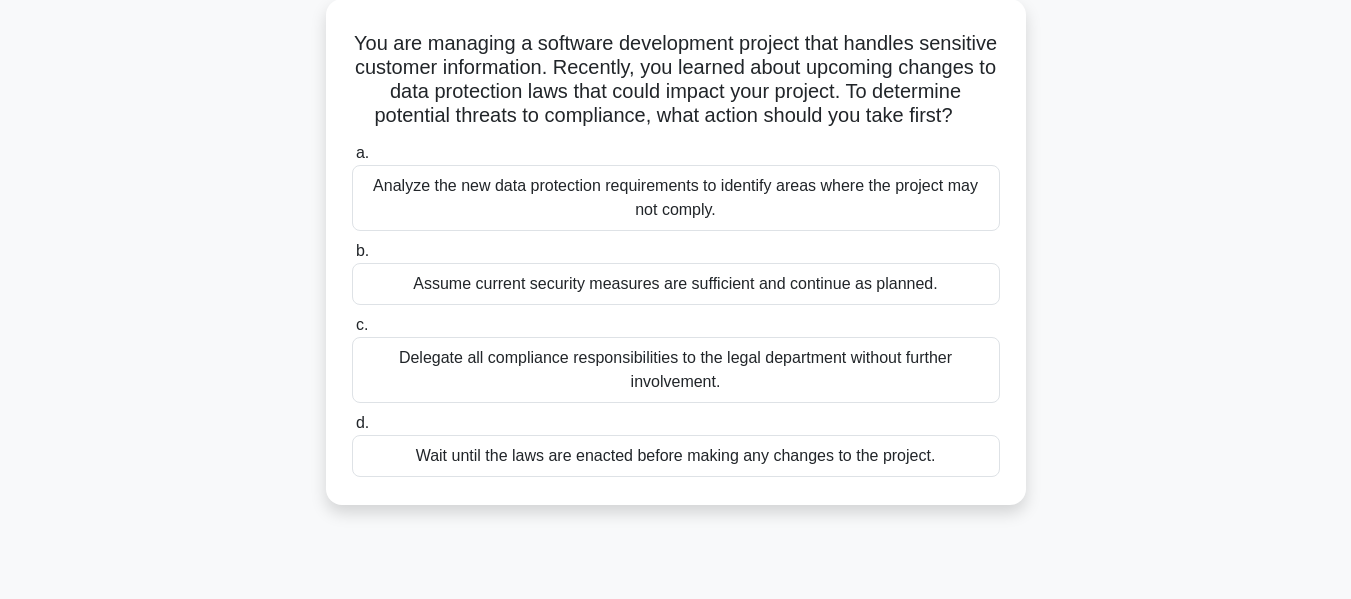 scroll, scrollTop: 119, scrollLeft: 0, axis: vertical 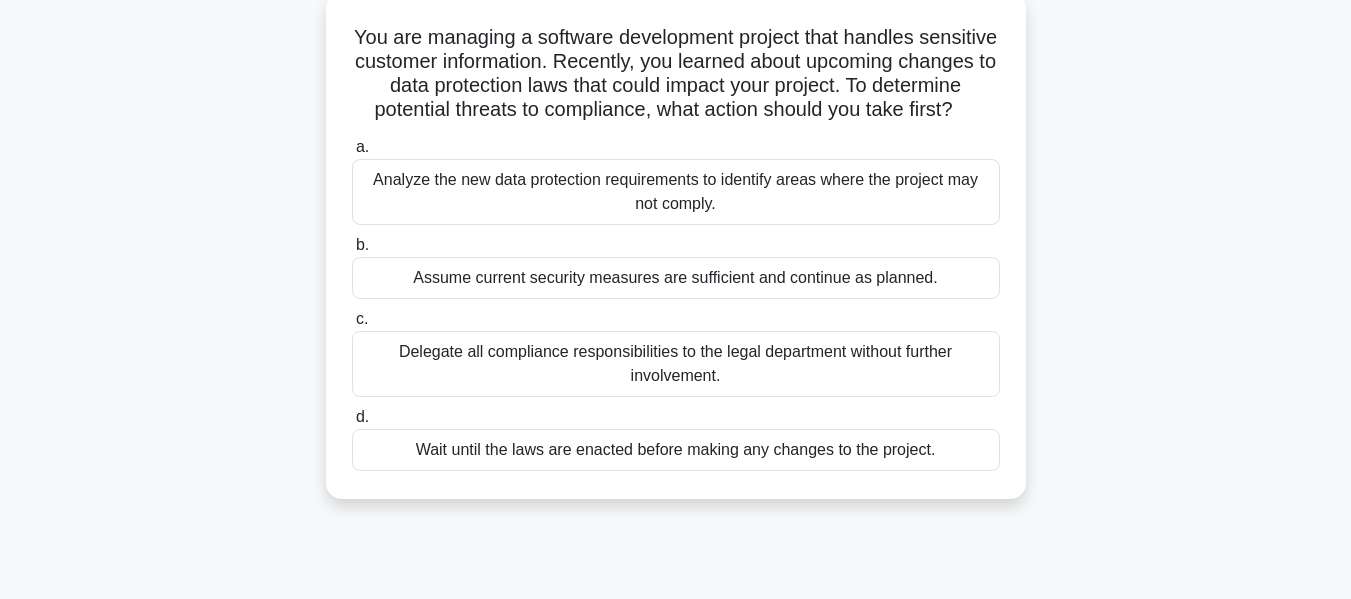 click on "Analyze the new data protection requirements to identify areas where the project may not comply." at bounding box center [676, 192] 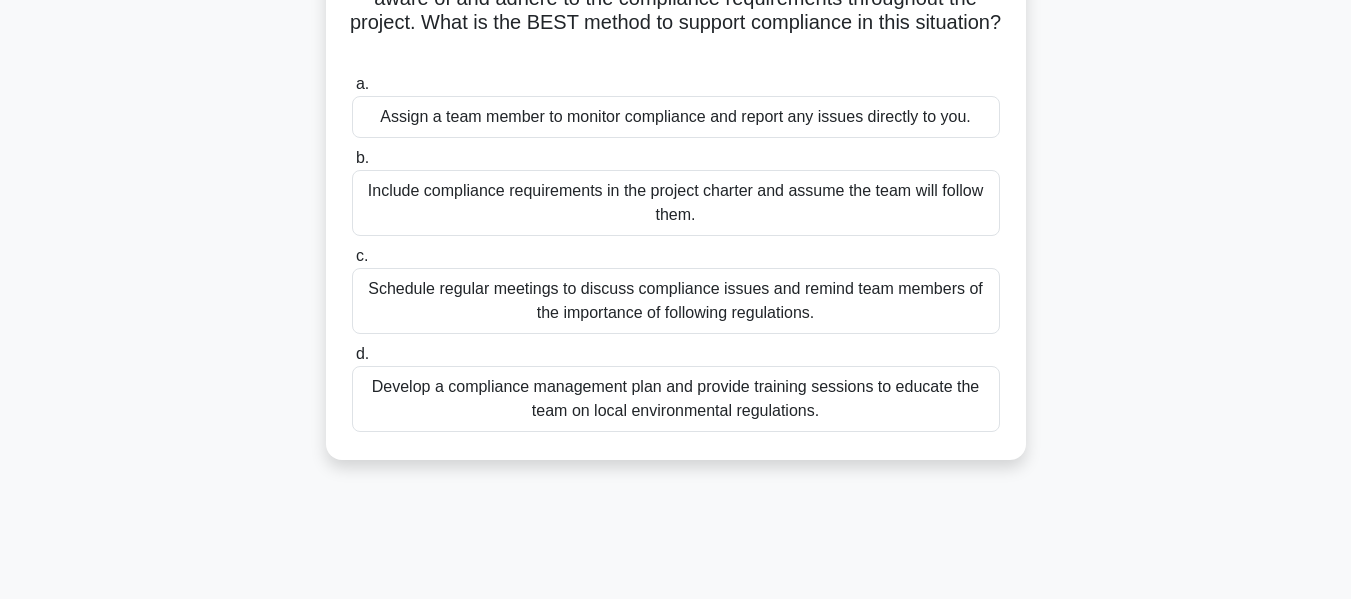 scroll, scrollTop: 308, scrollLeft: 0, axis: vertical 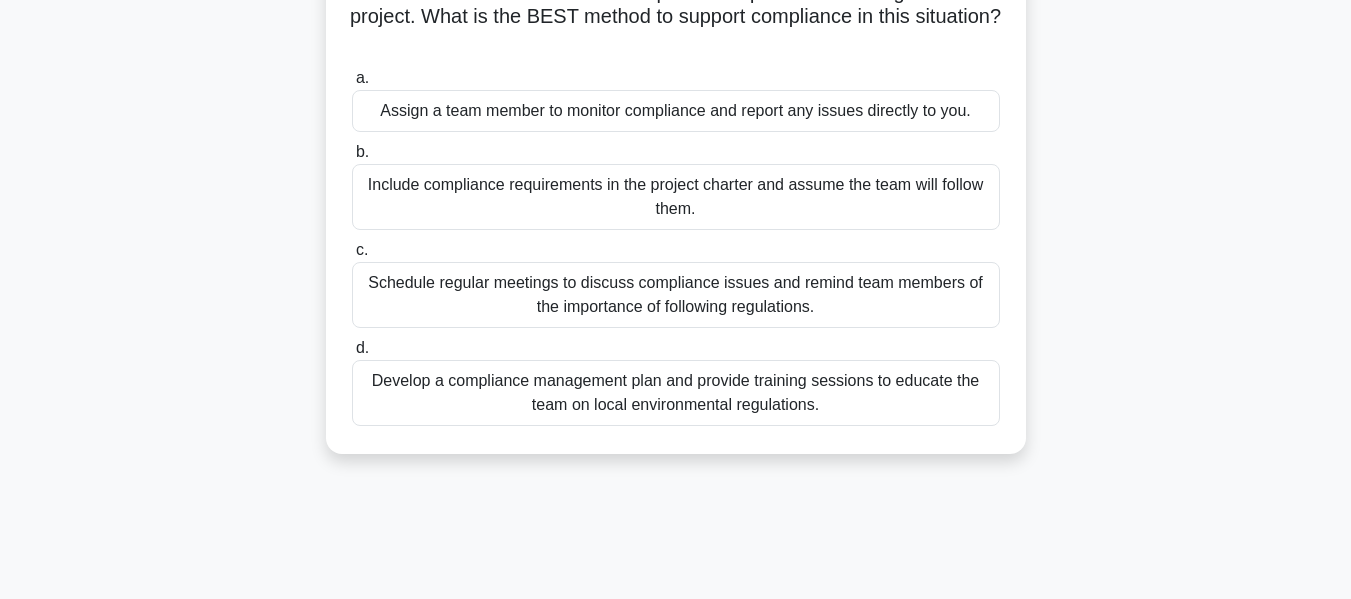 click on "Develop a compliance management plan and provide training sessions to educate the team on local environmental regulations." at bounding box center [676, 393] 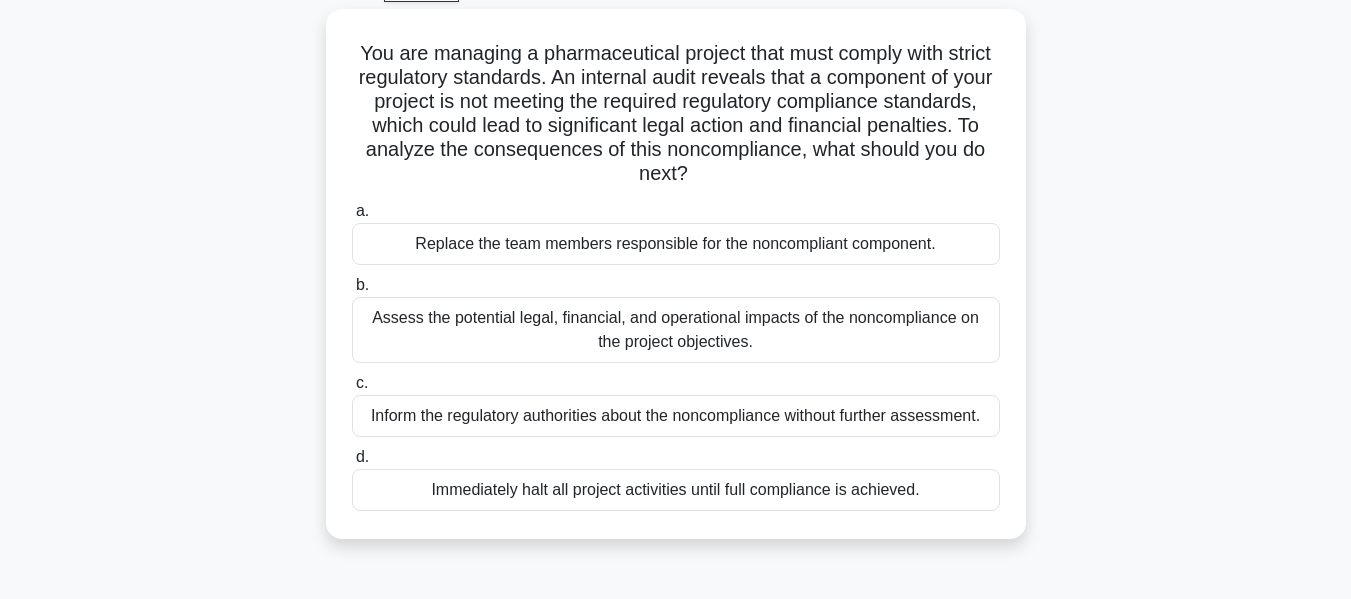 scroll, scrollTop: 109, scrollLeft: 0, axis: vertical 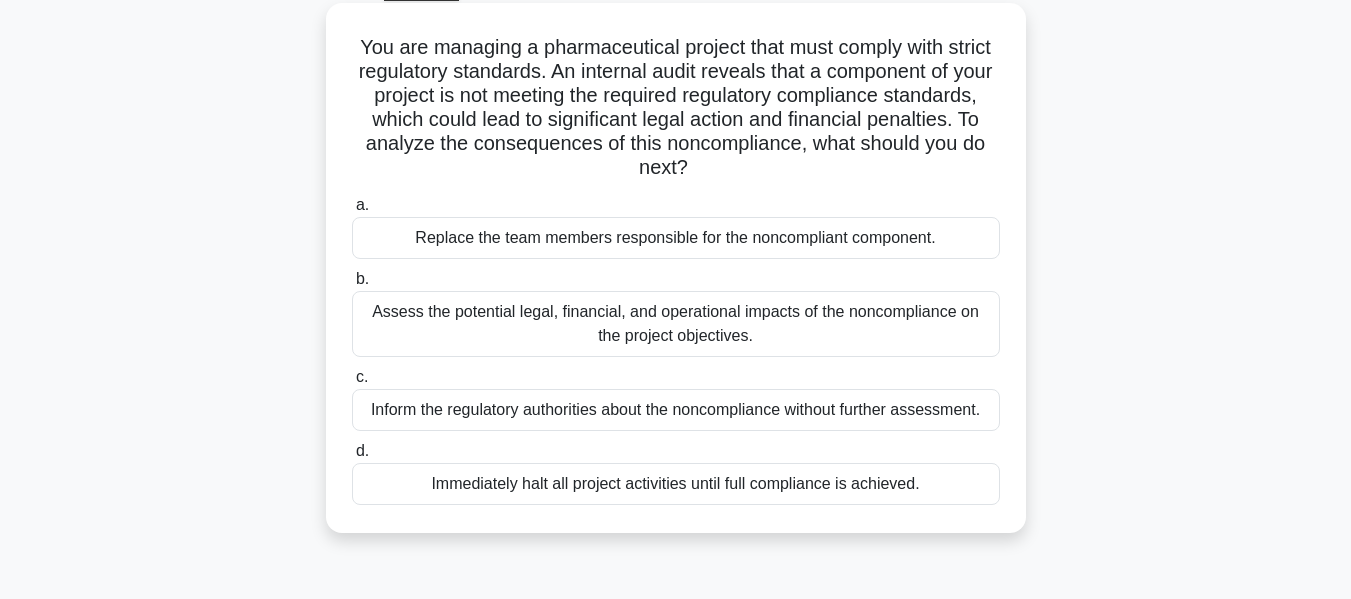 click on "Assess the potential legal, financial, and operational impacts of the noncompliance on the project objectives." at bounding box center (676, 324) 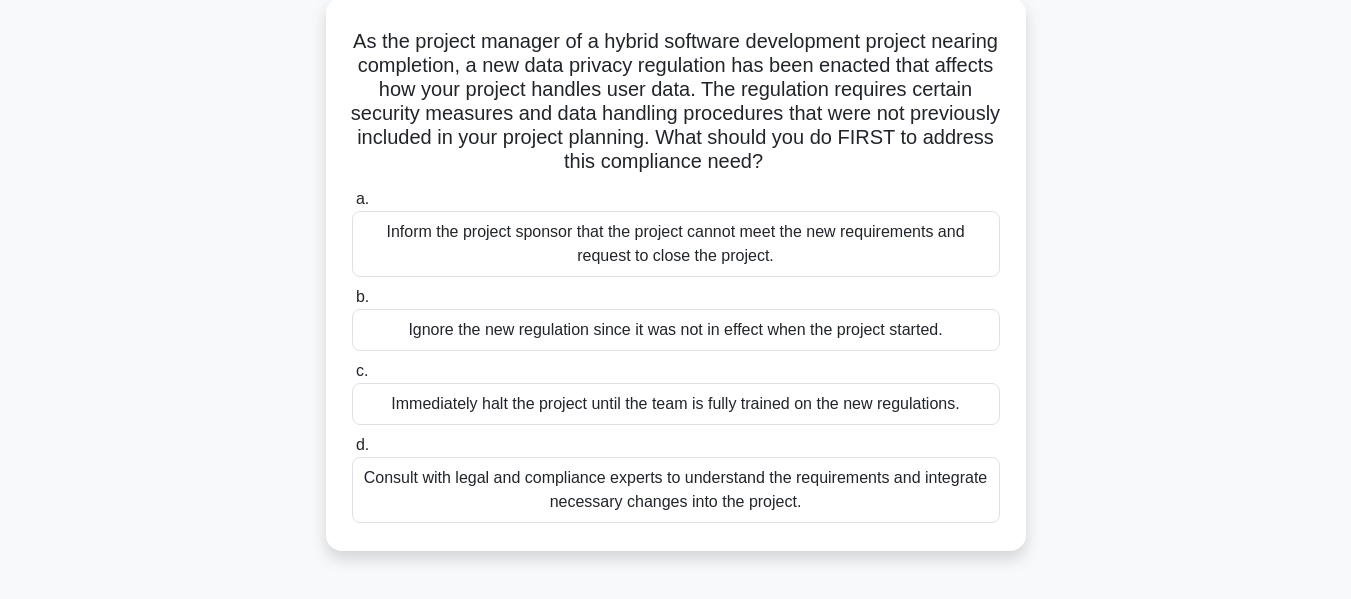 scroll, scrollTop: 121, scrollLeft: 0, axis: vertical 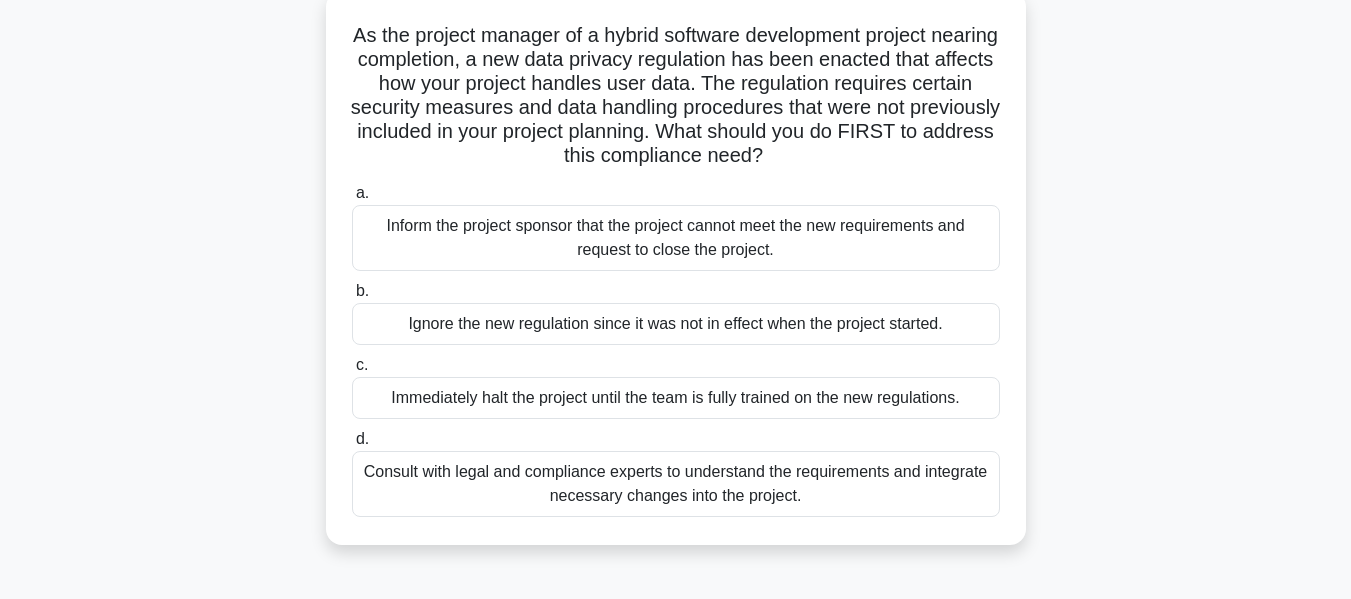 click on "Consult with legal and compliance experts to understand the requirements and integrate necessary changes into the project." at bounding box center [676, 484] 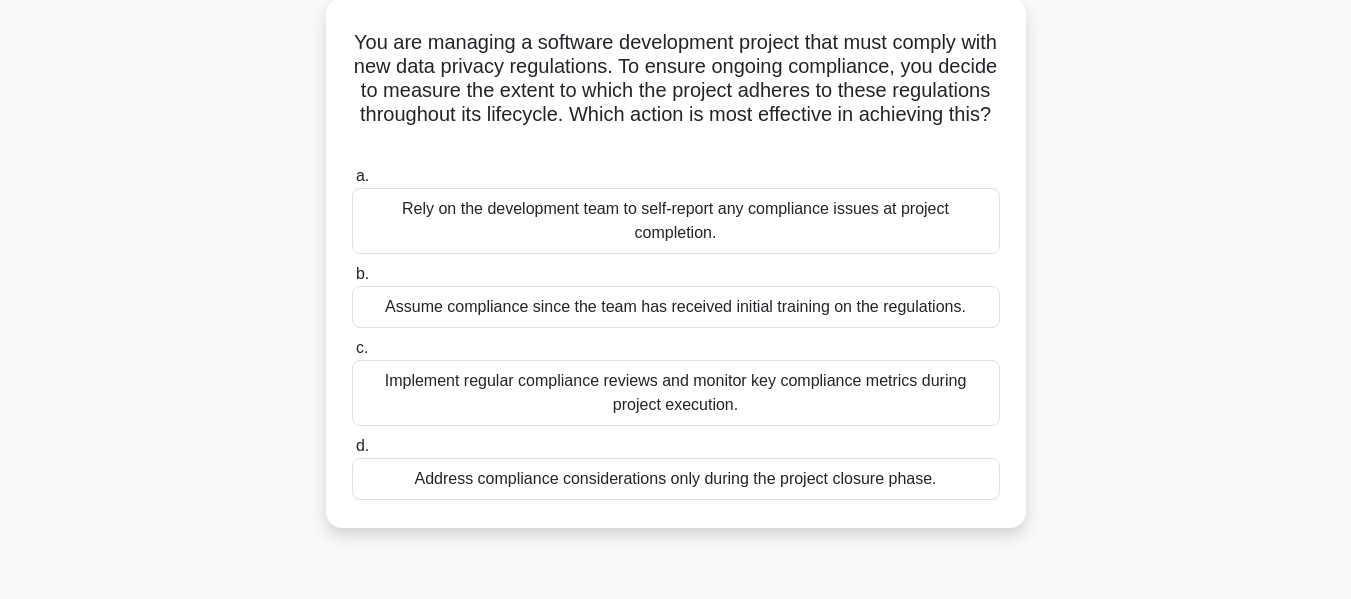 scroll, scrollTop: 122, scrollLeft: 0, axis: vertical 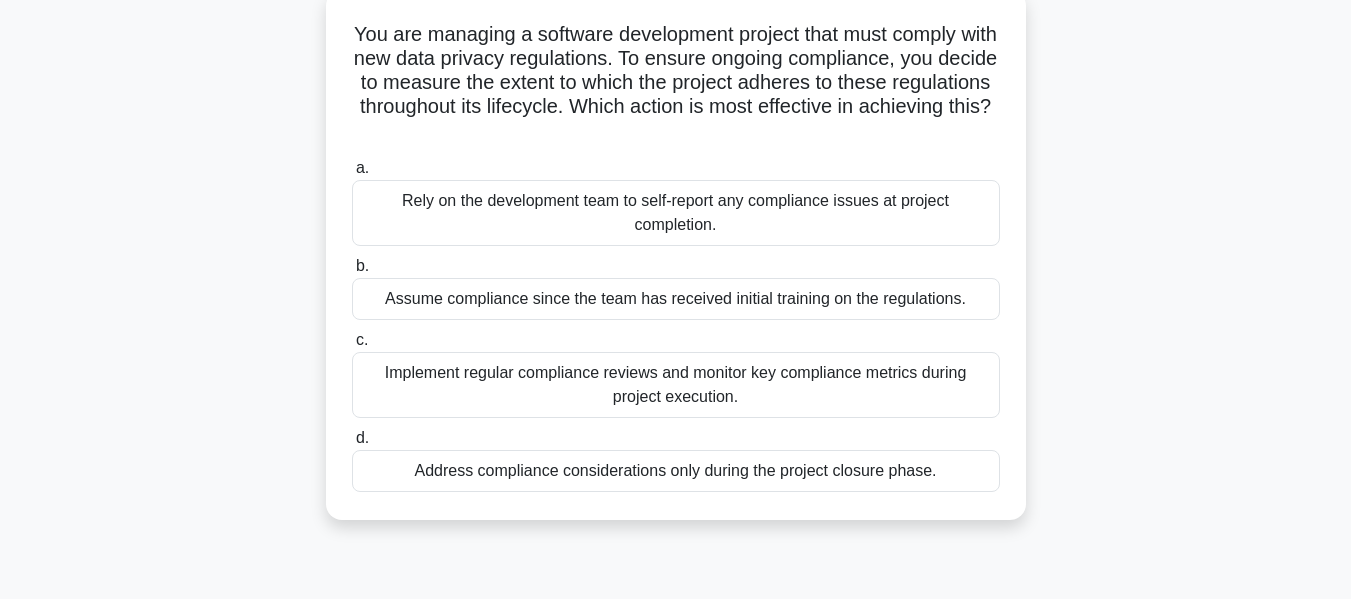 click on "Implement regular compliance reviews and monitor key compliance metrics during project execution." at bounding box center (676, 385) 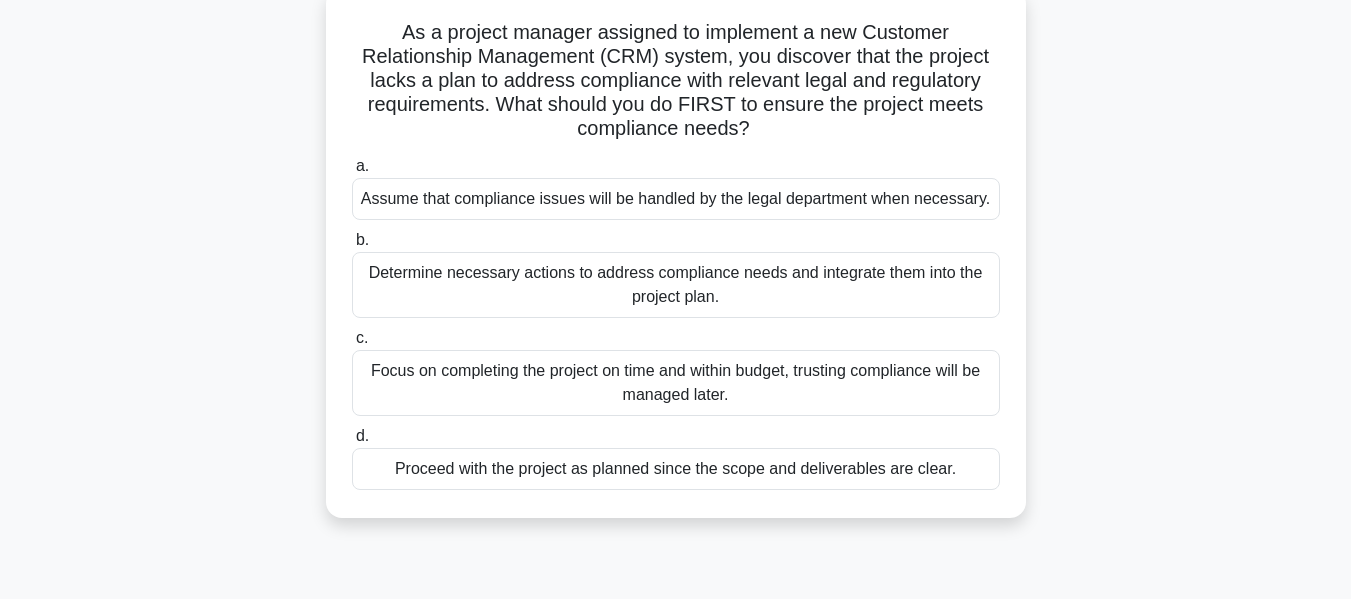 scroll, scrollTop: 130, scrollLeft: 0, axis: vertical 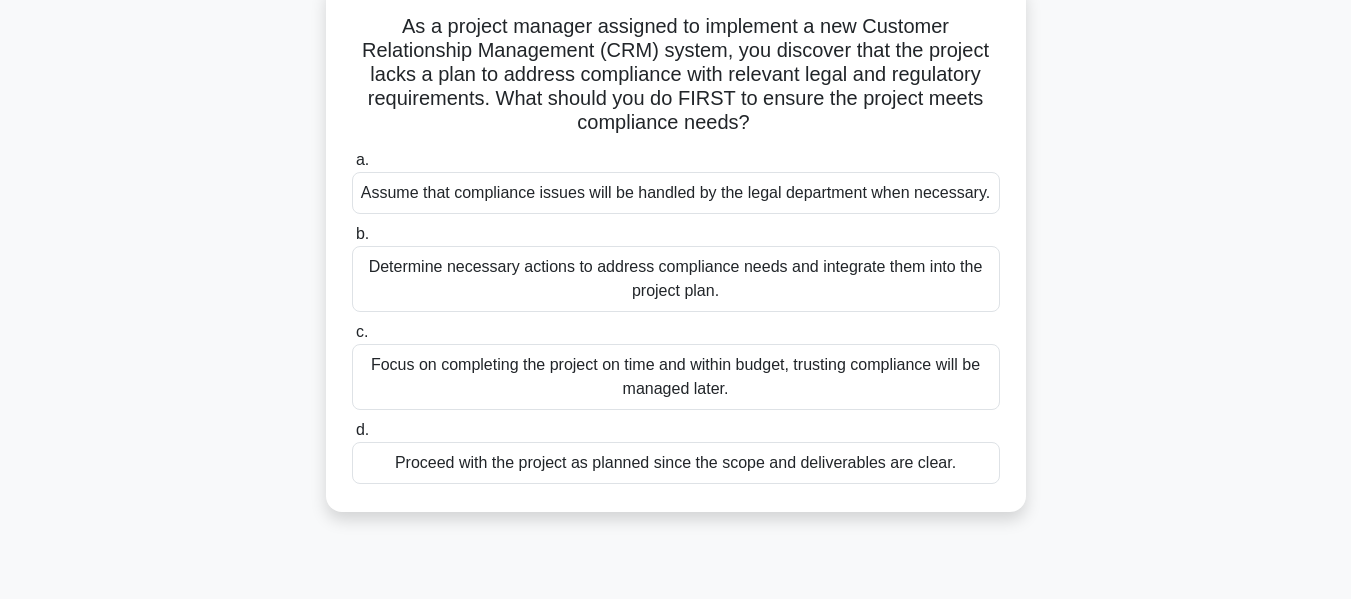 click on "Determine necessary actions to address compliance needs and integrate them into the project plan." at bounding box center [676, 279] 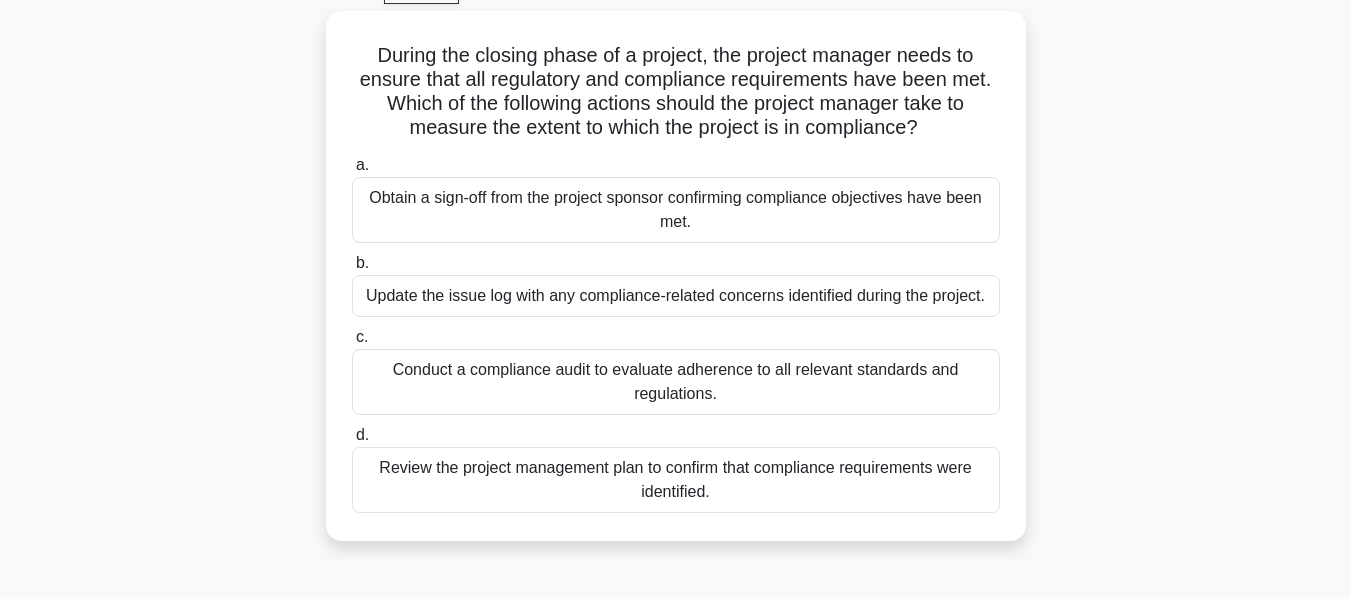 scroll, scrollTop: 116, scrollLeft: 0, axis: vertical 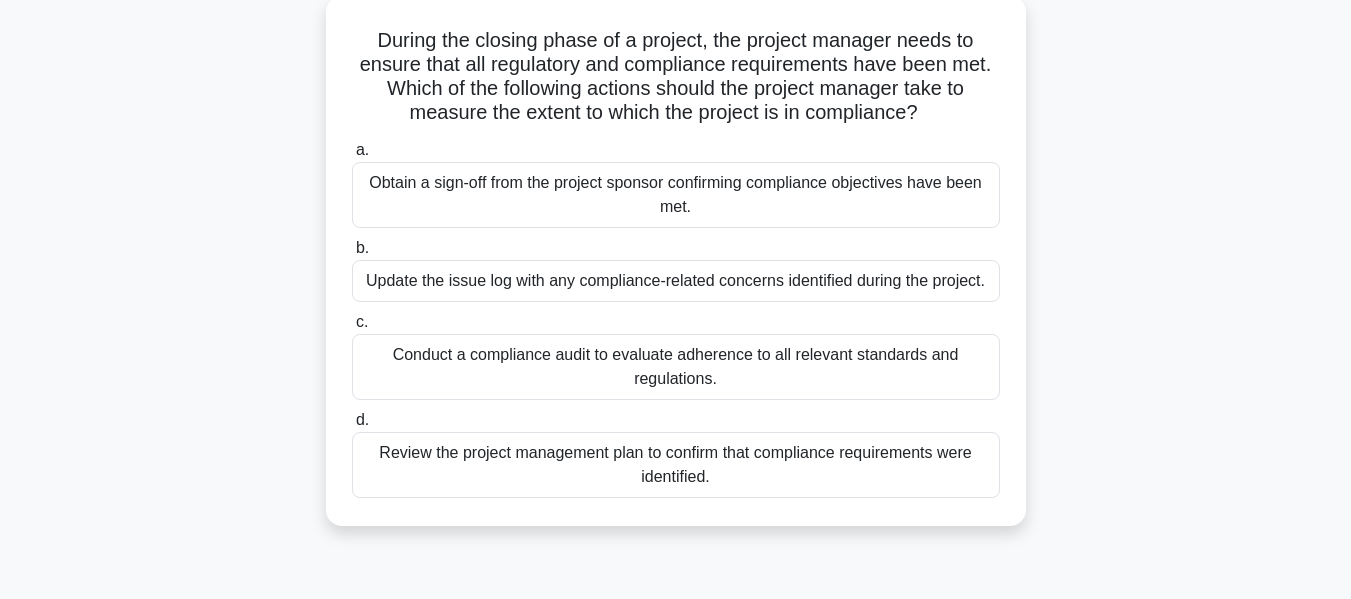 click on "Conduct a compliance audit to evaluate adherence to all relevant standards and regulations." at bounding box center (676, 367) 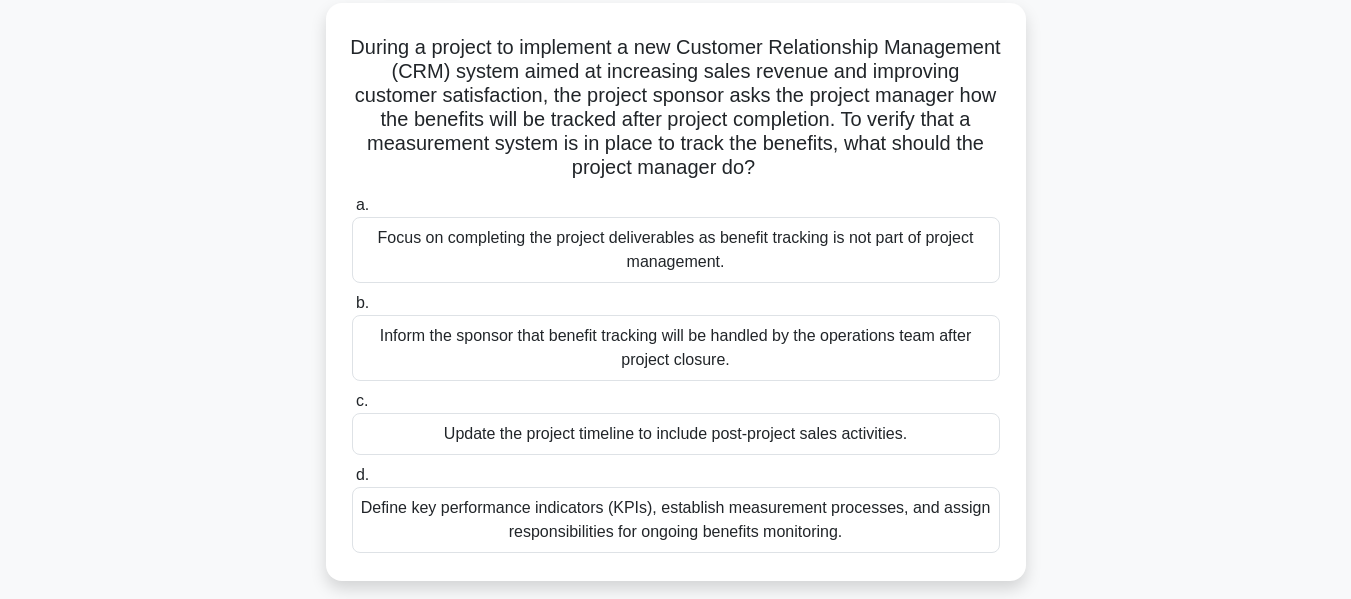 scroll, scrollTop: 115, scrollLeft: 0, axis: vertical 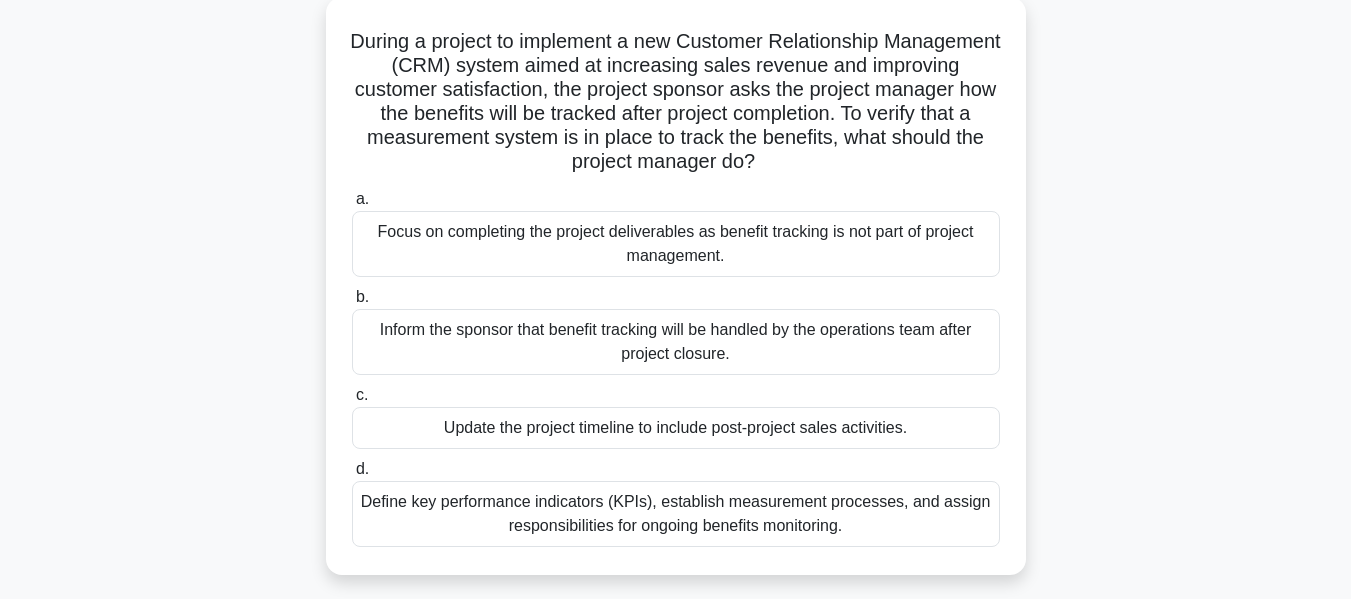 click on "Inform the sponsor that benefit tracking will be handled by the operations team after project closure." at bounding box center [676, 342] 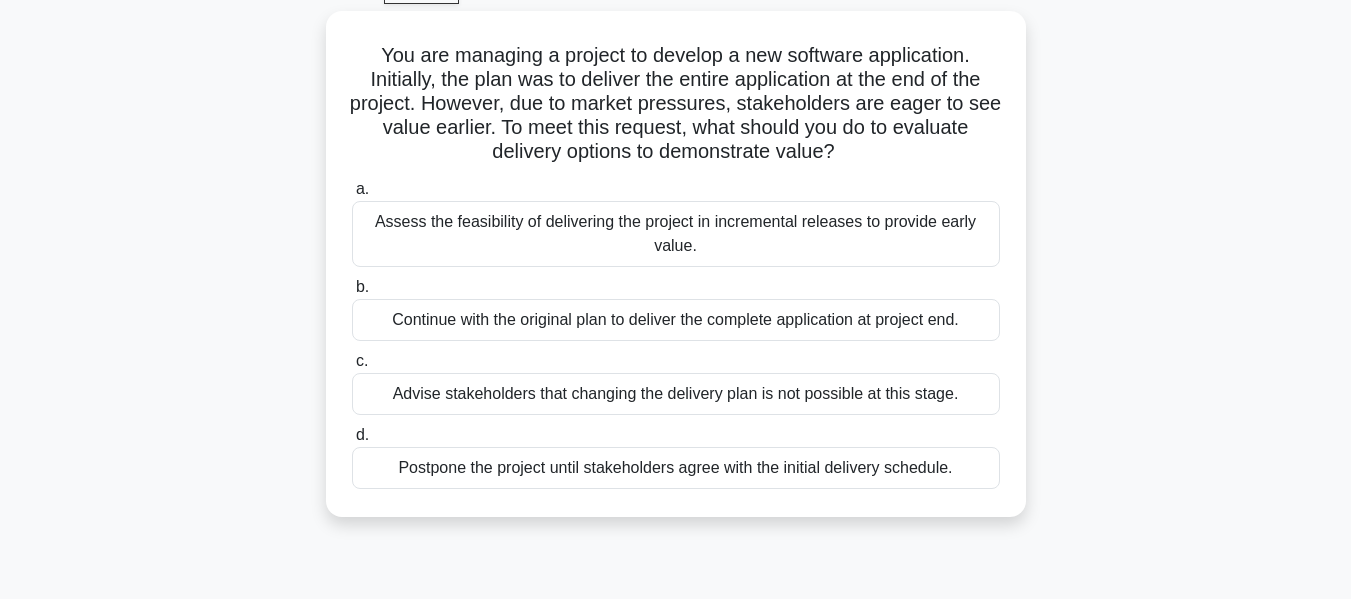 scroll, scrollTop: 111, scrollLeft: 0, axis: vertical 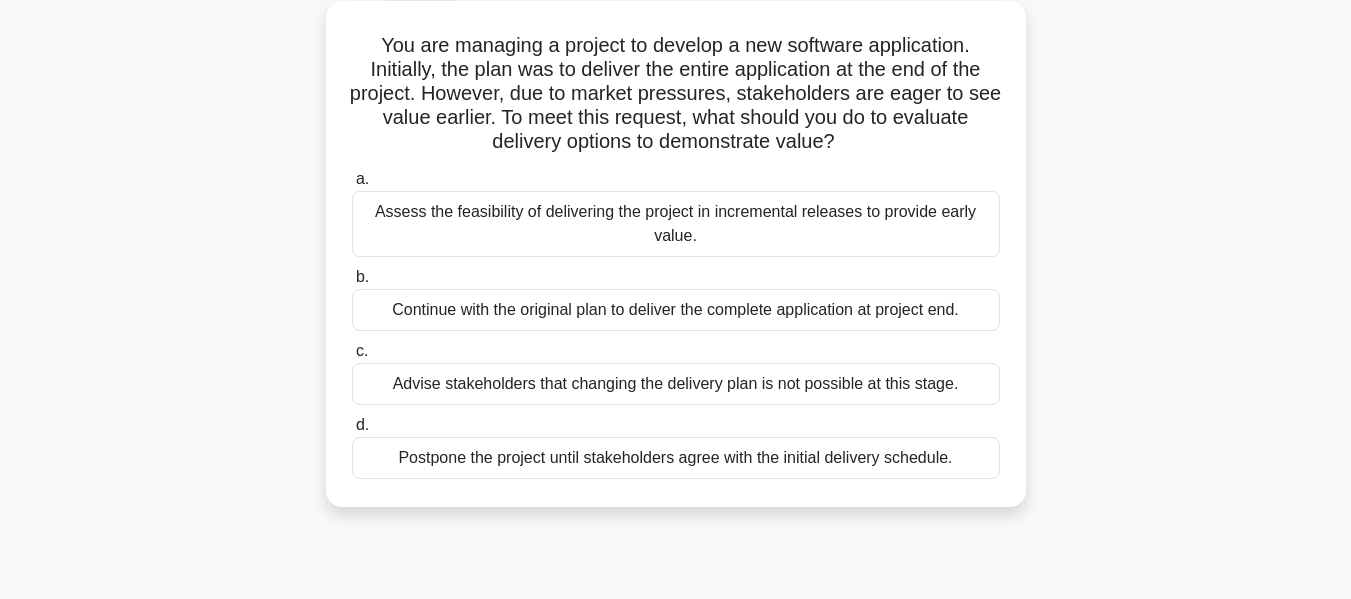 click on "Assess the feasibility of delivering the project in incremental releases to provide early value." at bounding box center (676, 224) 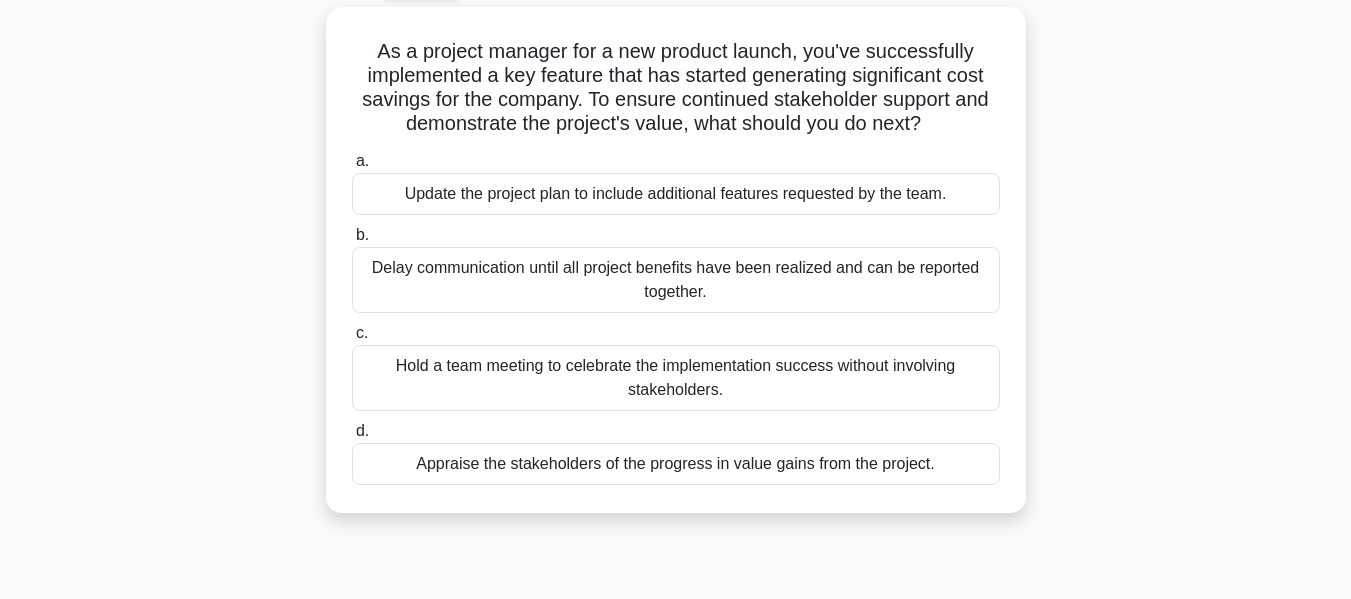 scroll, scrollTop: 112, scrollLeft: 0, axis: vertical 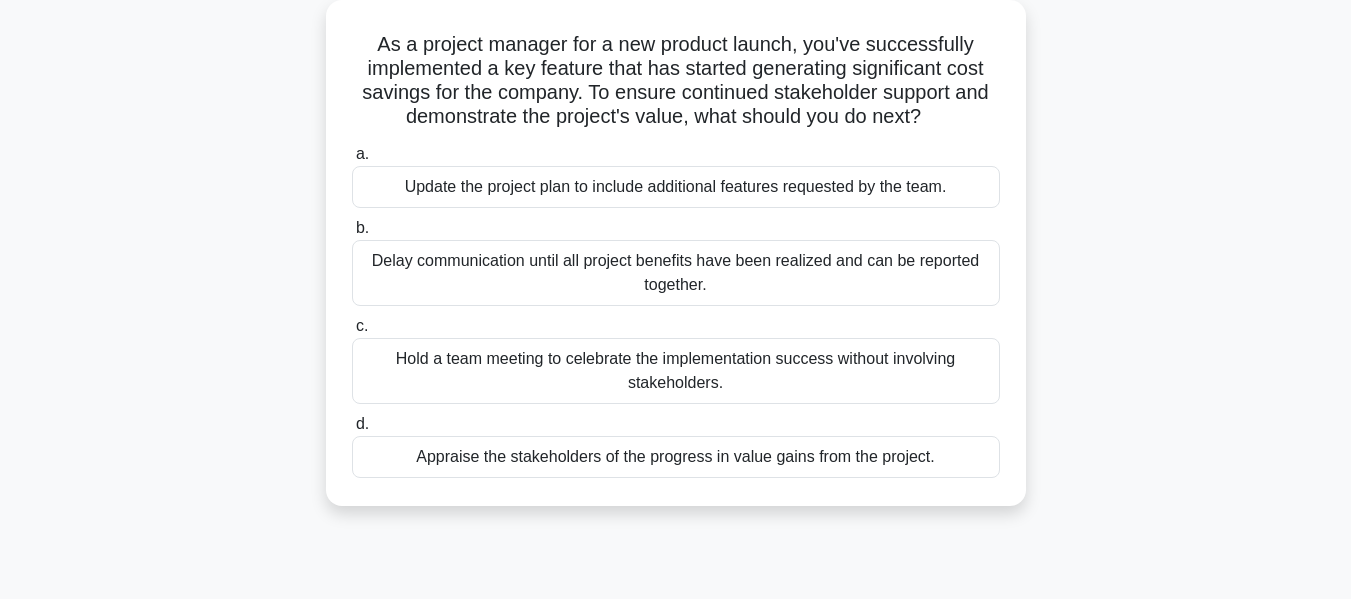click on "Appraise the stakeholders of the progress in value gains from the project." at bounding box center (676, 457) 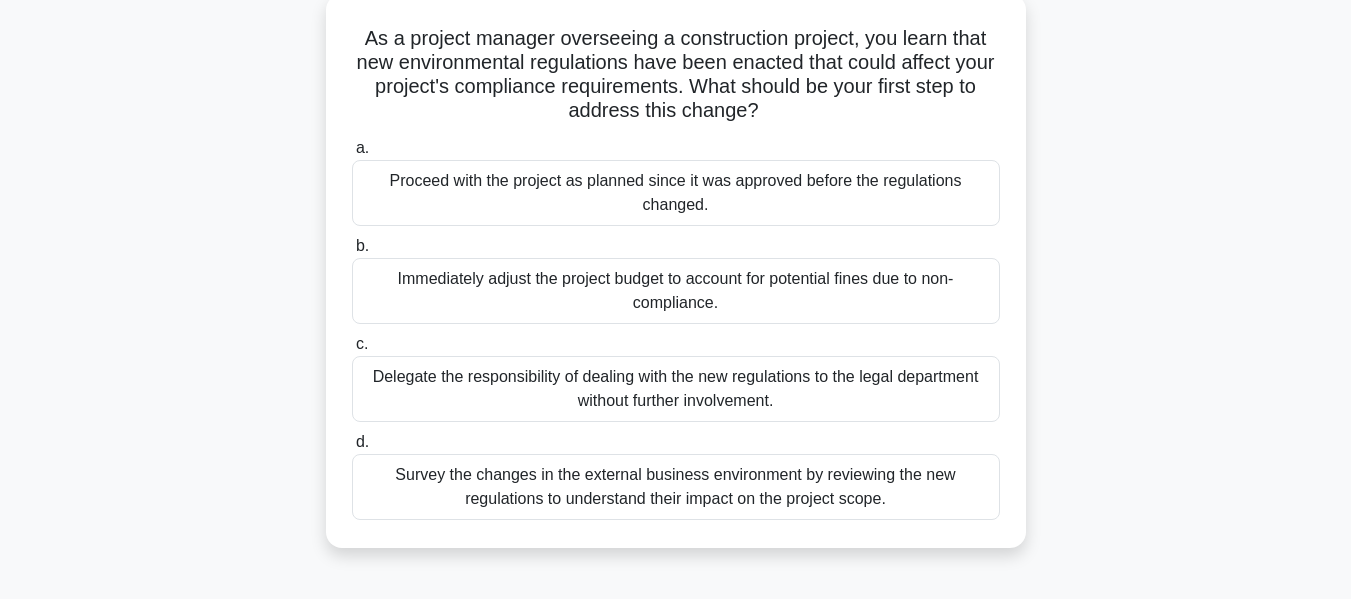 scroll, scrollTop: 124, scrollLeft: 0, axis: vertical 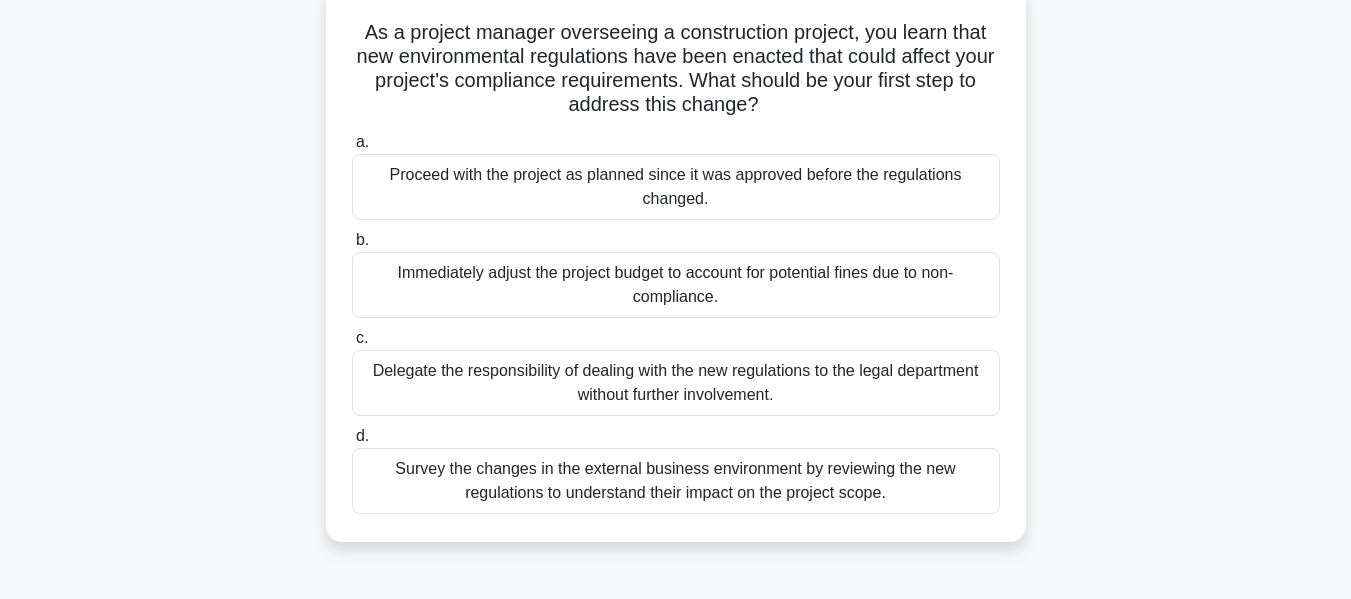 click on "Survey the changes in the external business environment by reviewing the new regulations to understand their impact on the project scope." at bounding box center [676, 481] 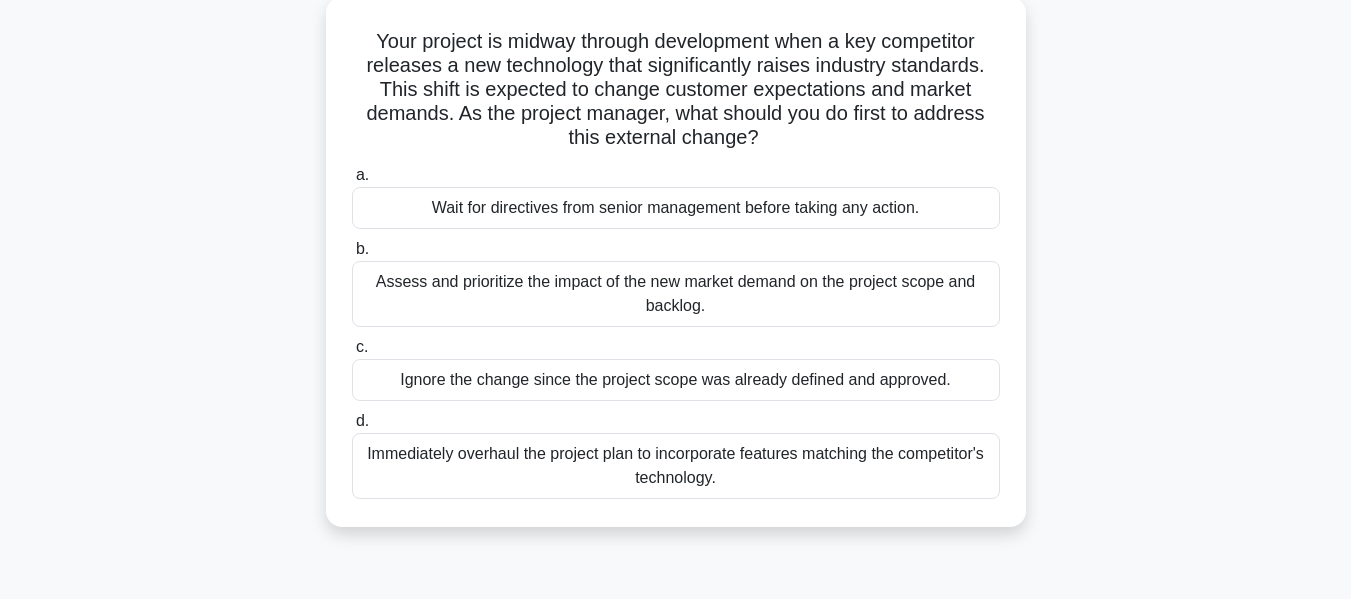 scroll, scrollTop: 121, scrollLeft: 0, axis: vertical 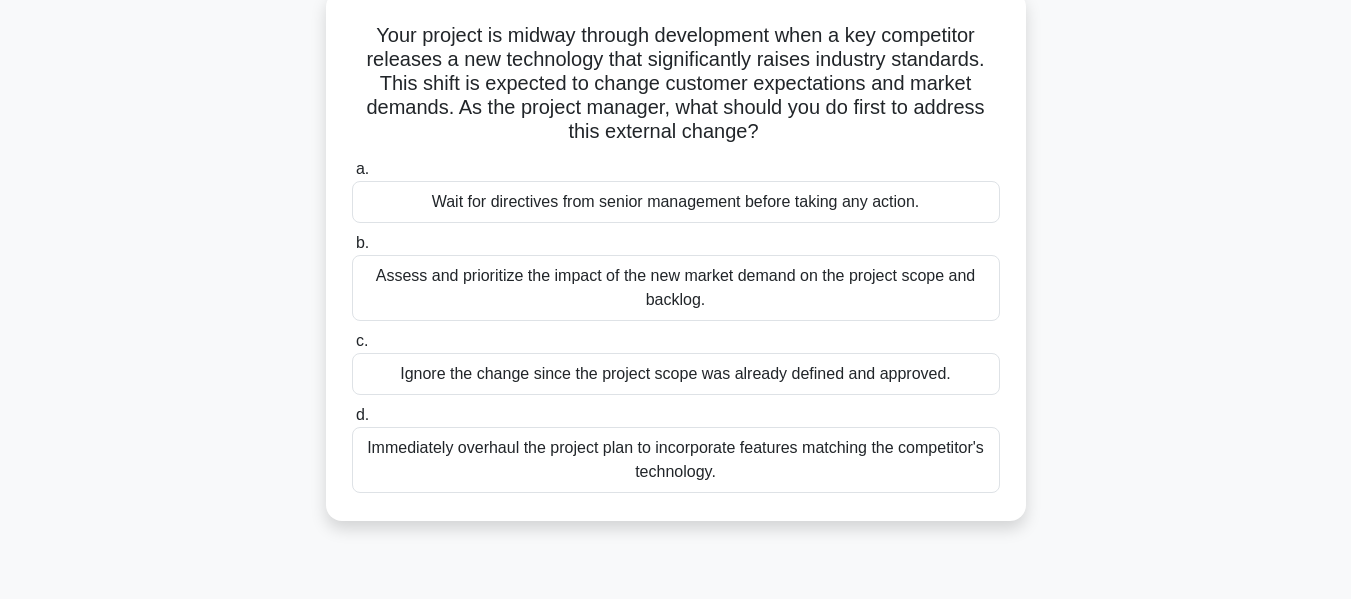 click on "Assess and prioritize the impact of the new market demand on the project scope and backlog." at bounding box center (676, 288) 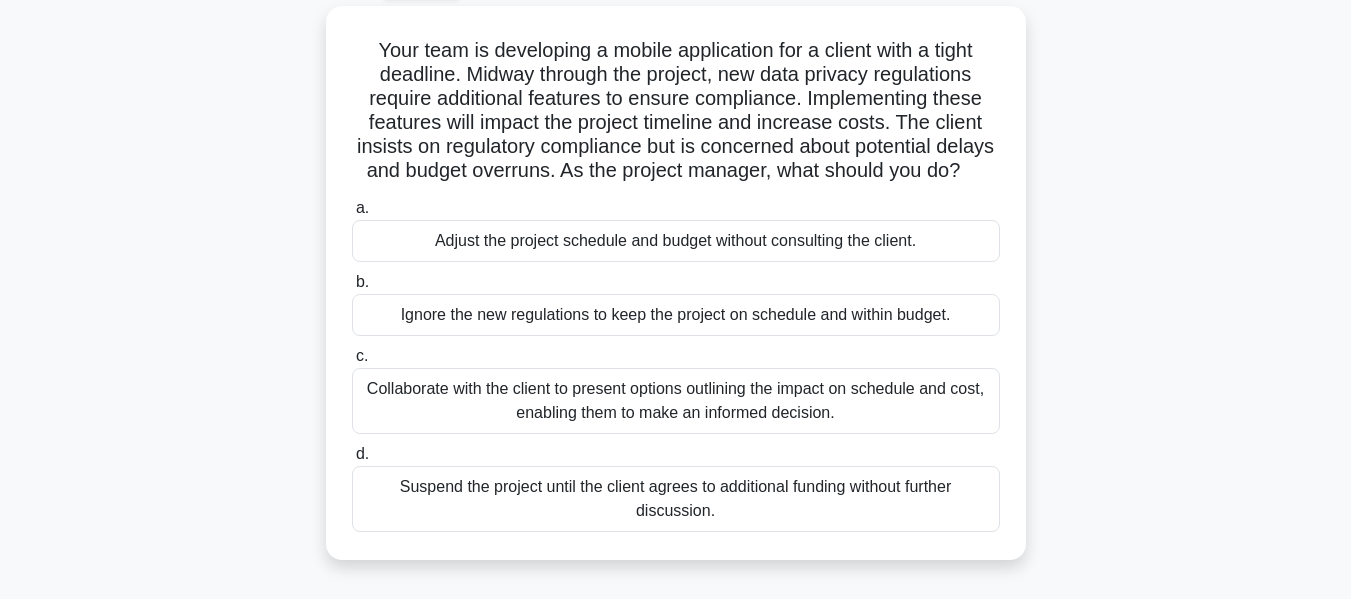 scroll, scrollTop: 112, scrollLeft: 0, axis: vertical 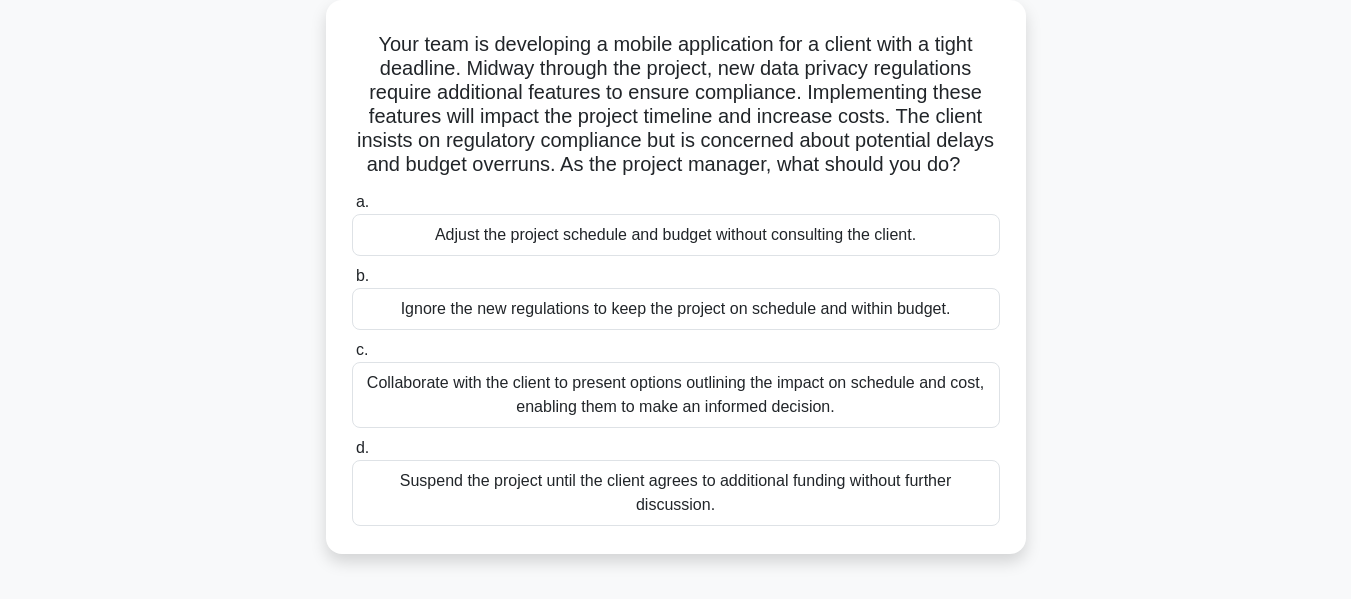 click on "Collaborate with the client to present options outlining the impact on schedule and cost, enabling them to make an informed decision." at bounding box center (676, 395) 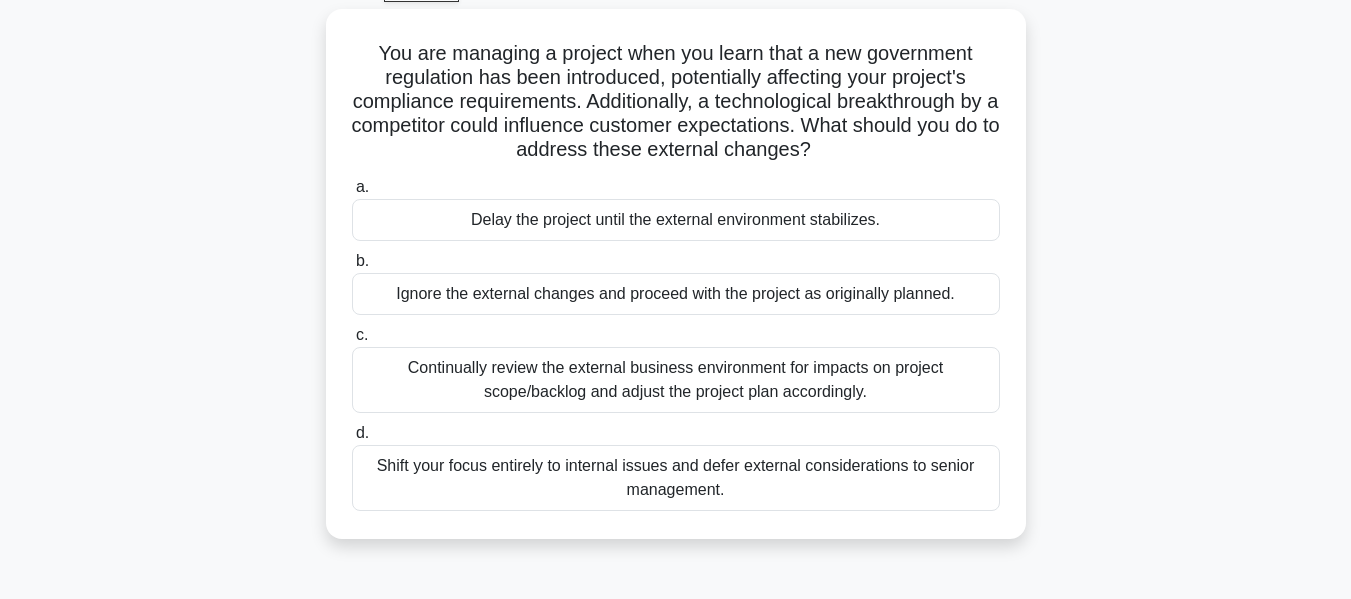 scroll, scrollTop: 109, scrollLeft: 0, axis: vertical 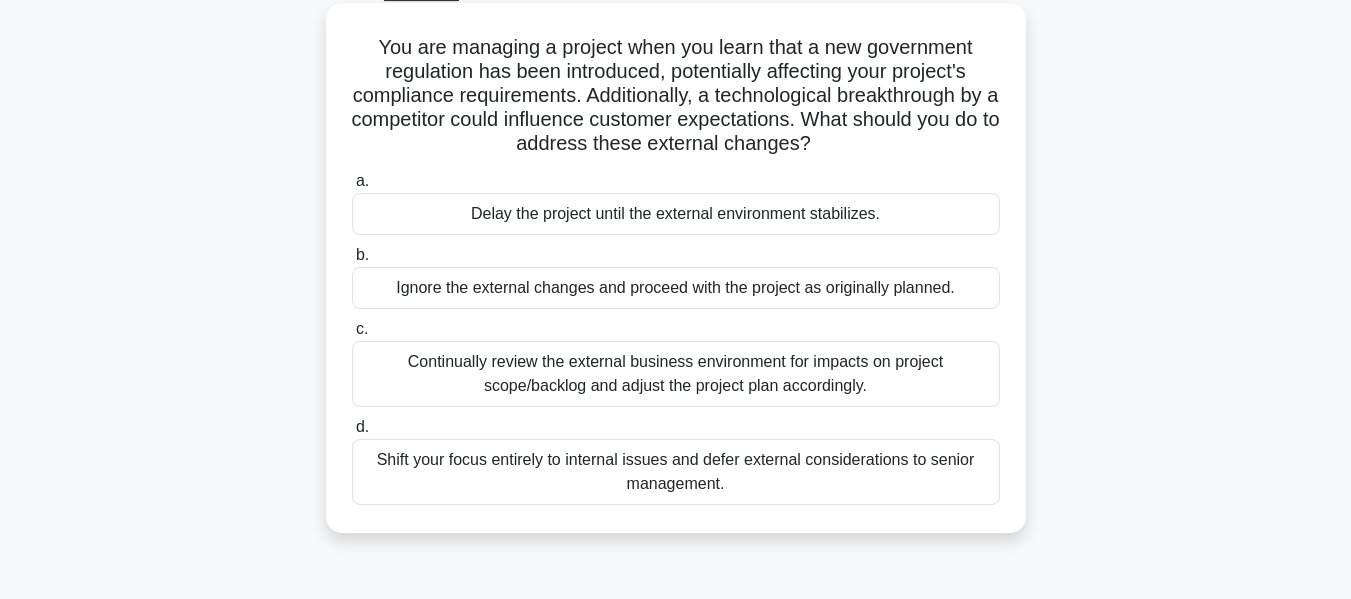 click on "Continually review the external business environment for impacts on project scope/backlog and adjust the project plan accordingly." at bounding box center [676, 374] 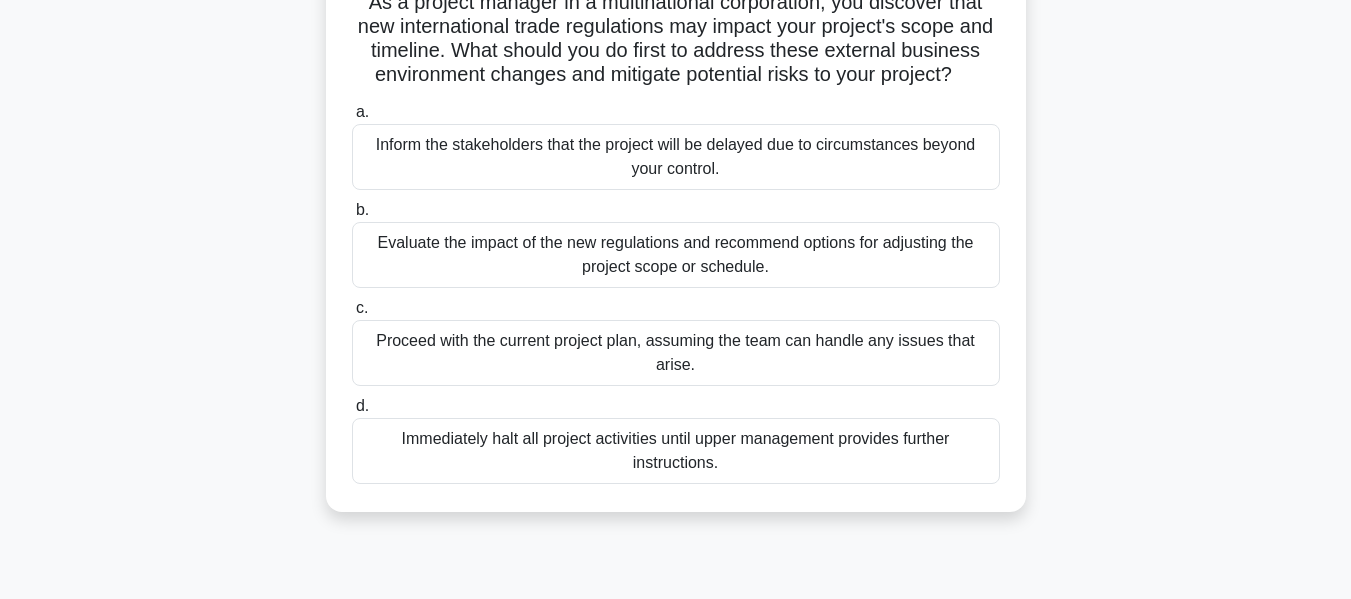 scroll, scrollTop: 160, scrollLeft: 0, axis: vertical 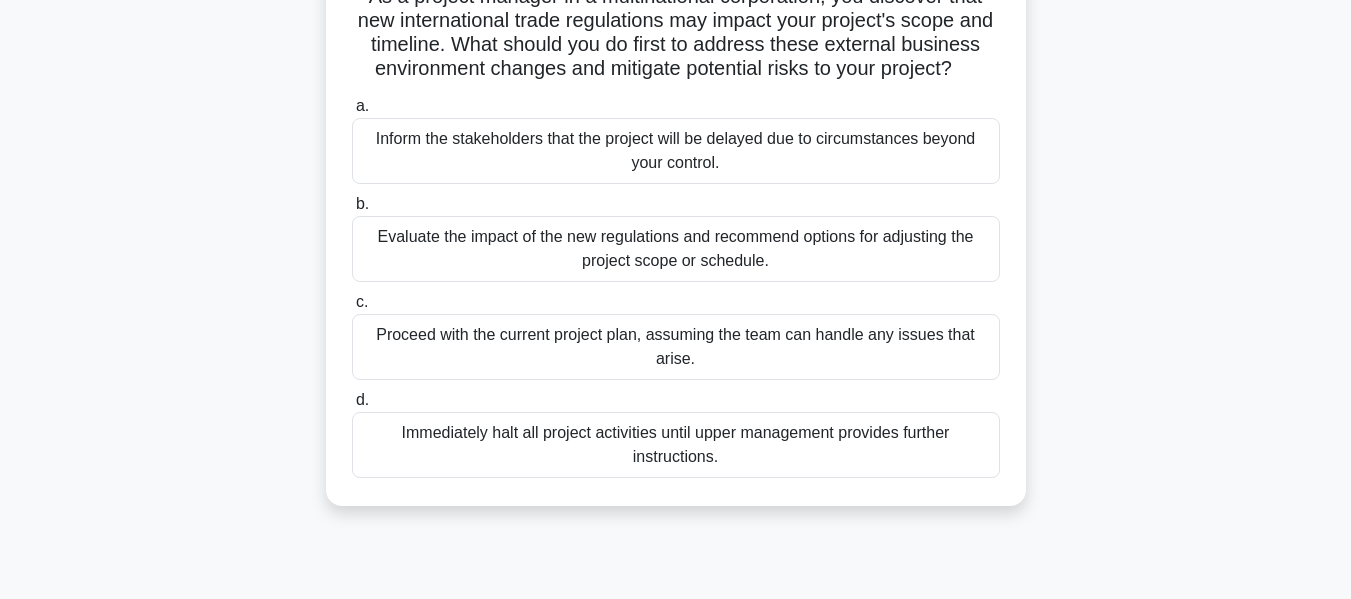 click on "Evaluate the impact of the new regulations and recommend options for adjusting the project scope or schedule." at bounding box center [676, 249] 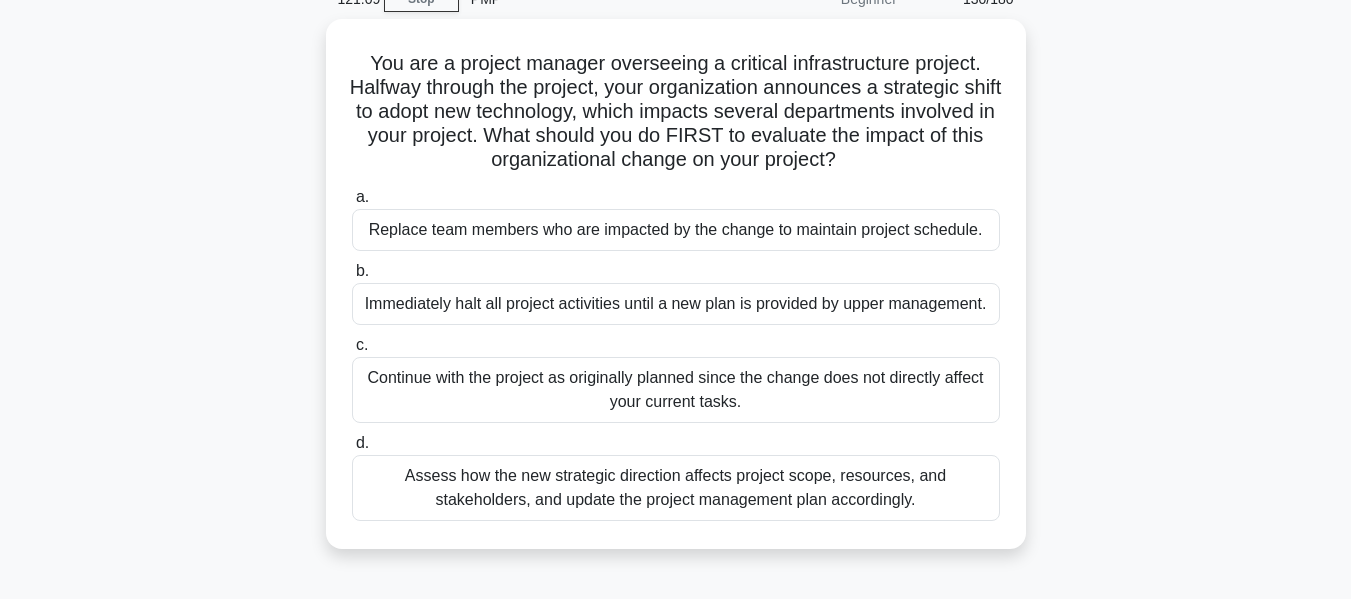 scroll, scrollTop: 100, scrollLeft: 0, axis: vertical 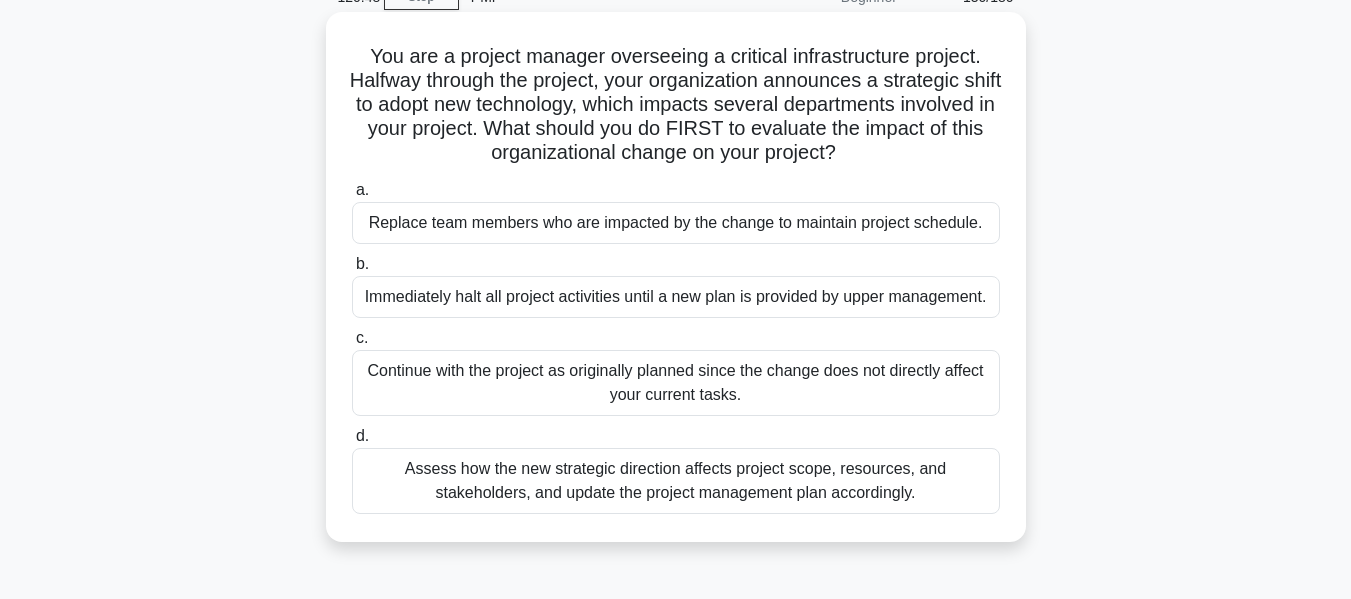 click on "Assess how the new strategic direction affects project scope, resources, and stakeholders, and update the project management plan accordingly." at bounding box center [676, 481] 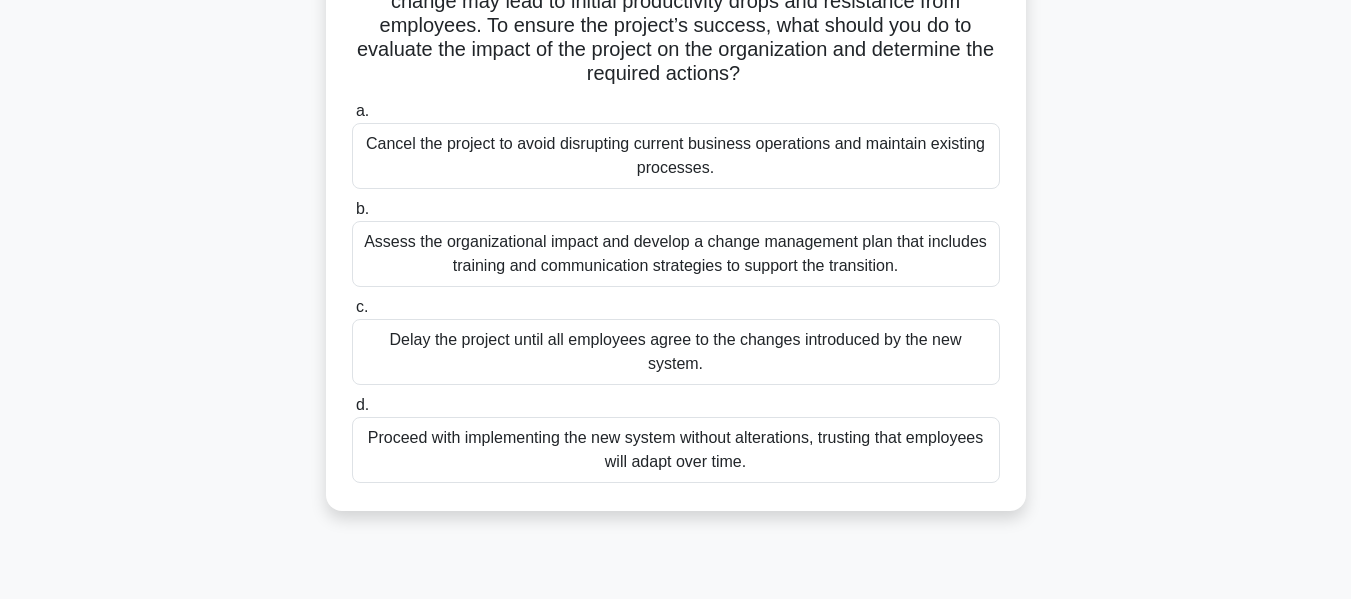 scroll, scrollTop: 257, scrollLeft: 0, axis: vertical 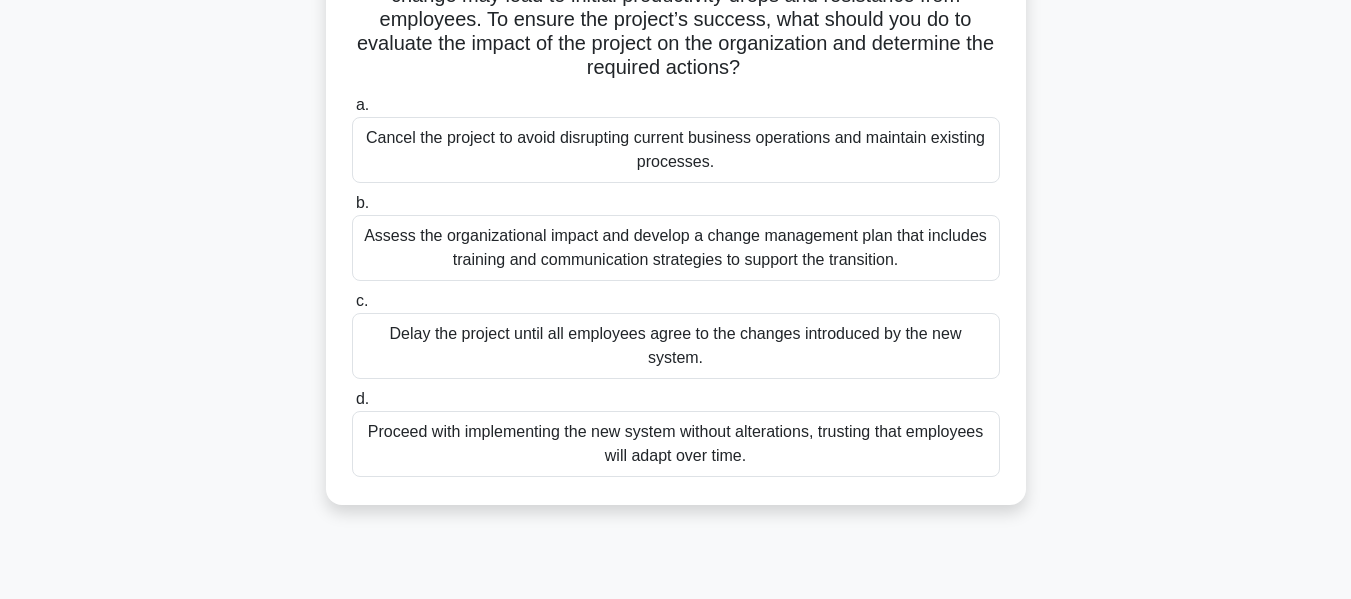 click on "Assess the organizational impact and develop a change management plan that includes training and communication strategies to support the transition." at bounding box center [676, 248] 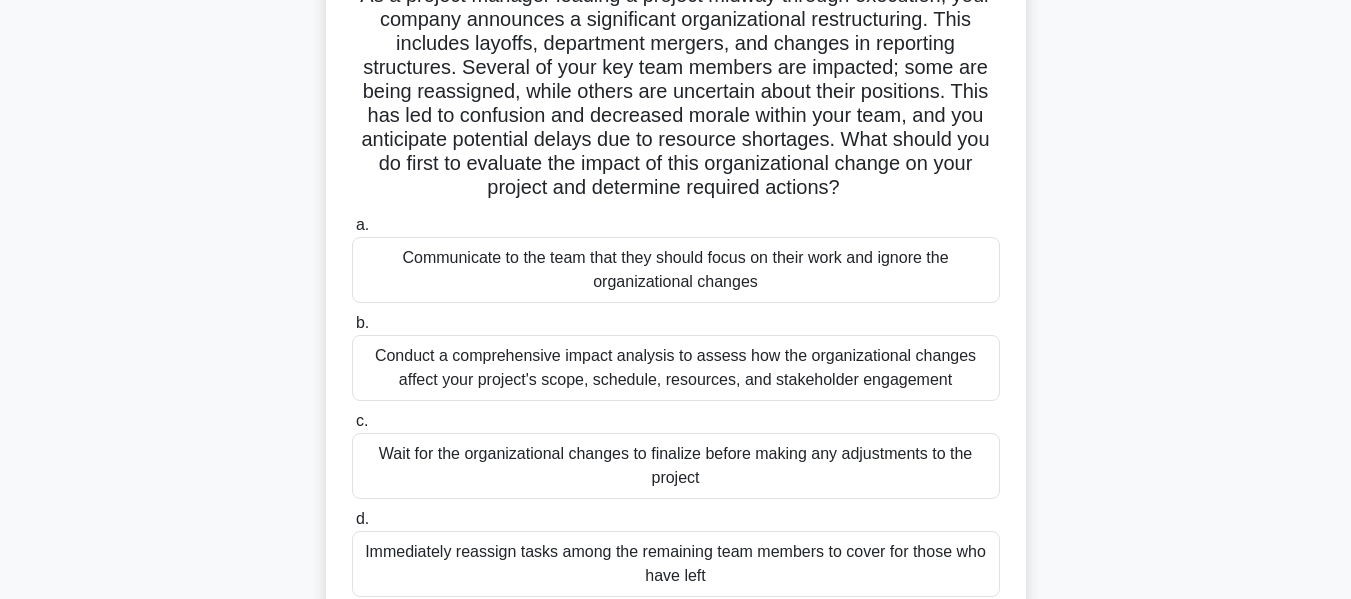 scroll, scrollTop: 172, scrollLeft: 0, axis: vertical 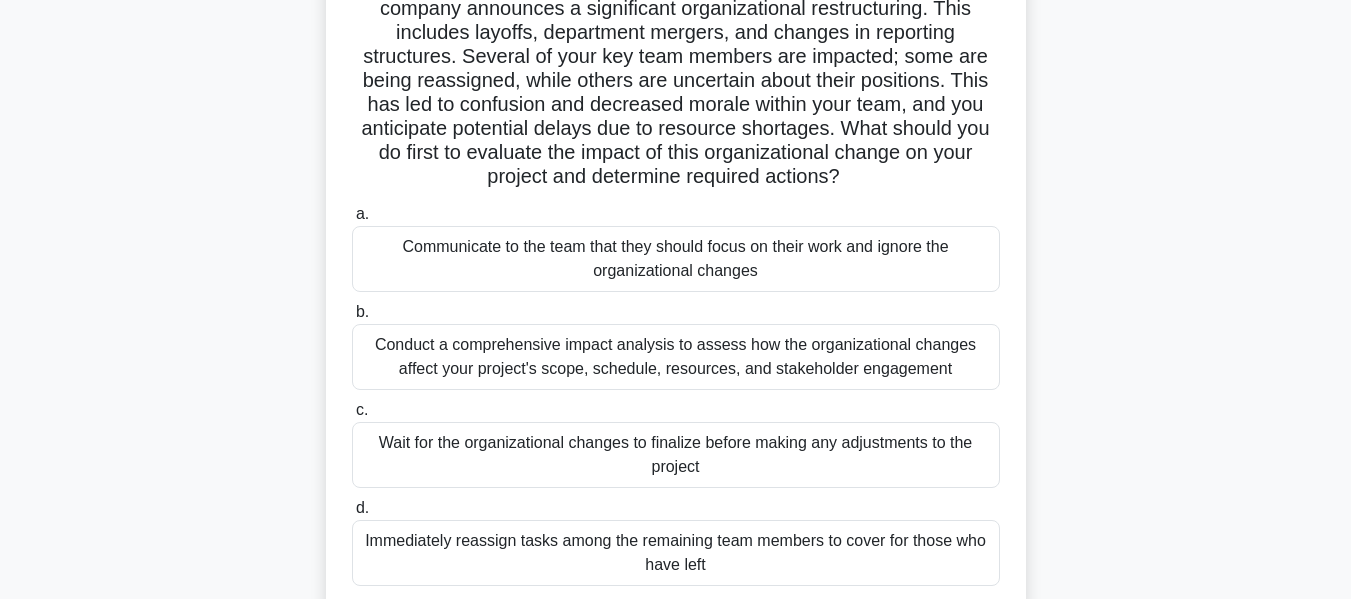 click on "Conduct a comprehensive impact analysis to assess how the organizational changes affect your project's scope, schedule, resources, and stakeholder engagement" at bounding box center (676, 357) 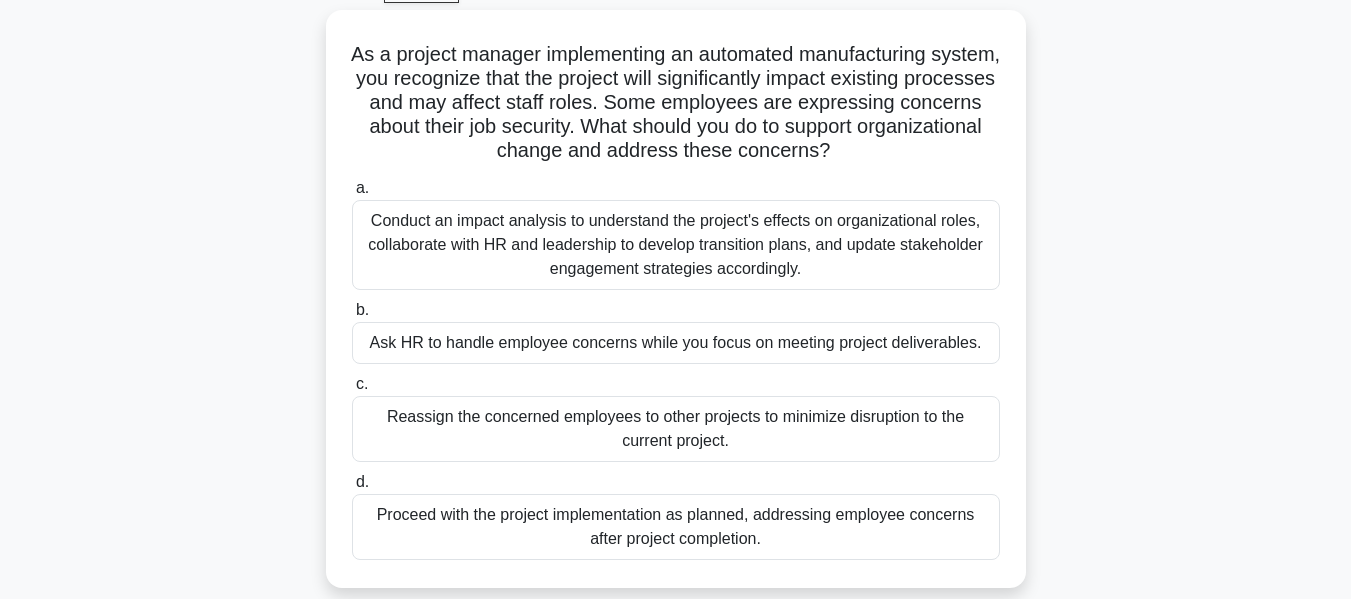 scroll, scrollTop: 108, scrollLeft: 0, axis: vertical 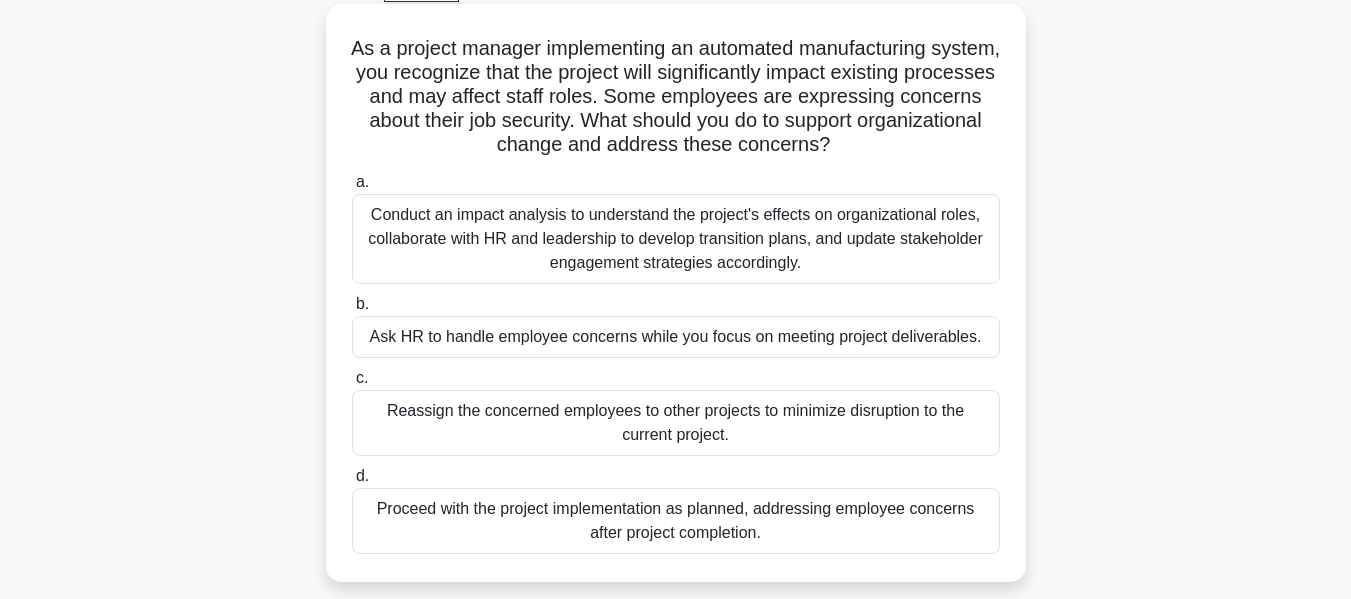 click on "Conduct an impact analysis to understand the project's effects on organizational roles, collaborate with HR and leadership to develop transition plans, and update stakeholder engagement strategies accordingly." at bounding box center (676, 239) 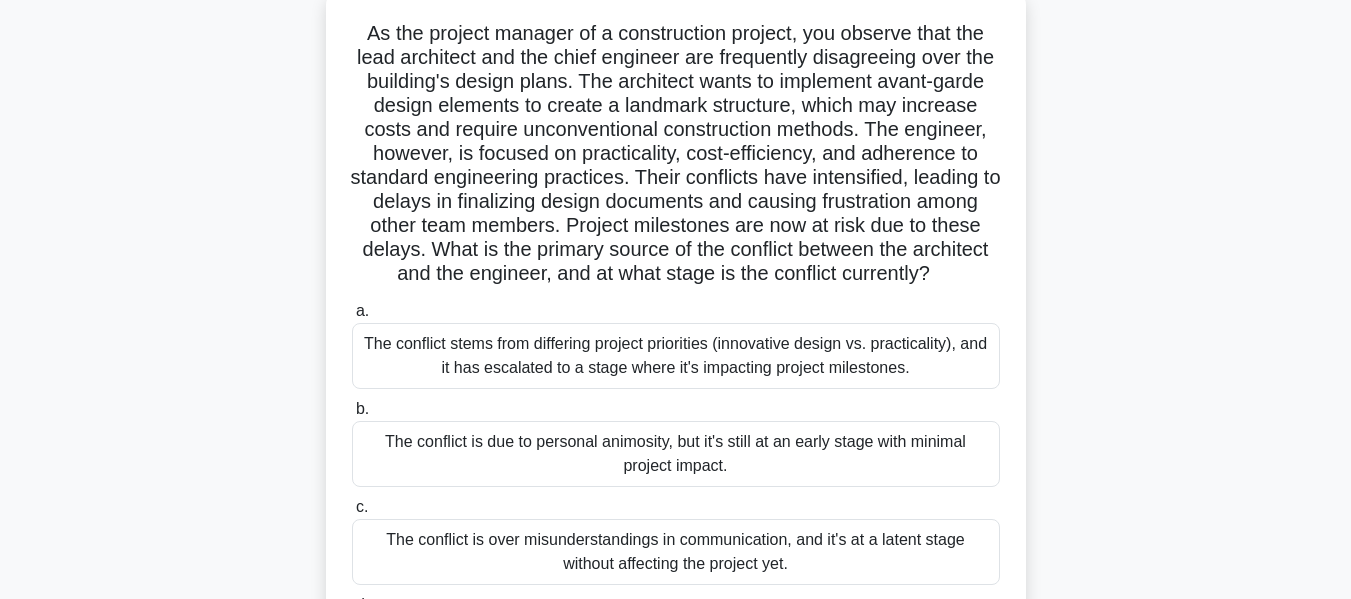 scroll, scrollTop: 129, scrollLeft: 0, axis: vertical 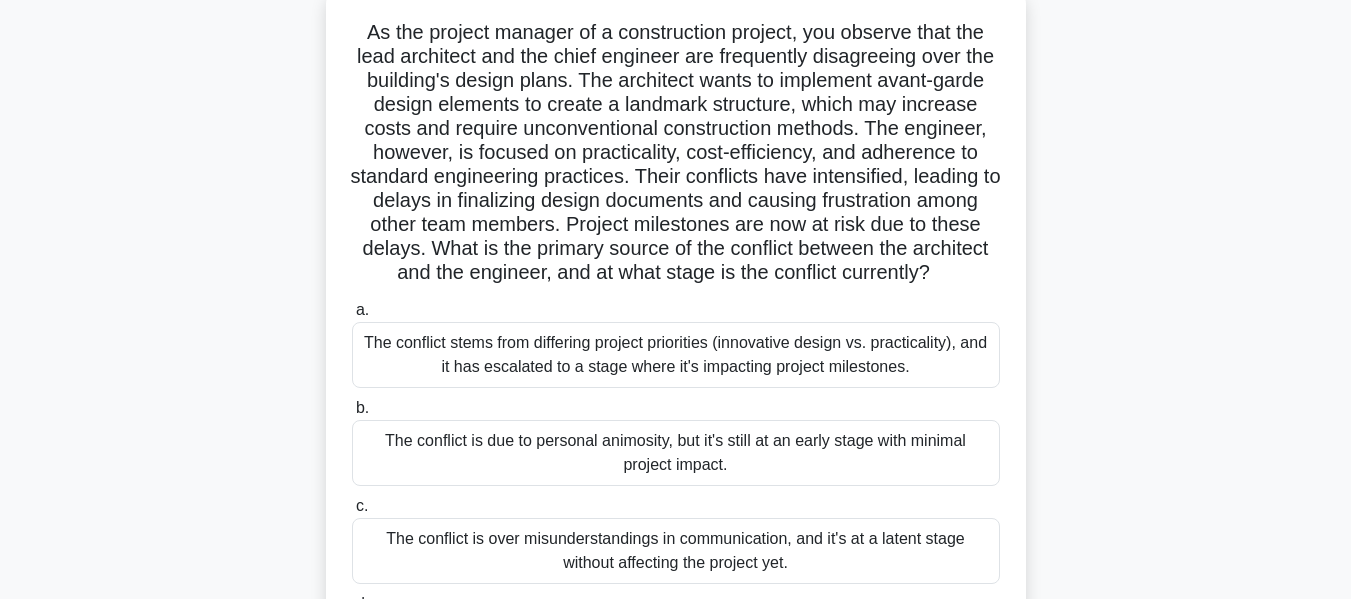 click on "As the project manager of a construction project, you observe that the lead architect and the chief engineer are frequently disagreeing over the building's design plans. The architect wants to implement avant-garde design elements to create a landmark structure, which may increase costs and require unconventional construction methods. The engineer, however, is focused on practicality, cost-efficiency, and adherence to standard engineering practices. Their conflicts have intensified, leading to delays in finalizing design documents and causing frustration among other team members. Project milestones are now at risk due to these delays.
What is the primary source of the conflict between the architect and the engineer, and at what stage is the conflict currently?
.spinner_0XTQ{transform-origin:center;animation:spinner_y6GP .75s linear infinite}@keyframes spinner_y6GP{100%{transform:rotate(360deg)}} a. b. c. d." at bounding box center [676, 361] 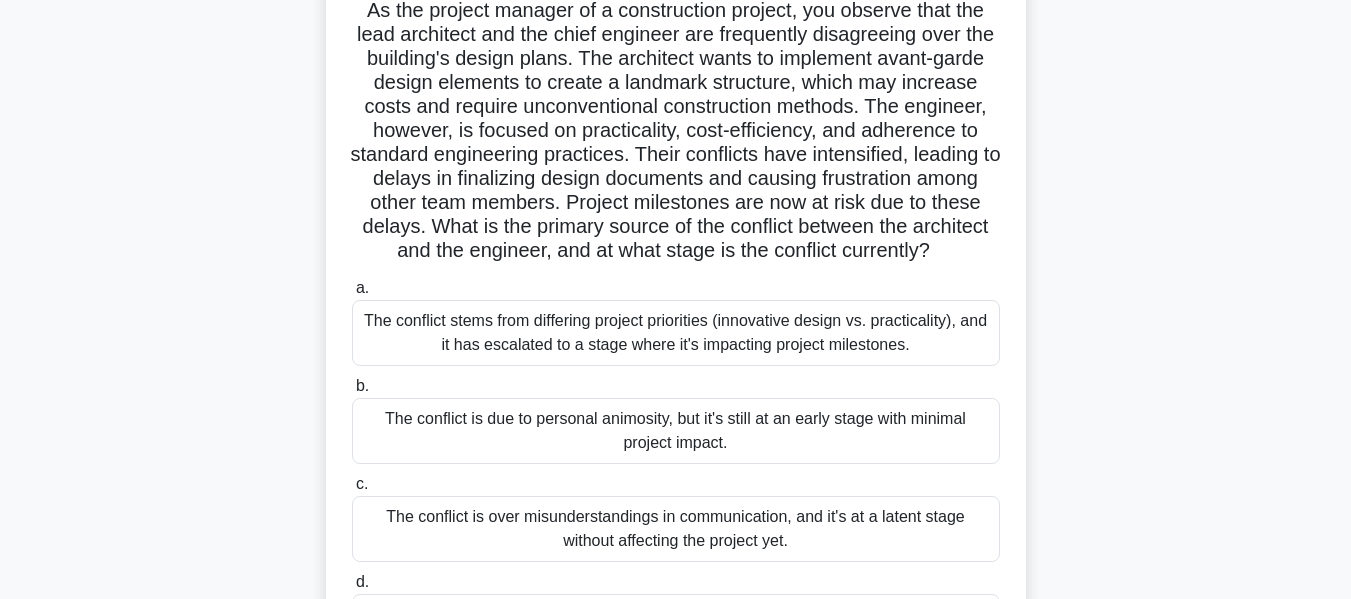 scroll, scrollTop: 149, scrollLeft: 0, axis: vertical 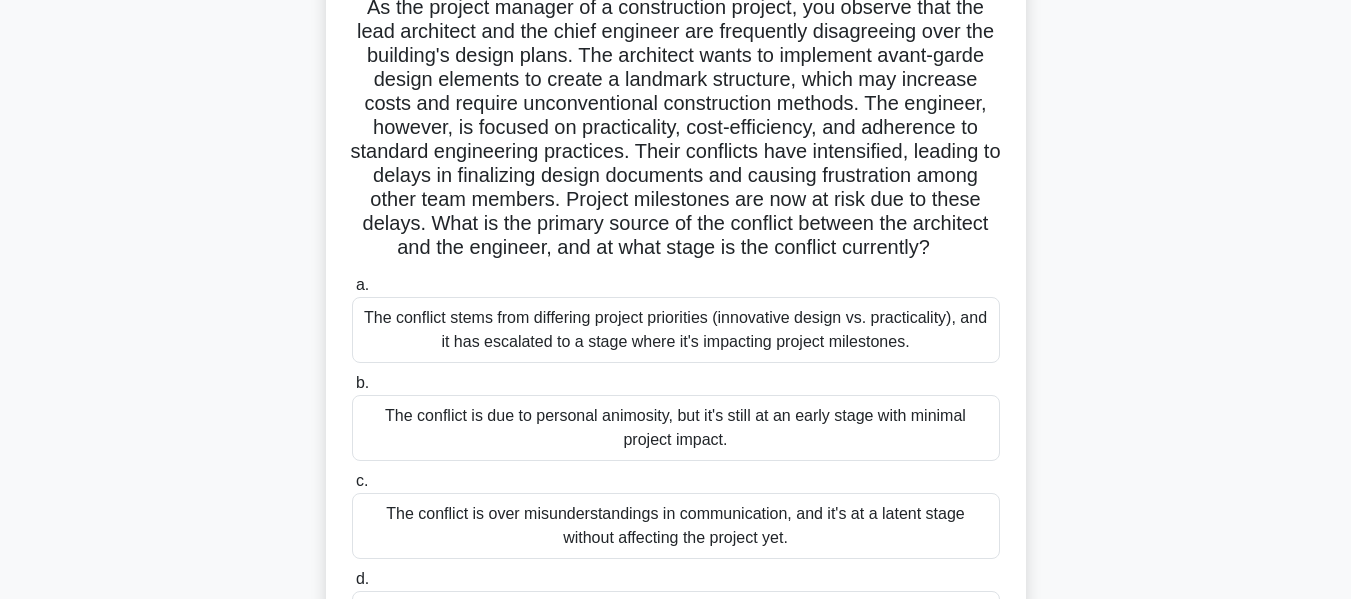 click on "The conflict stems from differing project priorities (innovative design vs. practicality), and it has escalated to a stage where it's impacting project milestones." at bounding box center [676, 330] 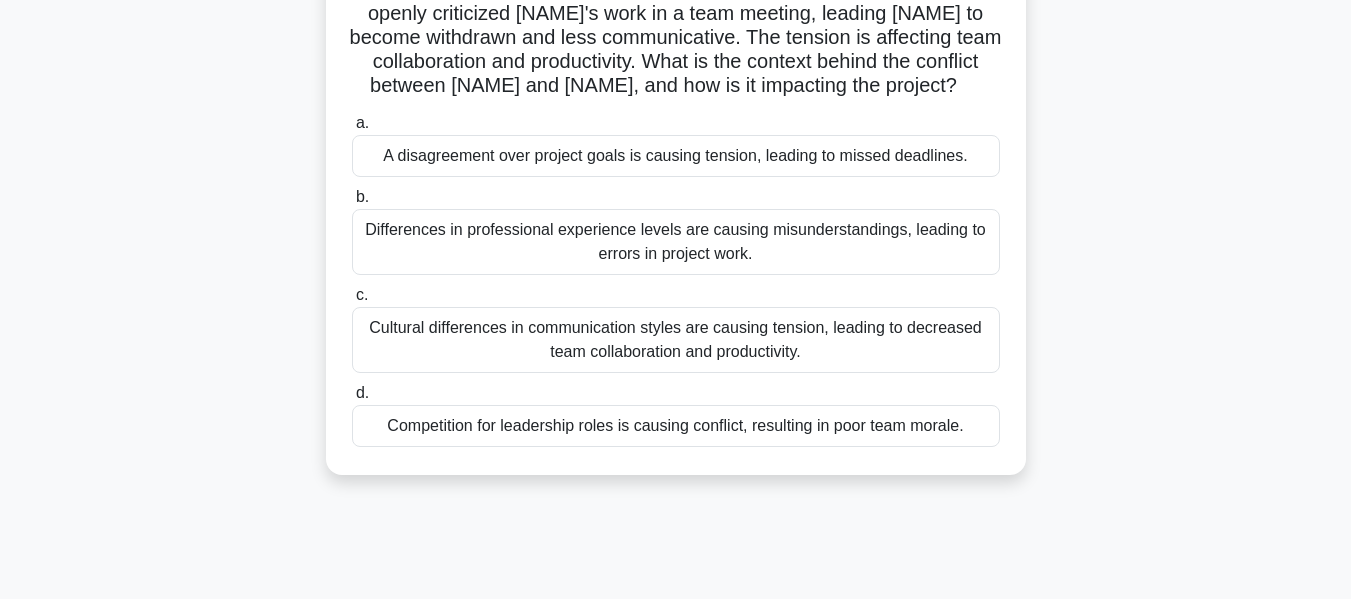 scroll, scrollTop: 270, scrollLeft: 0, axis: vertical 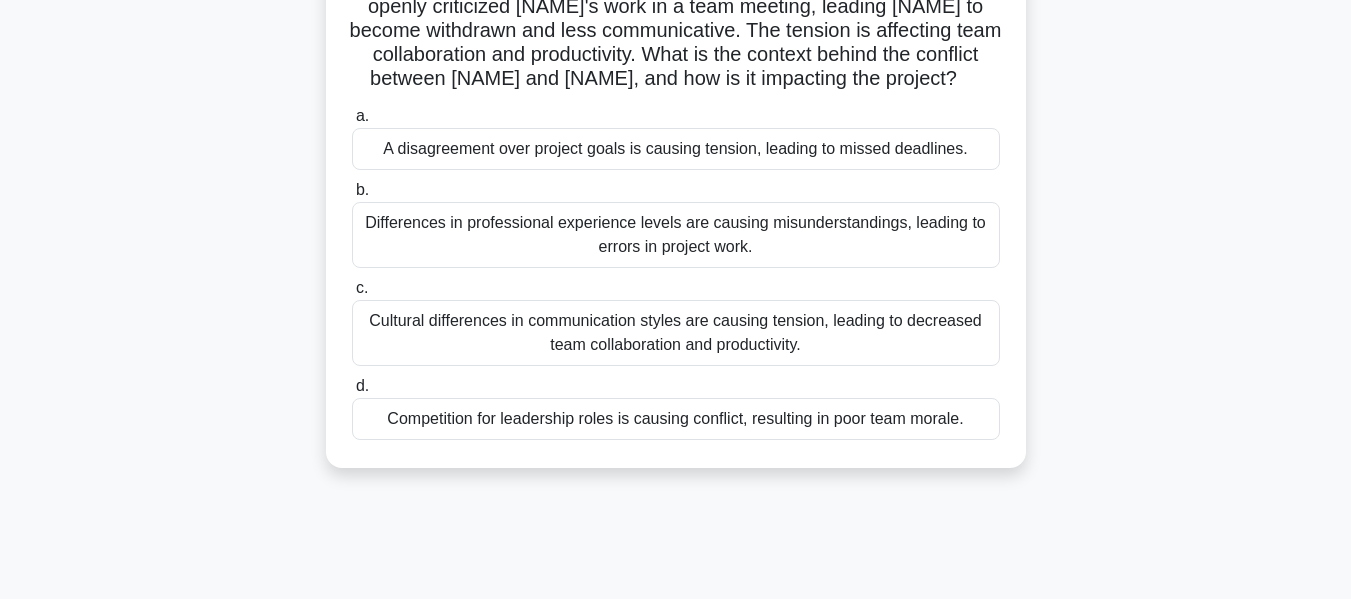 click on "Cultural differences in communication styles are causing tension, leading to decreased team collaboration and productivity." at bounding box center (676, 333) 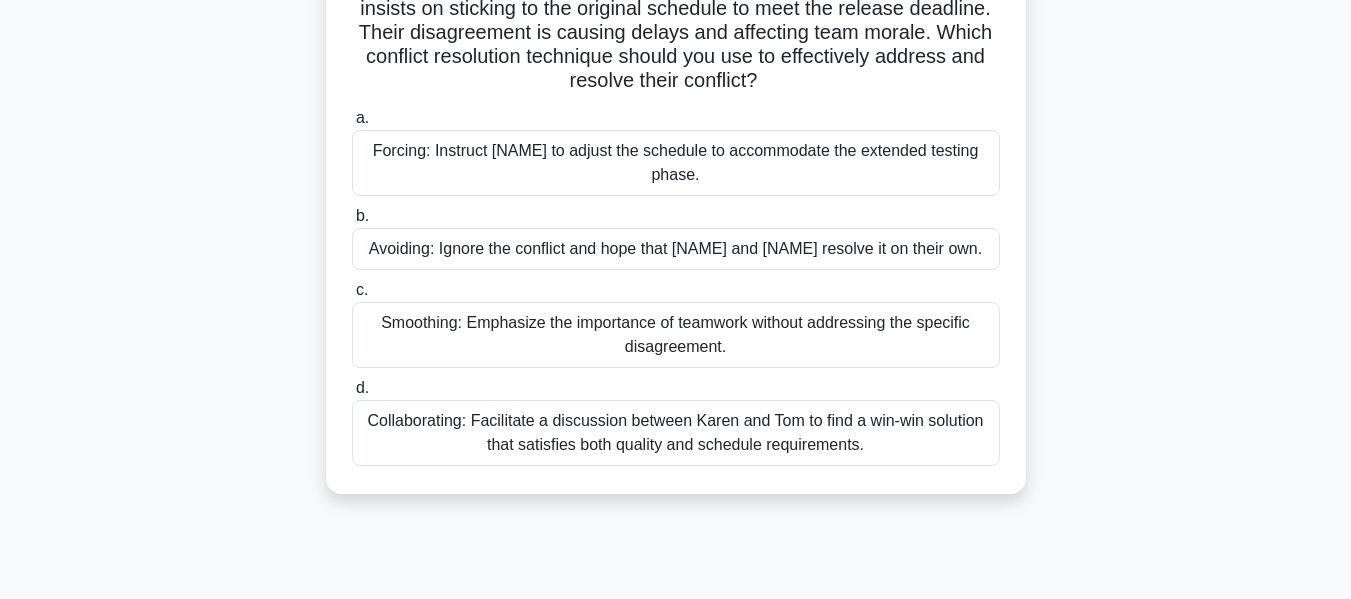 scroll, scrollTop: 226, scrollLeft: 0, axis: vertical 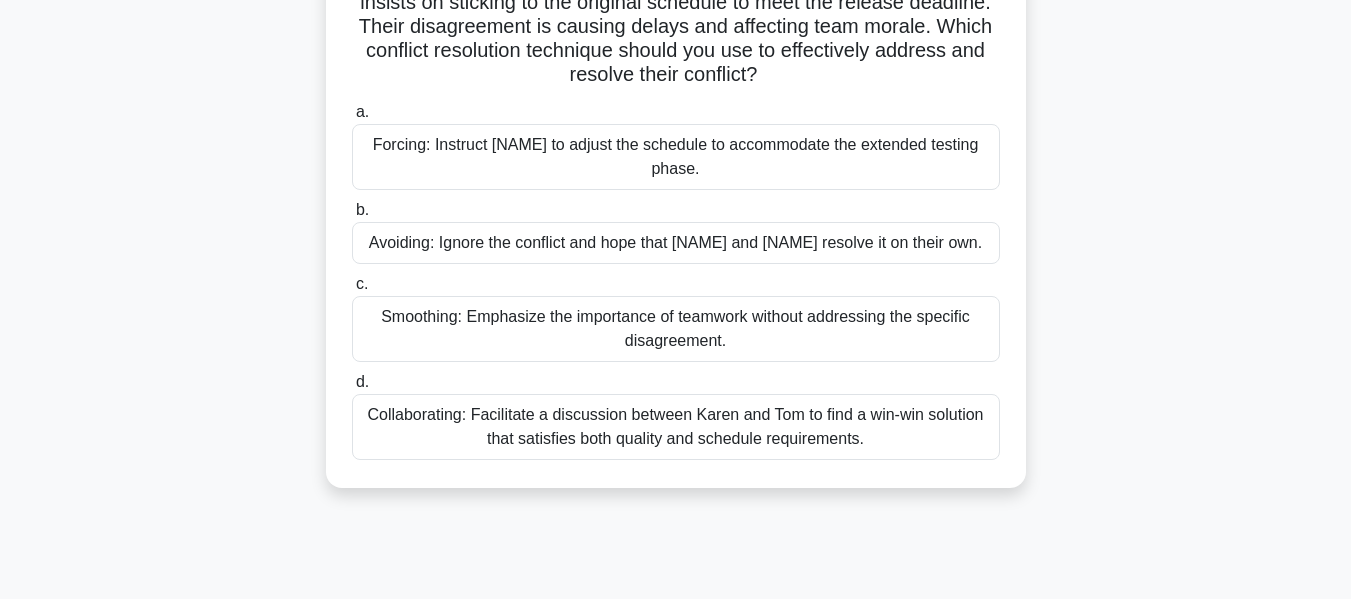 click on "Collaborating: Facilitate a discussion between Karen and Tom to find a win-win solution that satisfies both quality and schedule requirements." at bounding box center [676, 427] 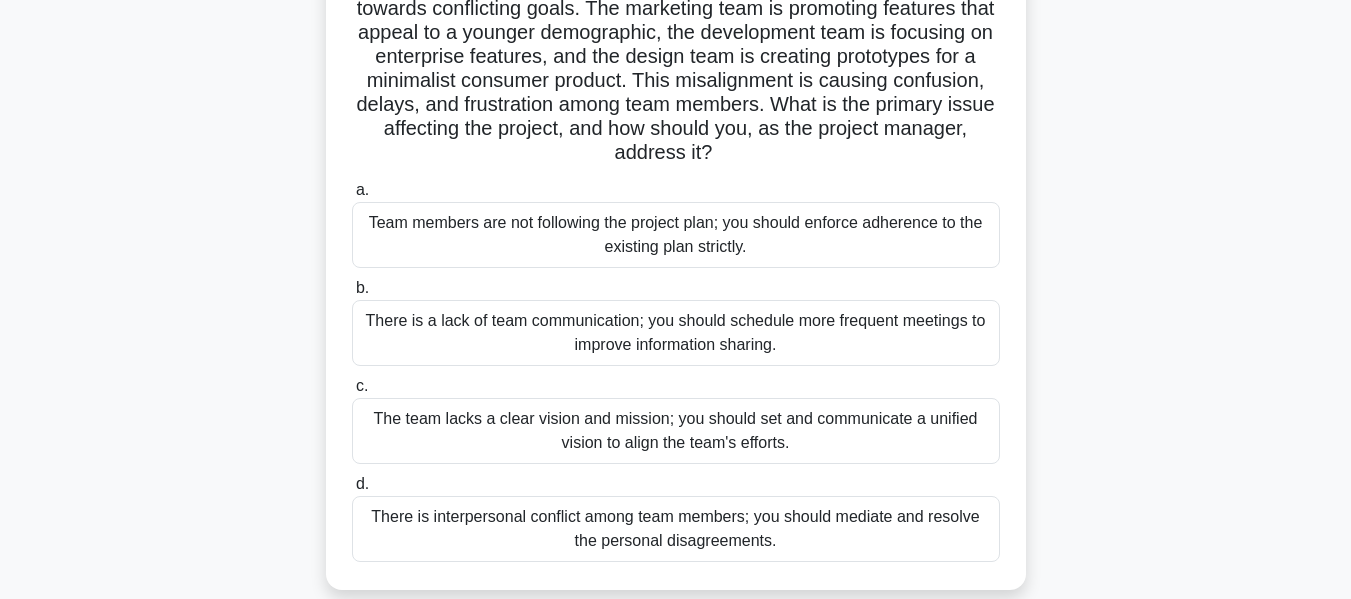 scroll, scrollTop: 203, scrollLeft: 0, axis: vertical 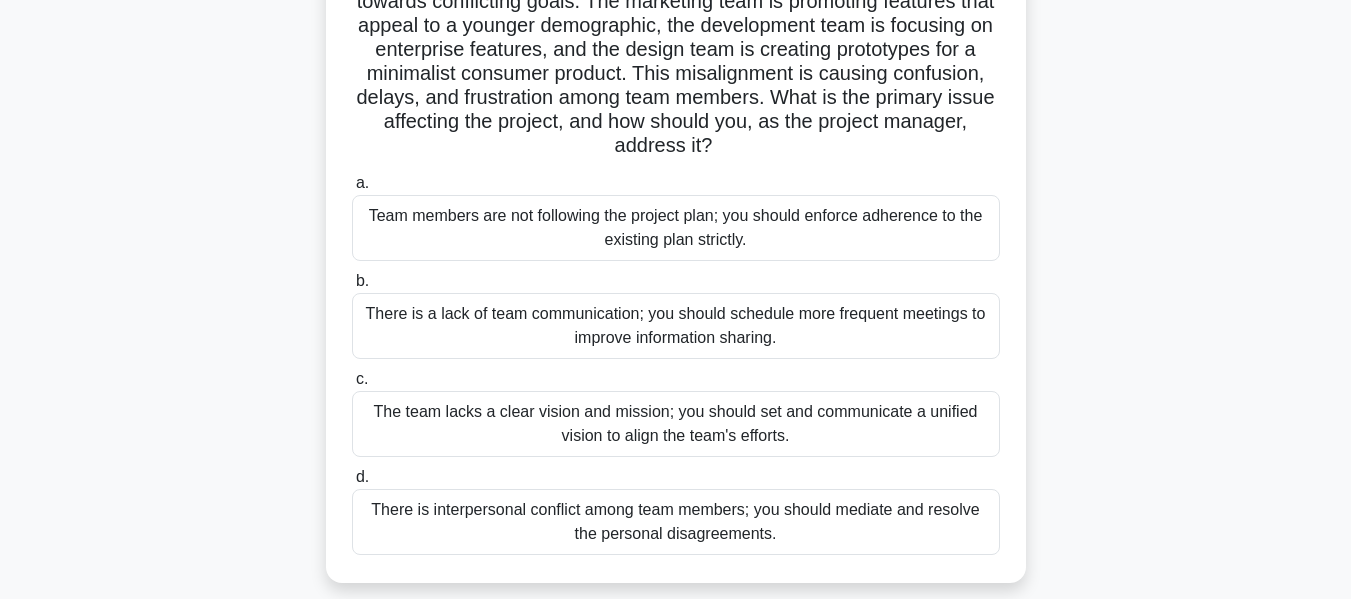 click on "The team lacks a clear vision and mission; you should set and communicate a unified vision to align the team's efforts." at bounding box center [676, 424] 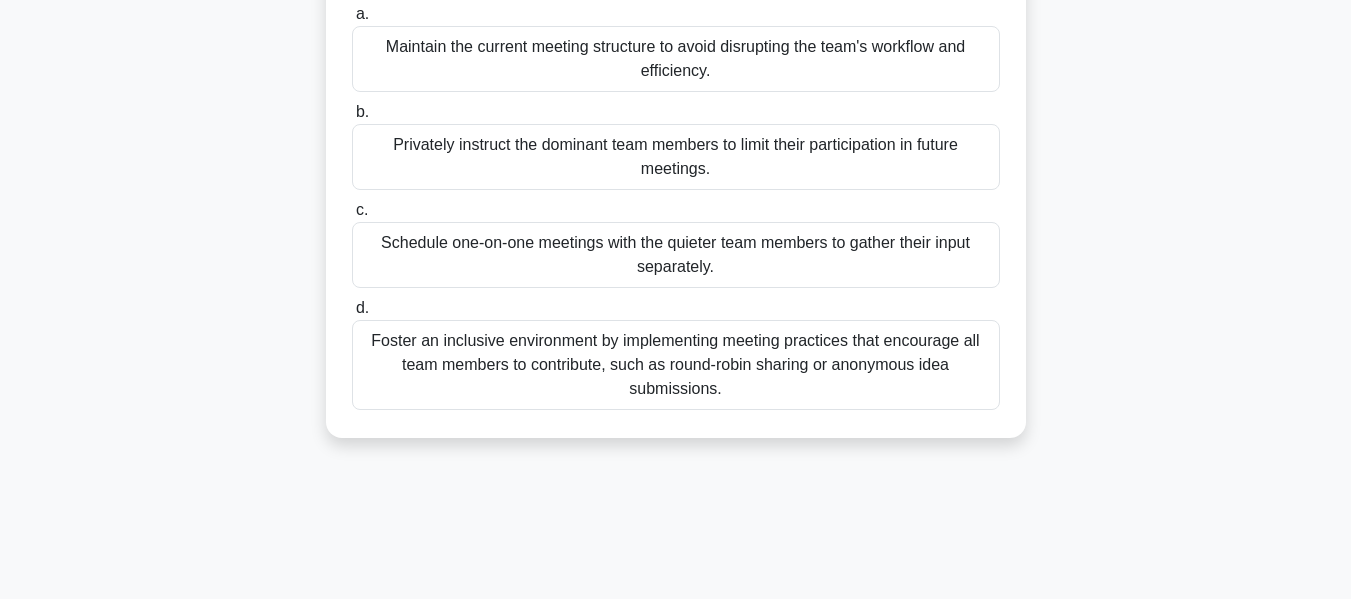scroll, scrollTop: 306, scrollLeft: 0, axis: vertical 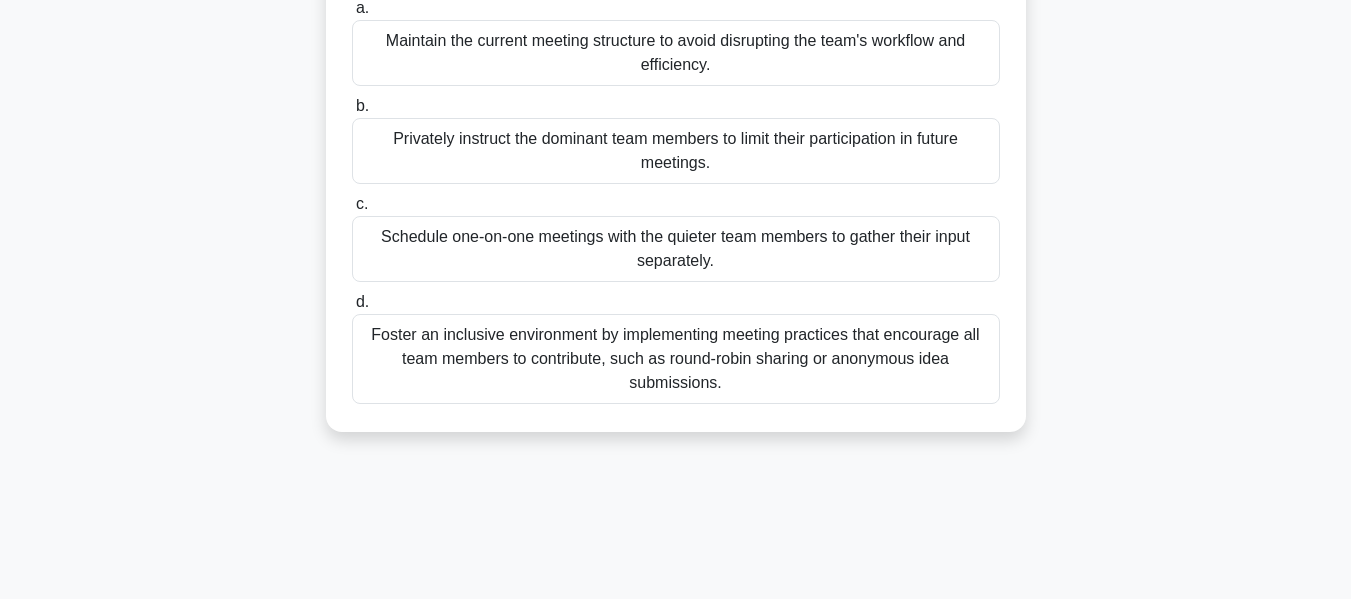 click on "Foster an inclusive environment by implementing meeting practices that encourage all team members to contribute, such as round-robin sharing or anonymous idea submissions." at bounding box center (676, 359) 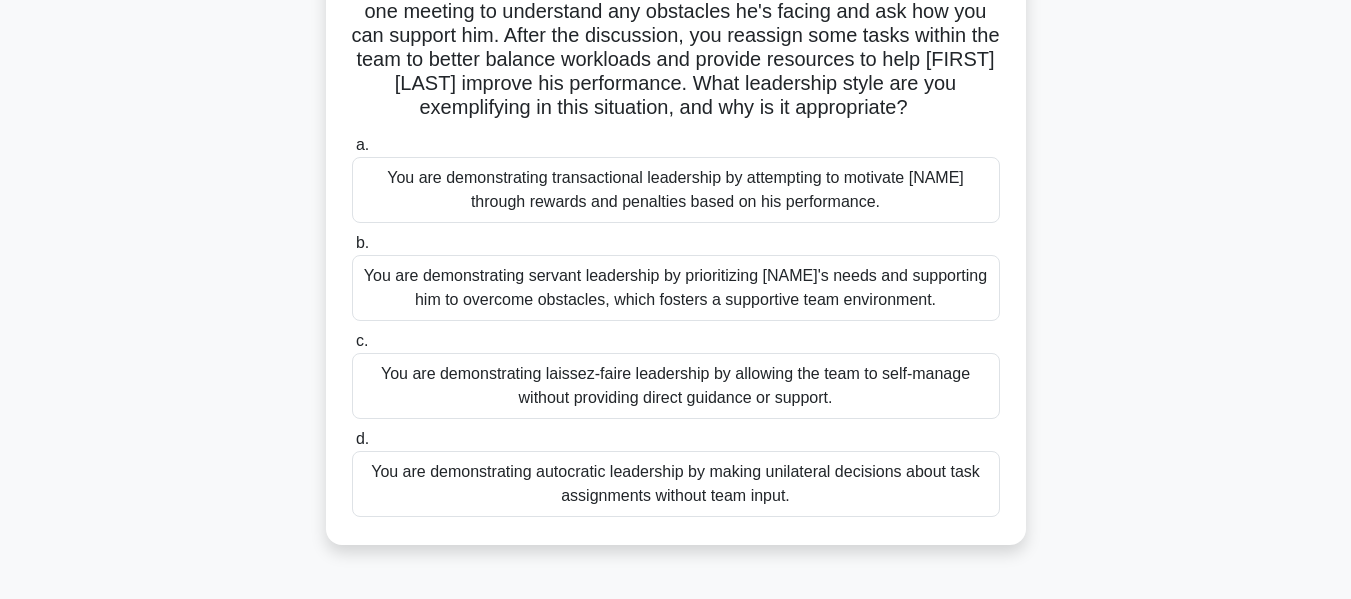 scroll, scrollTop: 224, scrollLeft: 0, axis: vertical 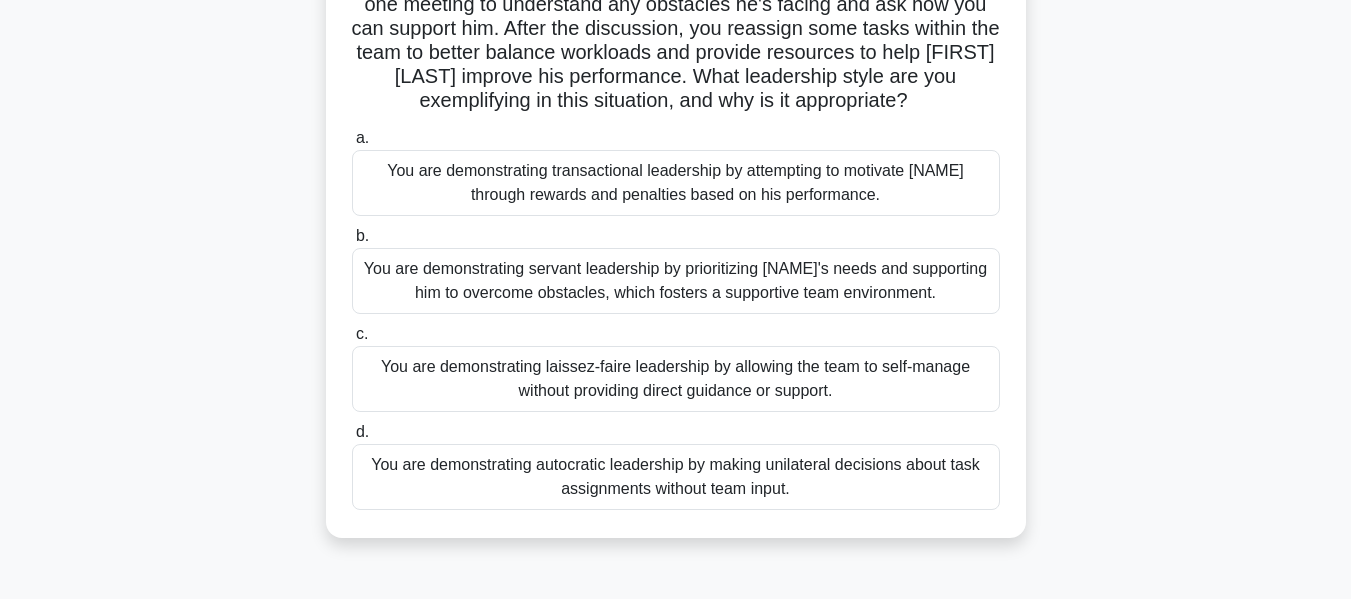 click on "You are demonstrating servant leadership by prioritizing James's needs and supporting him to overcome obstacles, which fosters a supportive team environment." at bounding box center (676, 281) 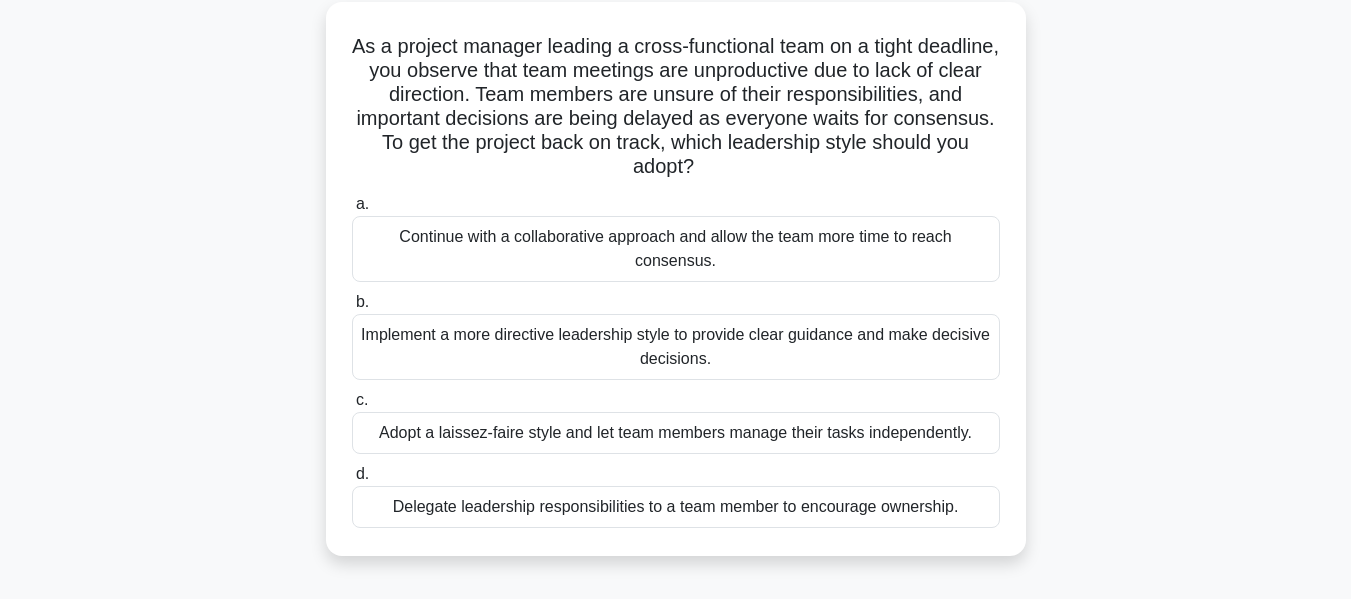 scroll, scrollTop: 118, scrollLeft: 0, axis: vertical 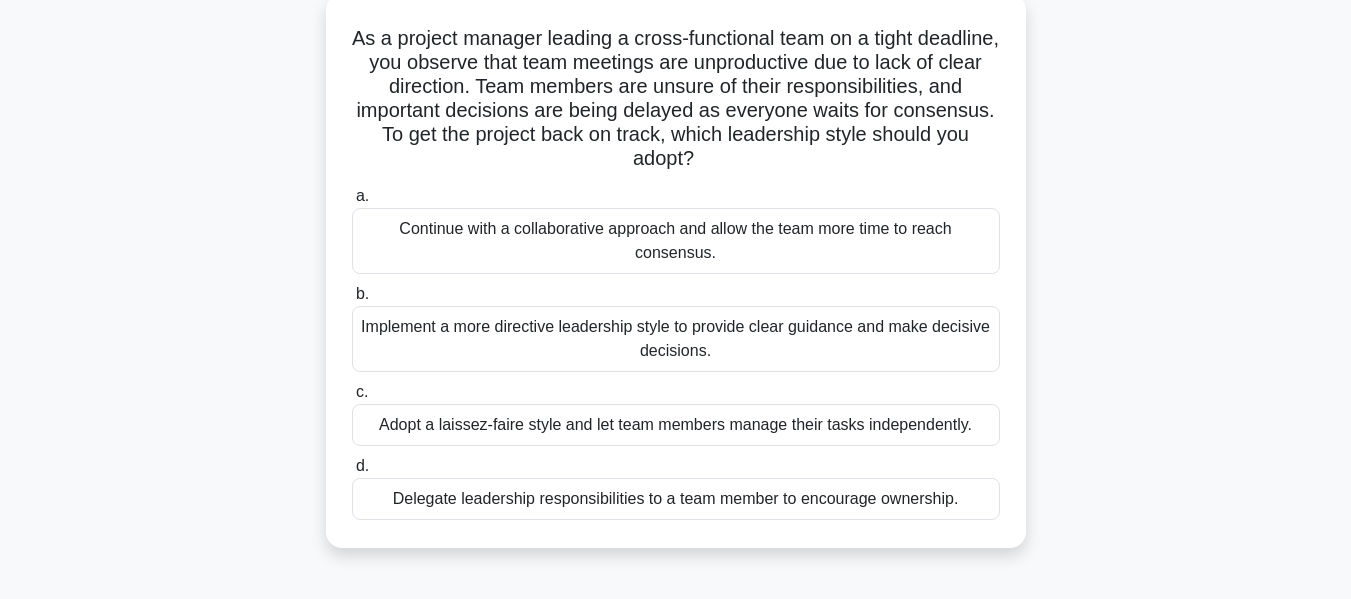 click on "Implement a more directive leadership style to provide clear guidance and make decisive decisions." at bounding box center [676, 339] 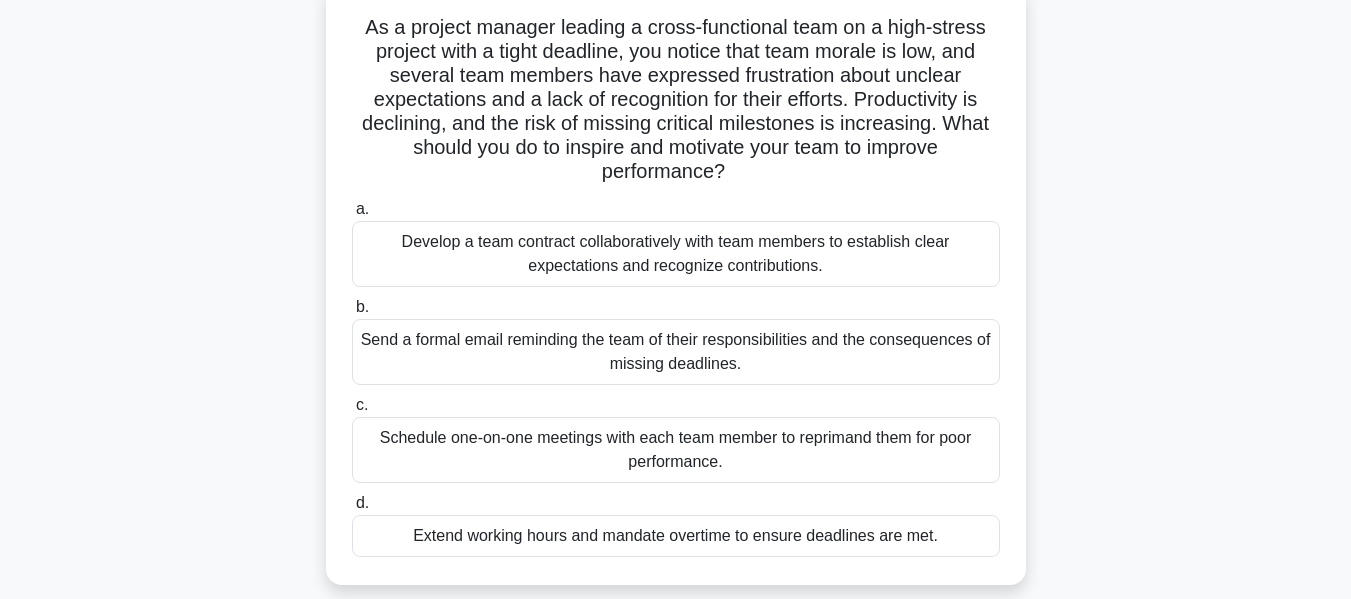 scroll, scrollTop: 135, scrollLeft: 0, axis: vertical 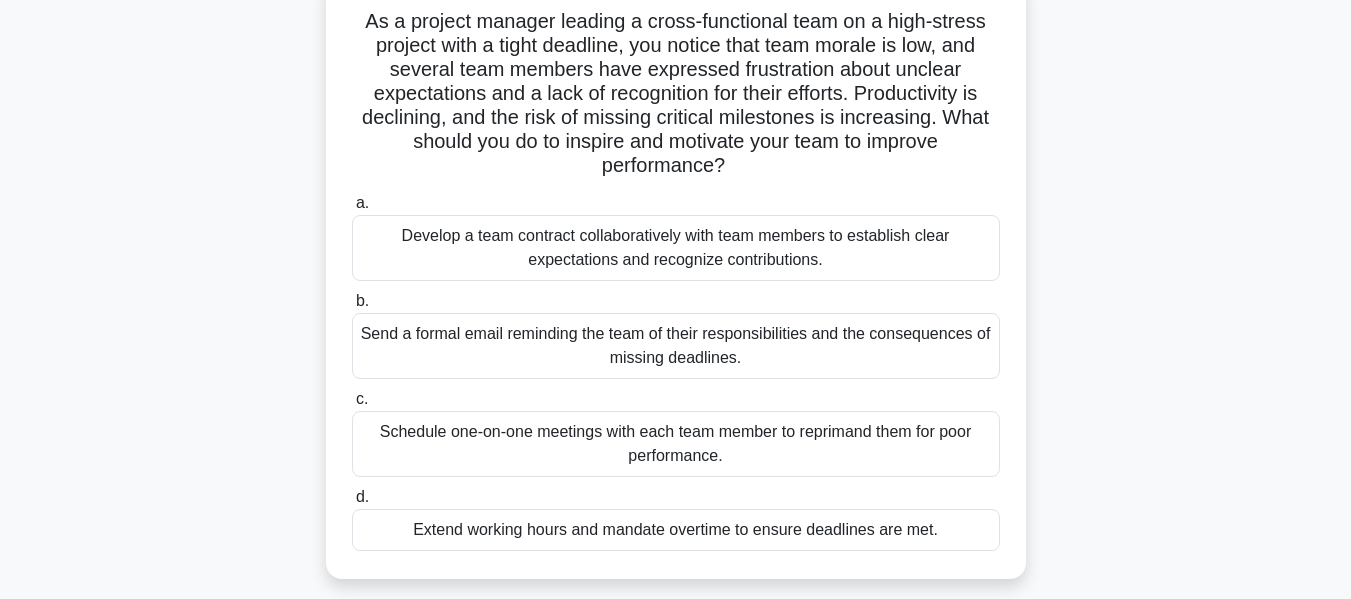 click on "Develop a team contract collaboratively with team members to establish clear expectations and recognize contributions." at bounding box center (676, 248) 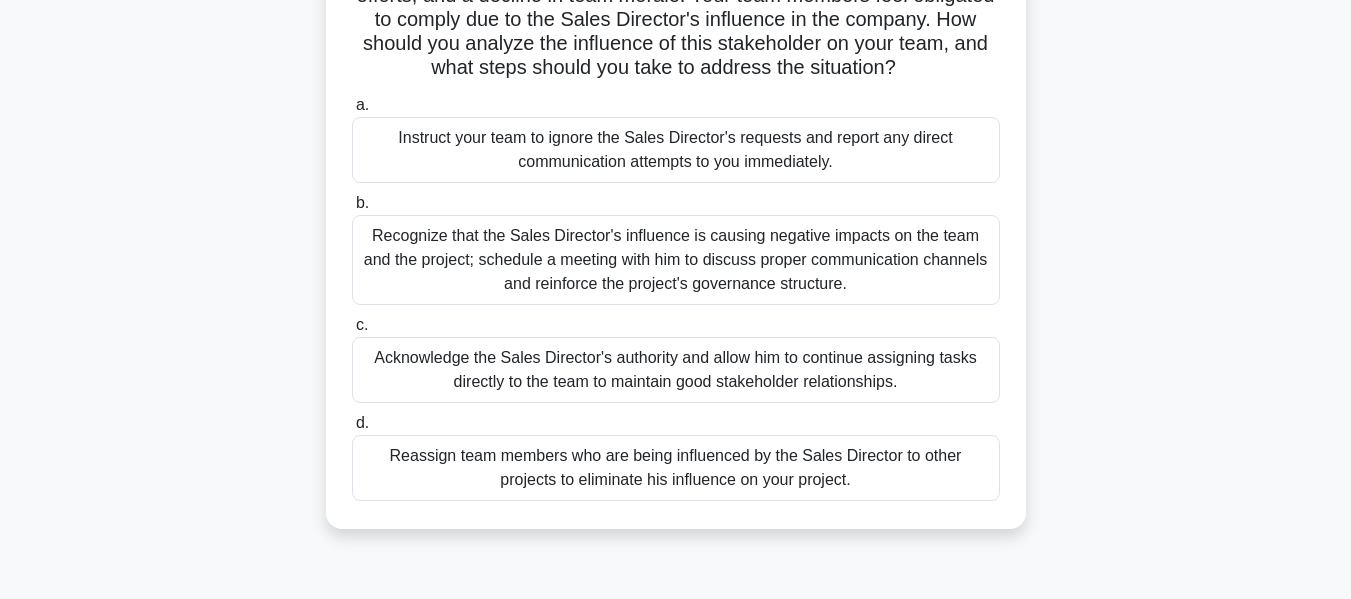 scroll, scrollTop: 240, scrollLeft: 0, axis: vertical 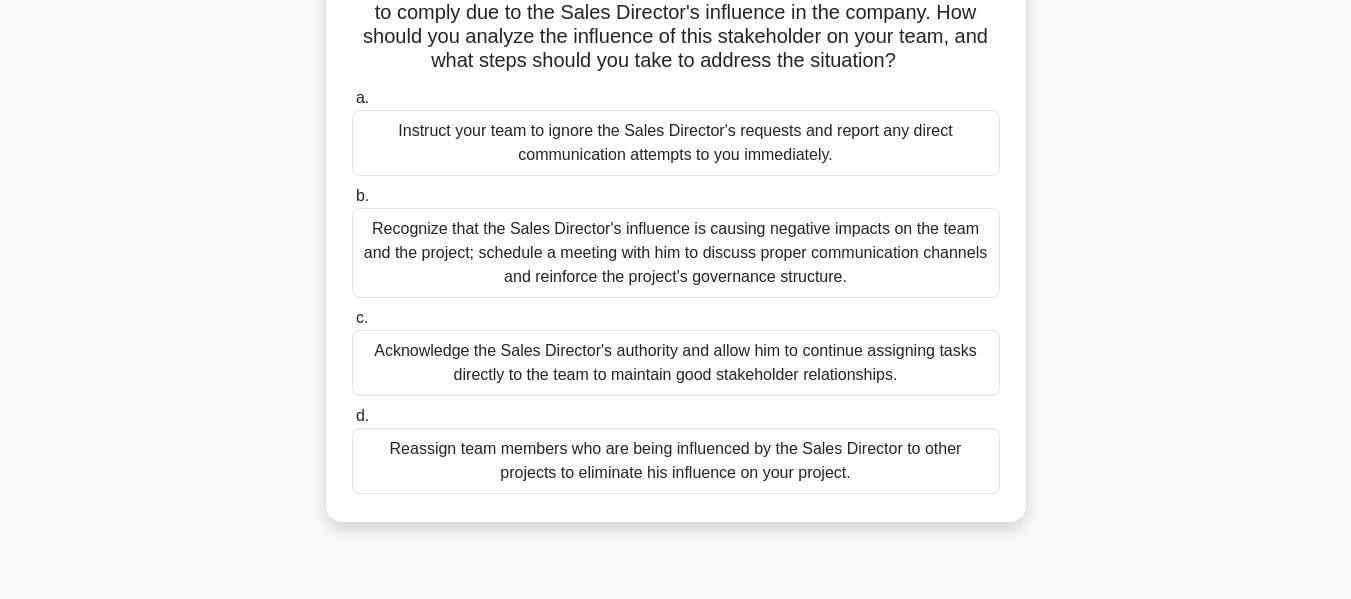 click on "Recognize that the Sales Director's influence is causing negative impacts on the team and the project; schedule a meeting with him to discuss proper communication channels and reinforce the project's governance structure." at bounding box center [676, 253] 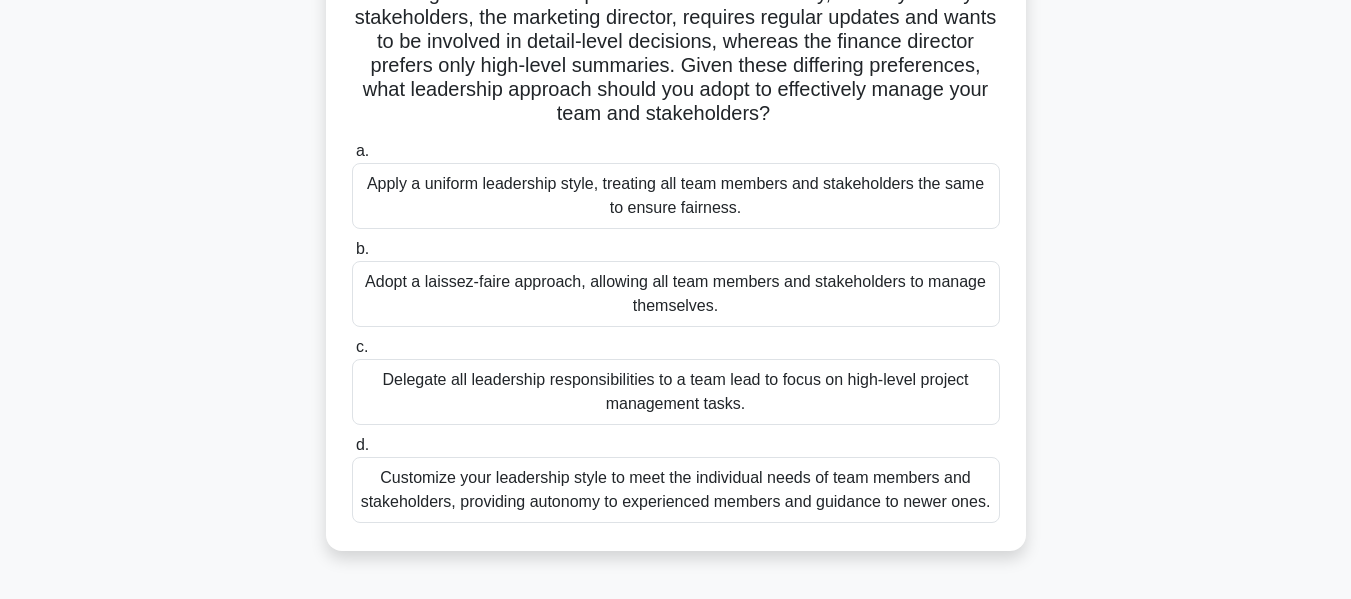 scroll, scrollTop: 268, scrollLeft: 0, axis: vertical 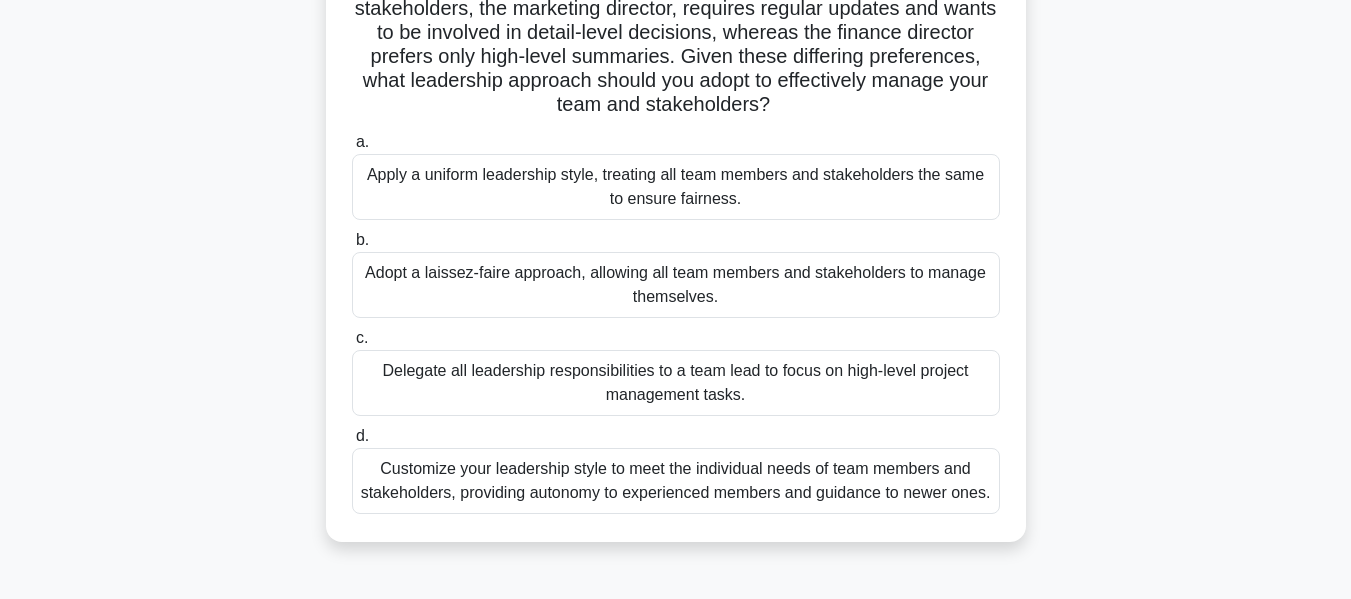 click on "Customize your leadership style to meet the individual needs of team members and stakeholders, providing autonomy to experienced members and guidance to newer ones." at bounding box center [676, 481] 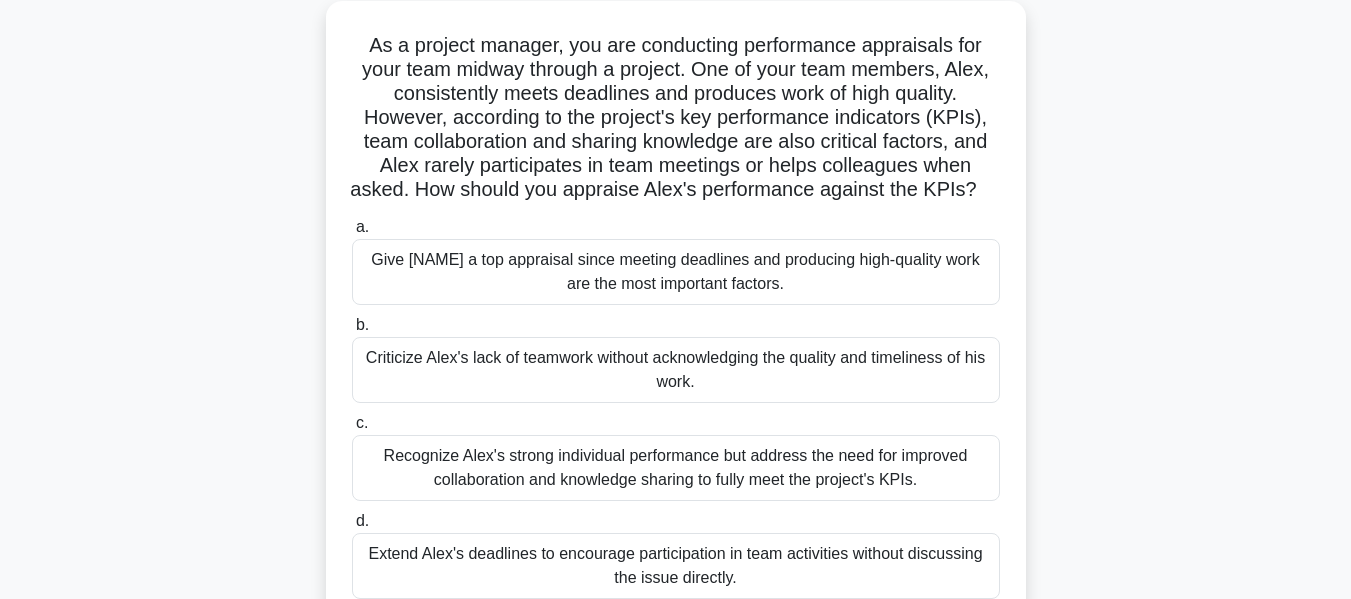 scroll, scrollTop: 115, scrollLeft: 0, axis: vertical 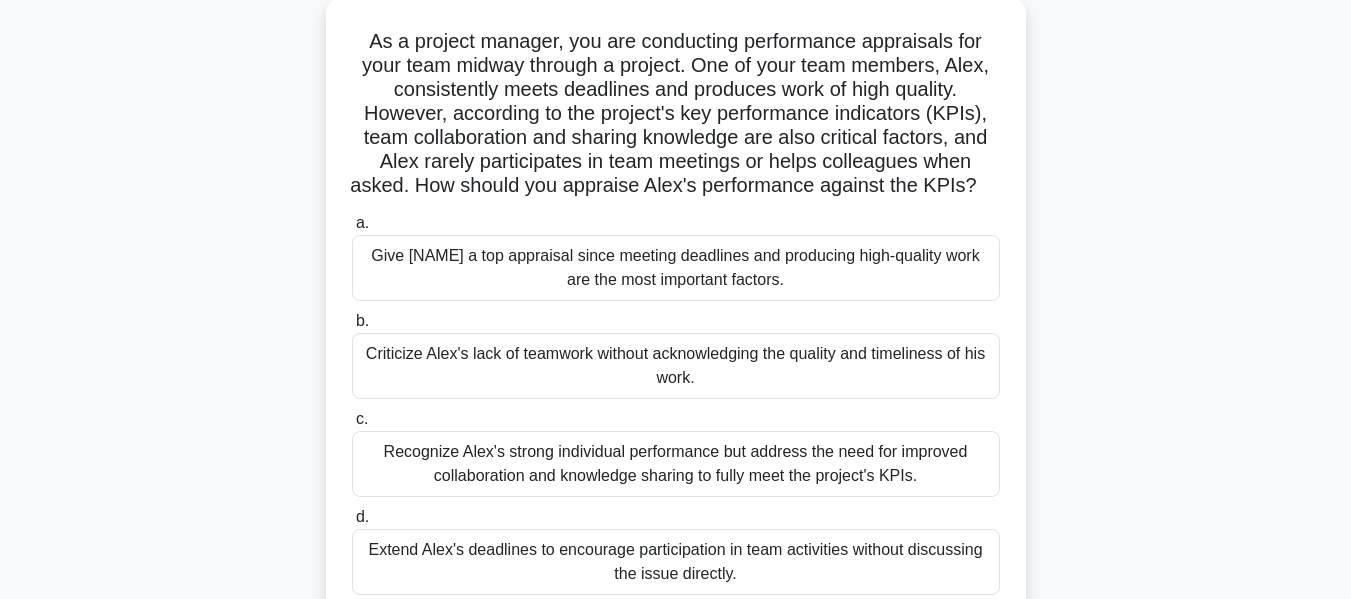 click on "Recognize Alex's strong individual performance but address the need for improved collaboration and knowledge sharing to fully meet the project's KPIs." at bounding box center [676, 464] 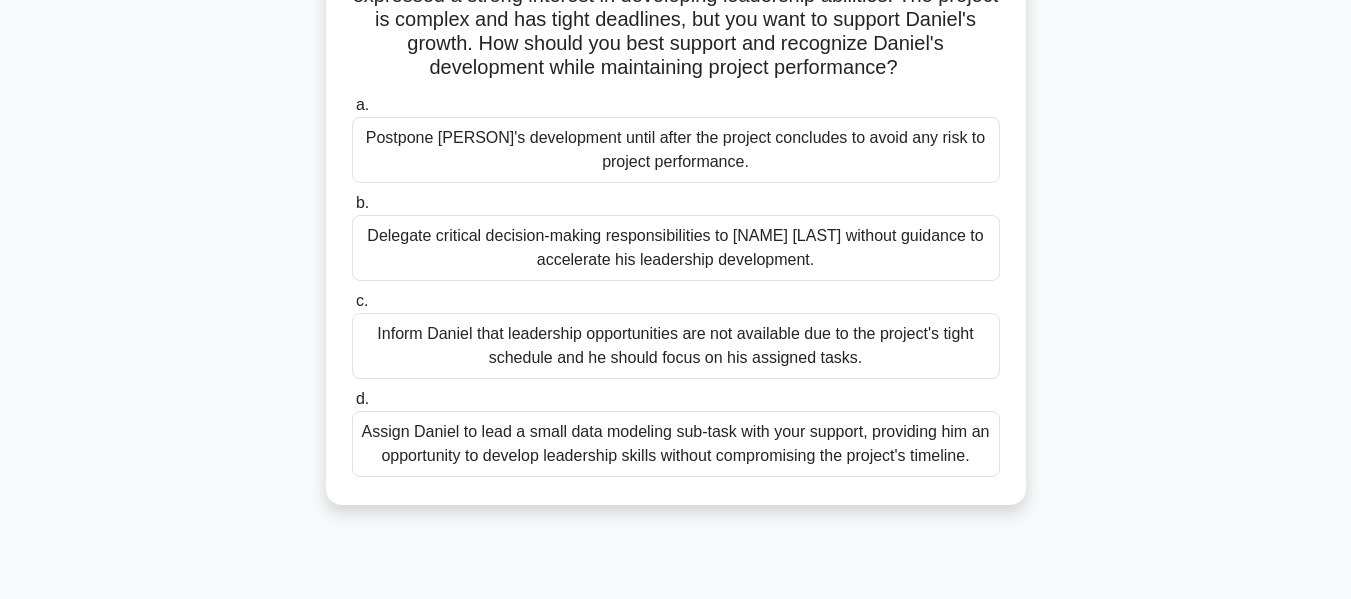scroll, scrollTop: 215, scrollLeft: 0, axis: vertical 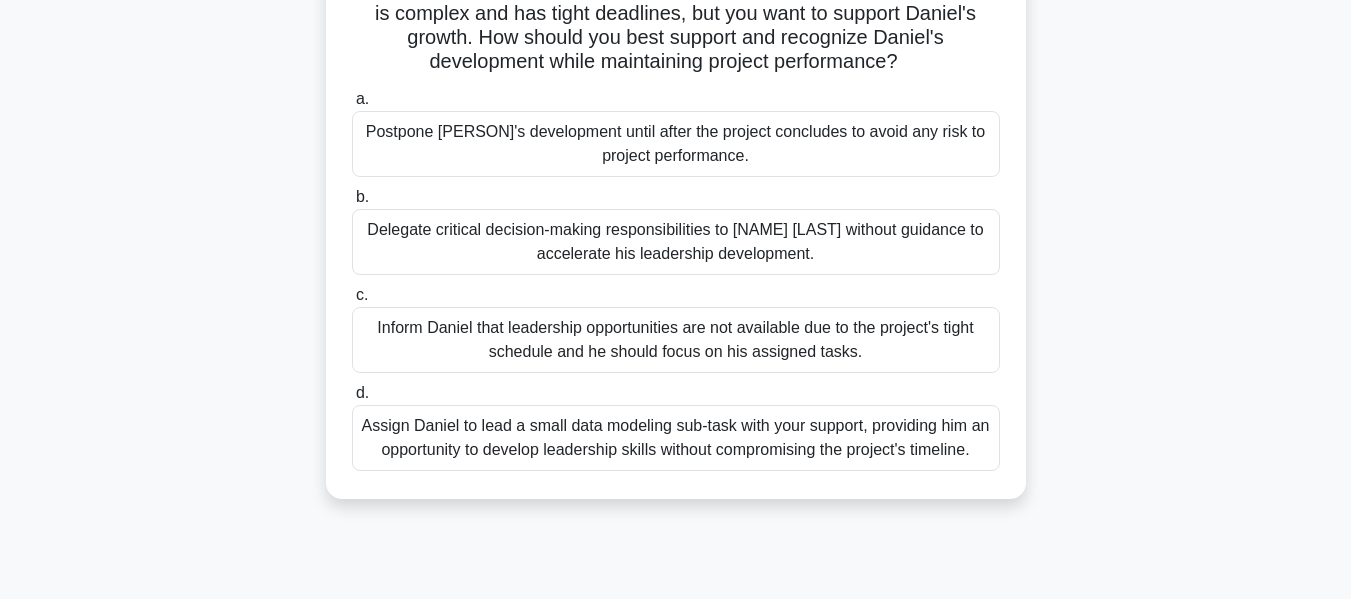 click on "Assign Daniel to lead a small data modeling sub-task with your support, providing him an opportunity to develop leadership skills without compromising the project's timeline." at bounding box center [676, 438] 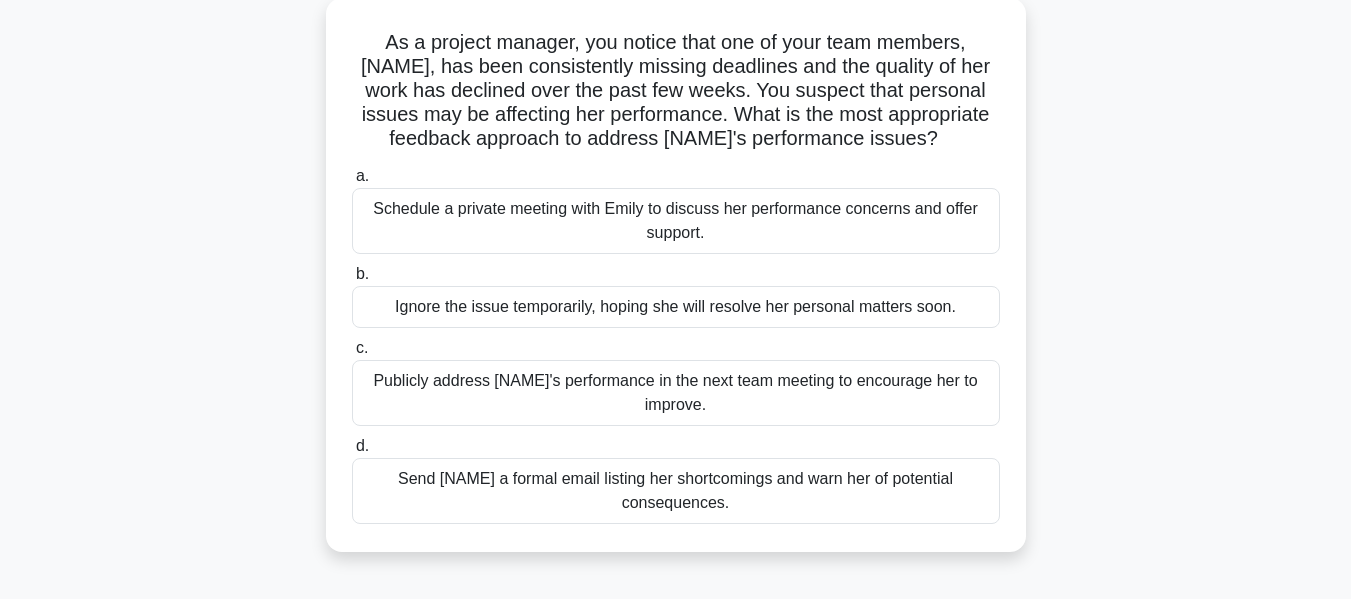 scroll, scrollTop: 121, scrollLeft: 0, axis: vertical 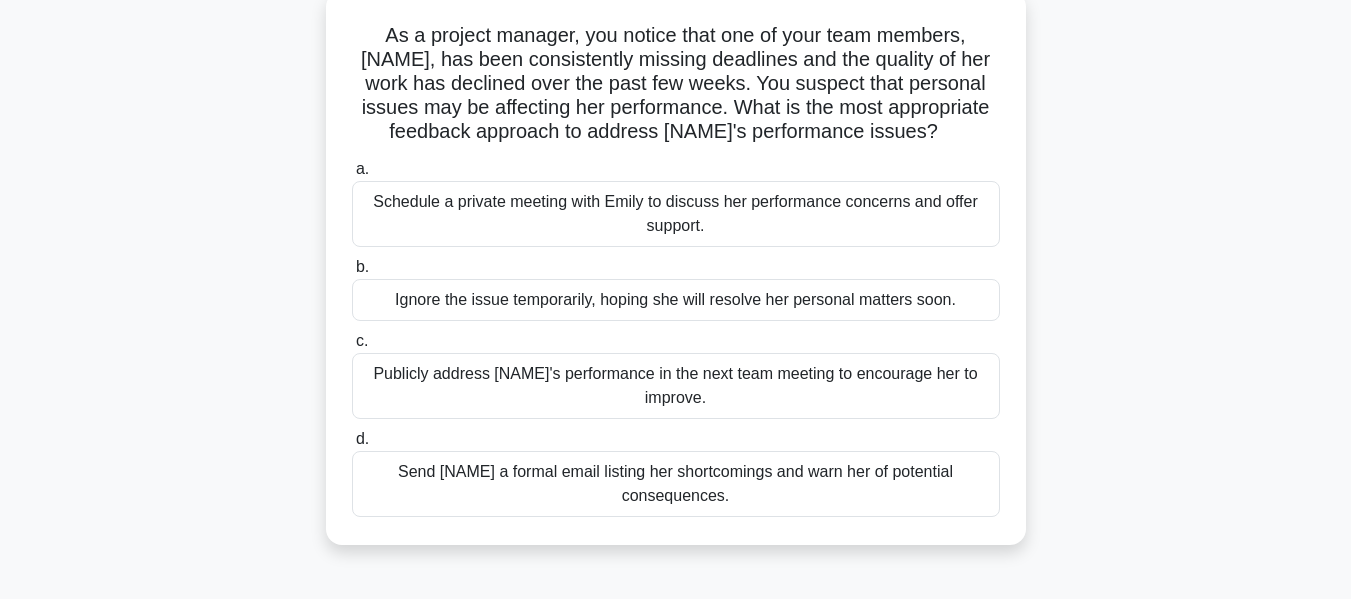 click on "Schedule a private meeting with Emily to discuss her performance concerns and offer support." at bounding box center (676, 214) 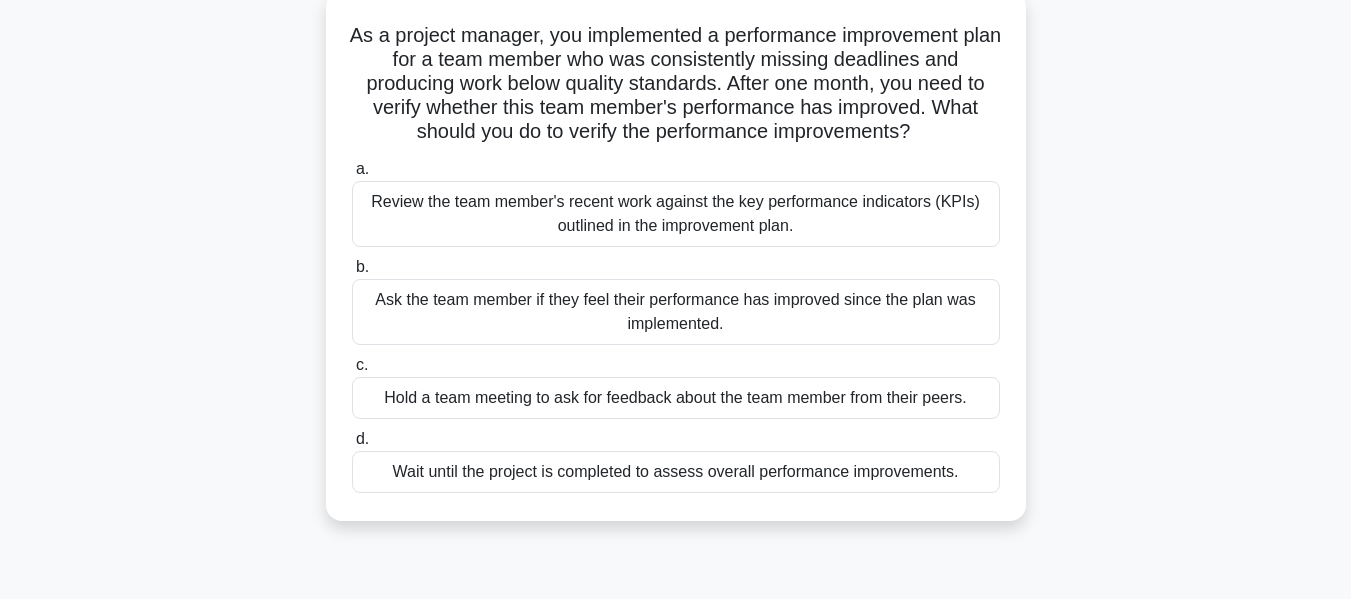 scroll, scrollTop: 131, scrollLeft: 0, axis: vertical 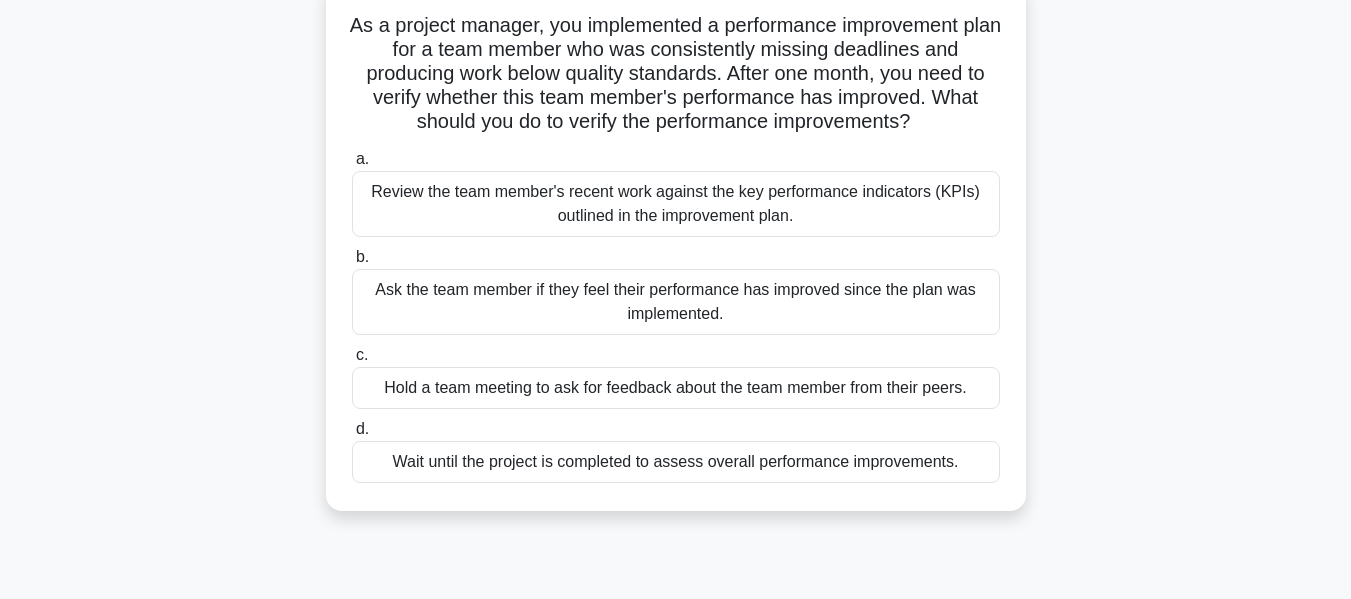 click on "Review the team member's recent work against the key performance indicators (KPIs) outlined in the improvement plan." at bounding box center [676, 204] 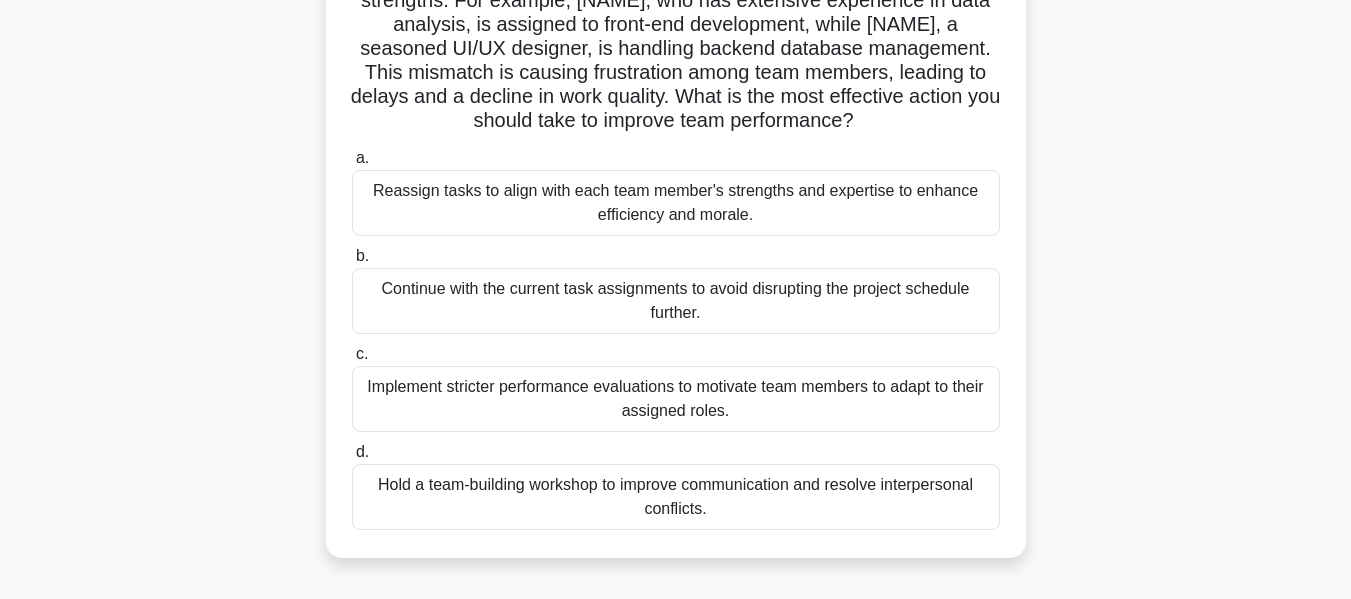 scroll, scrollTop: 261, scrollLeft: 0, axis: vertical 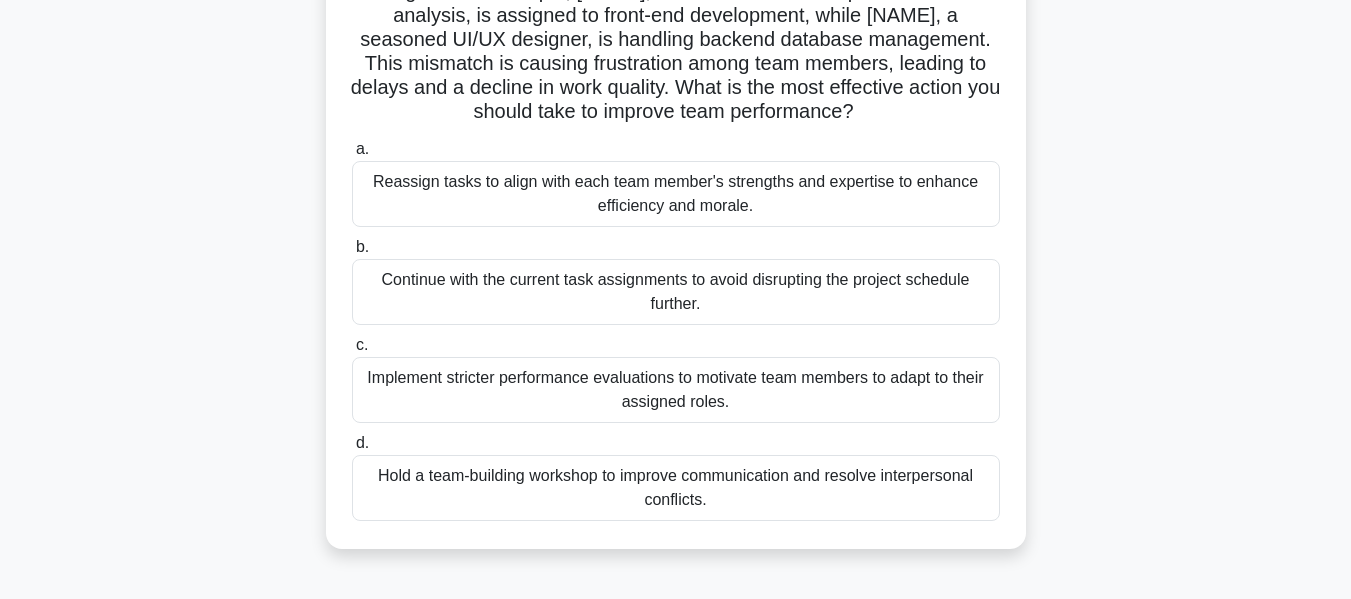 click on "Reassign tasks to align with each team member's strengths and expertise to enhance efficiency and morale." at bounding box center (676, 194) 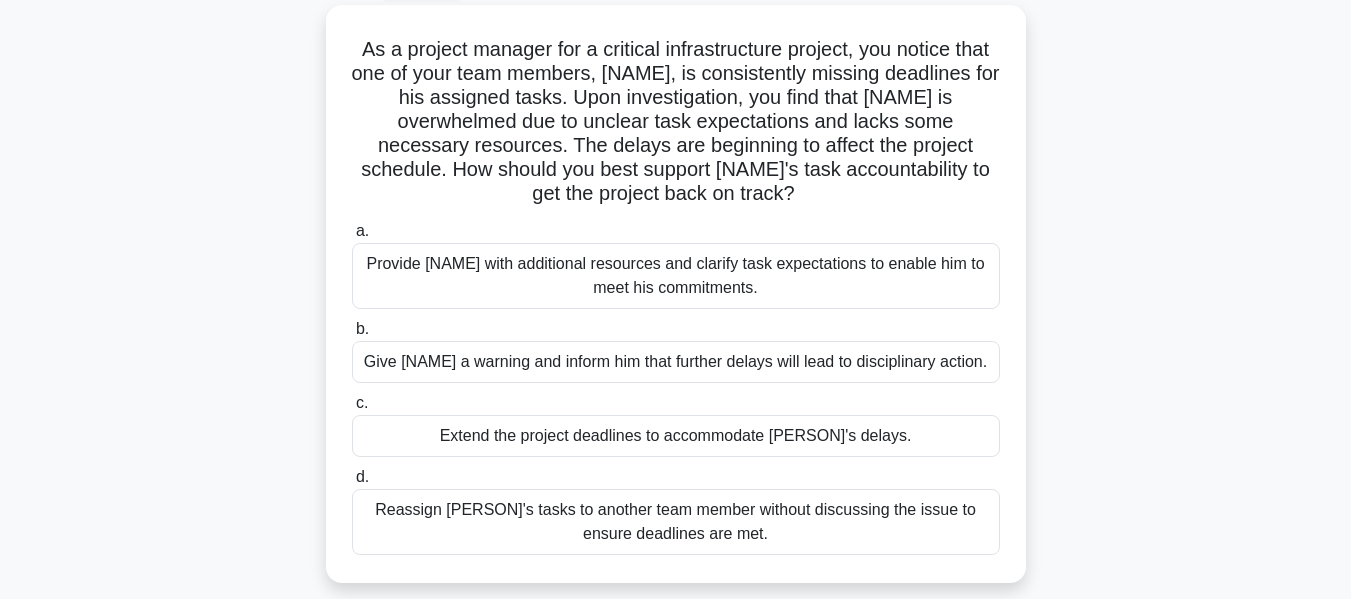 scroll, scrollTop: 113, scrollLeft: 0, axis: vertical 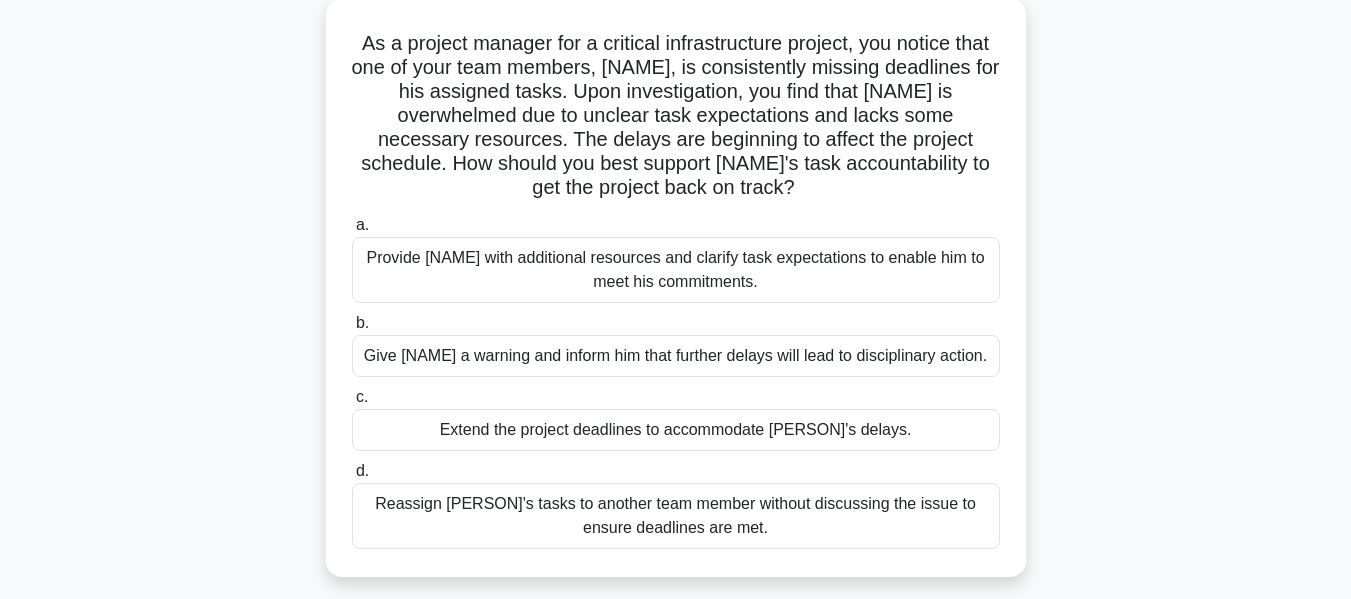 click on "Provide David with additional resources and clarify task expectations to enable him to meet his commitments." at bounding box center (676, 270) 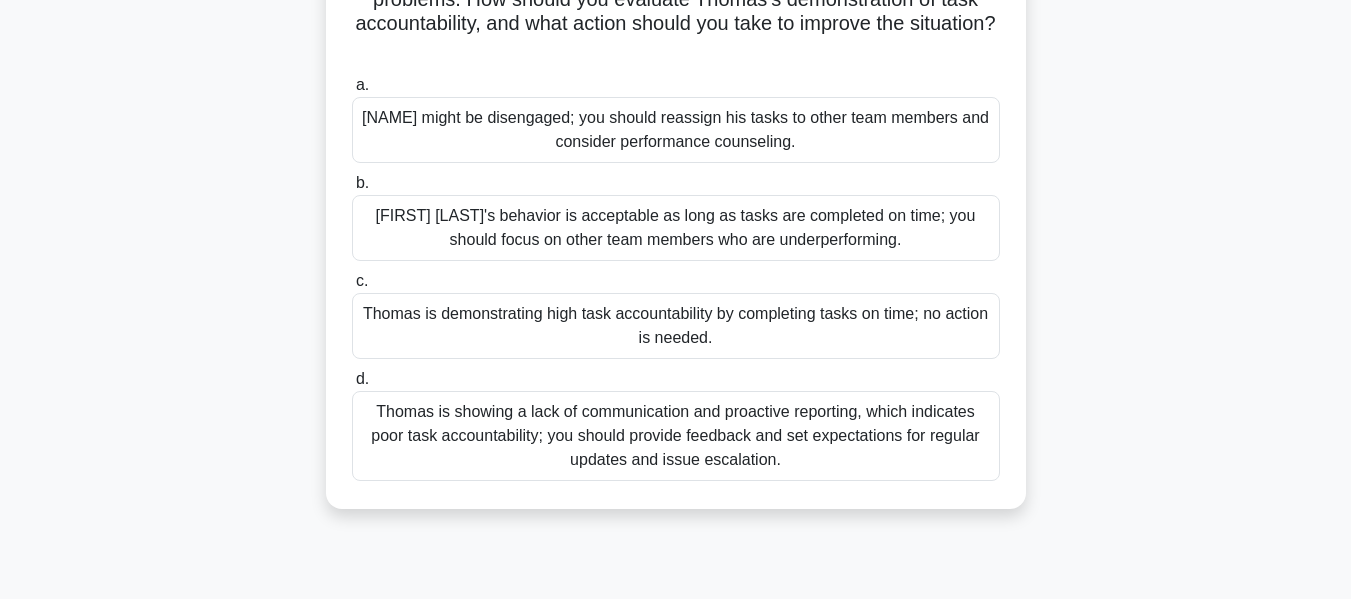 scroll, scrollTop: 259, scrollLeft: 0, axis: vertical 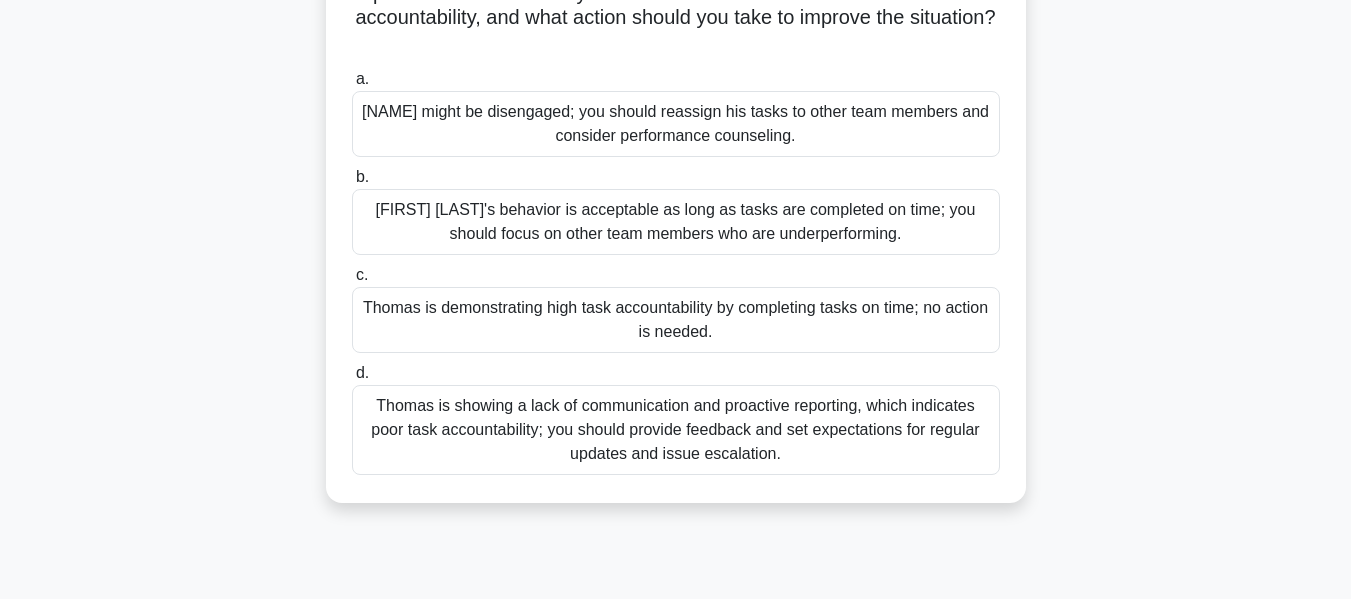 click on "Thomas is showing a lack of communication and proactive reporting, which indicates poor task accountability; you should provide feedback and set expectations for regular updates and issue escalation." at bounding box center (676, 430) 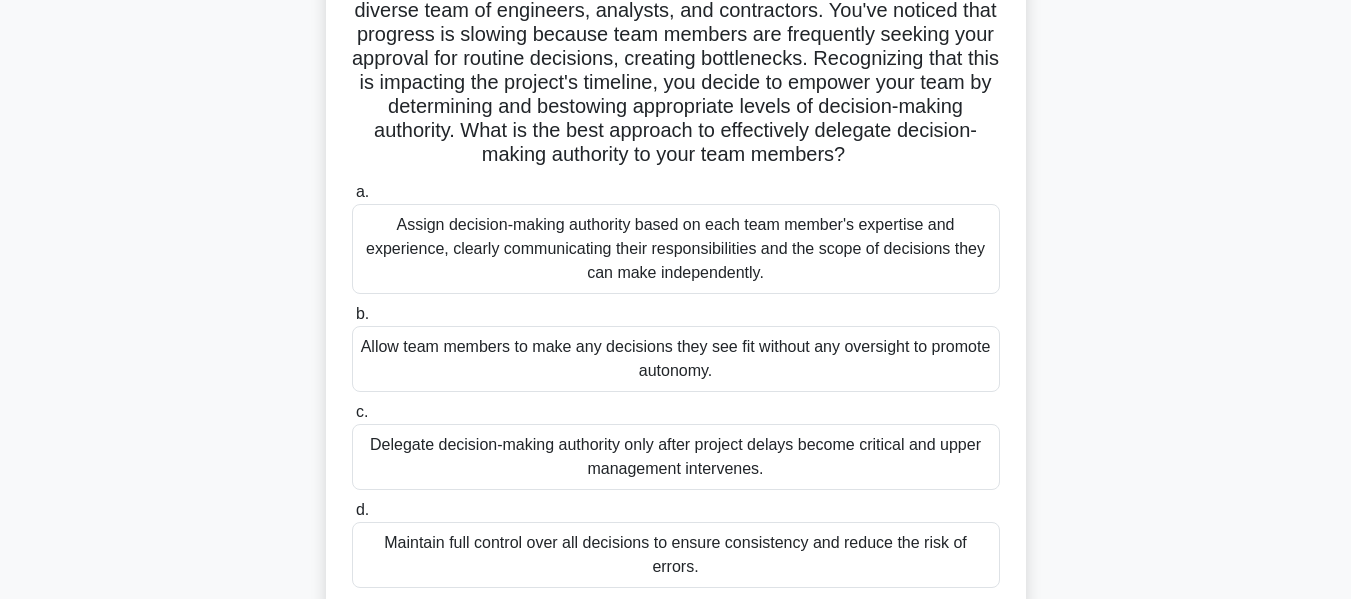 scroll, scrollTop: 167, scrollLeft: 0, axis: vertical 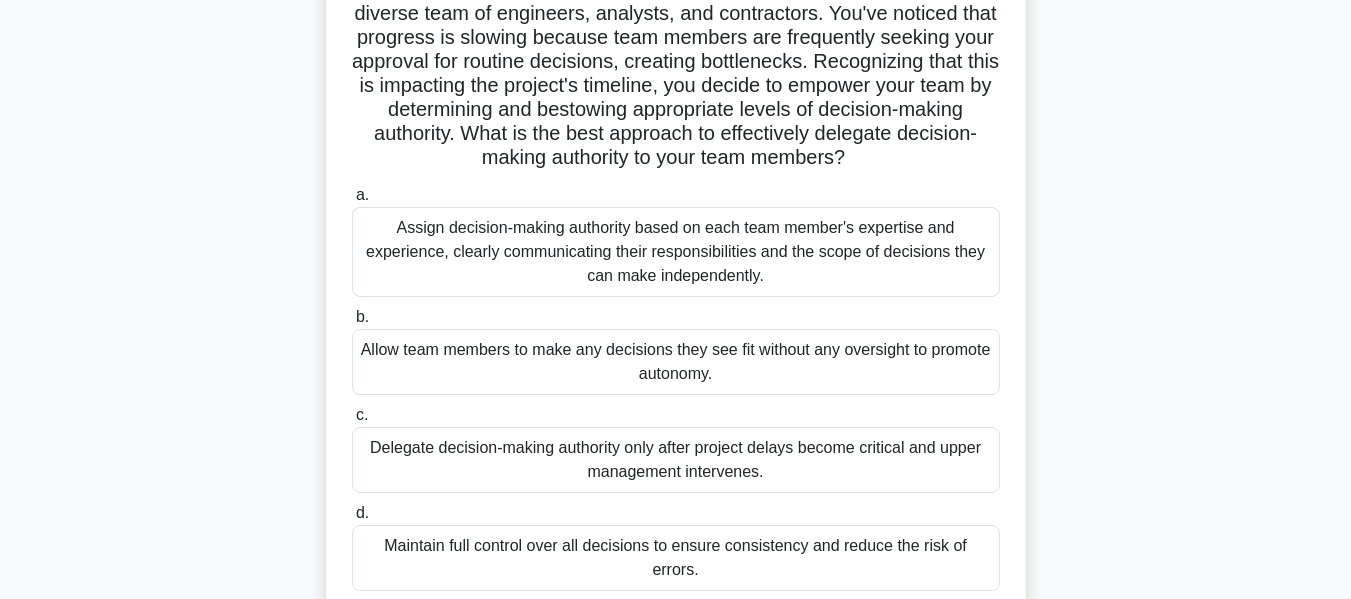 click on "Assign decision-making authority based on each team member's expertise and experience, clearly communicating their responsibilities and the scope of decisions they can make independently." at bounding box center (676, 252) 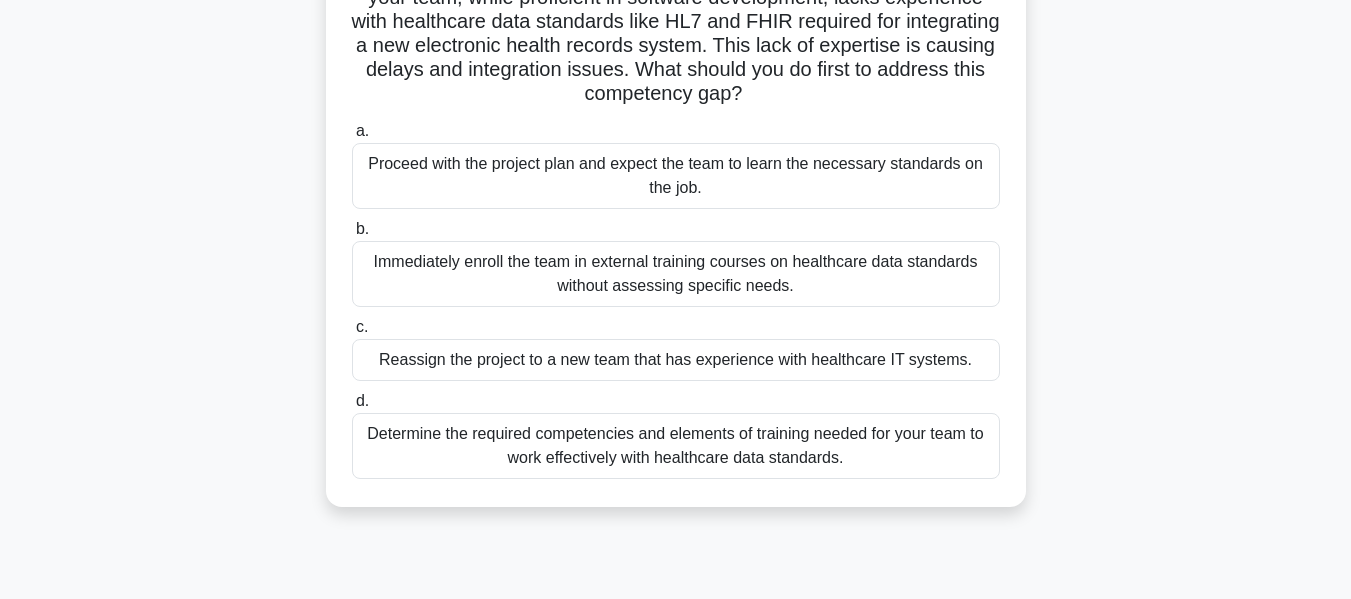scroll, scrollTop: 189, scrollLeft: 0, axis: vertical 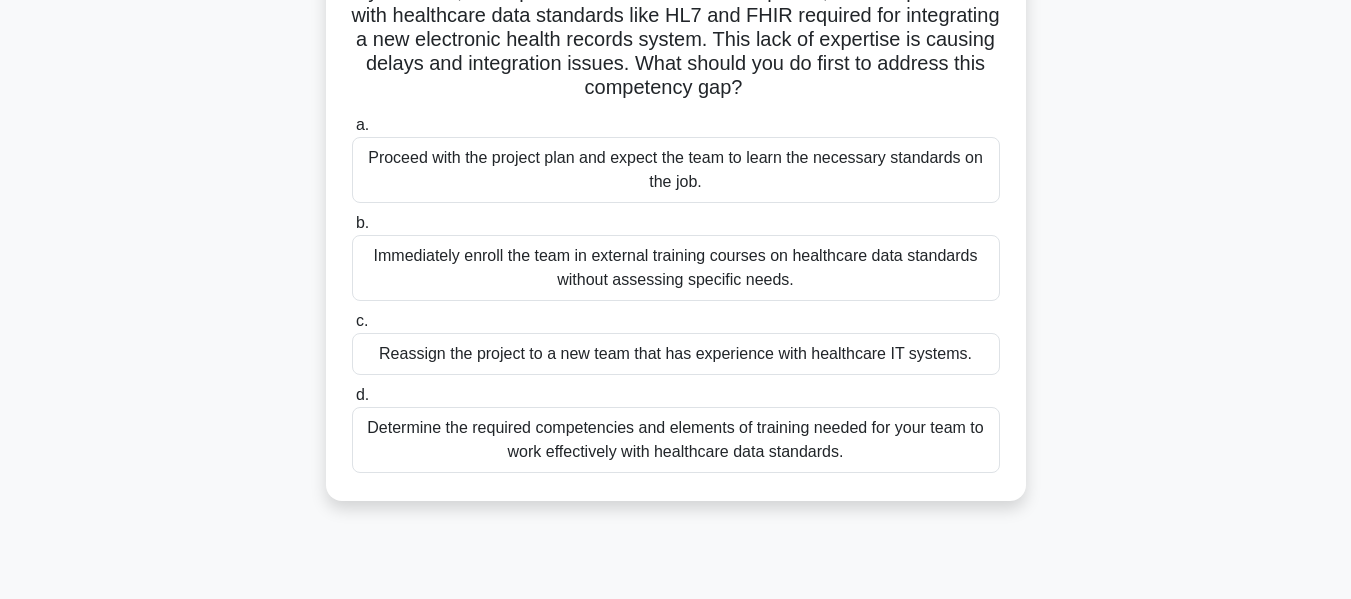 click on "Determine the required competencies and elements of training needed for your team to work effectively with healthcare data standards." at bounding box center [676, 440] 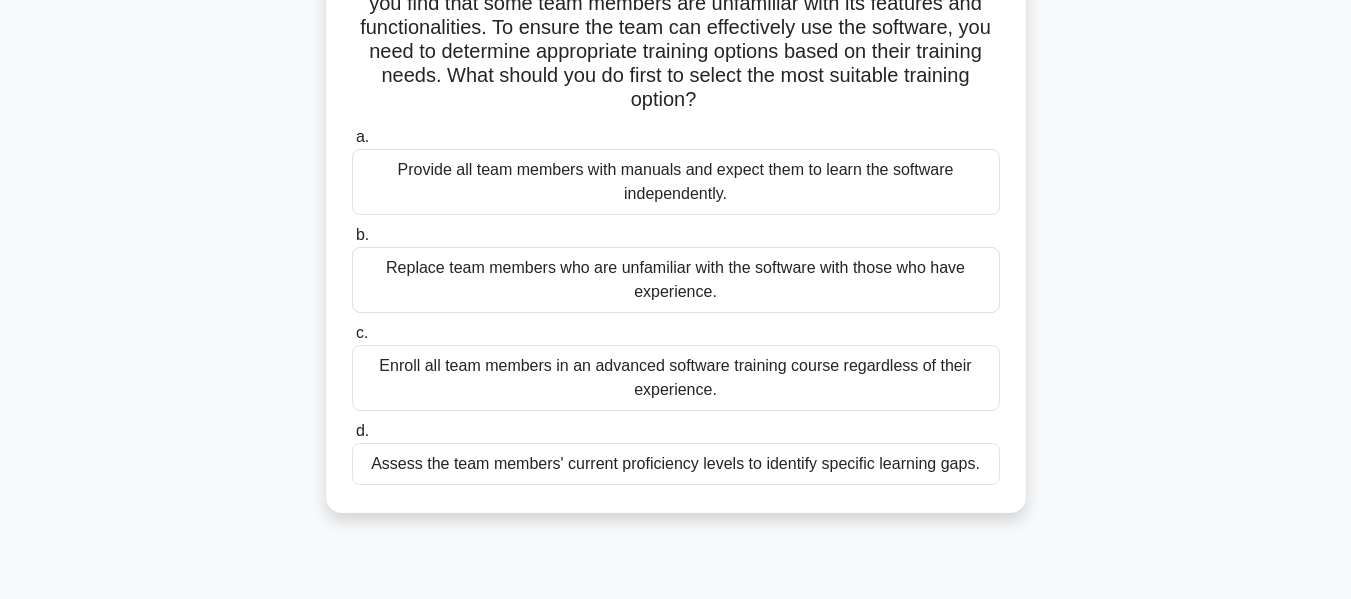 scroll, scrollTop: 184, scrollLeft: 0, axis: vertical 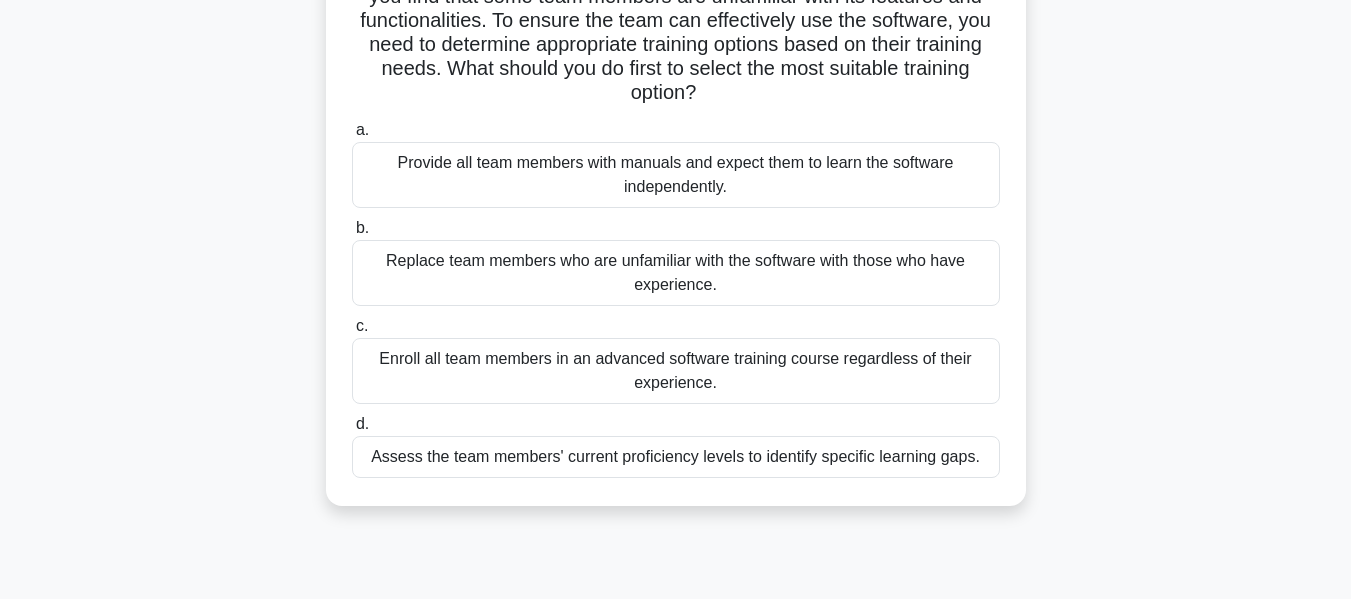 click on "Assess the team members' current proficiency levels to identify specific learning gaps." at bounding box center [676, 457] 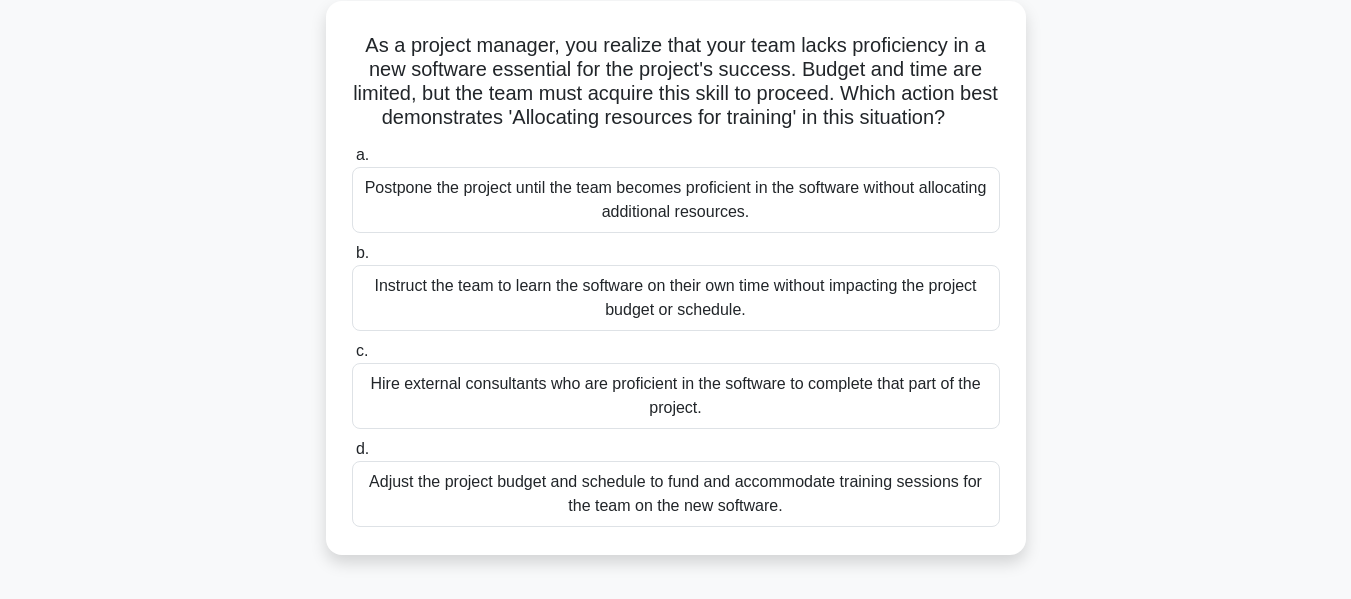scroll, scrollTop: 117, scrollLeft: 0, axis: vertical 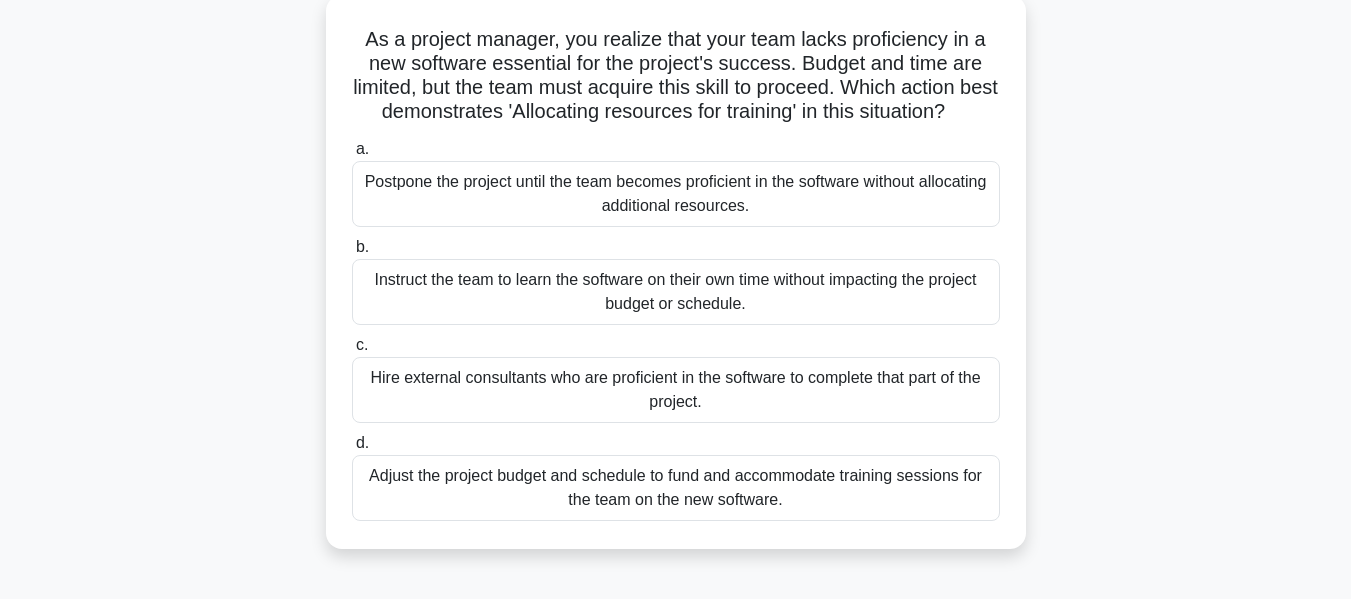 click on "Adjust the project budget and schedule to fund and accommodate training sessions for the team on the new software." at bounding box center [676, 488] 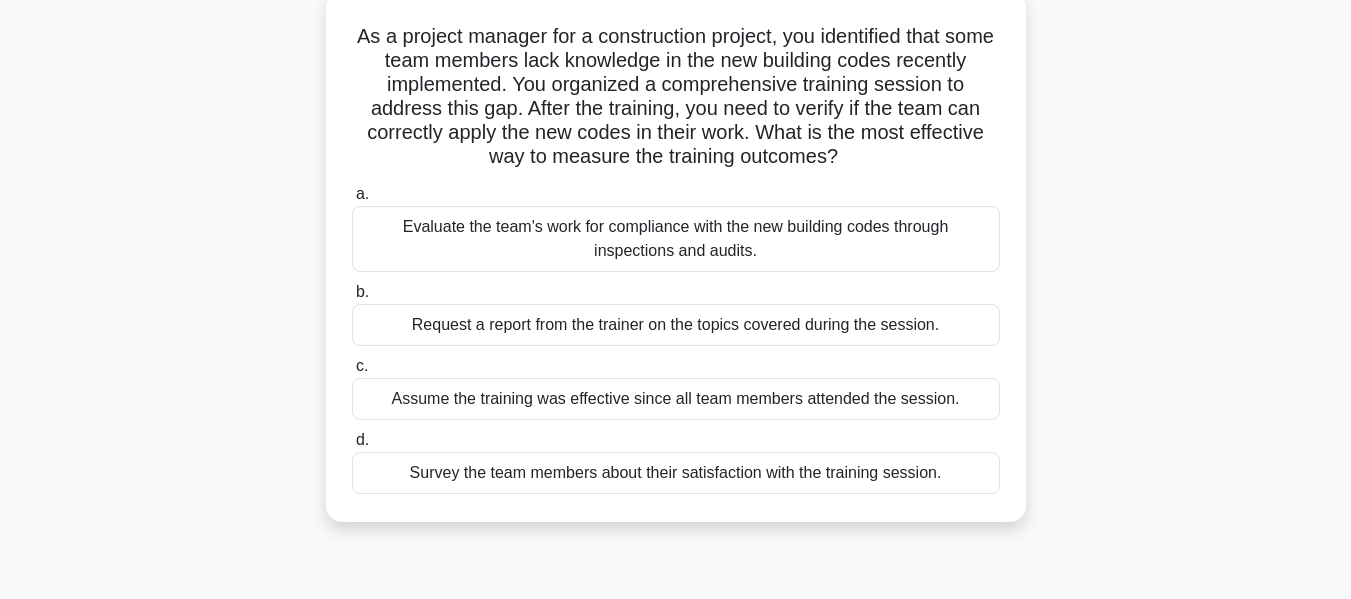 scroll, scrollTop: 126, scrollLeft: 0, axis: vertical 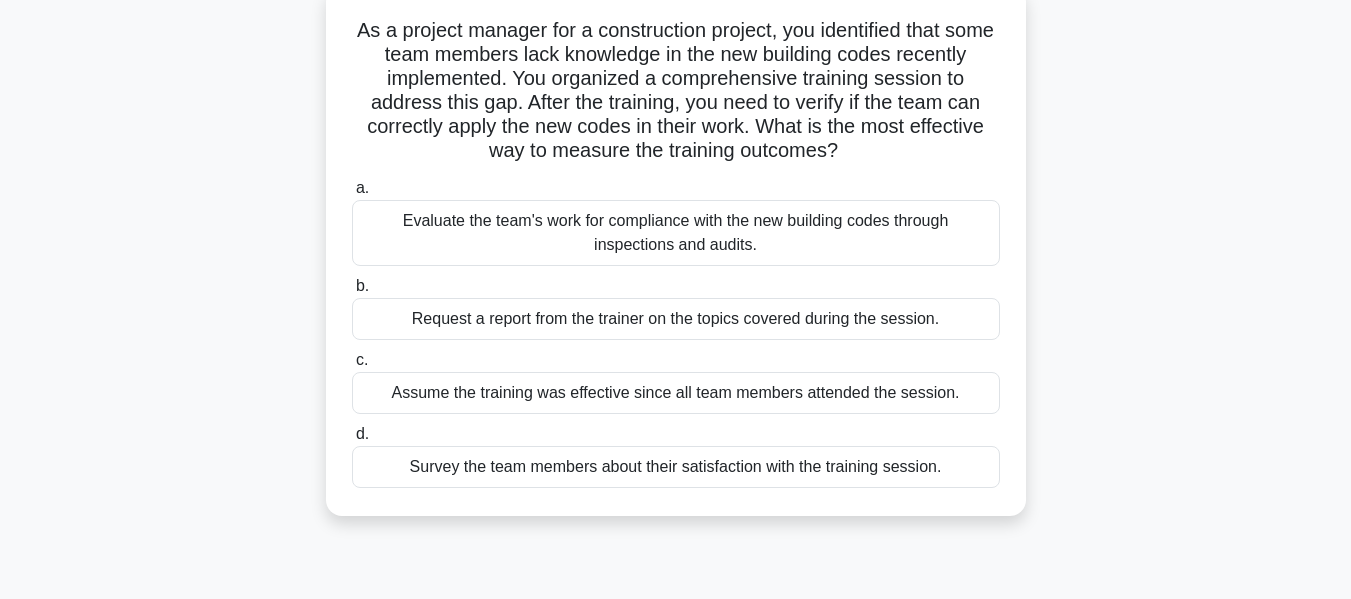 click on "Evaluate the team's work for compliance with the new building codes through inspections and audits." at bounding box center [676, 233] 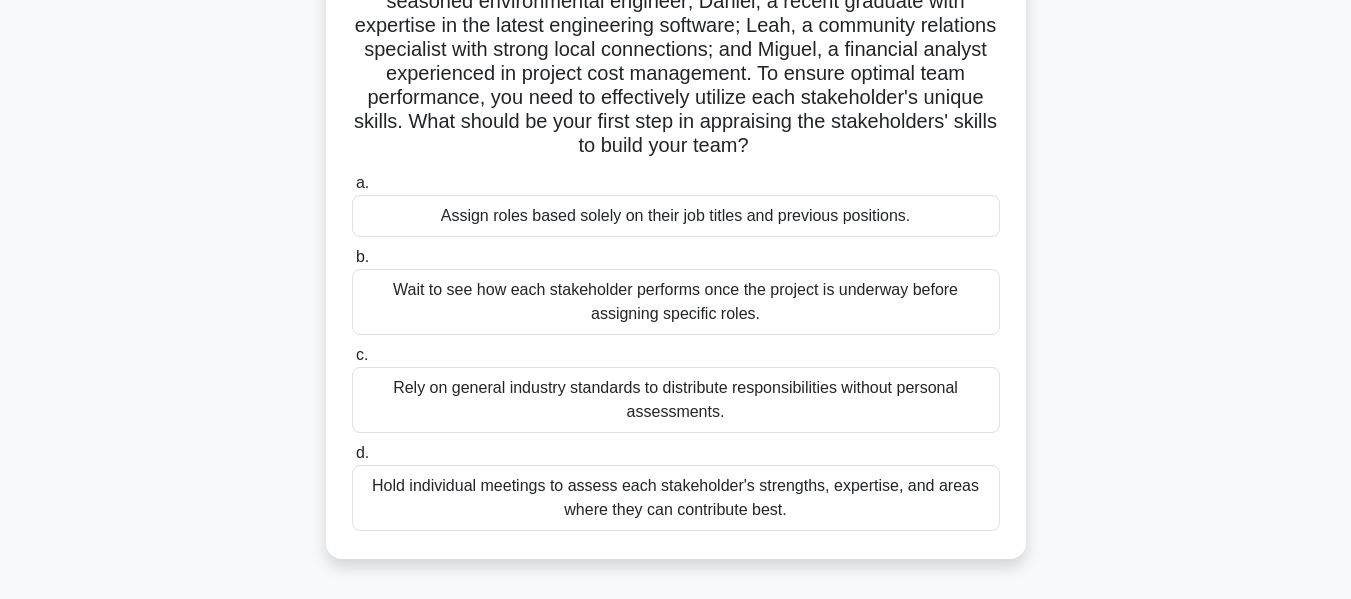 scroll, scrollTop: 209, scrollLeft: 0, axis: vertical 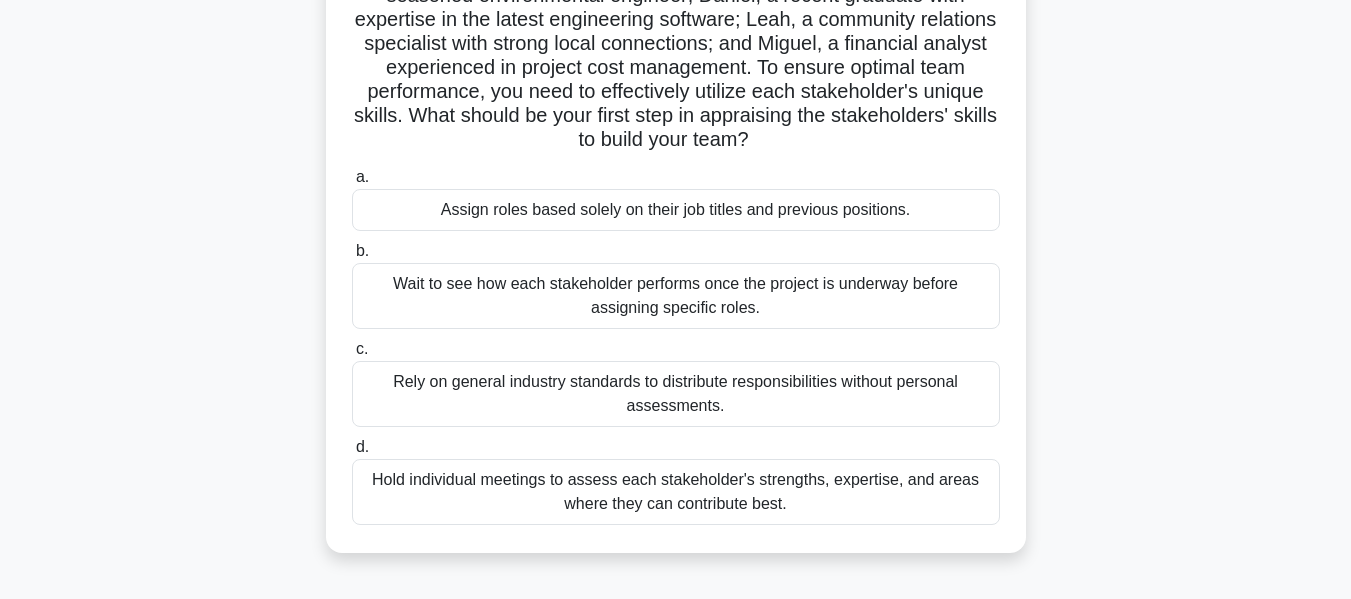 click on "Hold individual meetings to assess each stakeholder's strengths, expertise, and areas where they can contribute best." at bounding box center [676, 492] 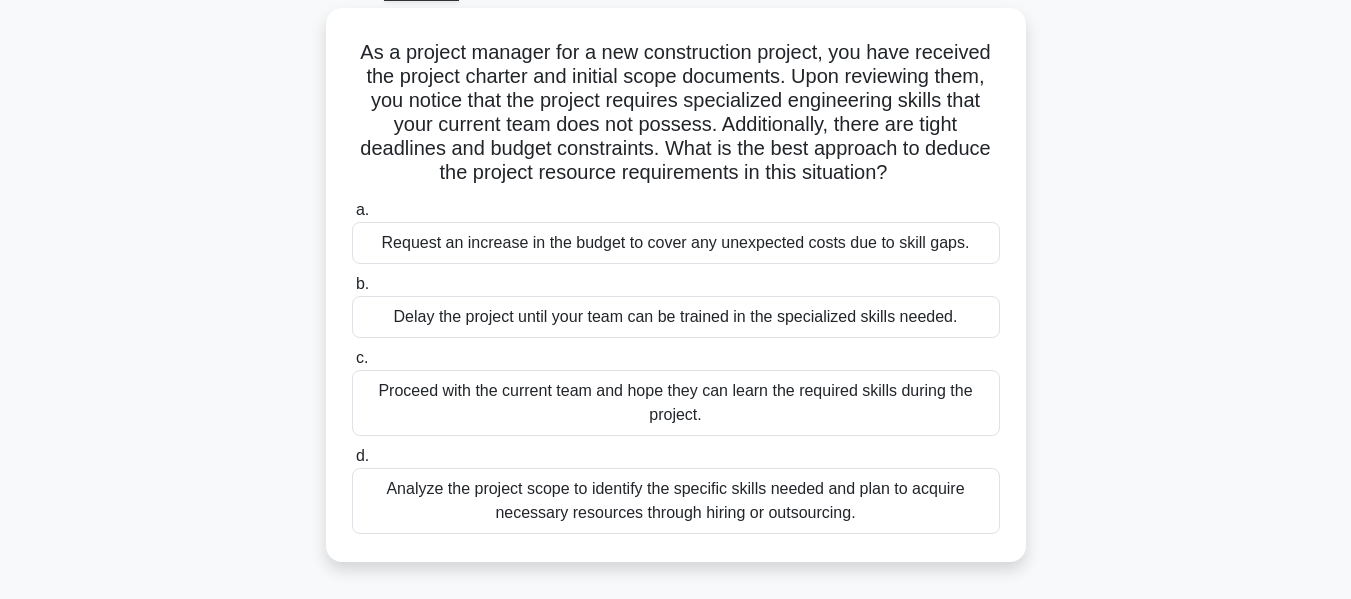 scroll, scrollTop: 110, scrollLeft: 0, axis: vertical 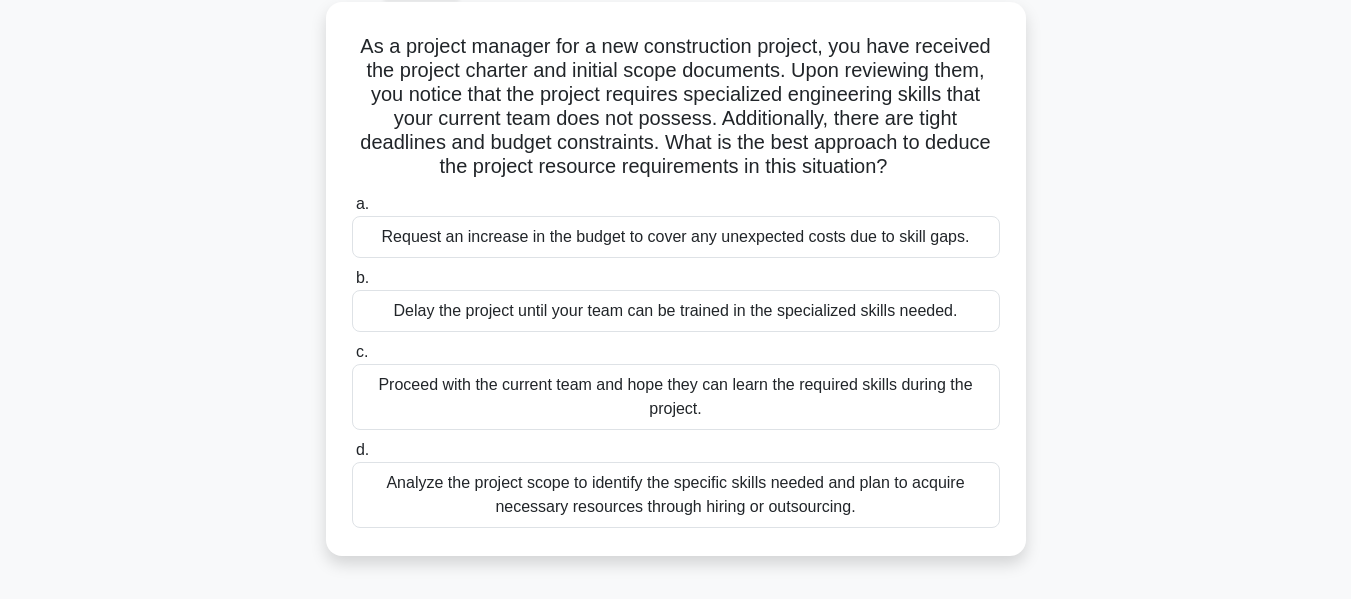 click on "Analyze the project scope to identify the specific skills needed and plan to acquire necessary resources through hiring or outsourcing." at bounding box center [676, 495] 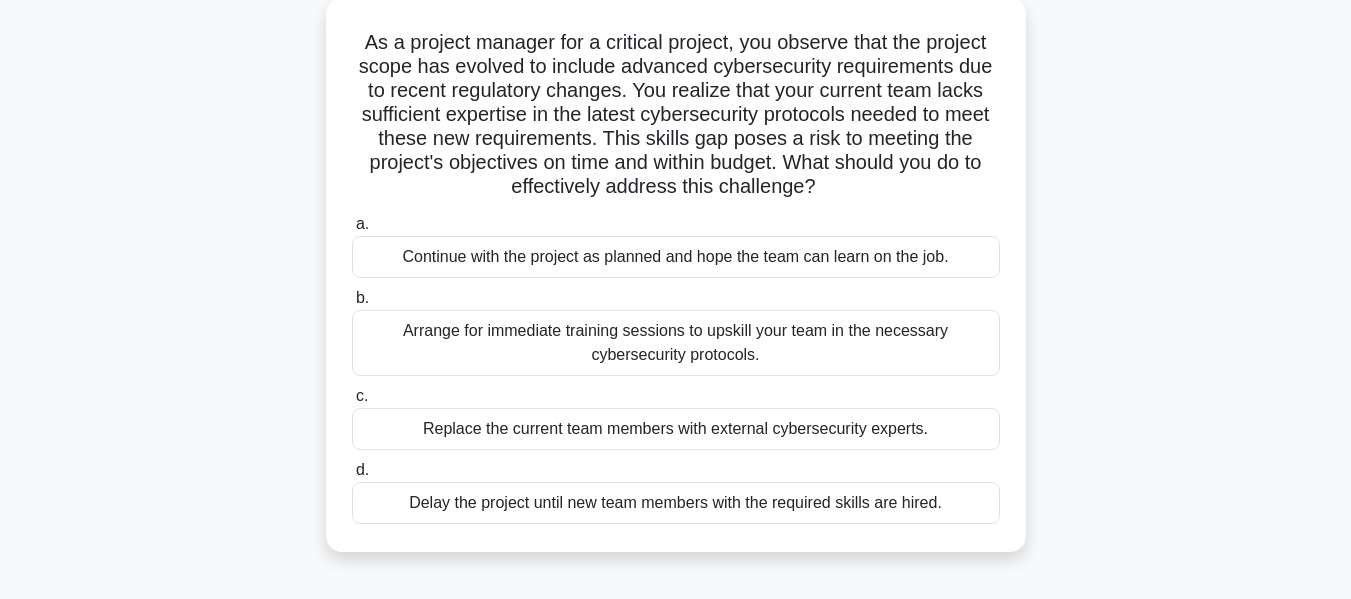 scroll, scrollTop: 122, scrollLeft: 0, axis: vertical 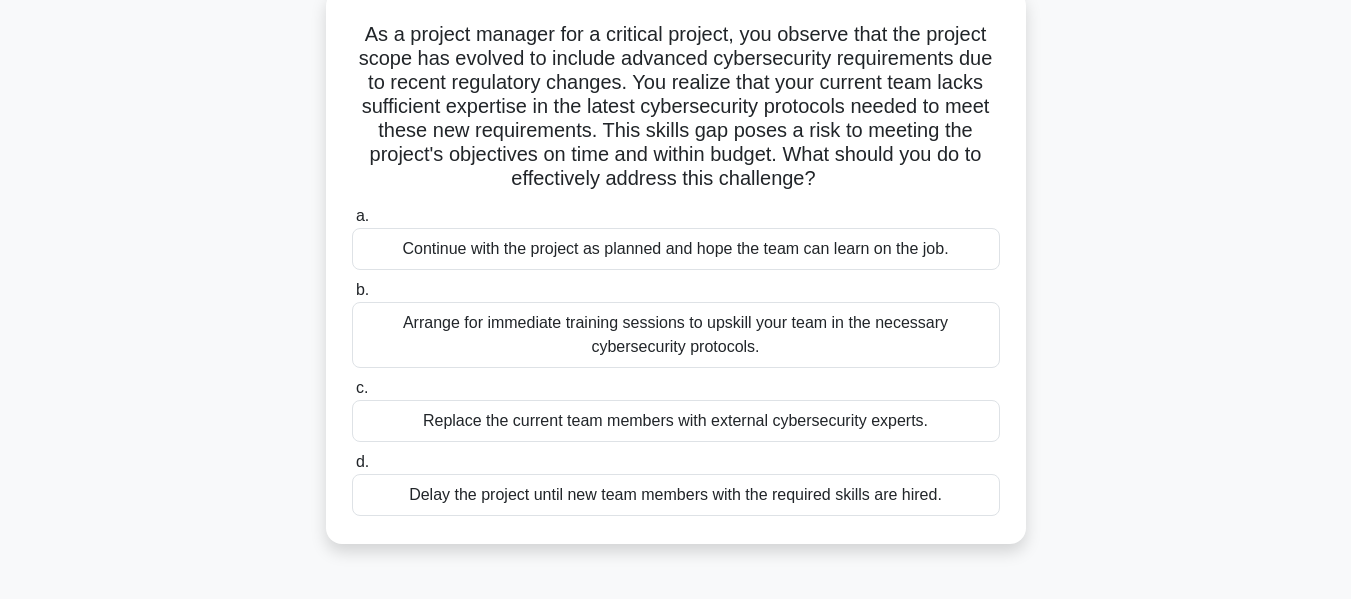 click on "Arrange for immediate training sessions to upskill your team in the necessary cybersecurity protocols." at bounding box center (676, 335) 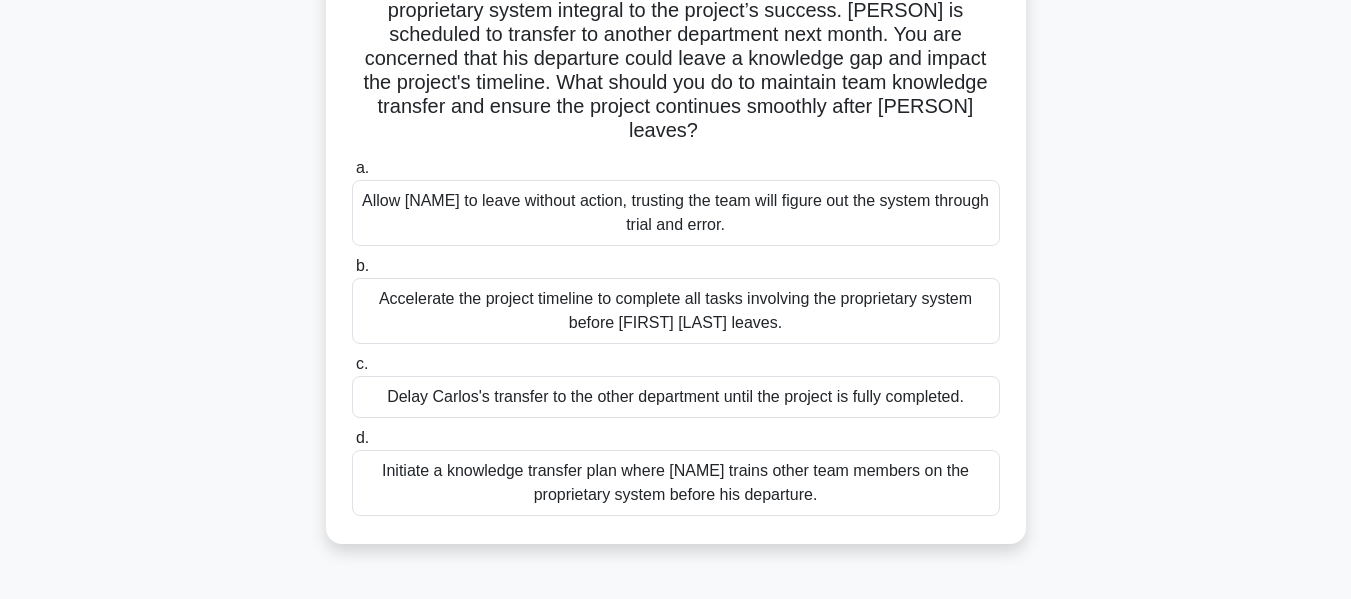 scroll, scrollTop: 200, scrollLeft: 0, axis: vertical 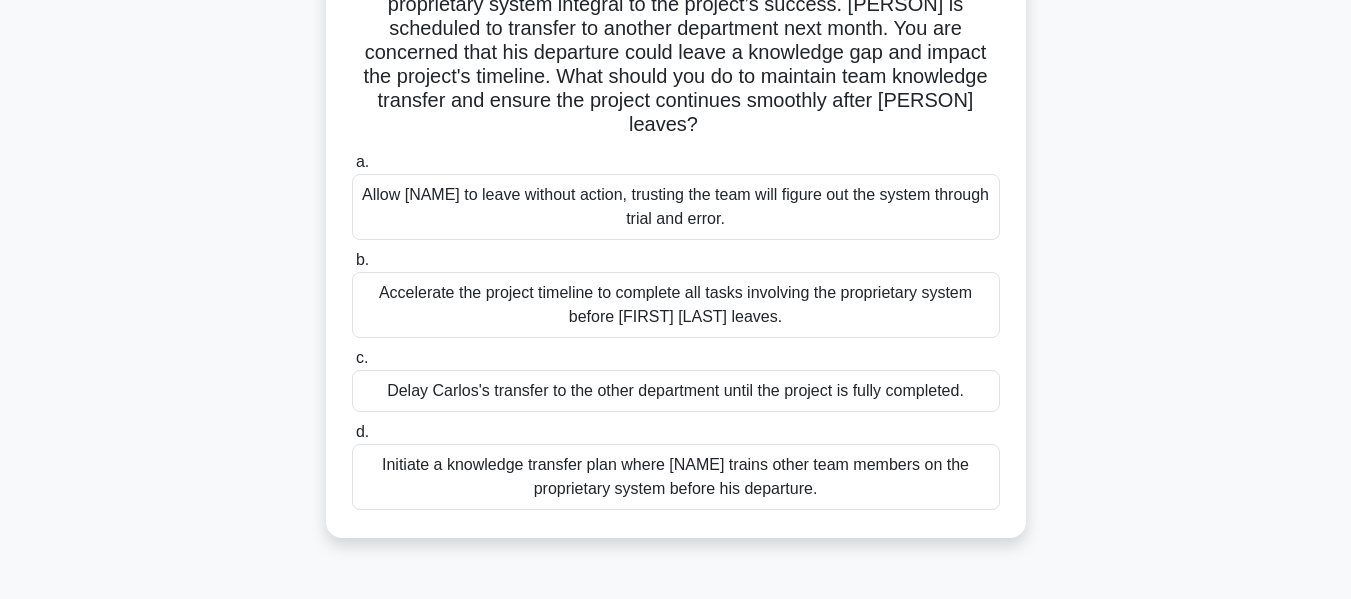 click on "Initiate a knowledge transfer plan where Carlos trains other team members on the proprietary system before his departure." at bounding box center (676, 477) 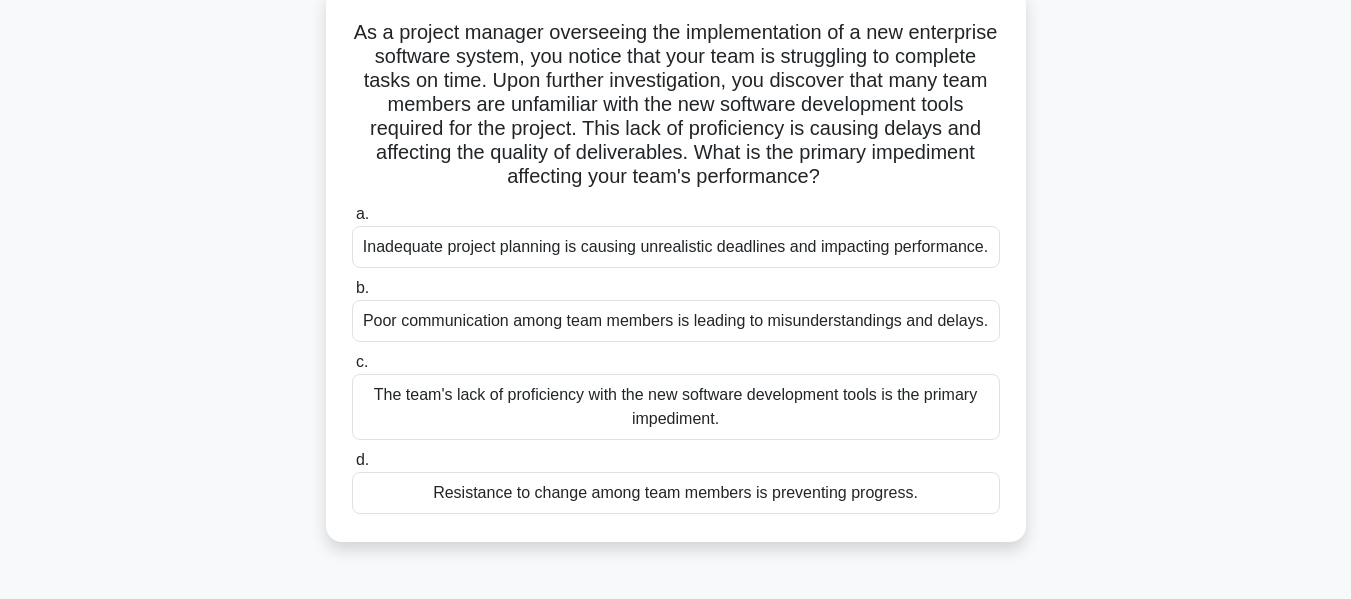 scroll, scrollTop: 130, scrollLeft: 0, axis: vertical 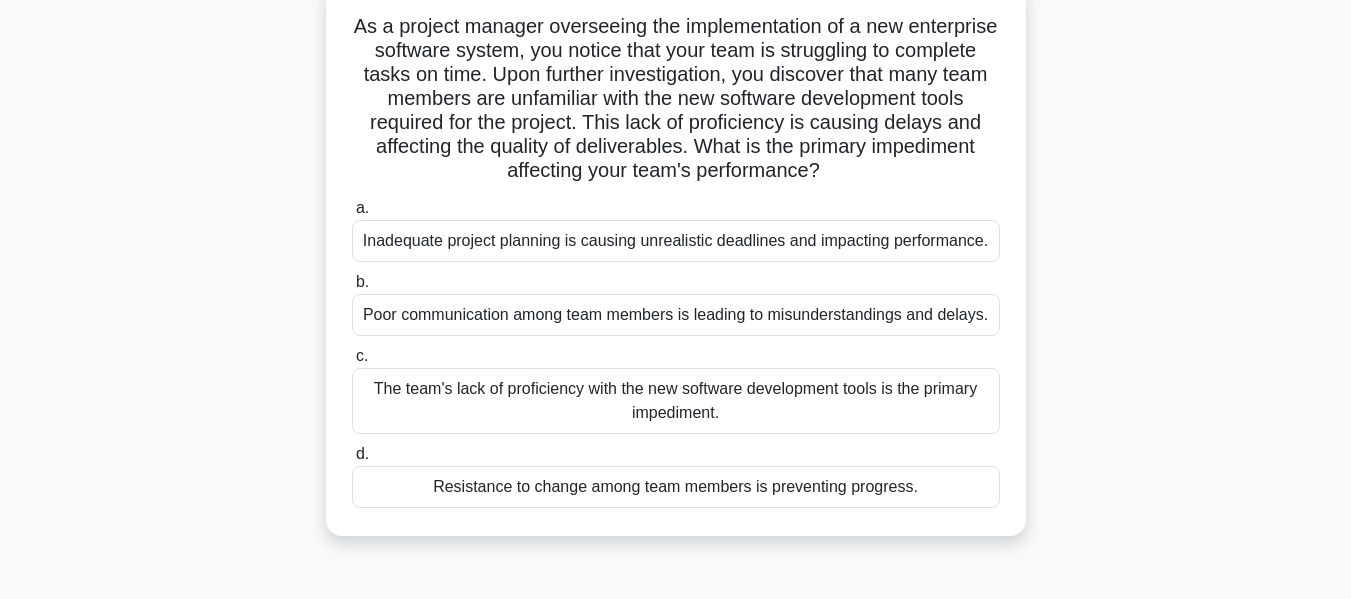 click on "The team's lack of proficiency with the new software development tools is the primary impediment." at bounding box center [676, 401] 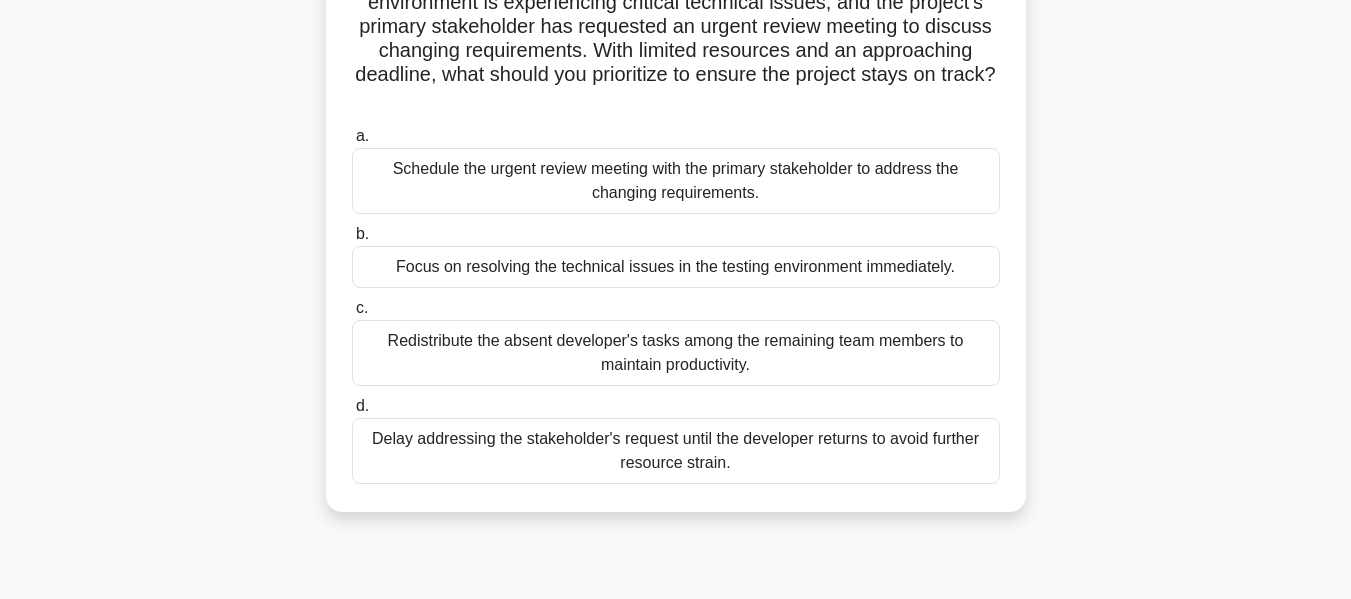 scroll, scrollTop: 232, scrollLeft: 0, axis: vertical 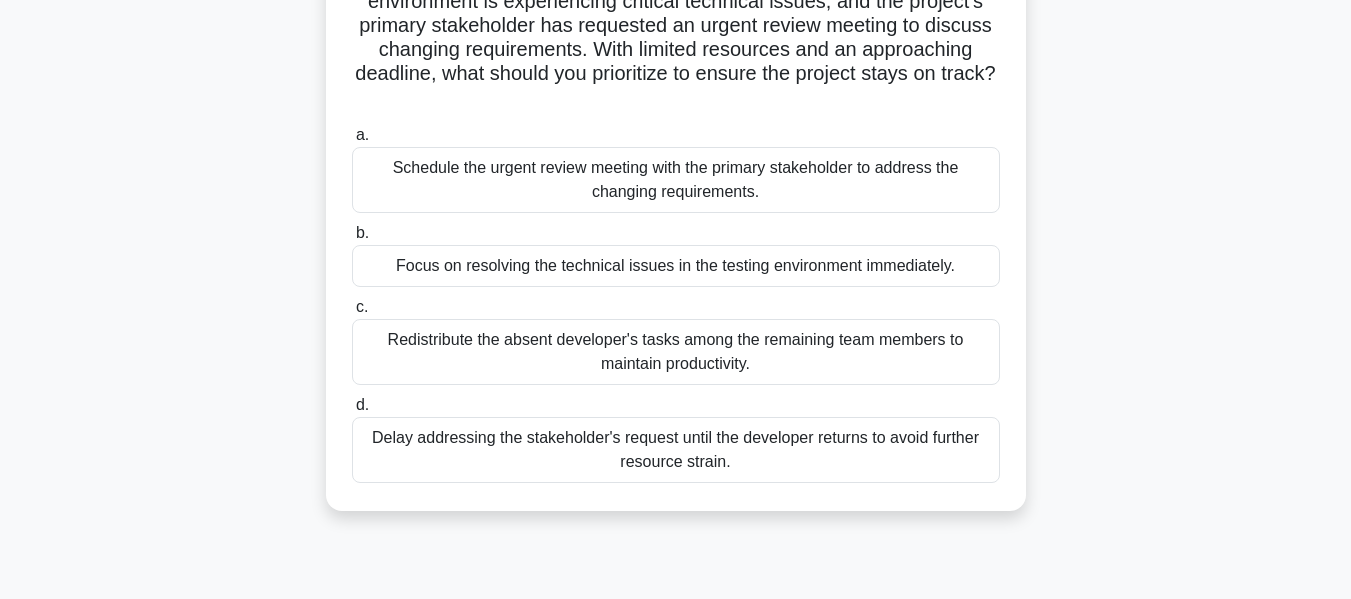 click on "As a project manager overseeing the development of a new mobile application, you discover that your team is facing multiple impediments: a key developer has fallen ill and will be absent for a week, the testing environment is experiencing critical technical issues, and the project's primary stakeholder has requested an urgent review meeting to discuss changing requirements. With limited resources and an approaching deadline, what should you prioritize to ensure the project stays on track?
.spinner_0XTQ{transform-origin:center;animation:spinner_y6GP .75s linear infinite}@keyframes spinner_y6GP{100%{transform:rotate(360deg)}}
a. b. c. d." at bounding box center [676, 210] 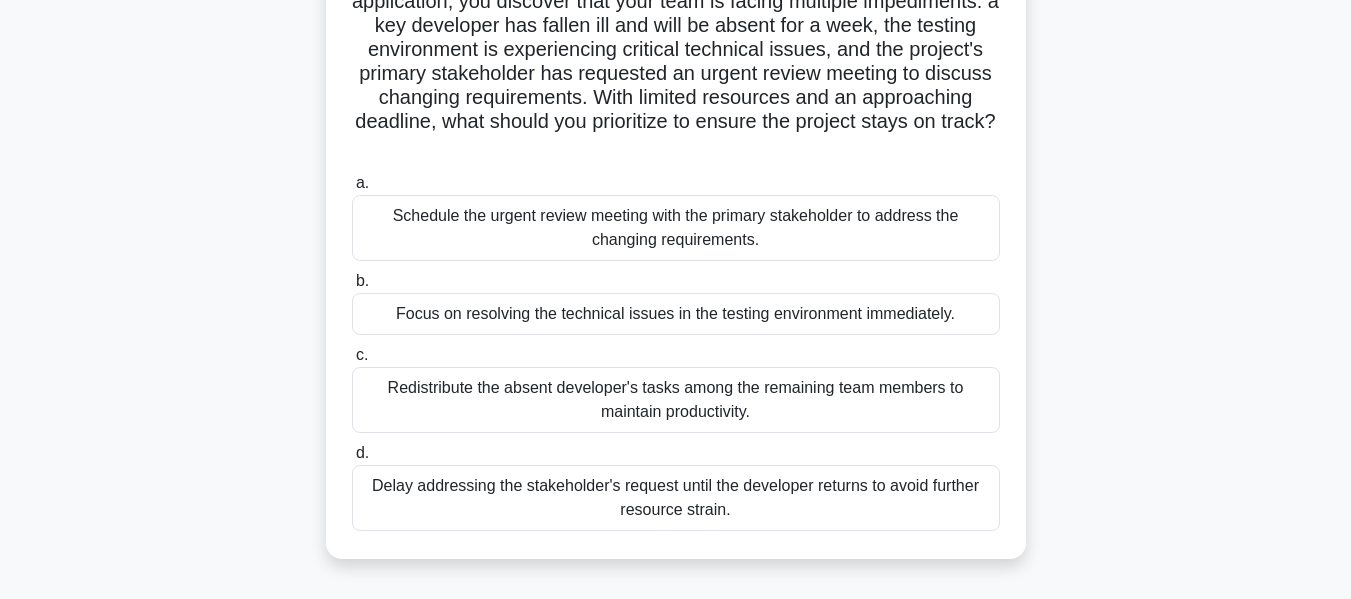scroll, scrollTop: 185, scrollLeft: 0, axis: vertical 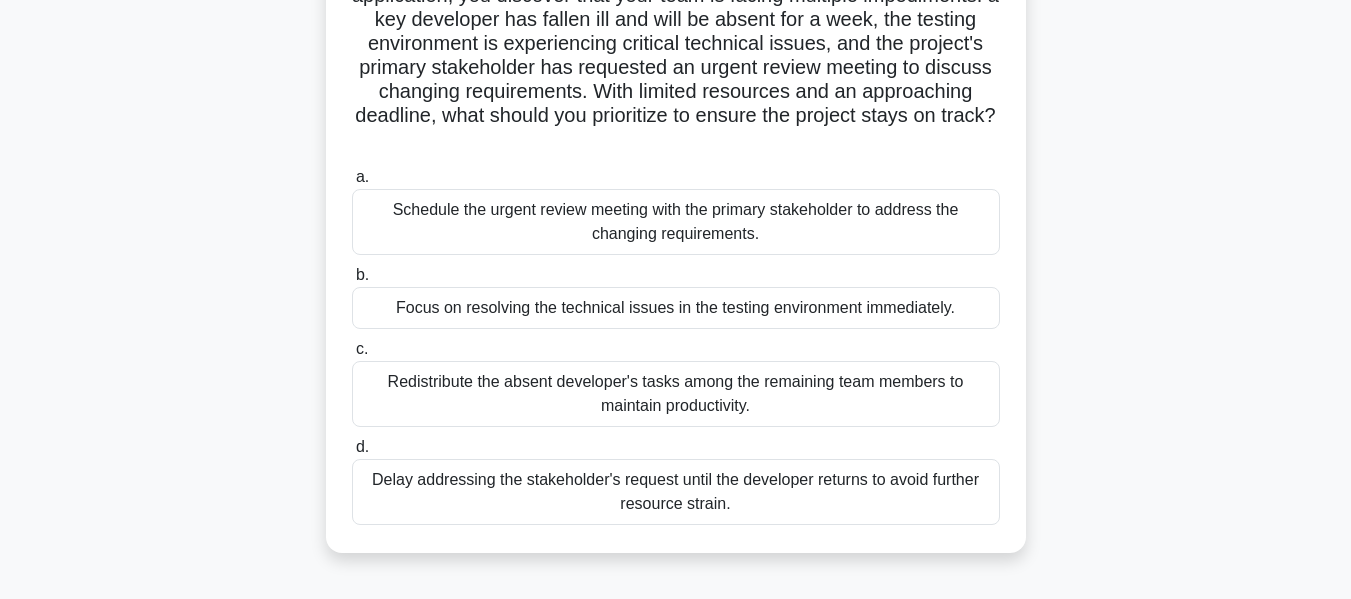 click on "Redistribute the absent developer's tasks among the remaining team members to maintain productivity." at bounding box center (676, 394) 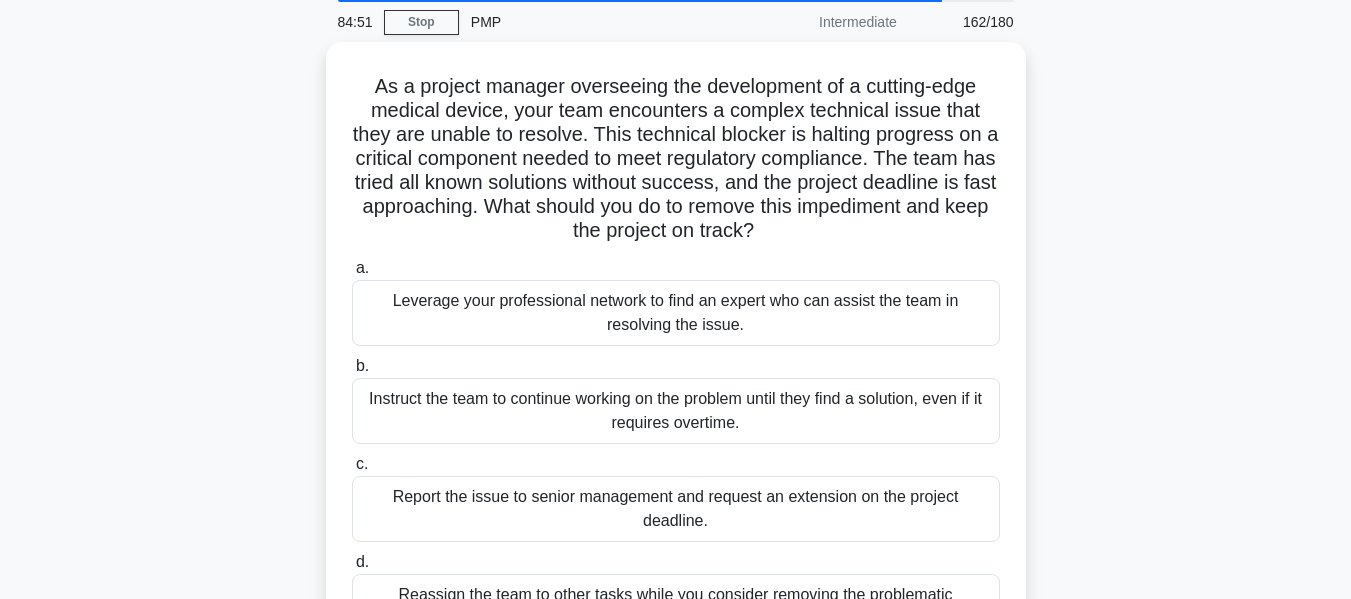scroll, scrollTop: 74, scrollLeft: 0, axis: vertical 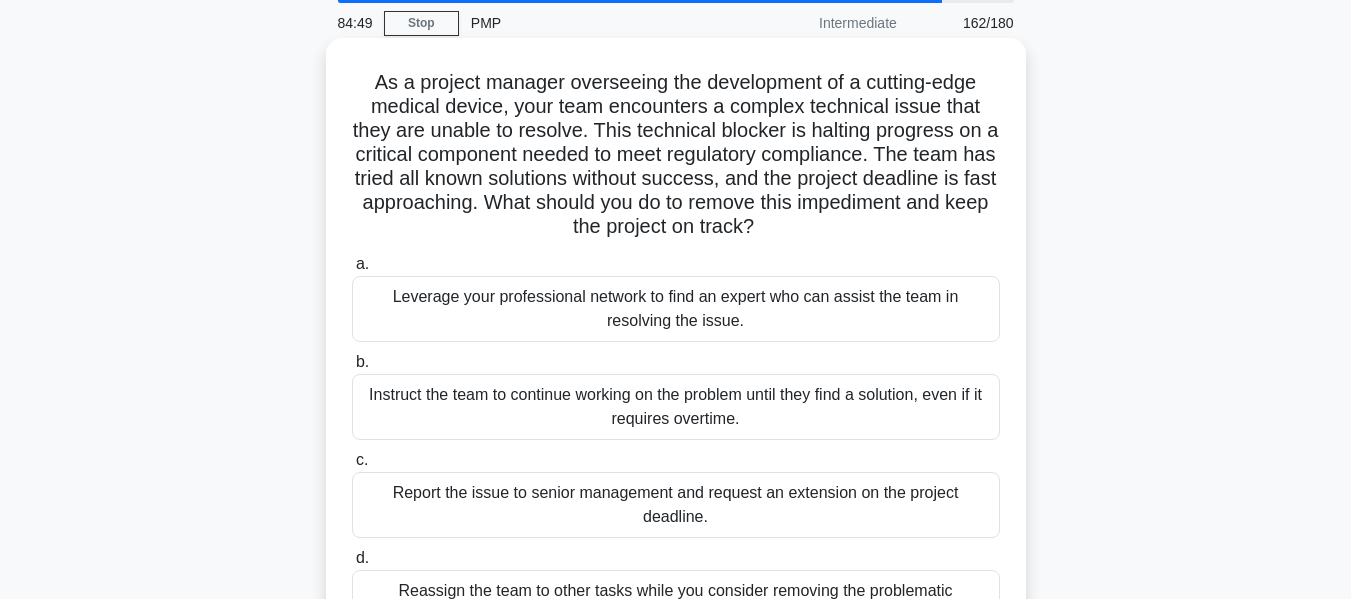 click on "Leverage your professional network to find an expert who can assist the team in resolving the issue." at bounding box center (676, 309) 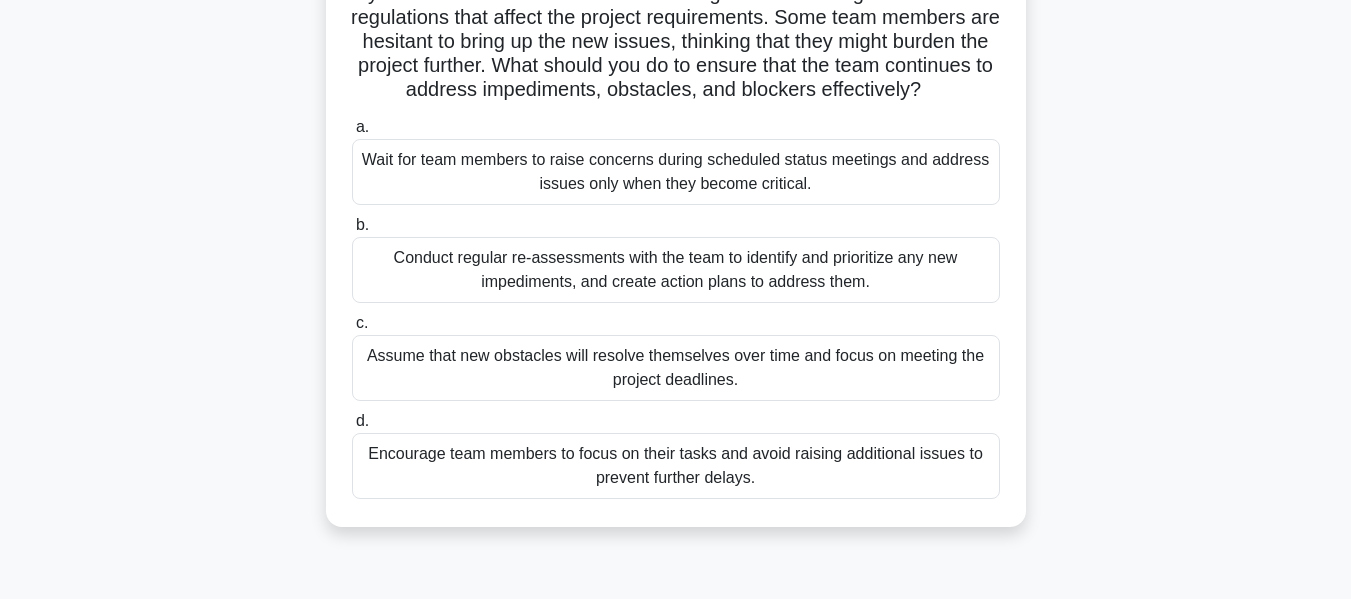 scroll, scrollTop: 266, scrollLeft: 0, axis: vertical 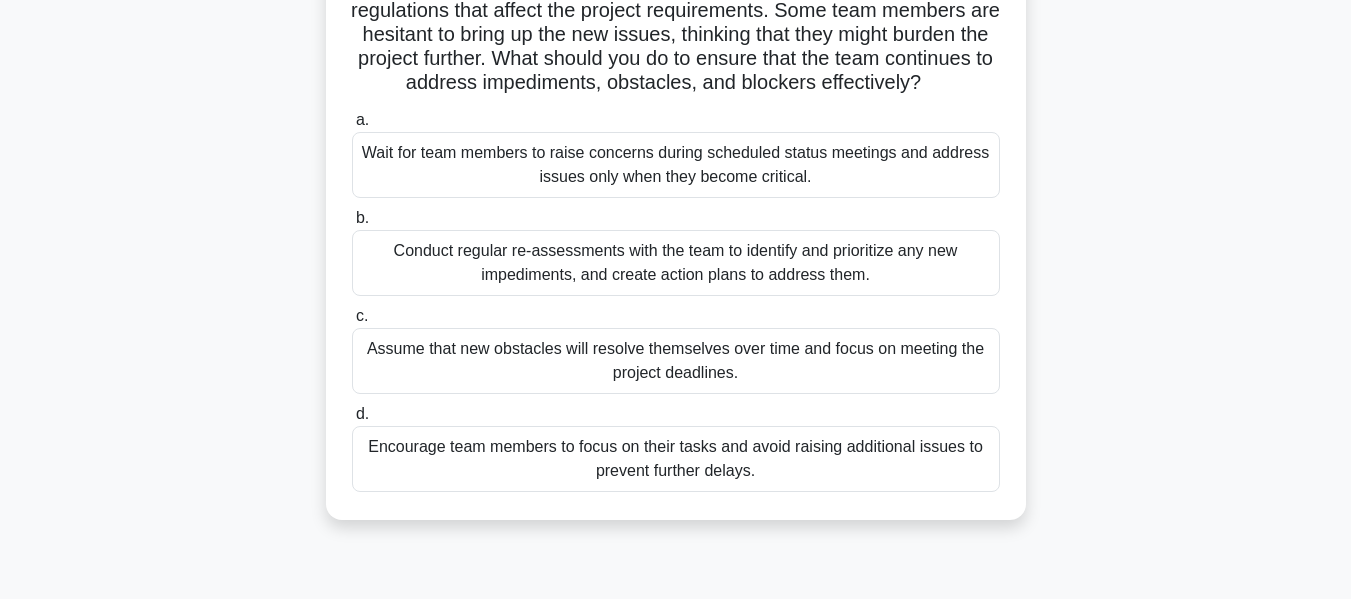 click on "Conduct regular re-assessments with the team to identify and prioritize any new impediments, and create action plans to address them." at bounding box center [676, 263] 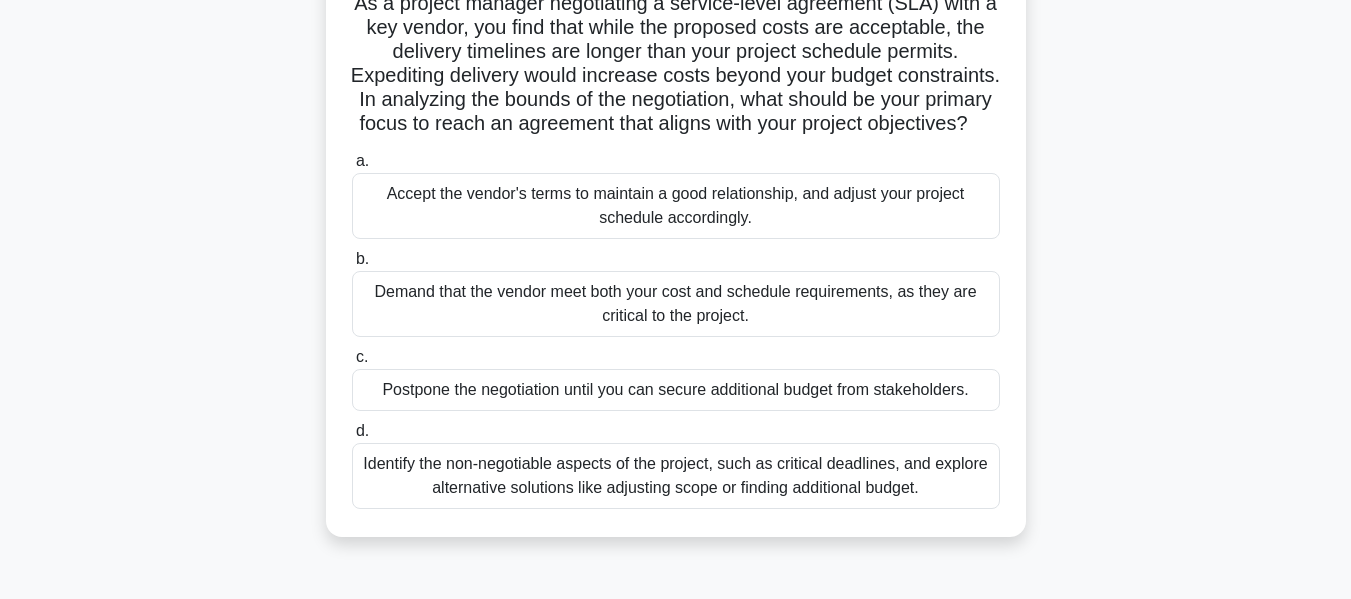 scroll, scrollTop: 156, scrollLeft: 0, axis: vertical 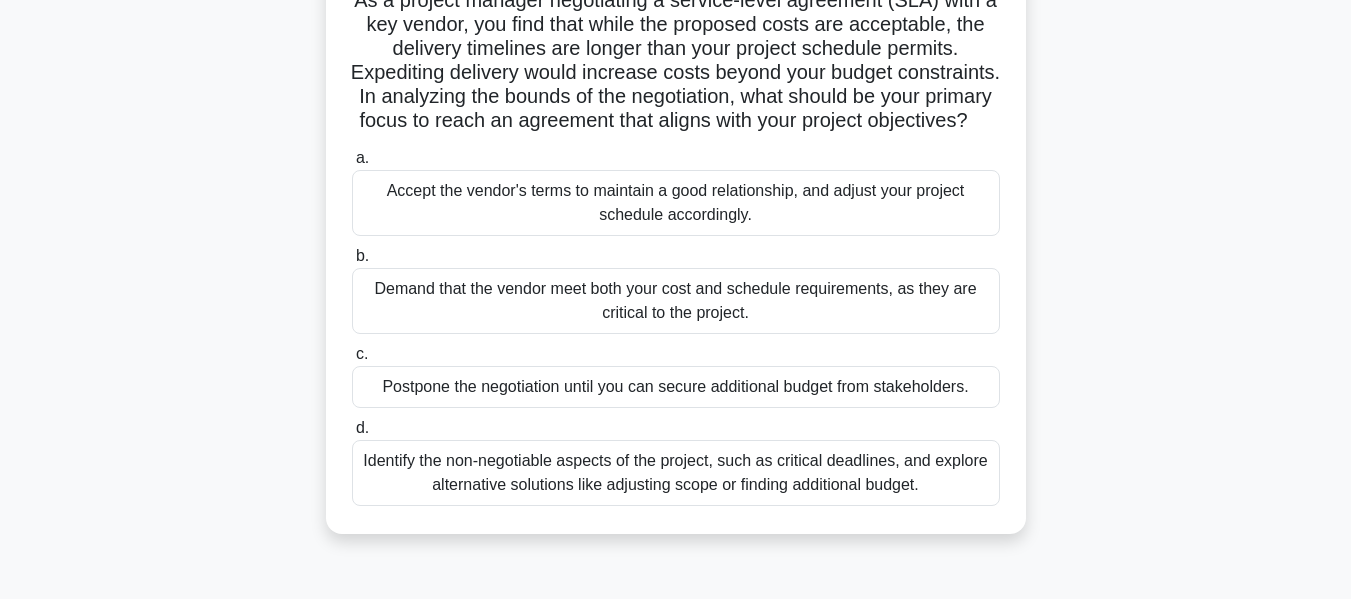 click on "Identify the non-negotiable aspects of the project, such as critical deadlines, and explore alternative solutions like adjusting scope or finding additional budget." at bounding box center [676, 473] 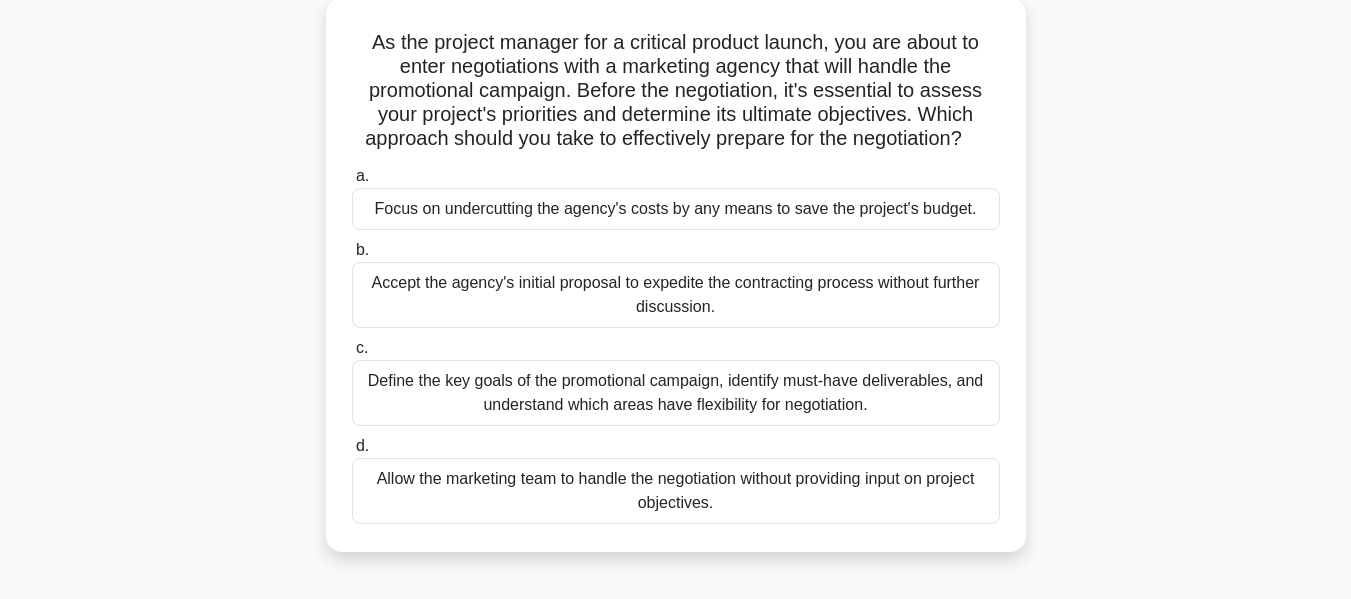 scroll, scrollTop: 118, scrollLeft: 0, axis: vertical 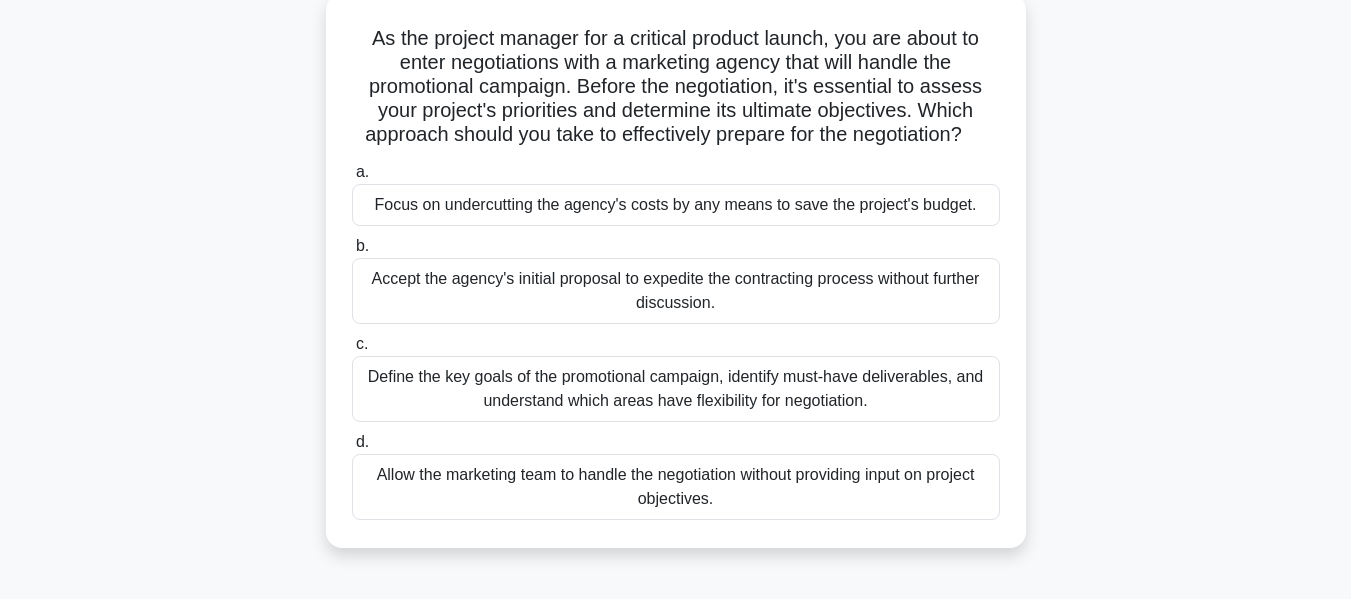 click on "Define the key goals of the promotional campaign, identify must-have deliverables, and understand which areas have flexibility for negotiation." at bounding box center [676, 389] 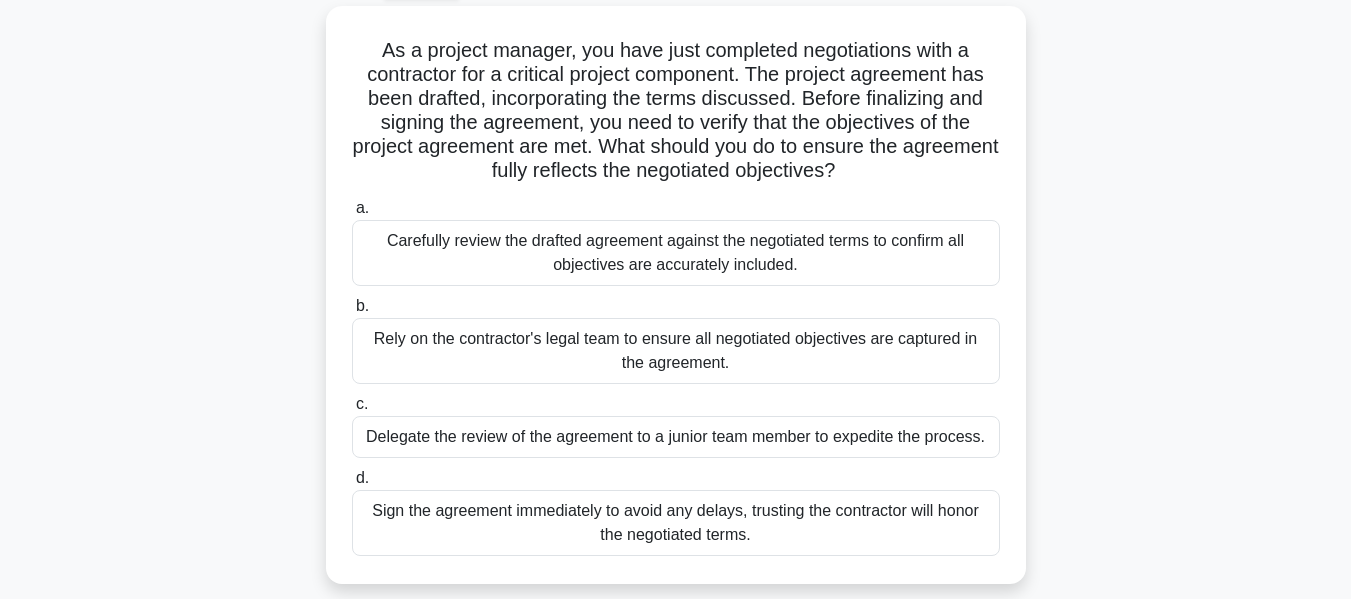 scroll, scrollTop: 110, scrollLeft: 0, axis: vertical 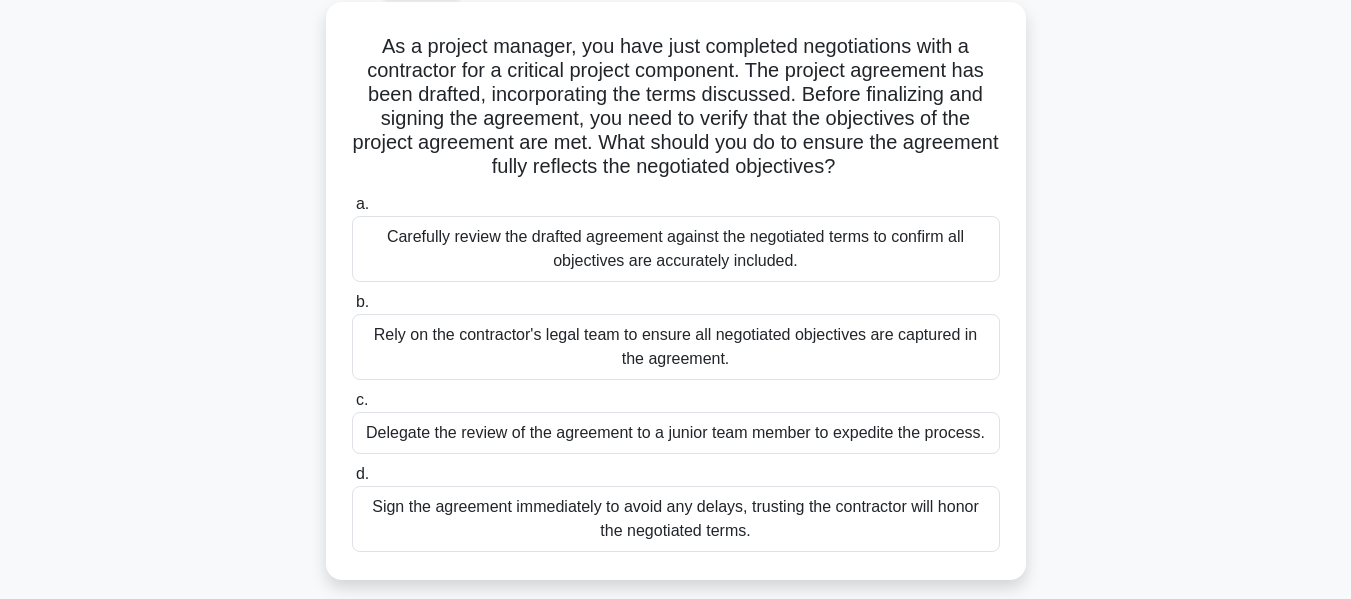 click on "Carefully review the drafted agreement against the negotiated terms to confirm all objectives are accurately included." at bounding box center (676, 249) 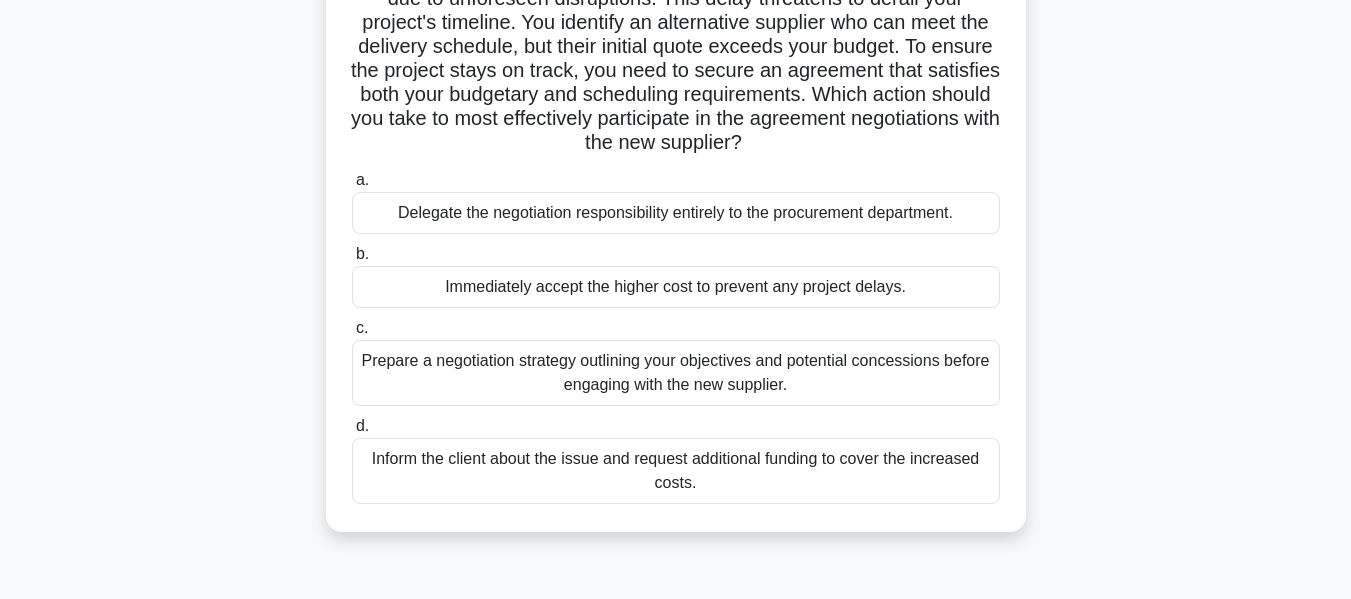 scroll, scrollTop: 211, scrollLeft: 0, axis: vertical 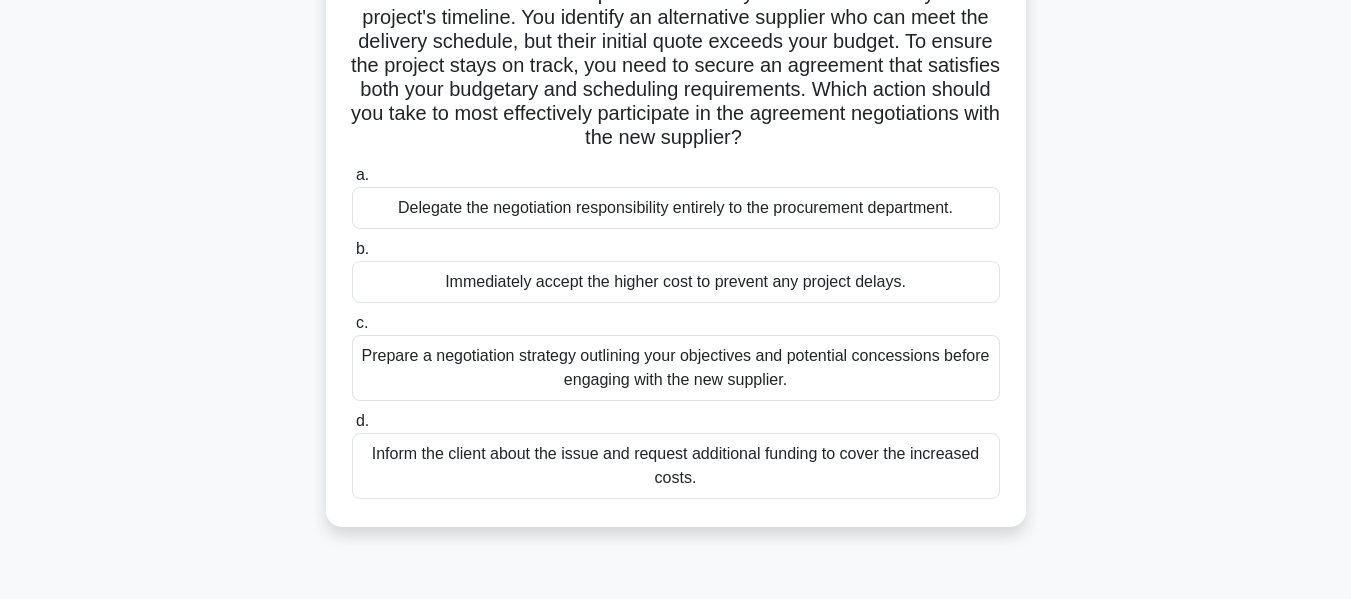 click on "Prepare a negotiation strategy outlining your objectives and potential concessions before engaging with the new supplier." at bounding box center (676, 368) 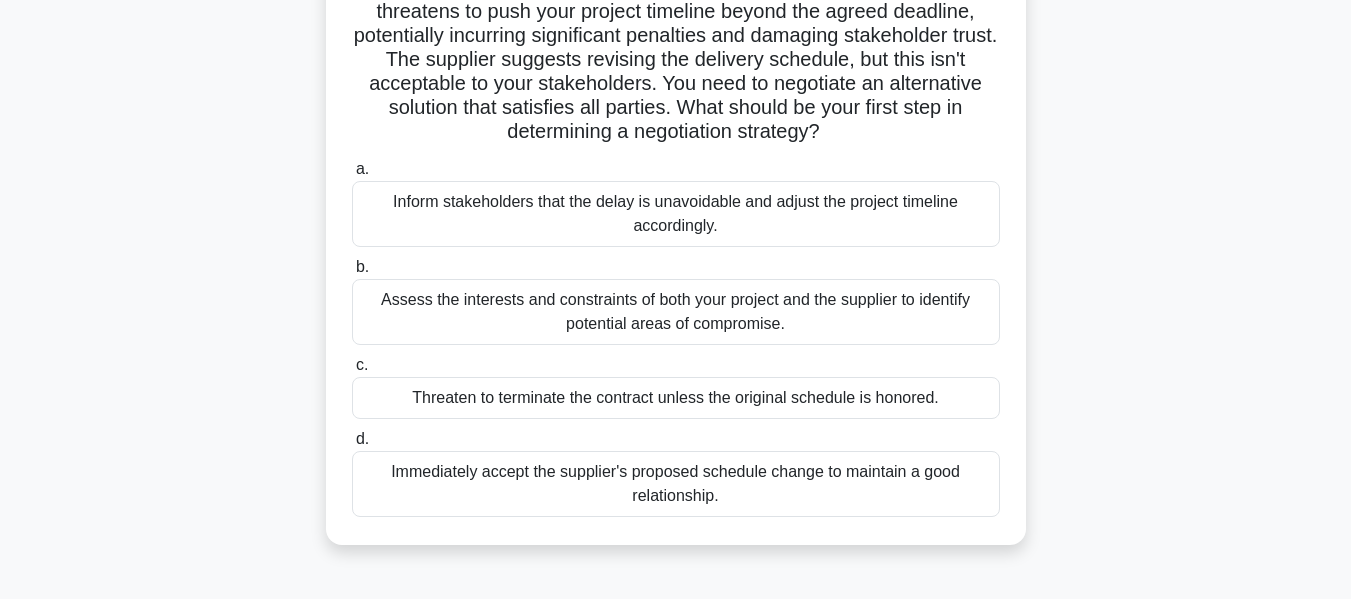 scroll, scrollTop: 221, scrollLeft: 0, axis: vertical 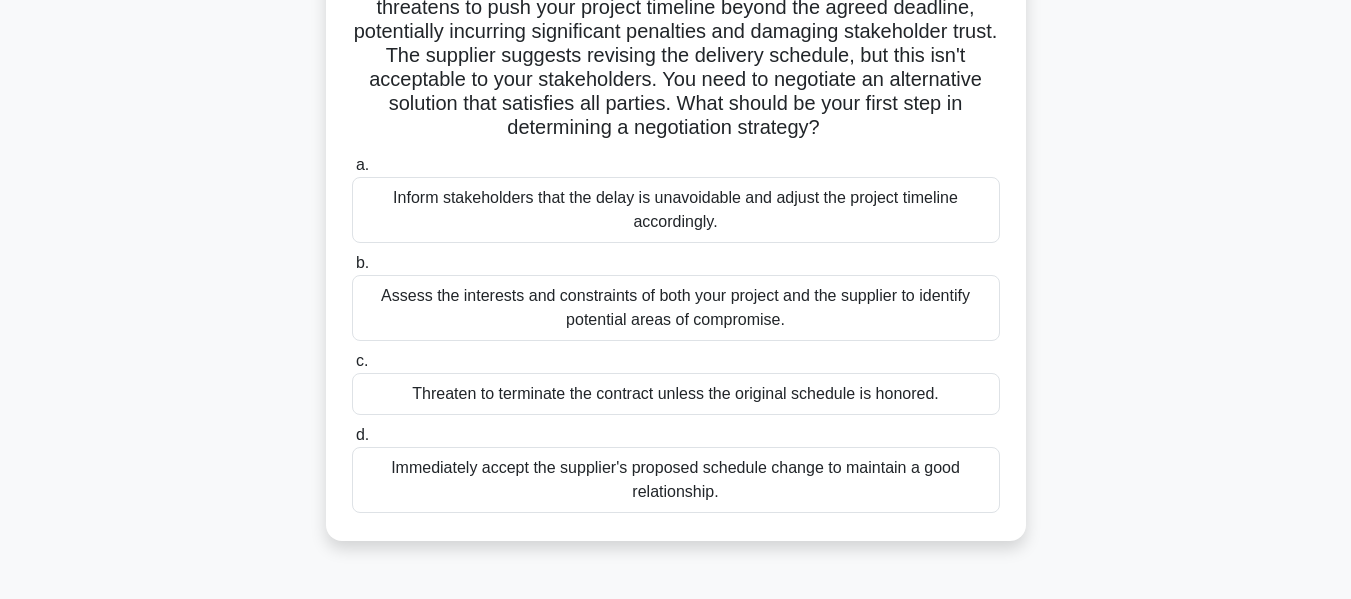 click on "Assess the interests and constraints of both your project and the supplier to identify potential areas of compromise." at bounding box center [676, 308] 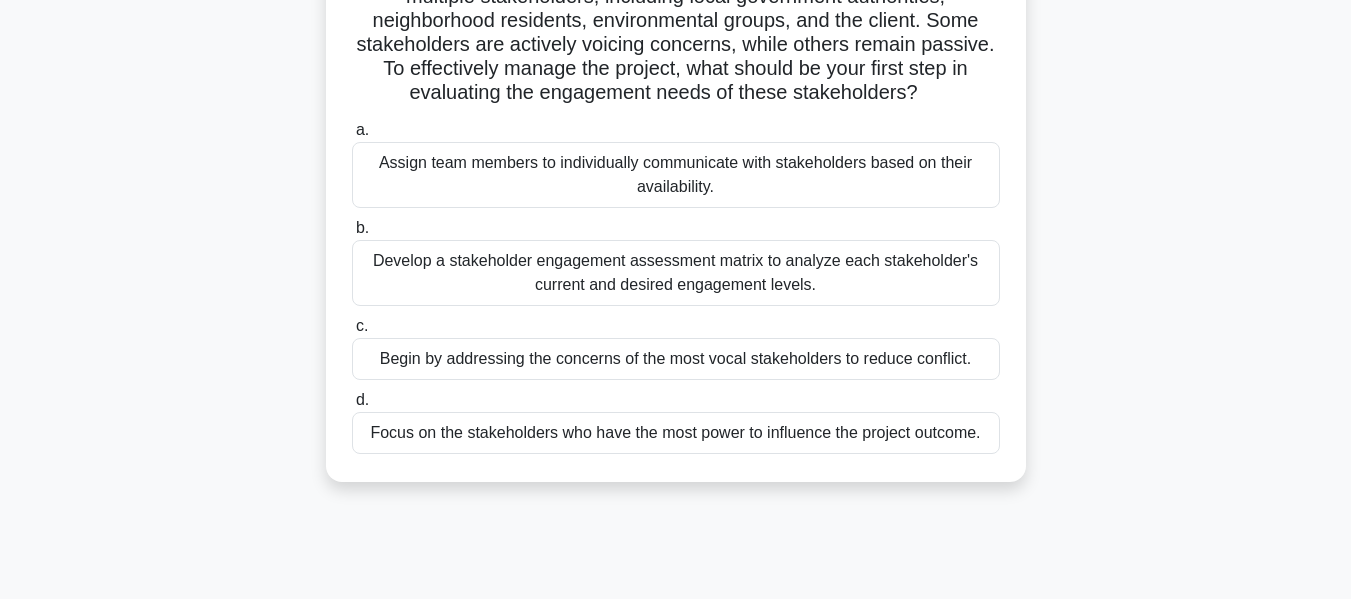 scroll, scrollTop: 192, scrollLeft: 0, axis: vertical 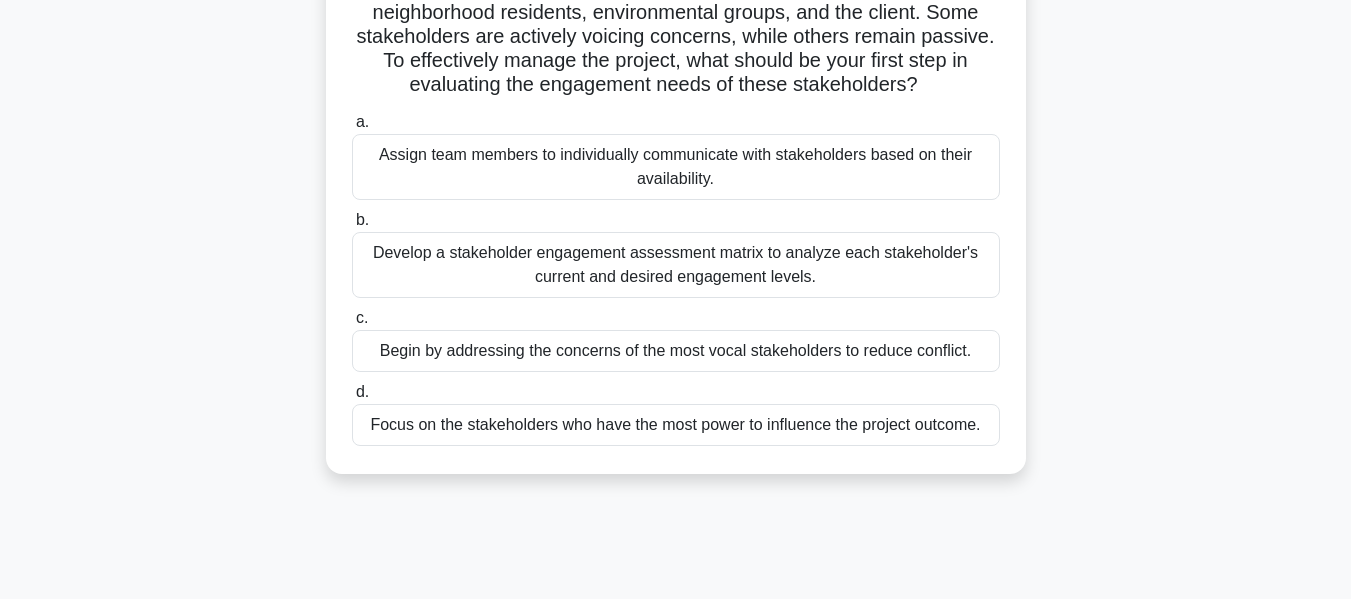 click on "Develop a stakeholder engagement assessment matrix to analyze each stakeholder's current and desired engagement levels." at bounding box center (676, 265) 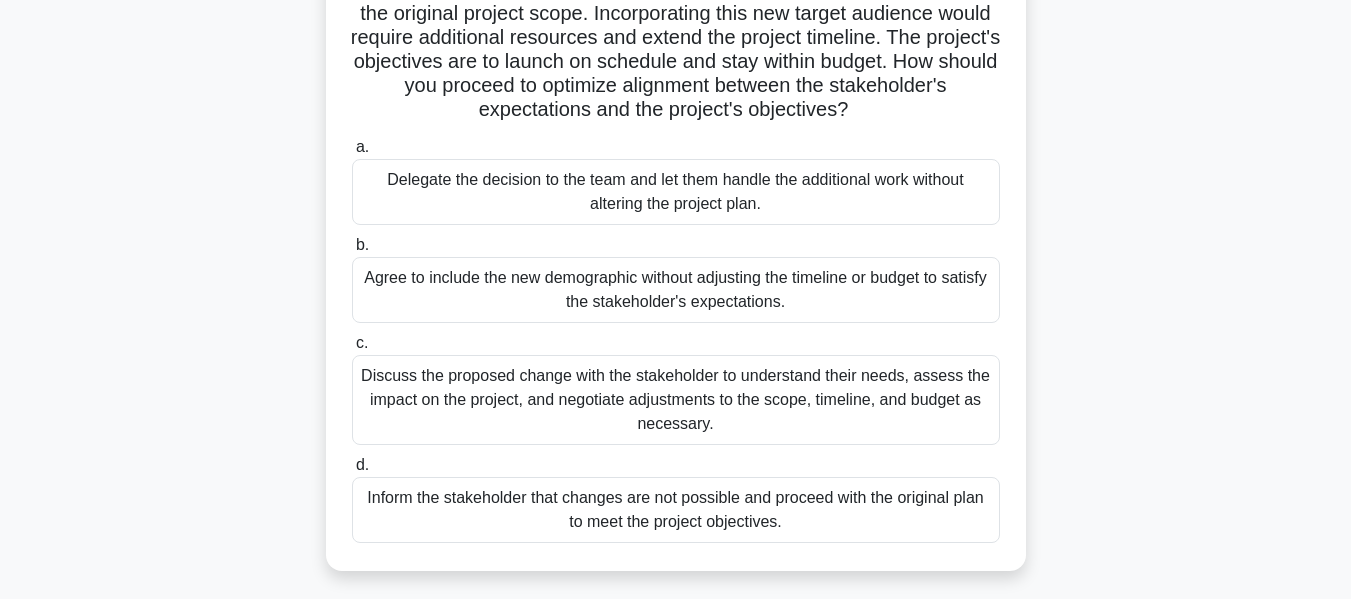 scroll, scrollTop: 192, scrollLeft: 0, axis: vertical 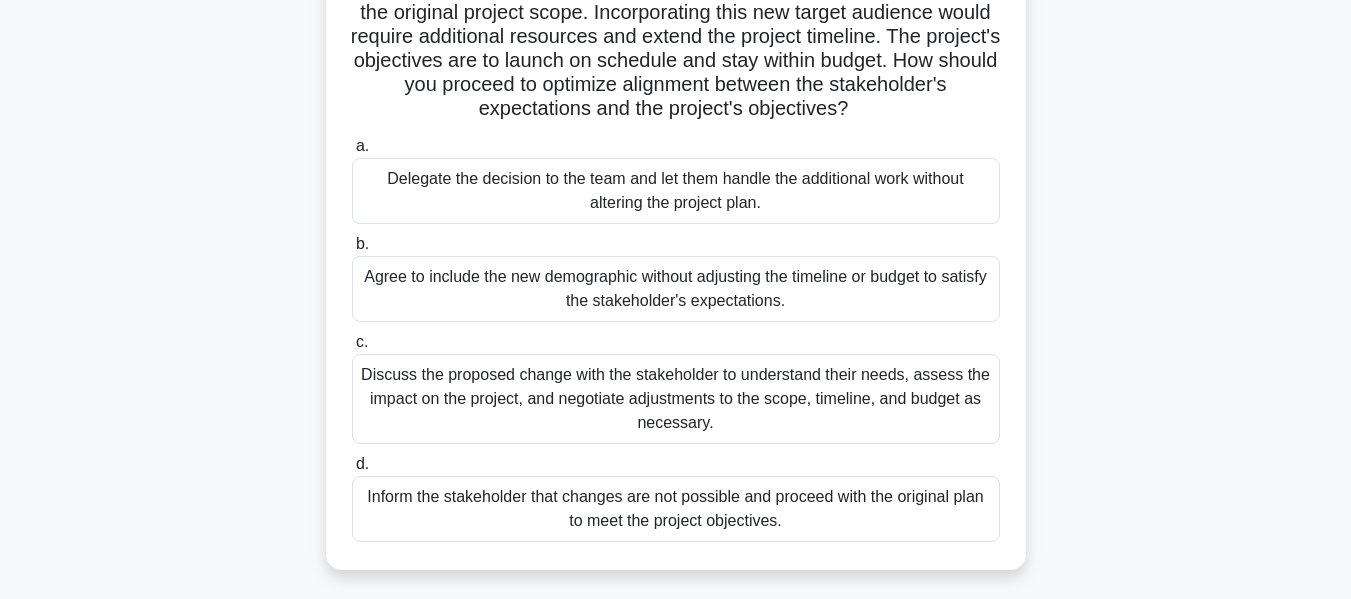 click on "Discuss the proposed change with the stakeholder to understand their needs, assess the impact on the project, and negotiate adjustments to the scope, timeline, and budget as necessary." at bounding box center (676, 399) 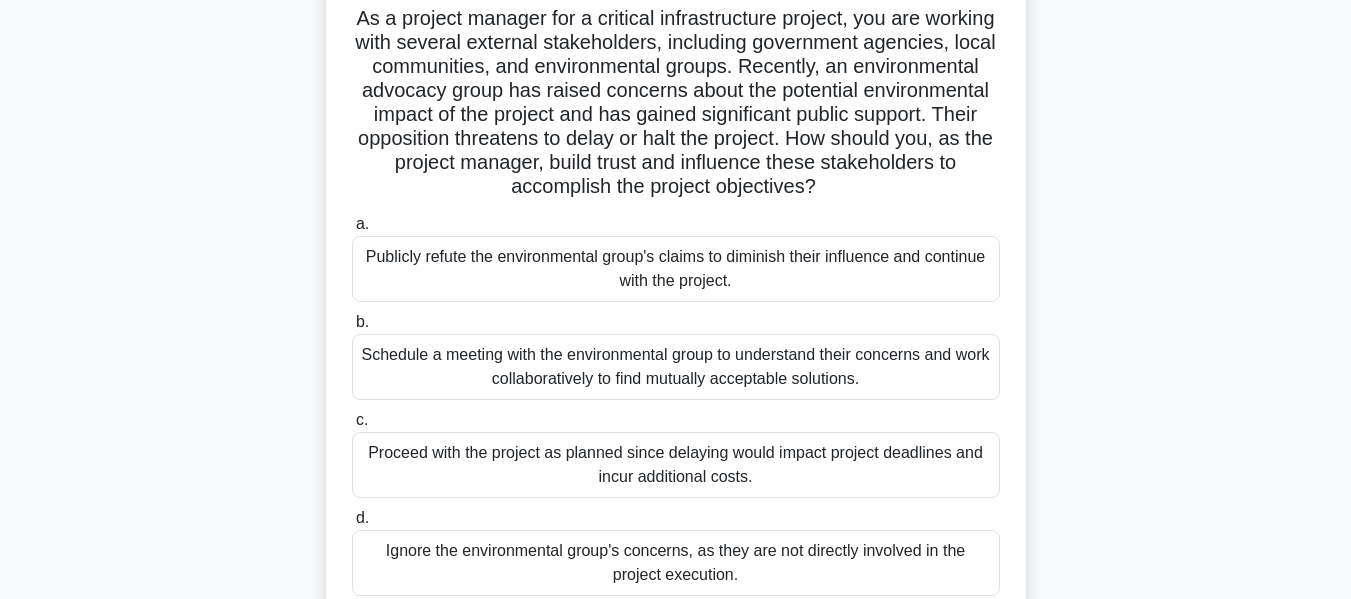 scroll, scrollTop: 139, scrollLeft: 0, axis: vertical 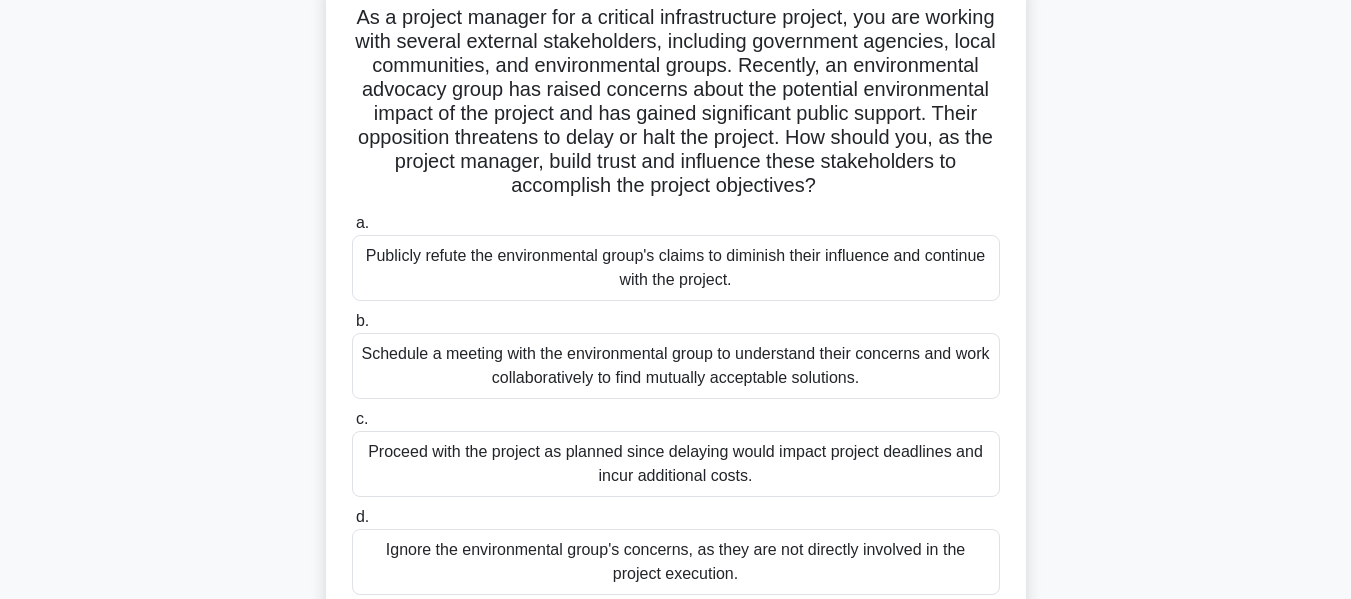 click on "Schedule a meeting with the environmental group to understand their concerns and work collaboratively to find mutually acceptable solutions." at bounding box center [676, 366] 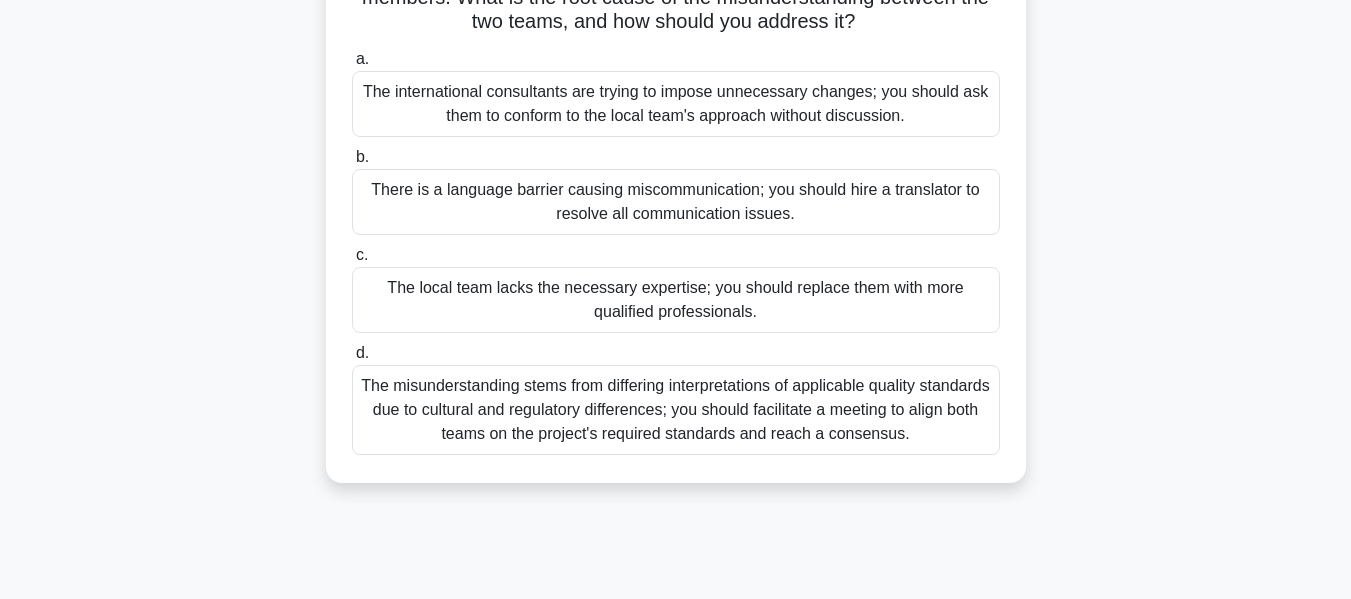 scroll, scrollTop: 310, scrollLeft: 0, axis: vertical 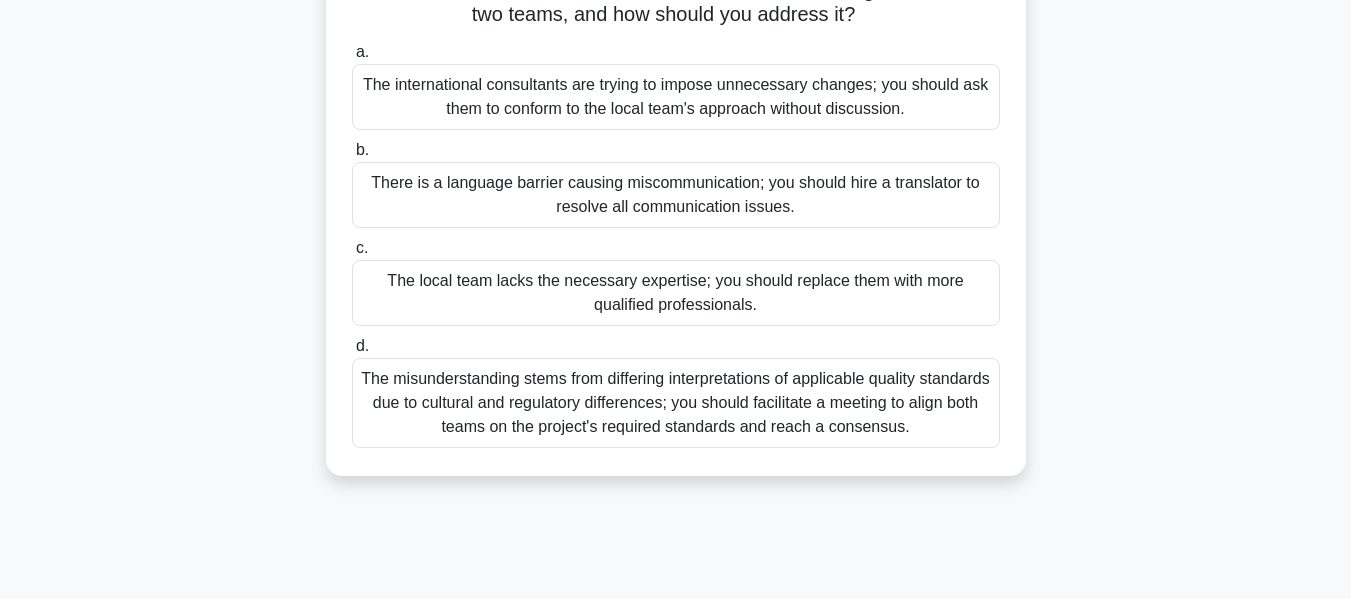 click on "The misunderstanding stems from differing interpretations of applicable quality standards due to cultural and regulatory differences; you should facilitate a meeting to align both teams on the project's required standards and reach a consensus." at bounding box center [676, 403] 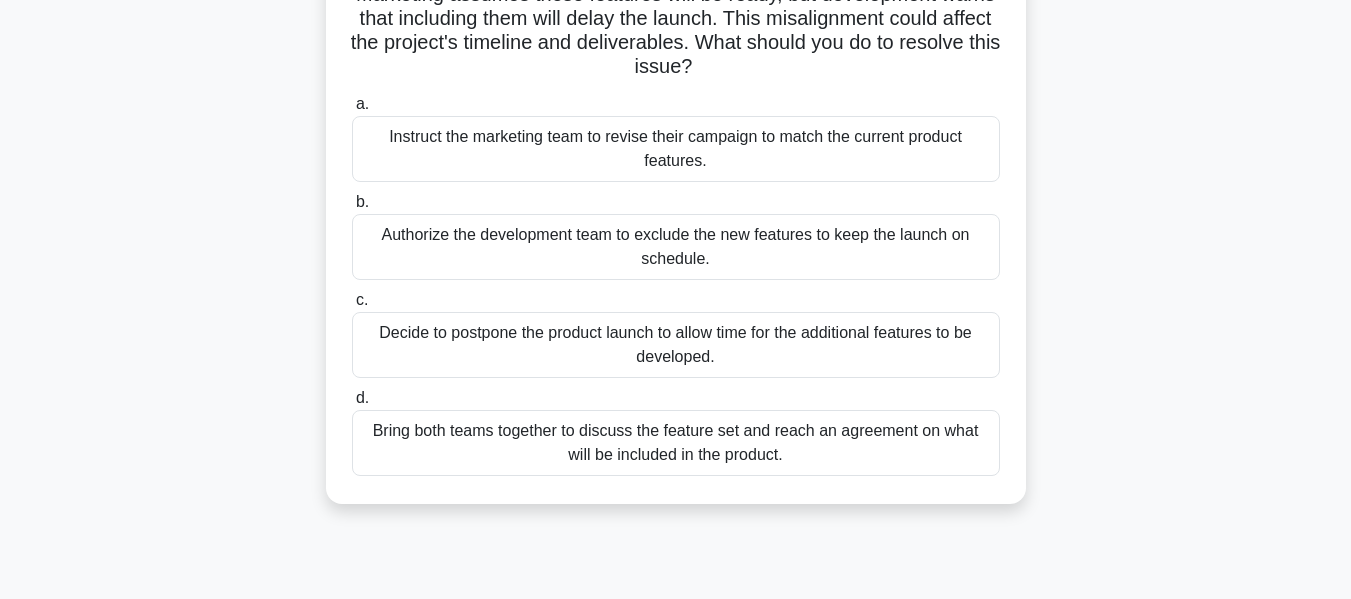 scroll, scrollTop: 240, scrollLeft: 0, axis: vertical 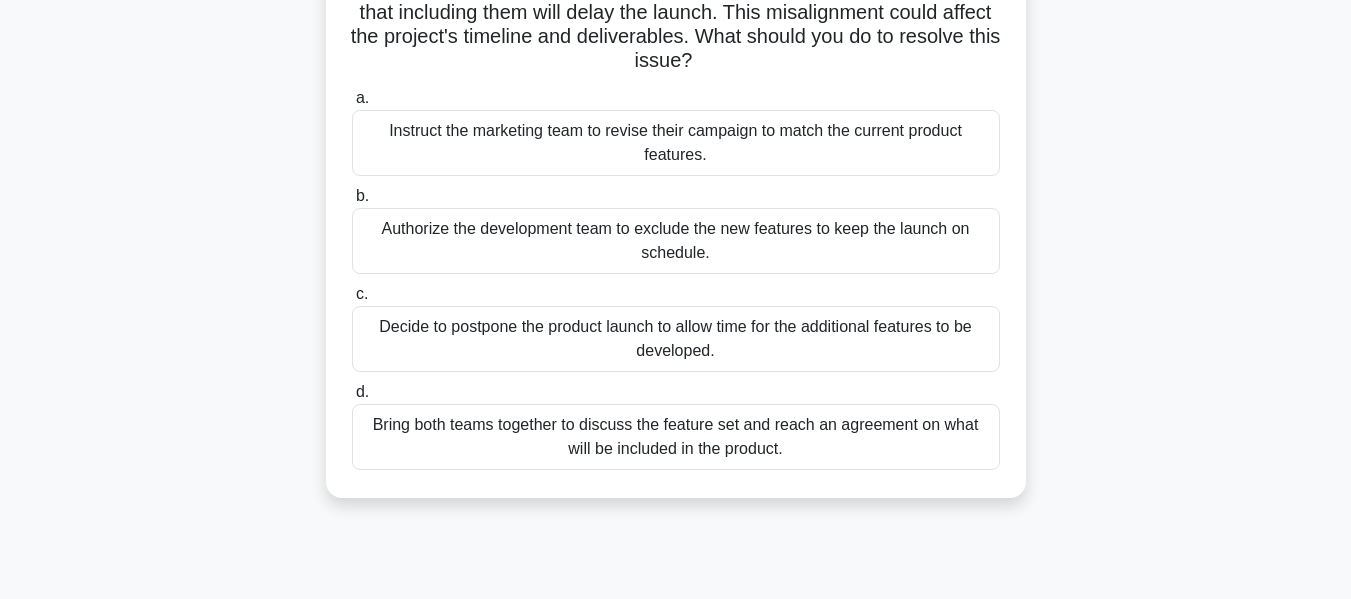 click on "Bring both teams together to discuss the feature set and reach an agreement on what will be included in the product." at bounding box center [676, 437] 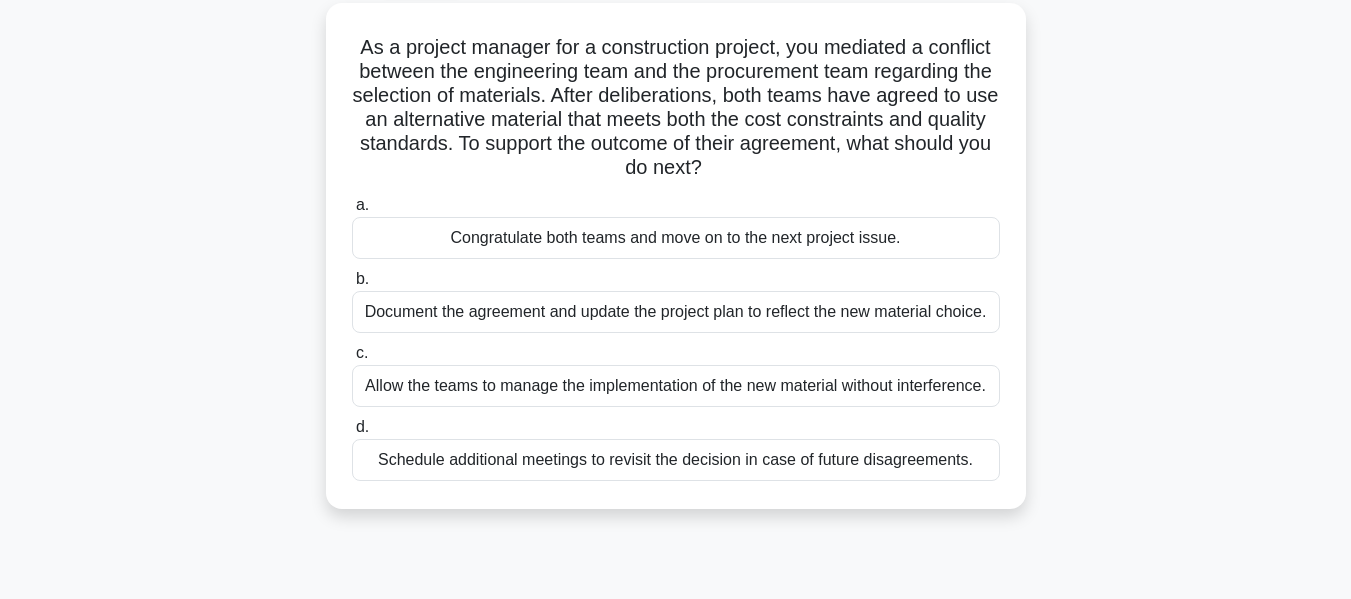 scroll, scrollTop: 115, scrollLeft: 0, axis: vertical 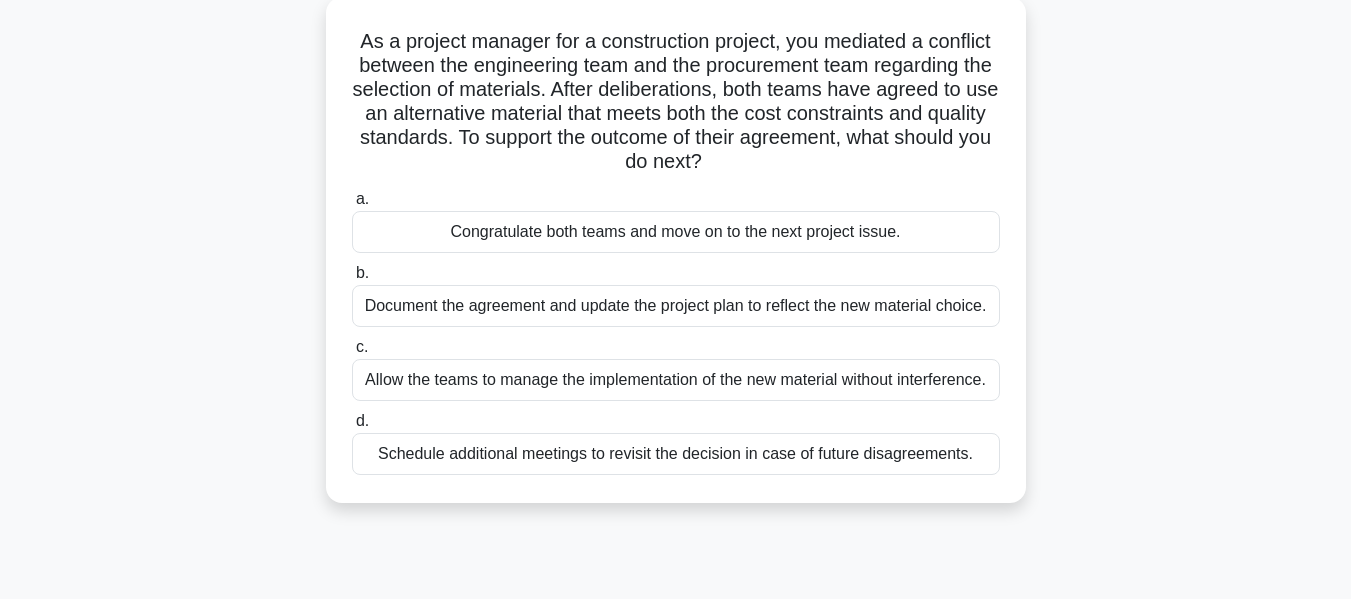 click on "Document the agreement and update the project plan to reflect the new material choice." at bounding box center (676, 306) 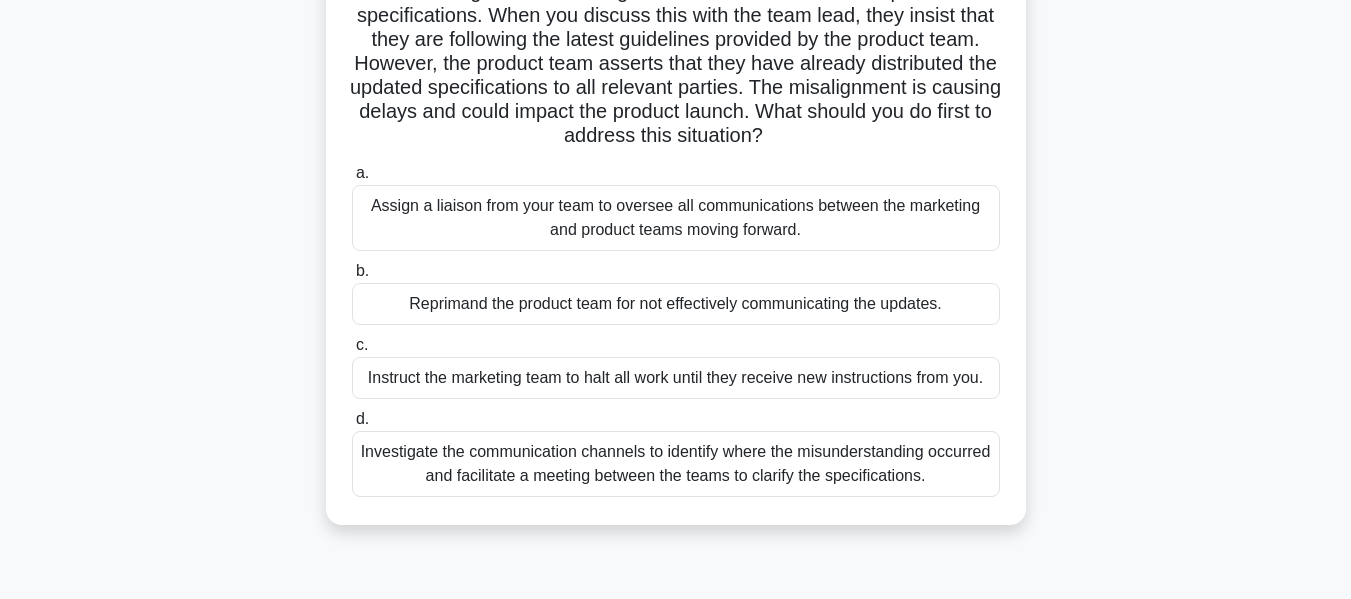 scroll, scrollTop: 197, scrollLeft: 0, axis: vertical 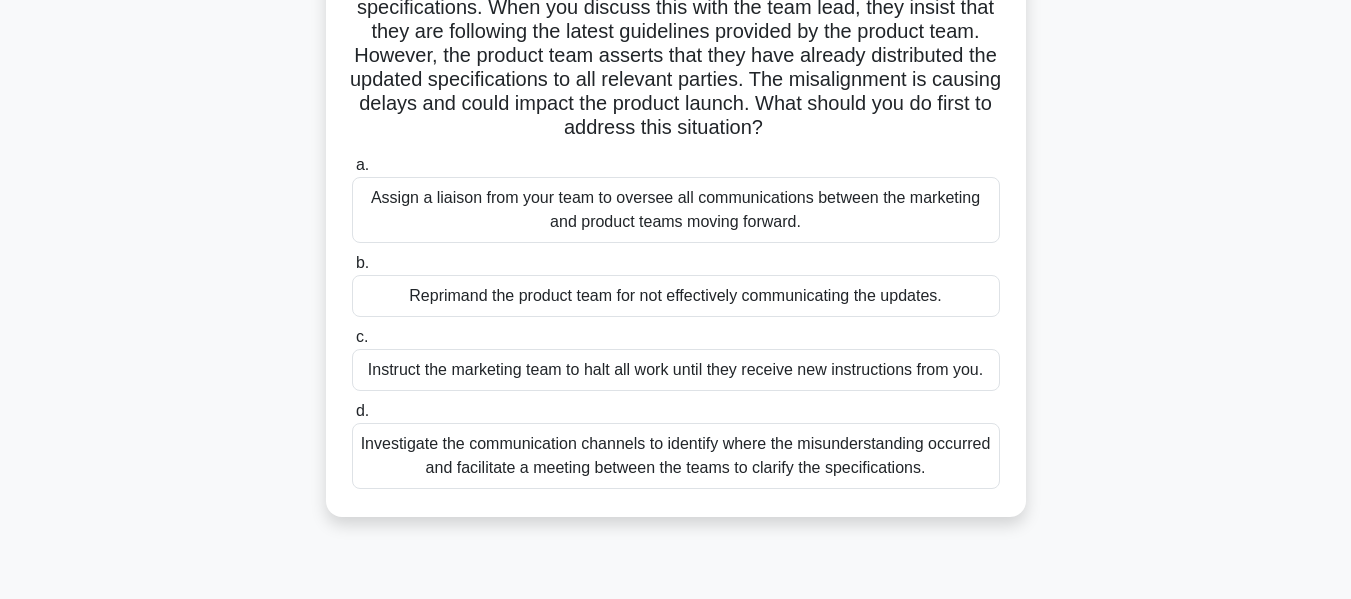 click on "Investigate the communication channels to identify where the misunderstanding occurred and facilitate a meeting between the teams to clarify the specifications." at bounding box center [676, 456] 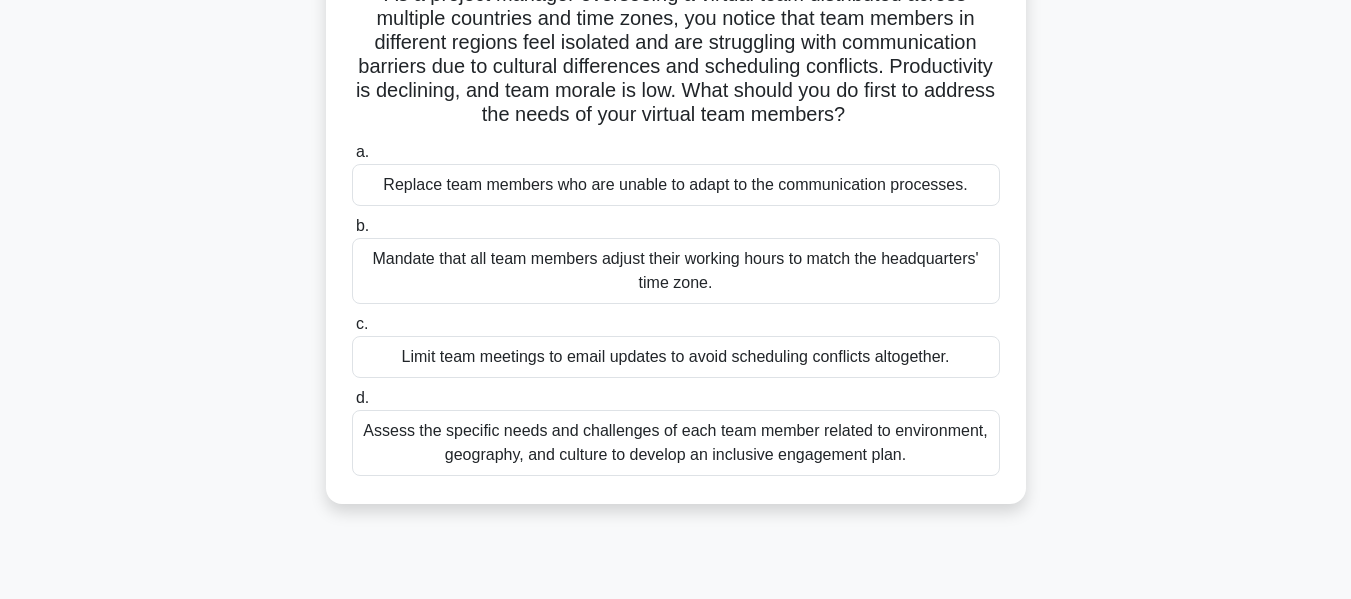 scroll, scrollTop: 168, scrollLeft: 0, axis: vertical 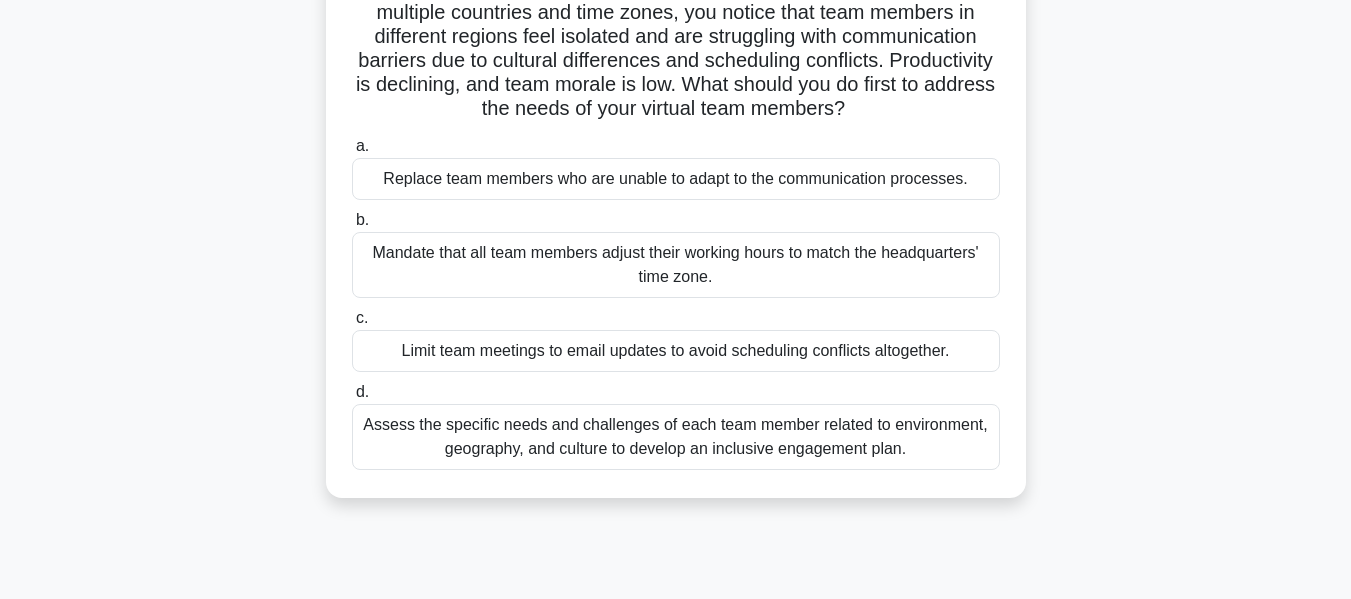 click on "Assess the specific needs and challenges of each team member related to environment, geography, and culture to develop an inclusive engagement plan." at bounding box center [676, 437] 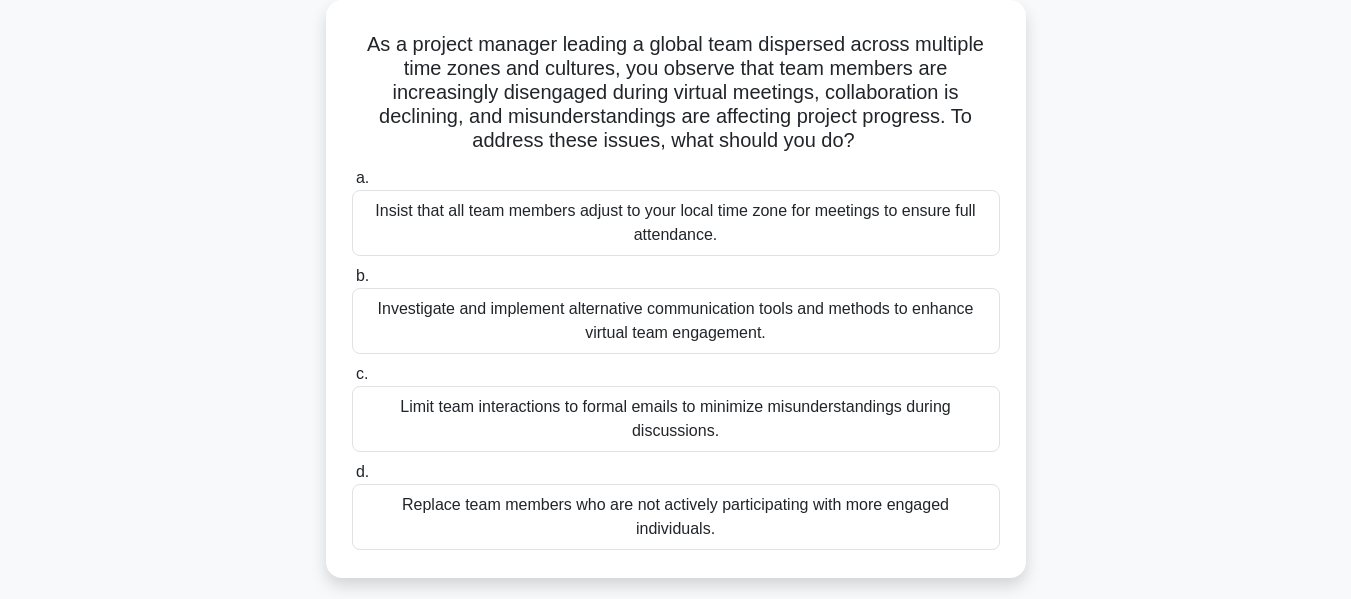 scroll, scrollTop: 118, scrollLeft: 0, axis: vertical 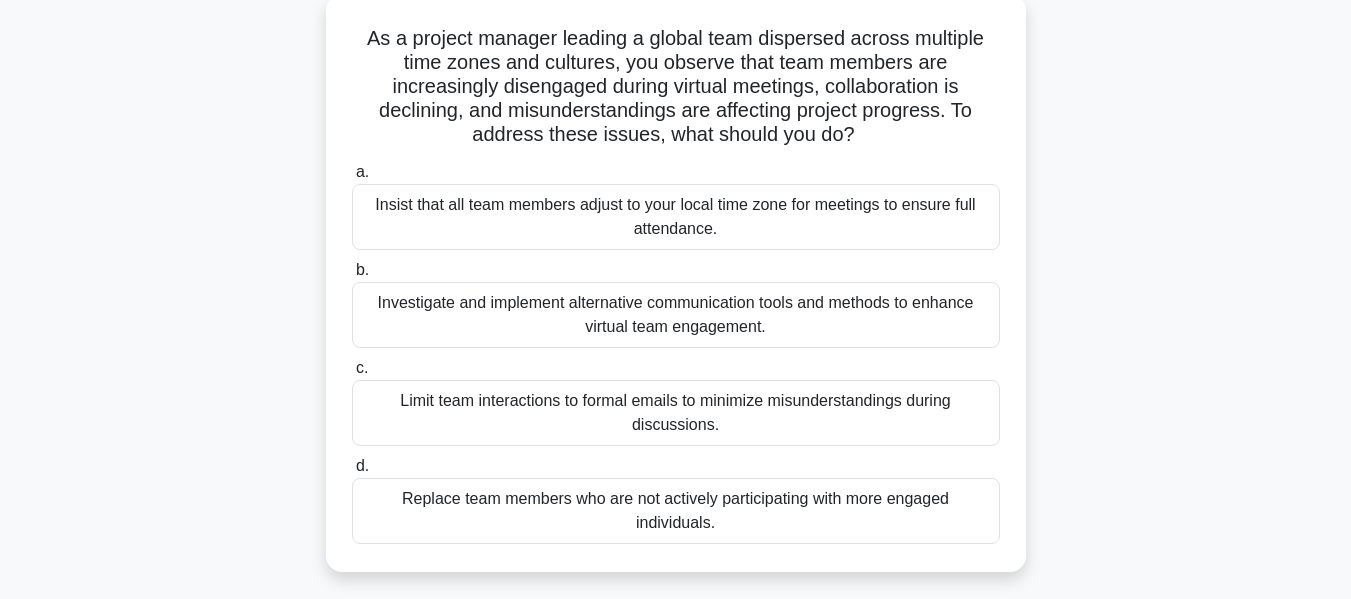 click on "Investigate and implement alternative communication tools and methods to enhance virtual team engagement." at bounding box center (676, 315) 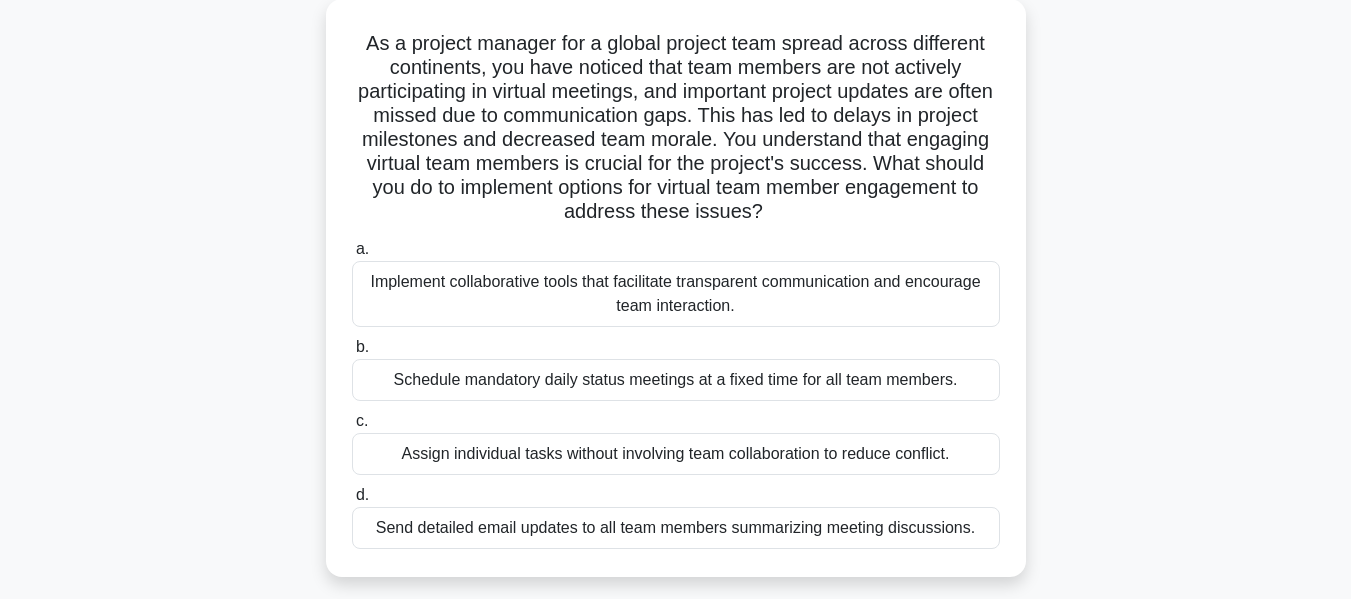 scroll, scrollTop: 119, scrollLeft: 0, axis: vertical 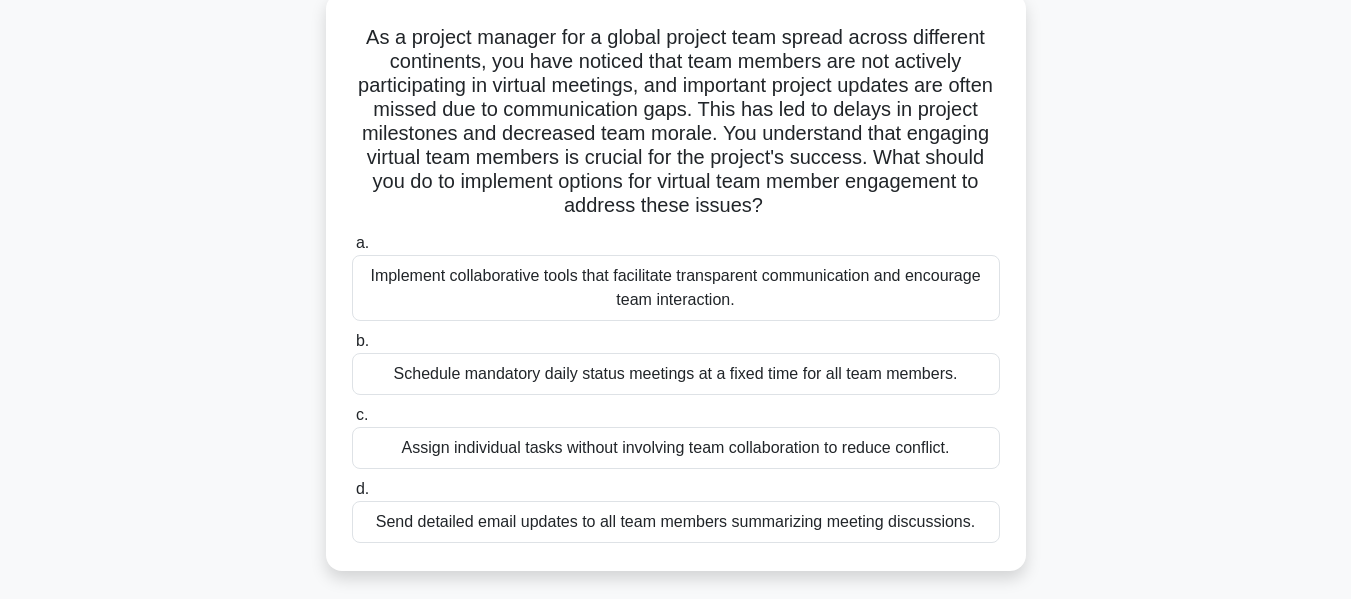 click on "Implement collaborative tools that facilitate transparent communication and encourage team interaction." at bounding box center [676, 288] 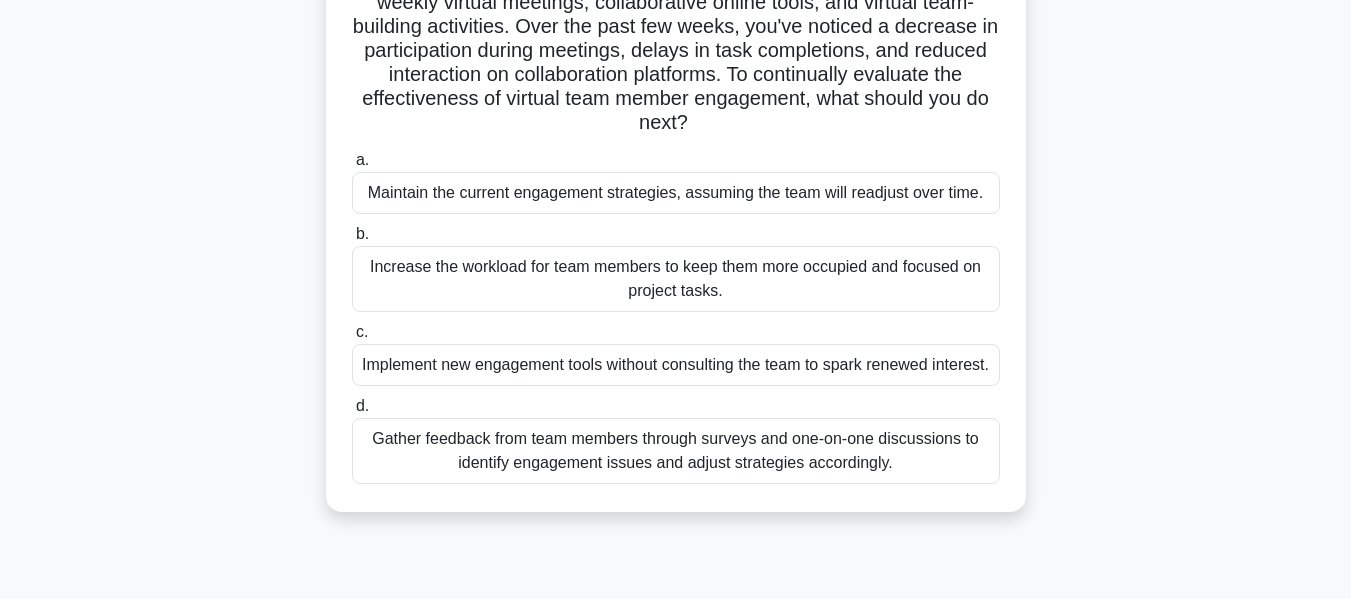scroll, scrollTop: 209, scrollLeft: 0, axis: vertical 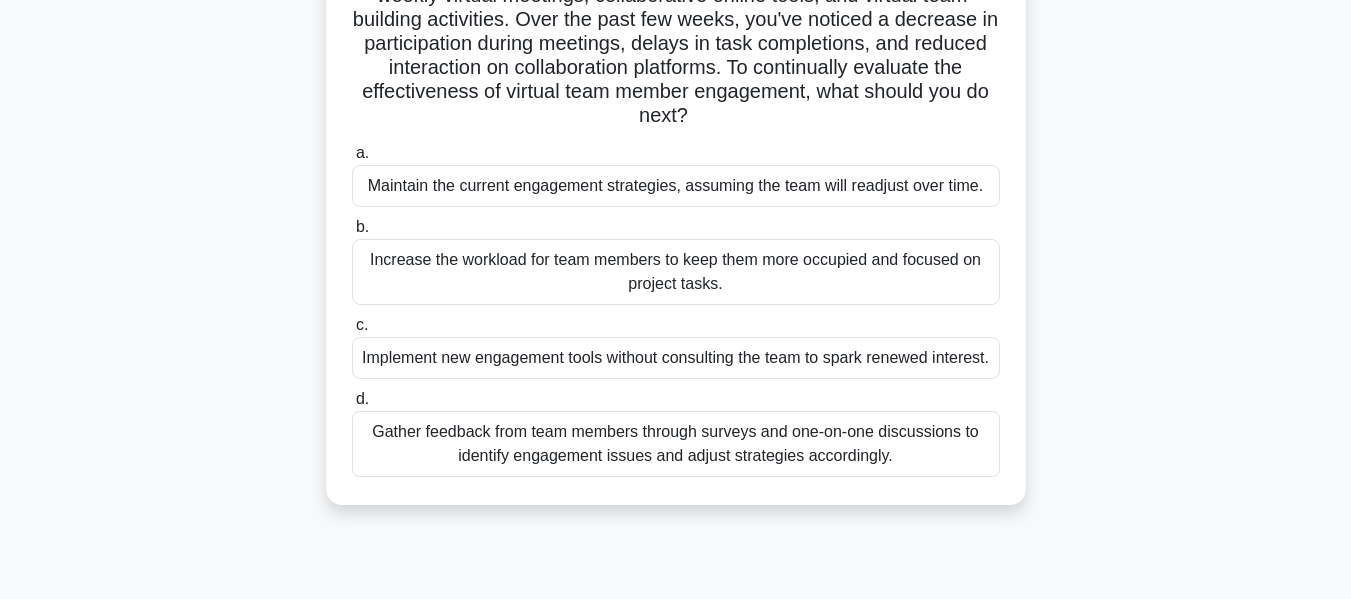 click on "Gather feedback from team members through surveys and one-on-one discussions to identify engagement issues and adjust strategies accordingly." at bounding box center [676, 444] 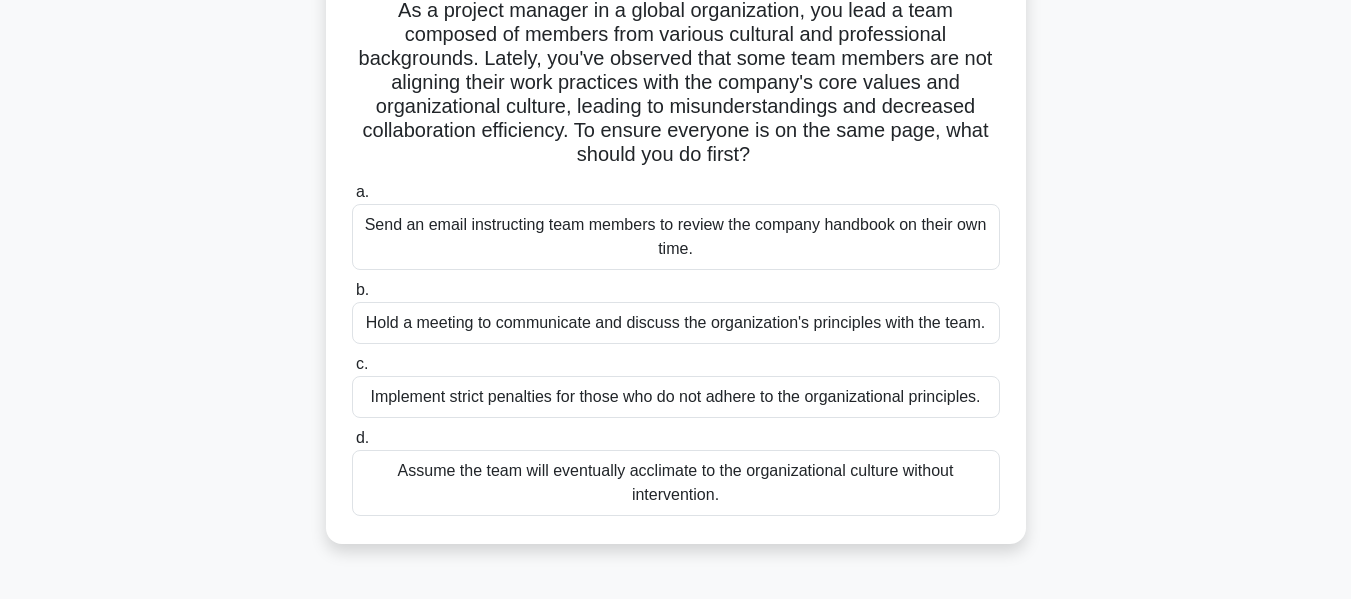 scroll, scrollTop: 152, scrollLeft: 0, axis: vertical 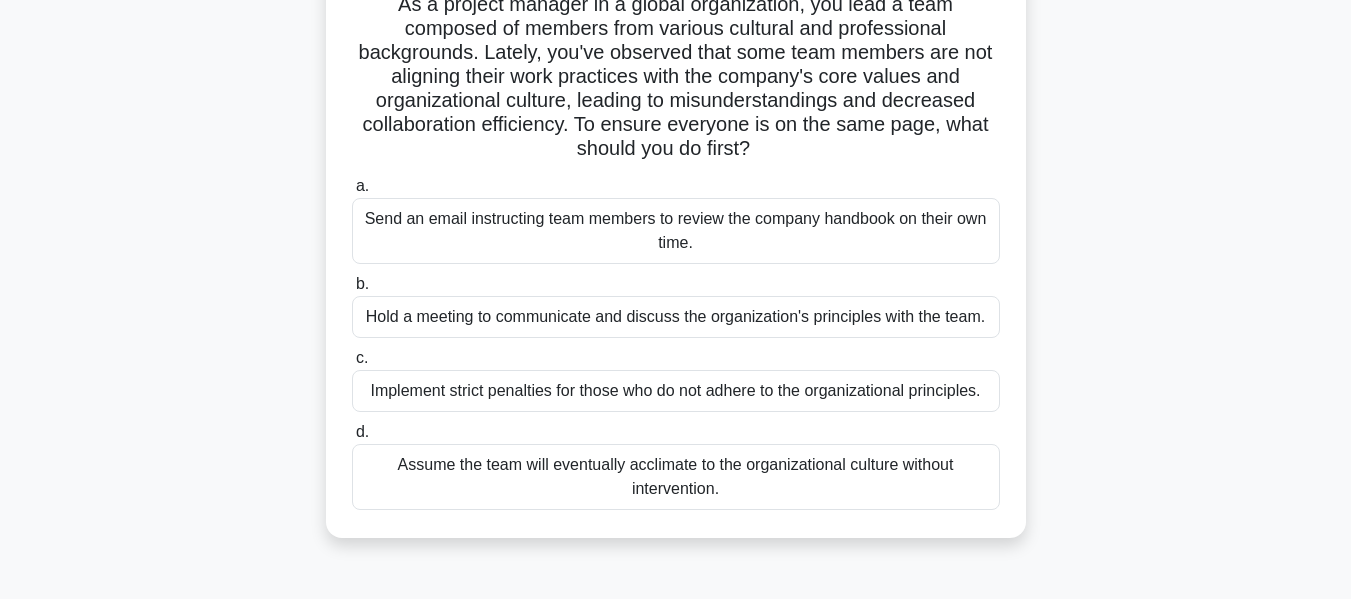 click on "Hold a meeting to communicate and discuss the organization's principles with the team." at bounding box center [676, 317] 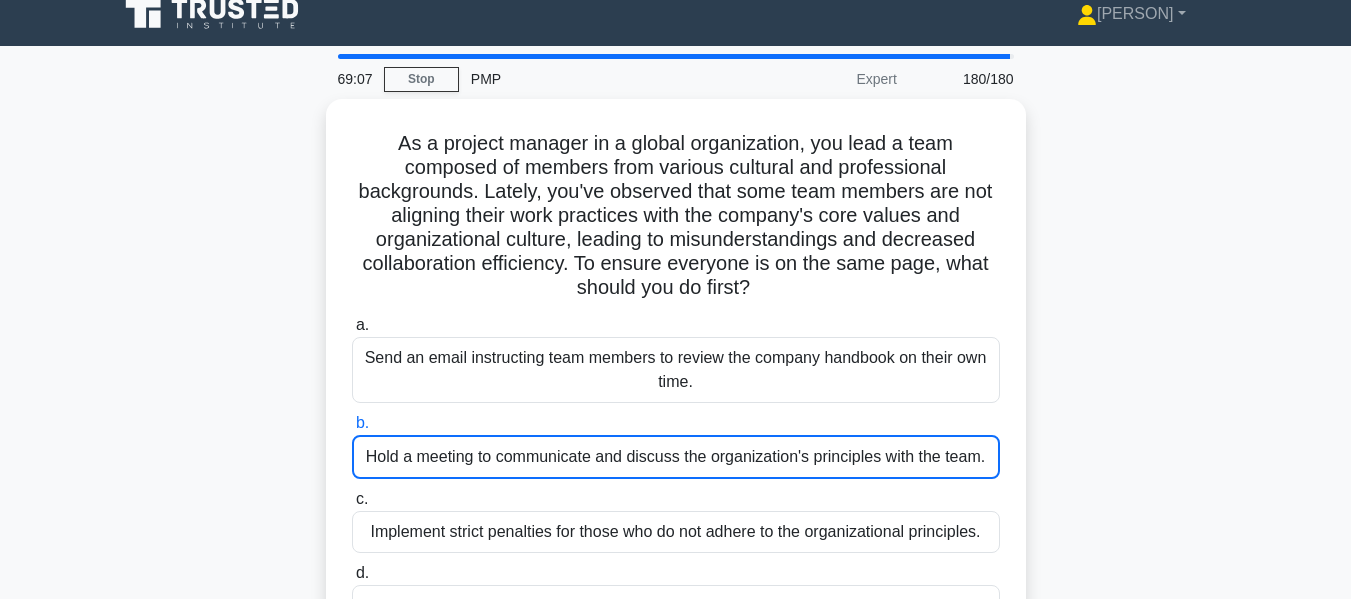 scroll, scrollTop: 0, scrollLeft: 0, axis: both 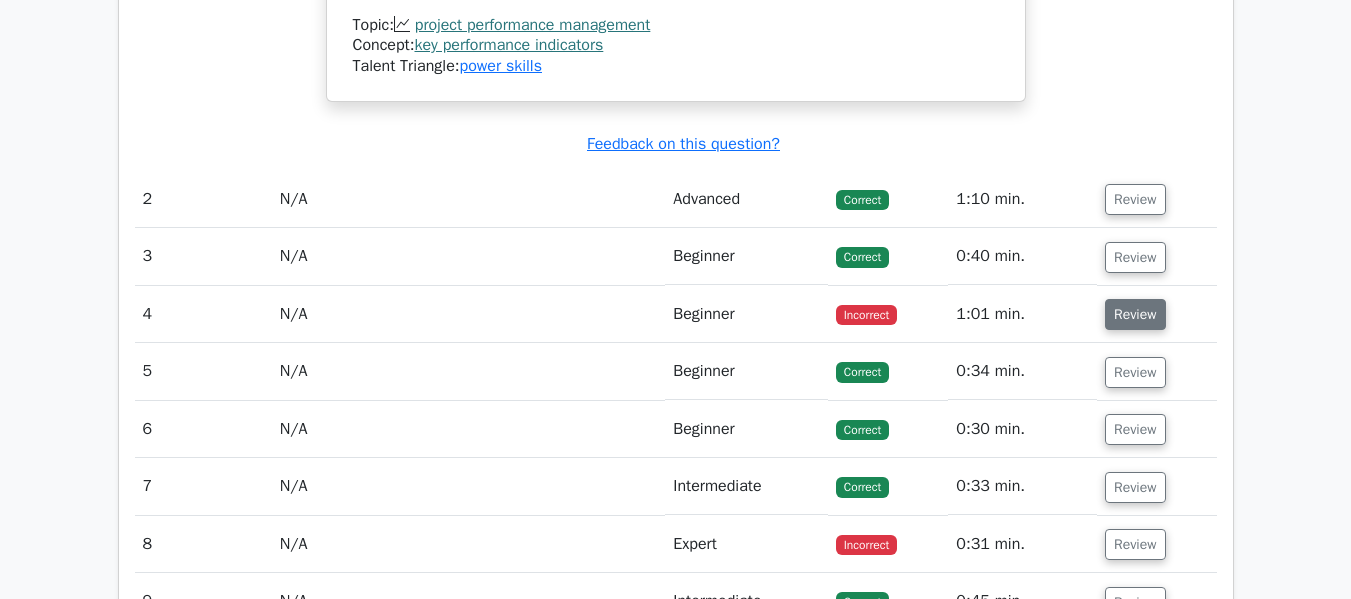click on "Review" at bounding box center (1135, 314) 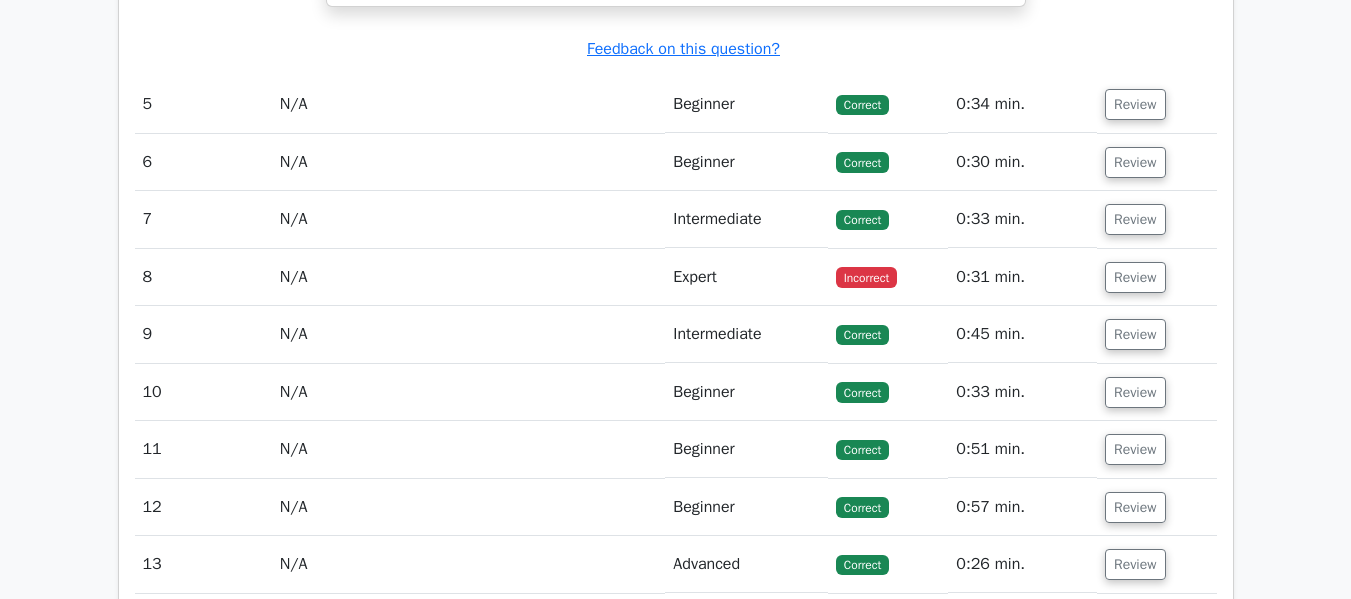 scroll, scrollTop: 3047, scrollLeft: 0, axis: vertical 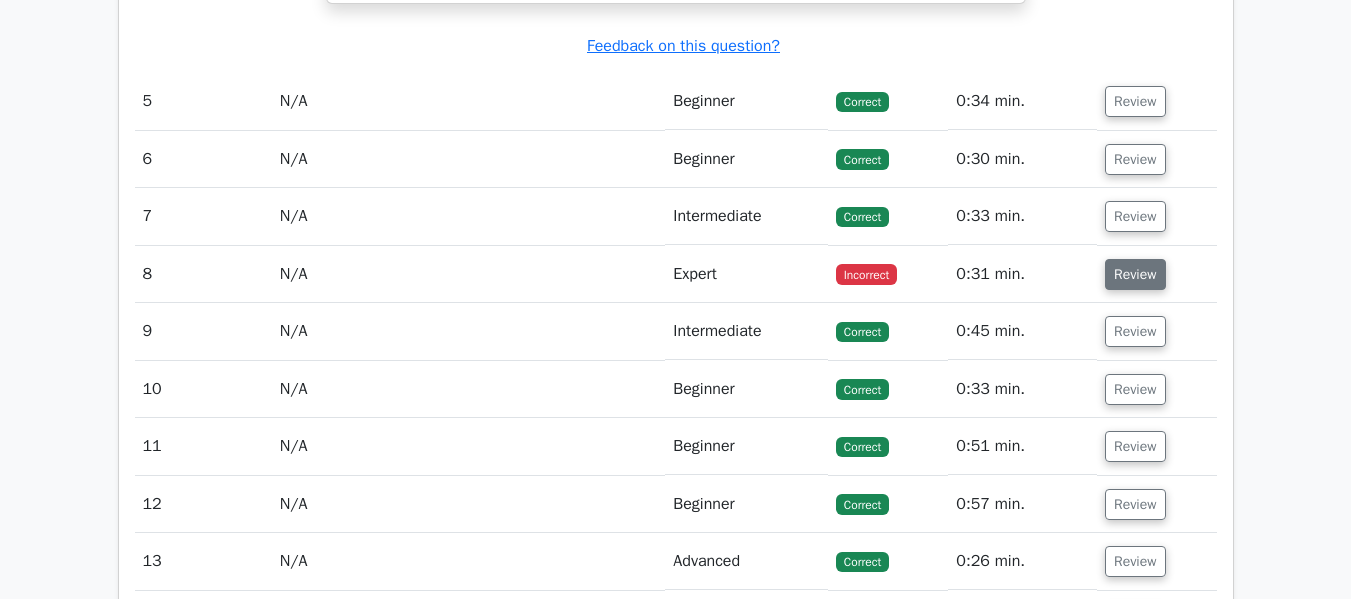 click on "Review" at bounding box center (1135, 274) 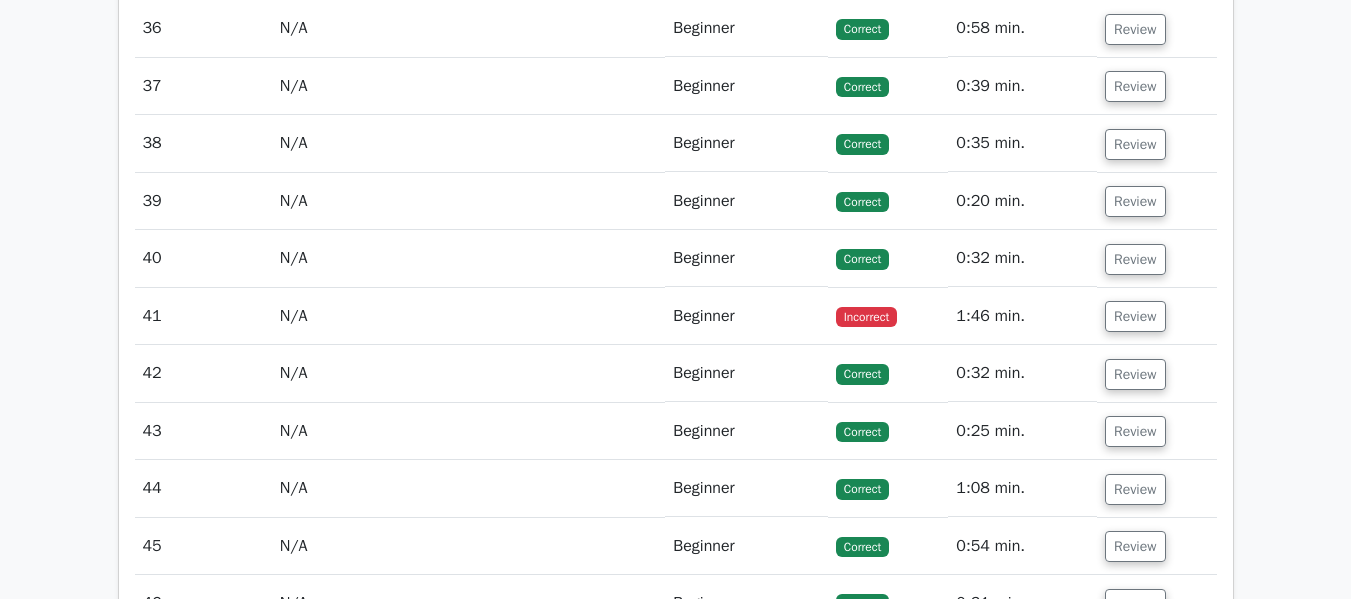scroll, scrollTop: 5809, scrollLeft: 0, axis: vertical 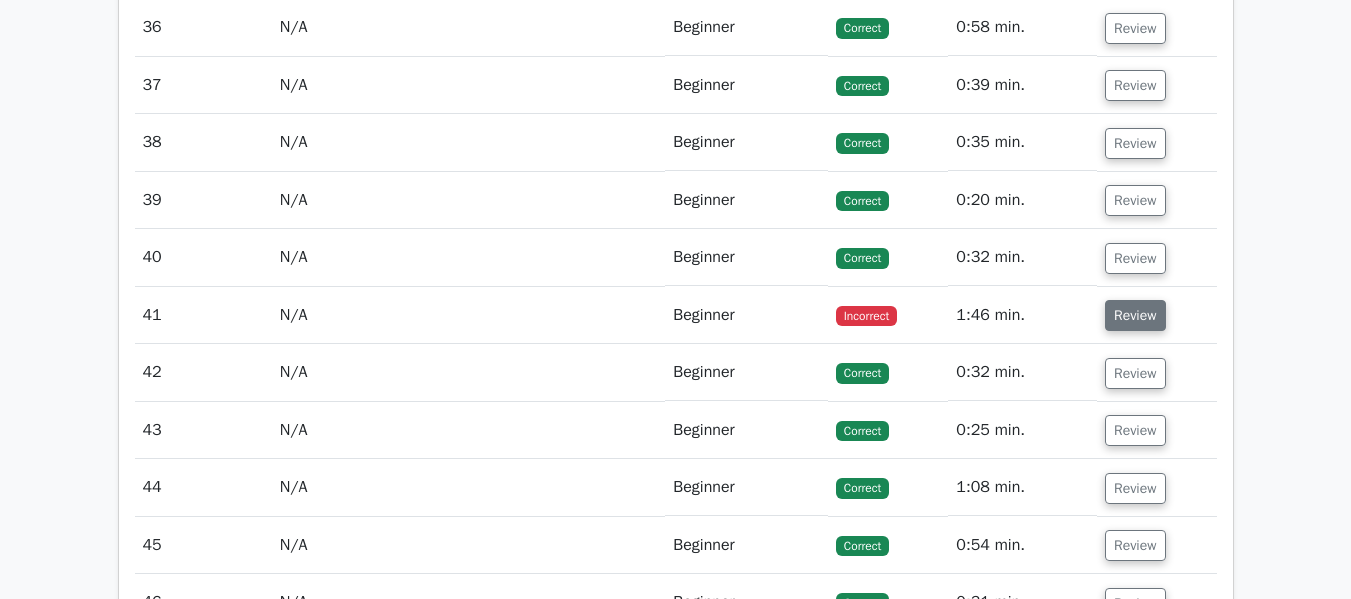 click on "Review" at bounding box center [1135, 315] 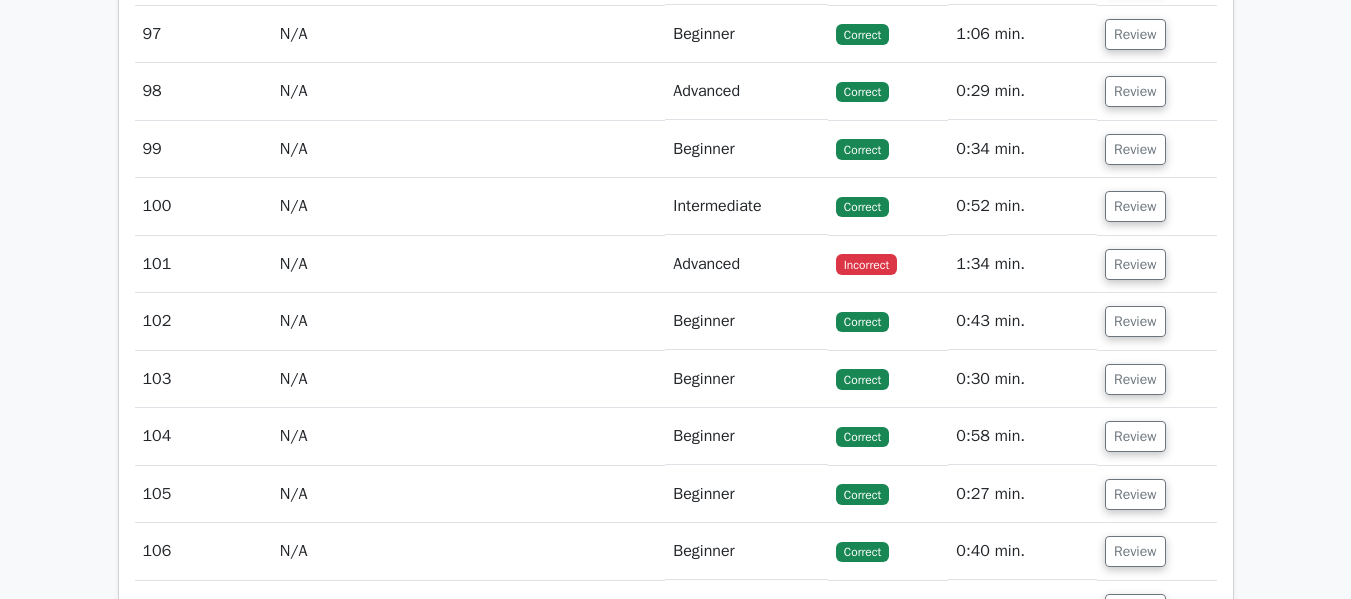 scroll, scrollTop: 10031, scrollLeft: 0, axis: vertical 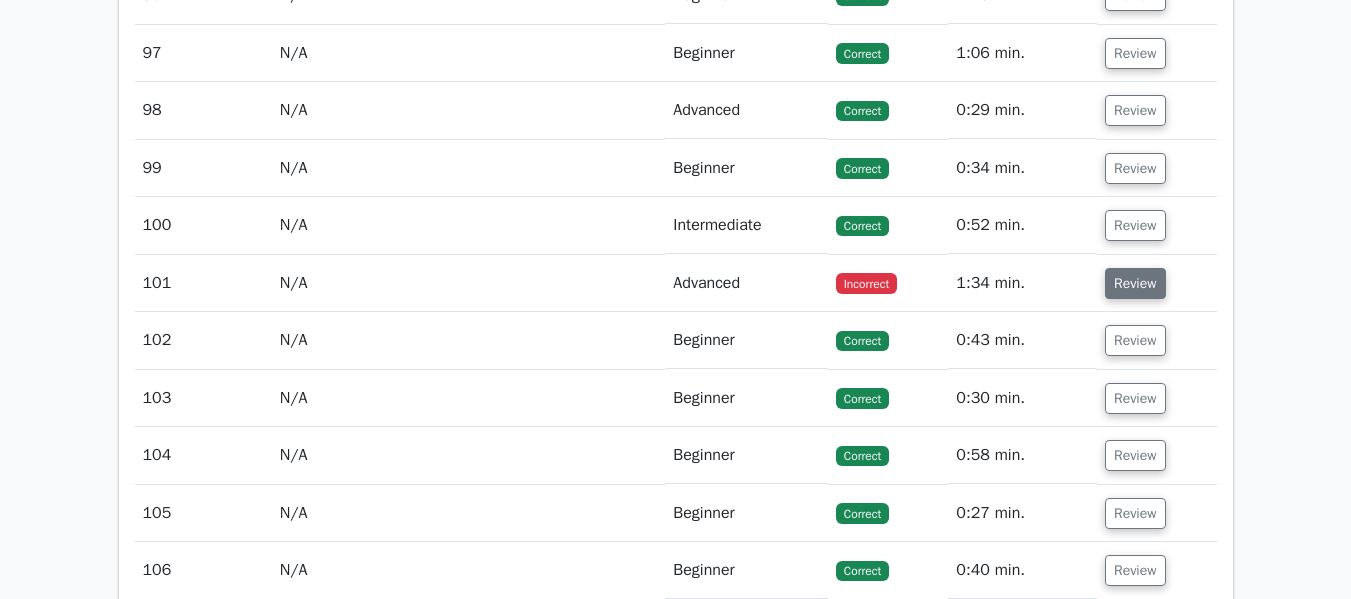 click on "Review" at bounding box center [1135, 283] 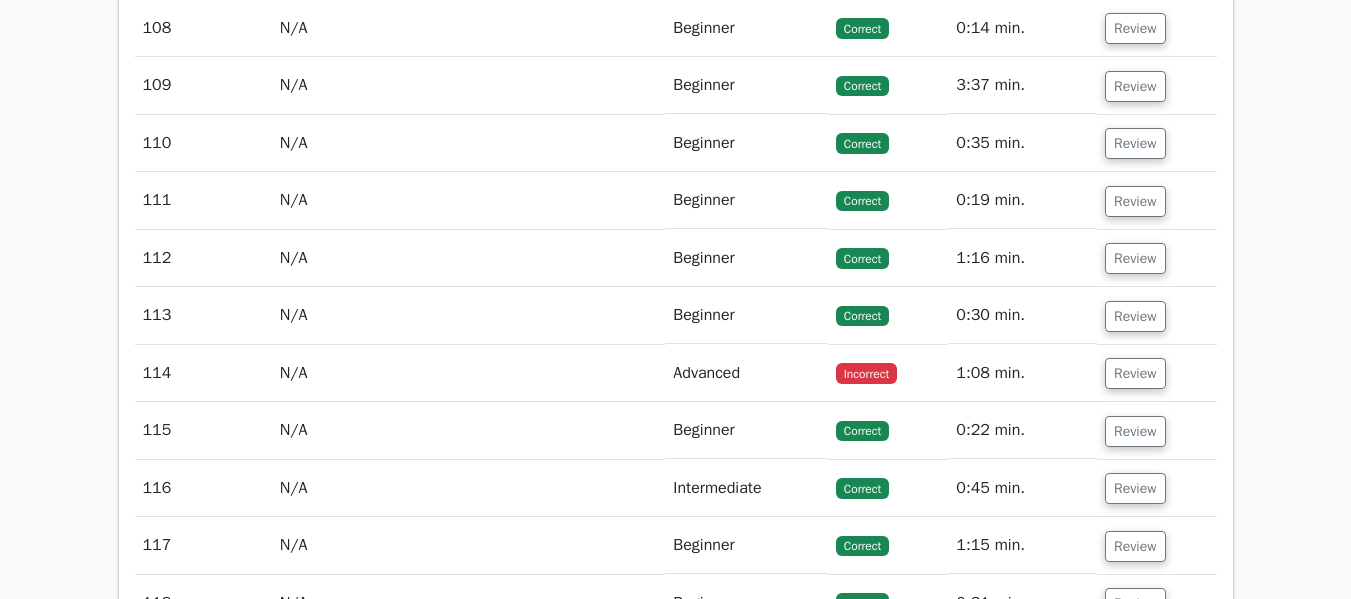 scroll, scrollTop: 11481, scrollLeft: 0, axis: vertical 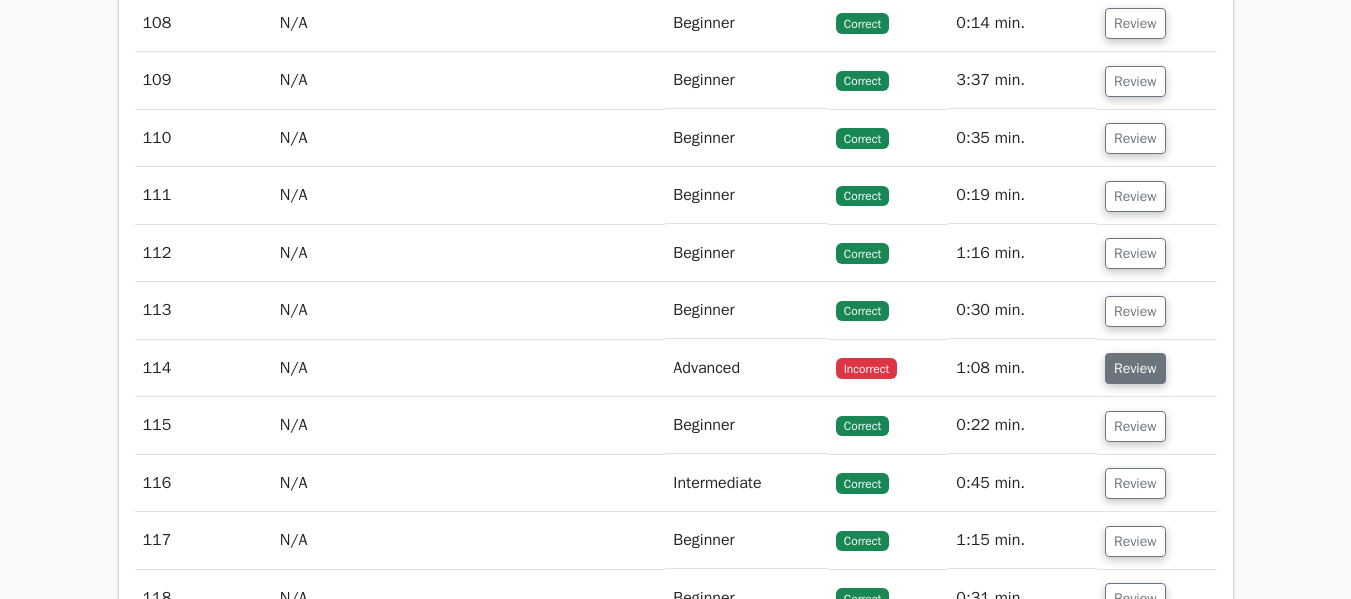 click on "Review" at bounding box center [1135, 368] 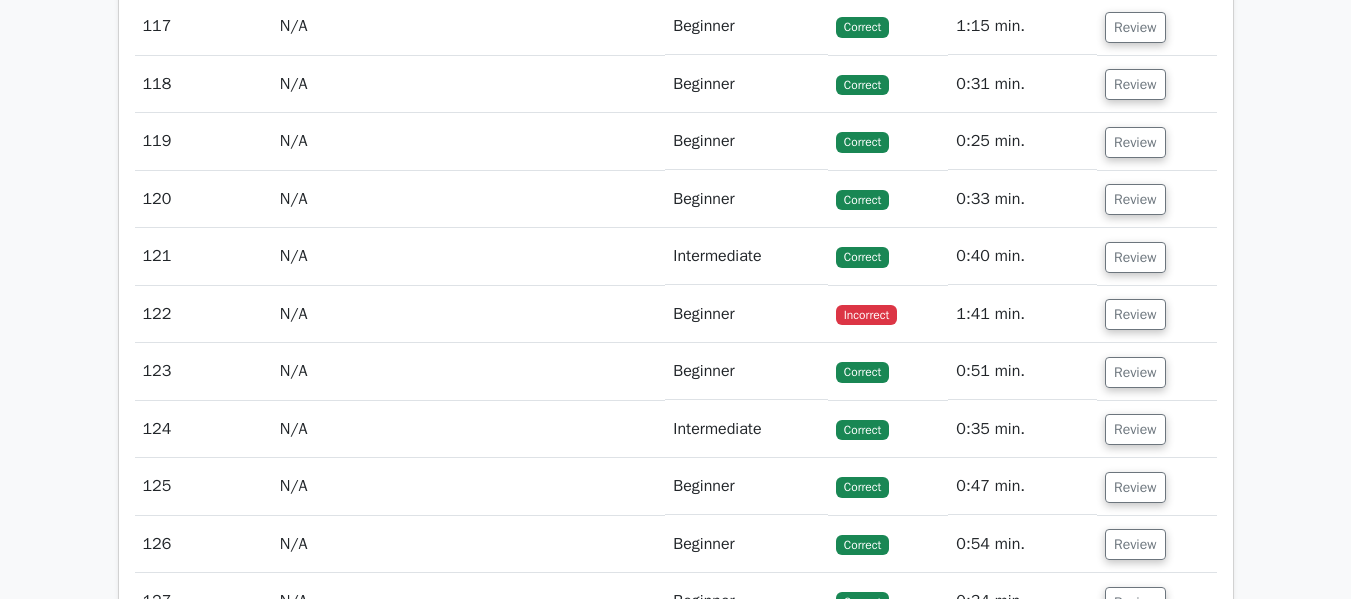 scroll, scrollTop: 12708, scrollLeft: 0, axis: vertical 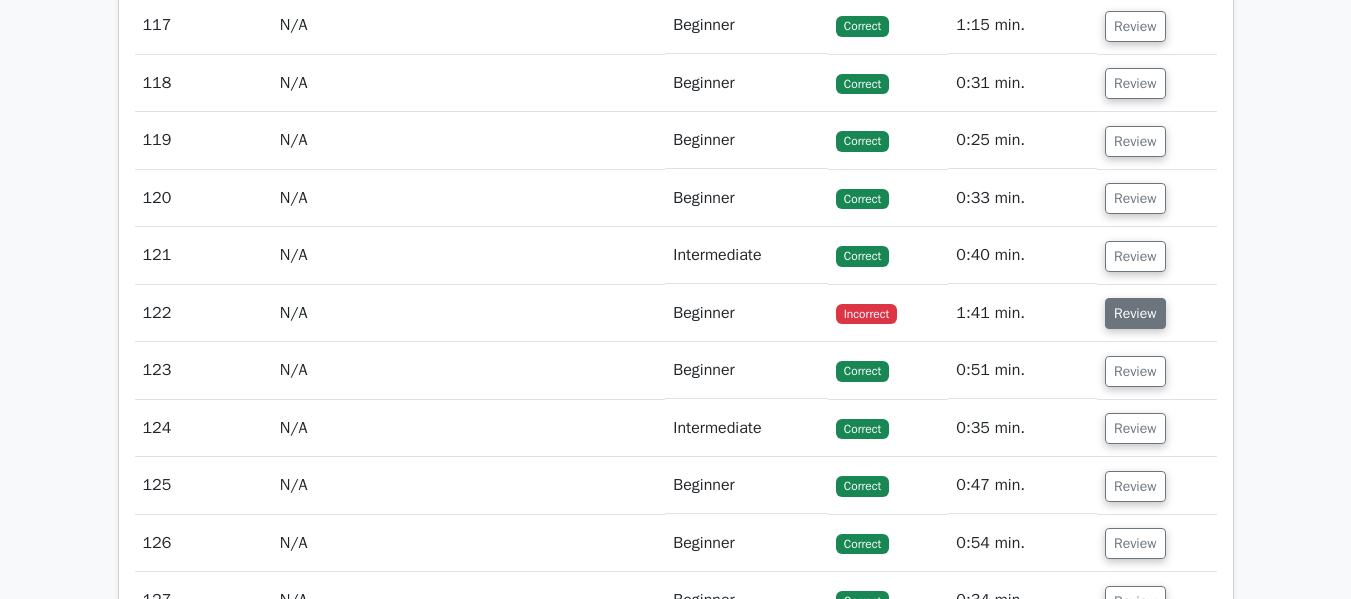 click on "Review" at bounding box center (1135, 313) 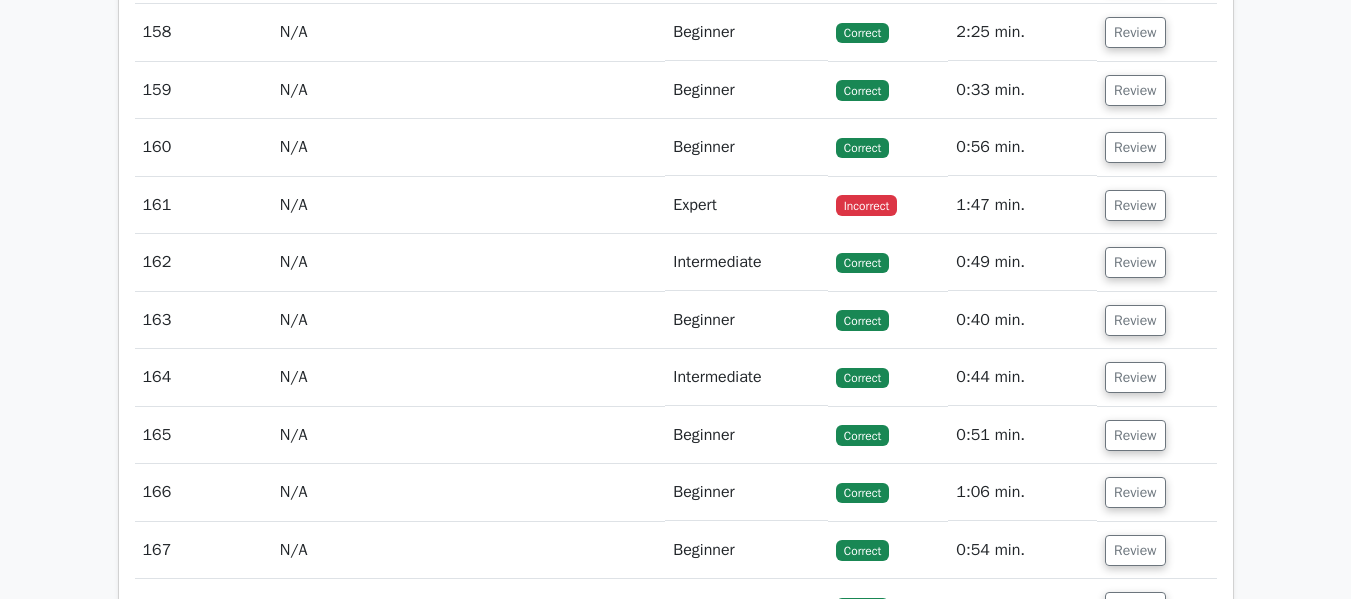 scroll, scrollTop: 16193, scrollLeft: 0, axis: vertical 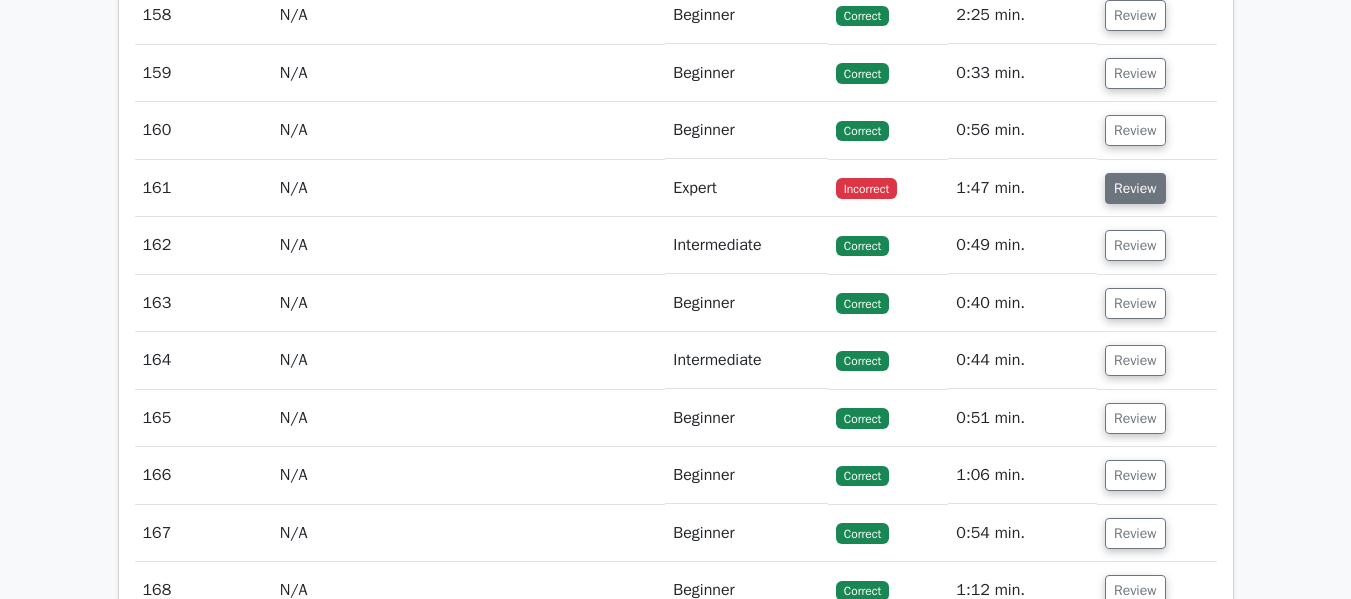 click on "Review" at bounding box center (1135, 188) 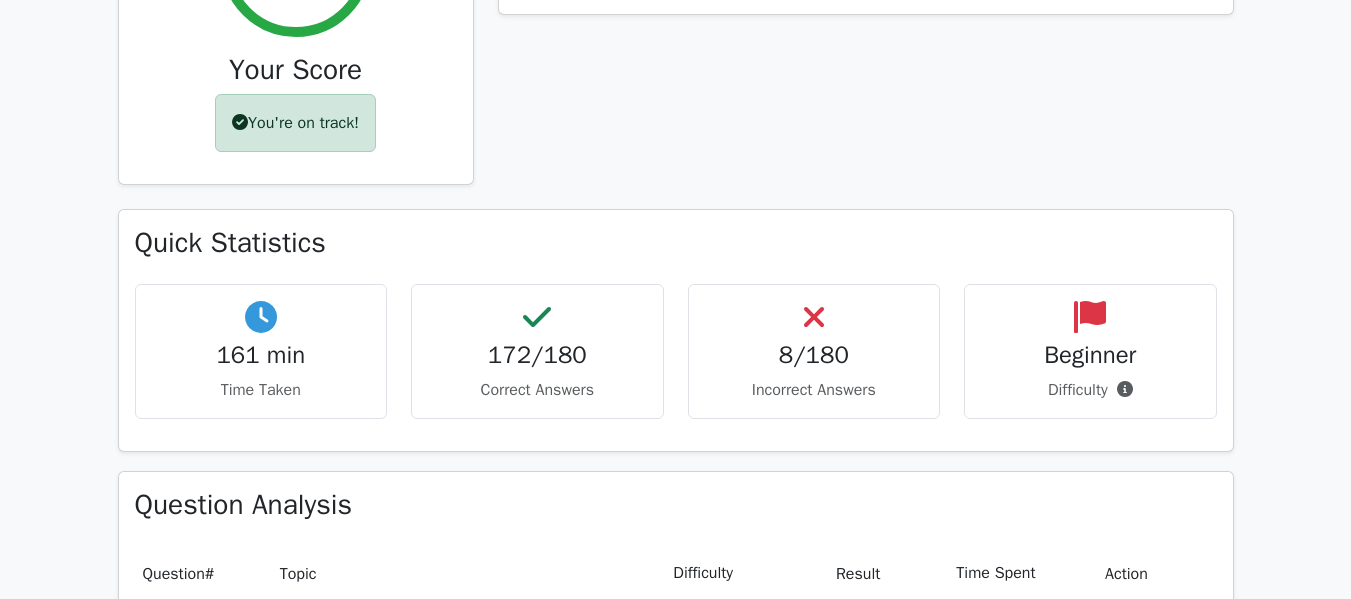scroll, scrollTop: 421, scrollLeft: 0, axis: vertical 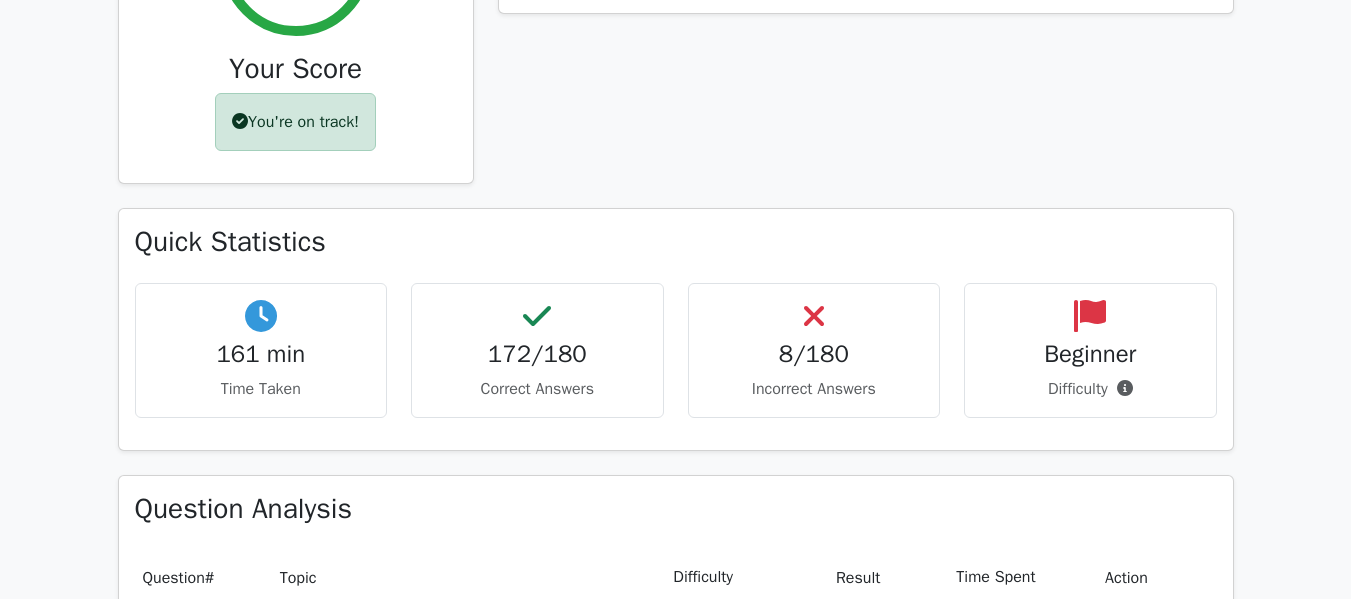 click on "Your Test Results
Project Management Professional
96%
Your Score
You're on track!
Performance by Topic
Project Performance Management
0%
8/180" at bounding box center [675, 8968] 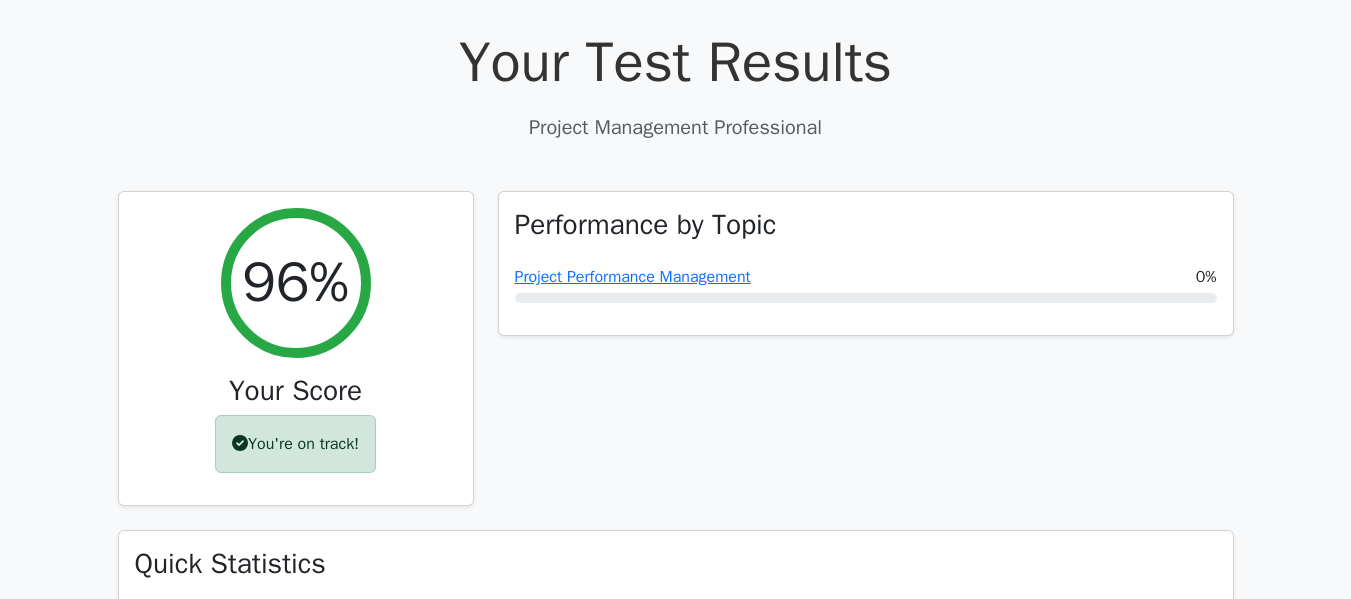 scroll, scrollTop: 97, scrollLeft: 0, axis: vertical 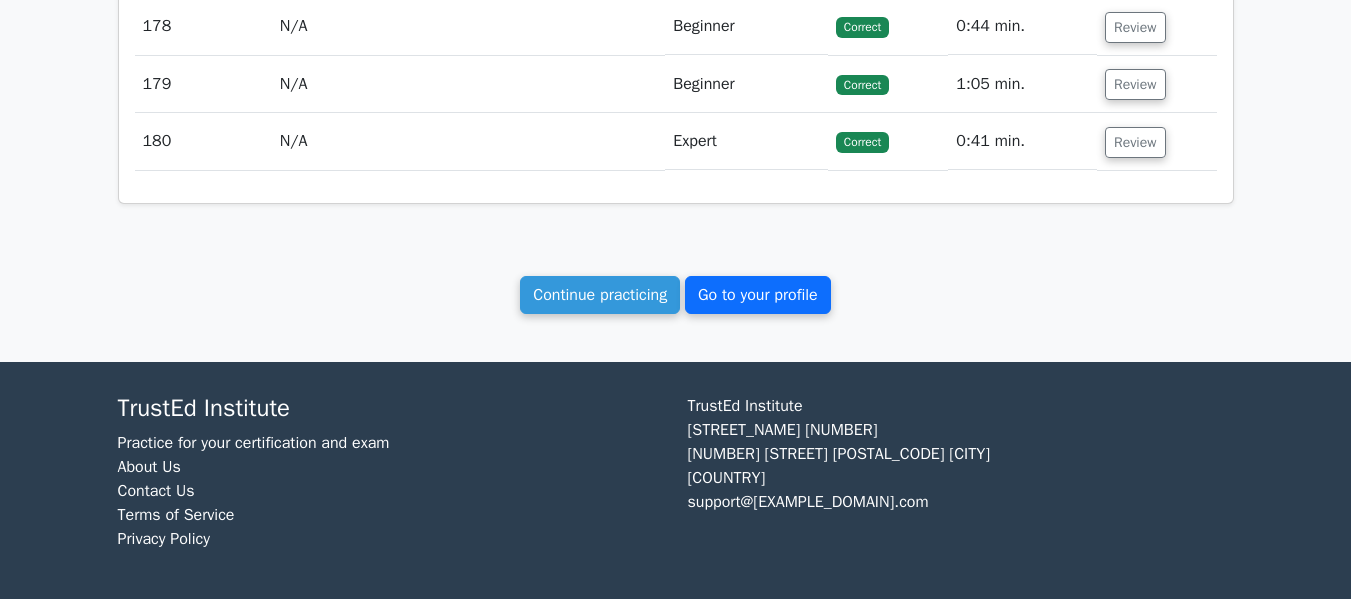 click on "Go to your profile" at bounding box center (758, 295) 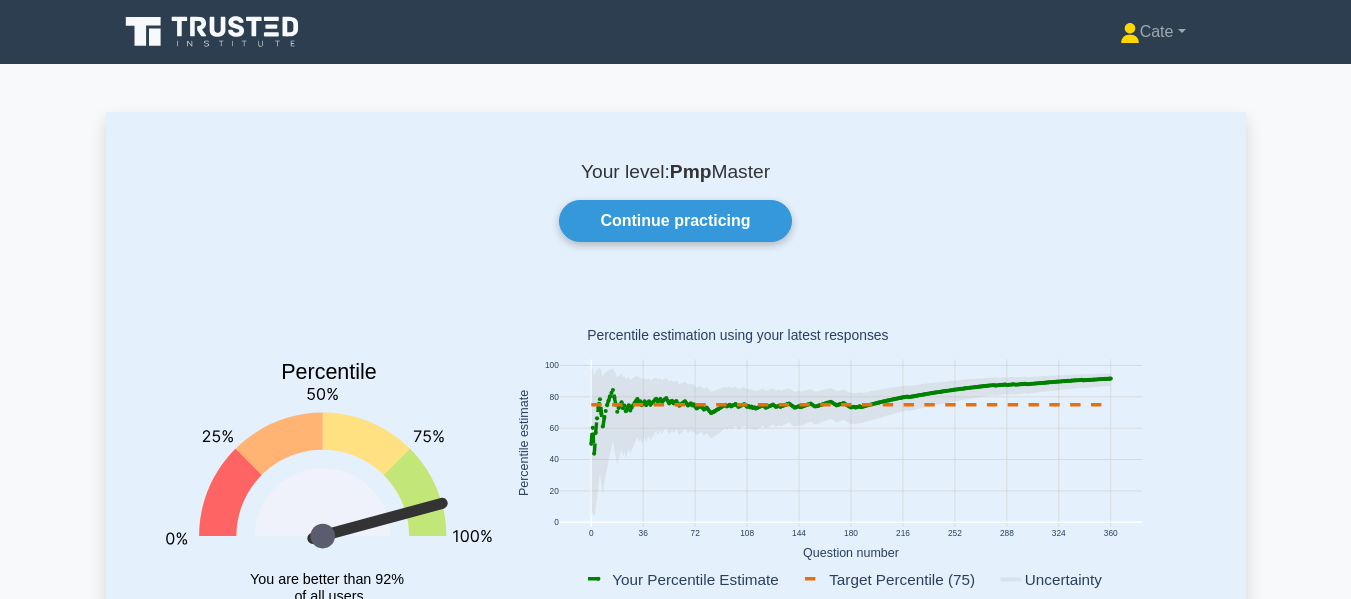 scroll, scrollTop: 0, scrollLeft: 0, axis: both 